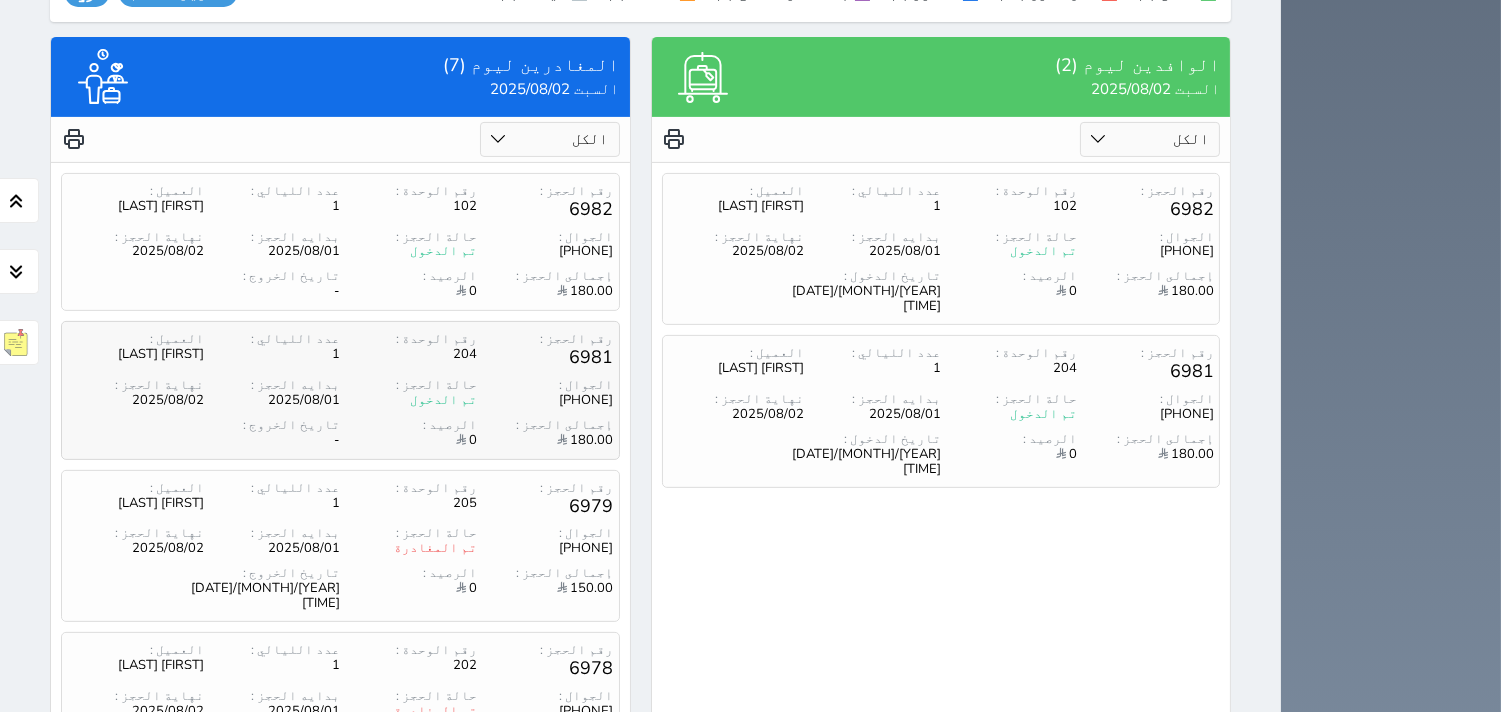 click on "2025/08/01" at bounding box center [272, 400] 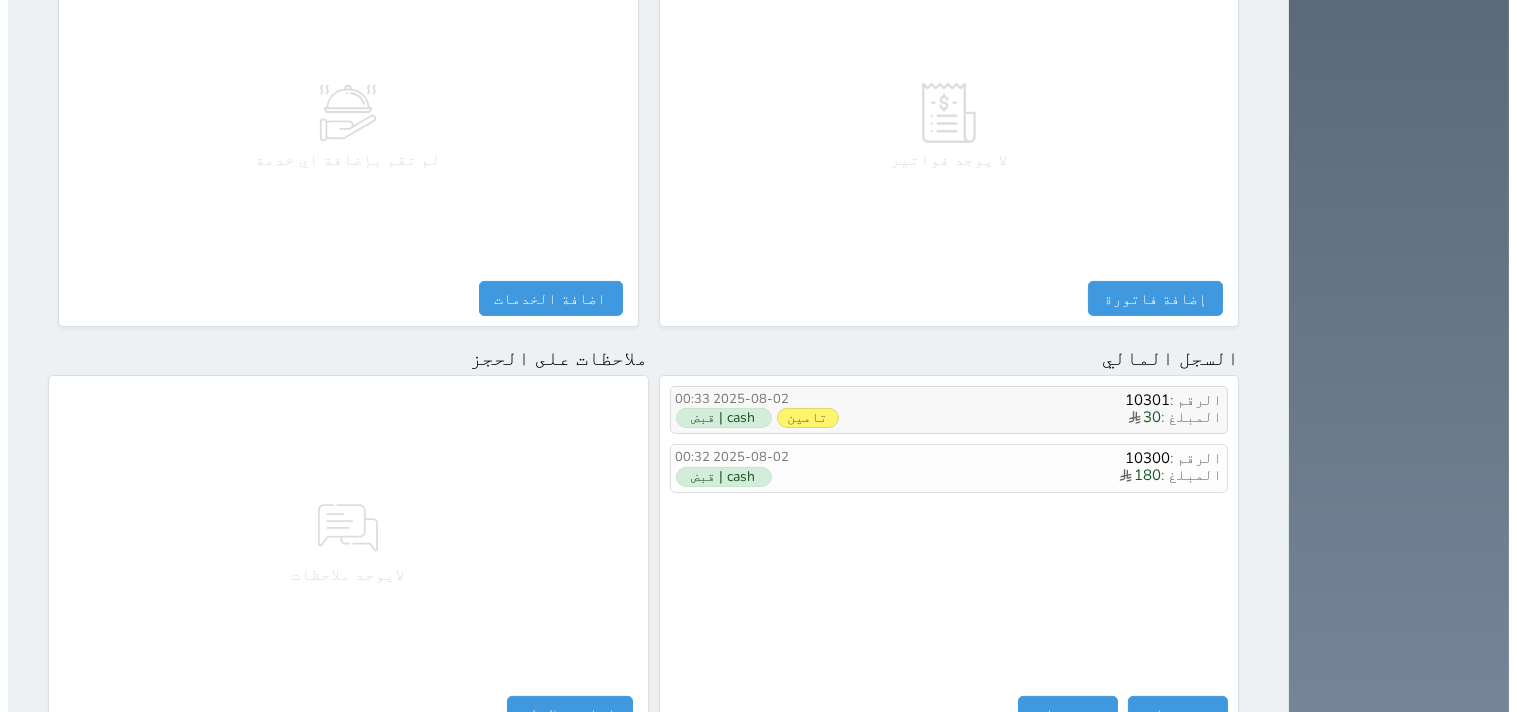 scroll, scrollTop: 1068, scrollLeft: 0, axis: vertical 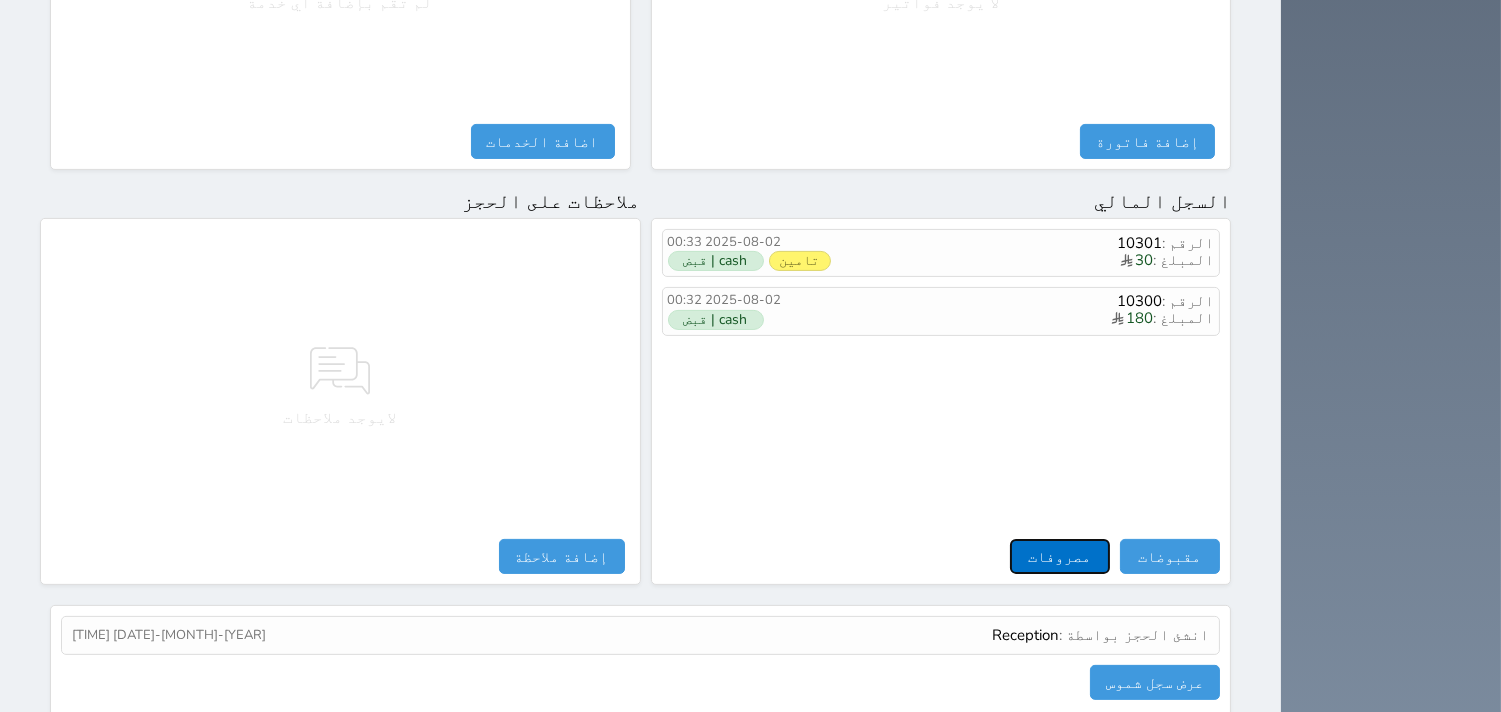 click on "مصروفات" at bounding box center [1060, 556] 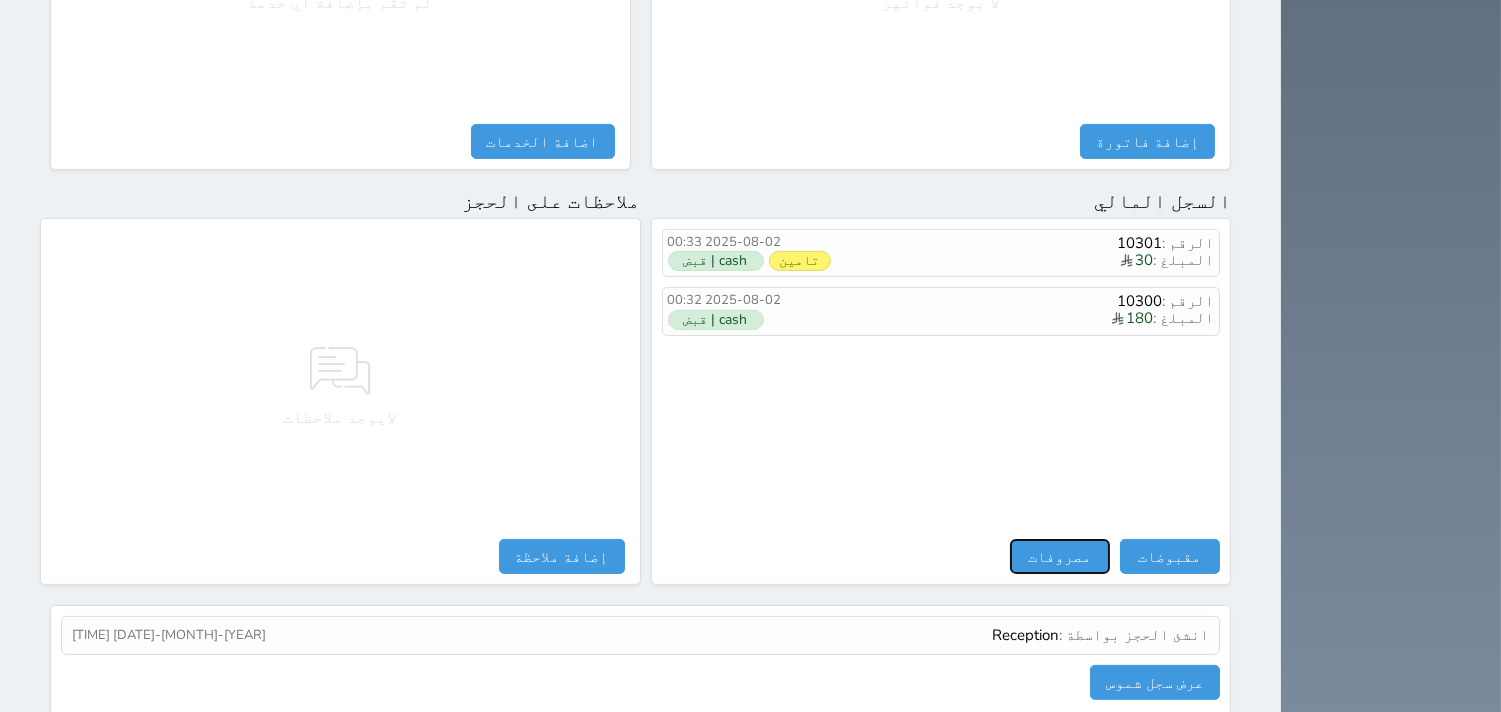 select 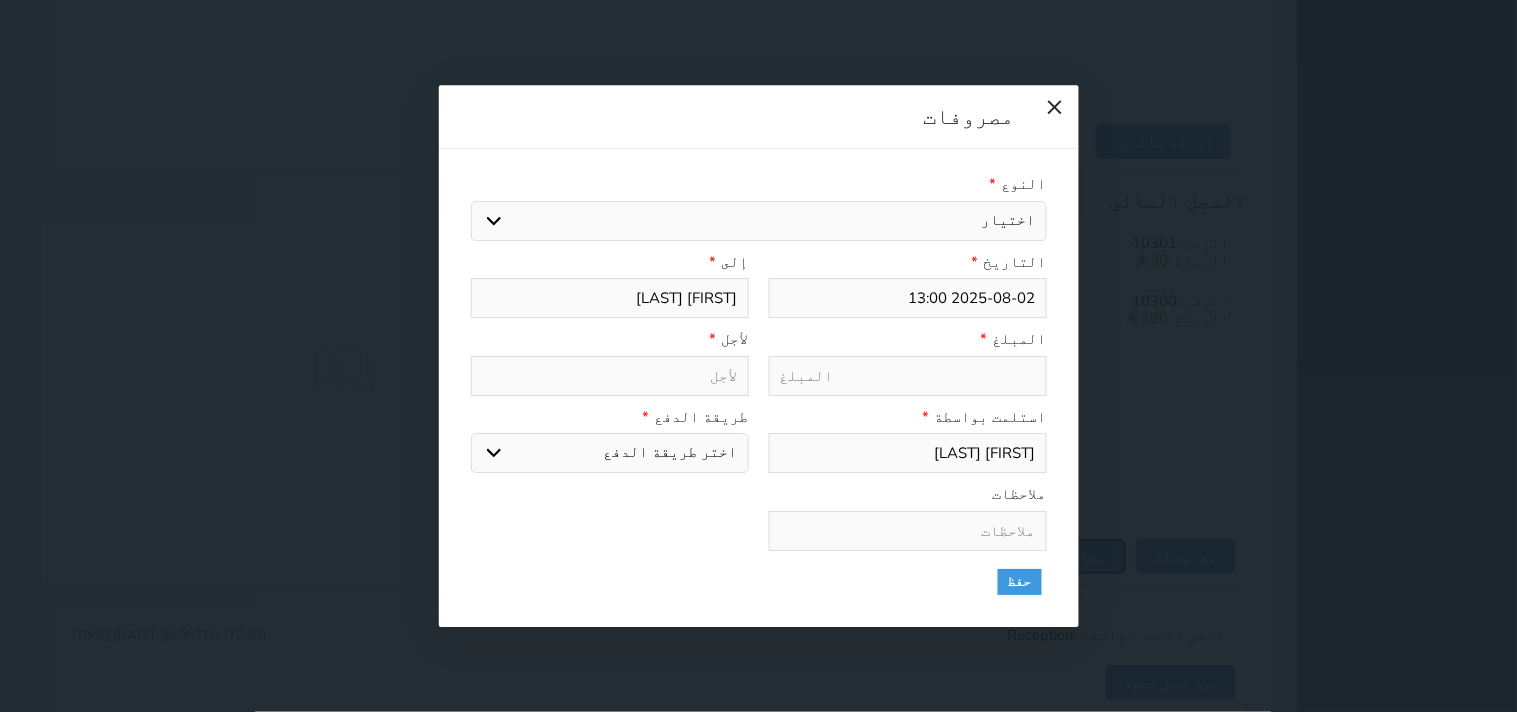 select 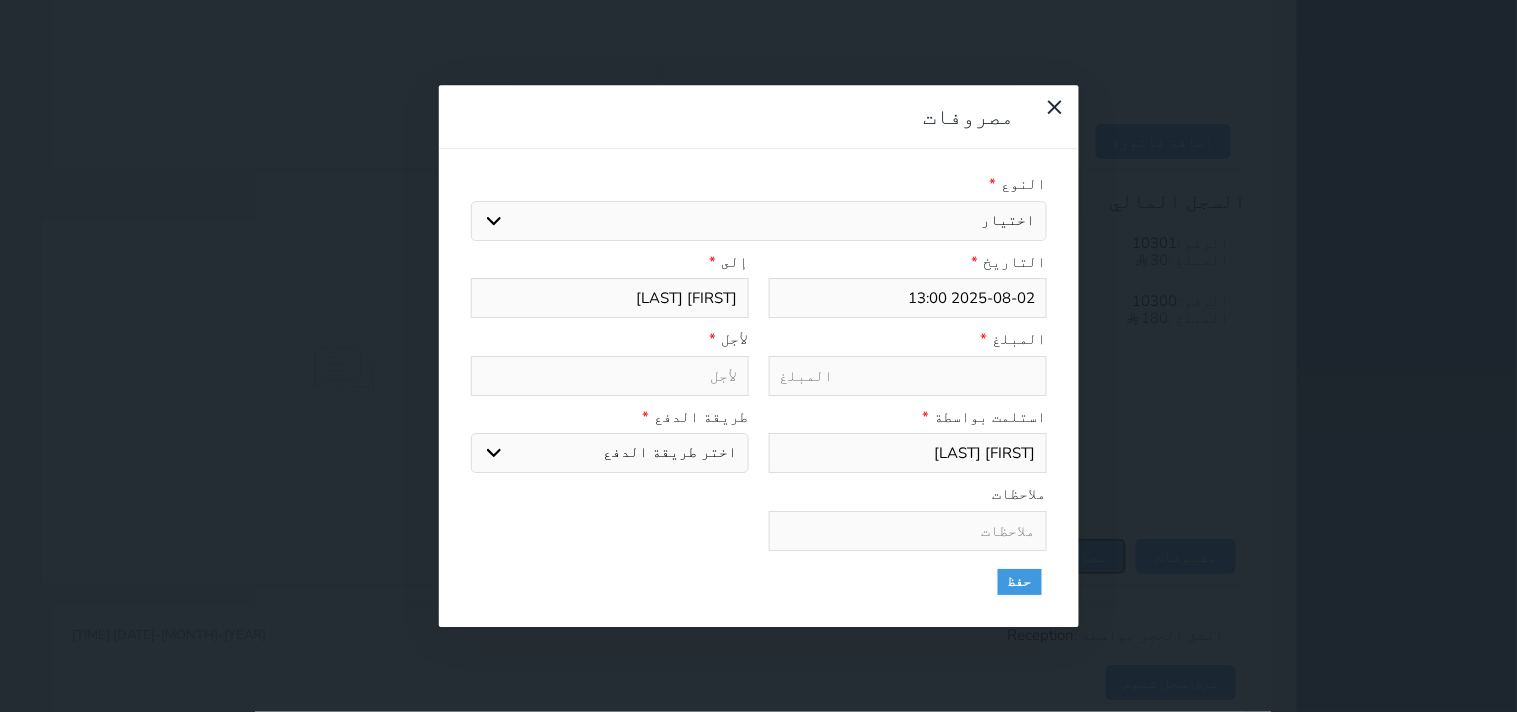 select 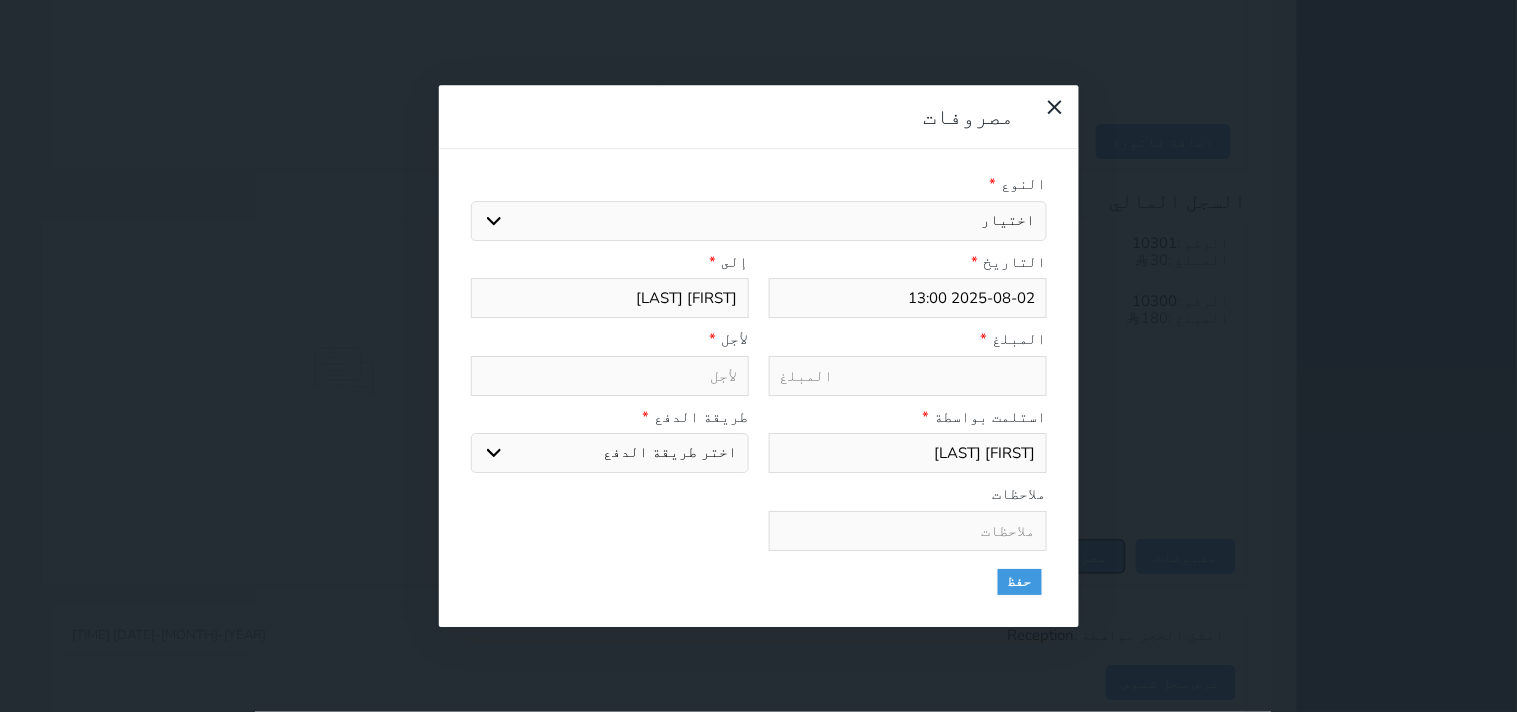 select 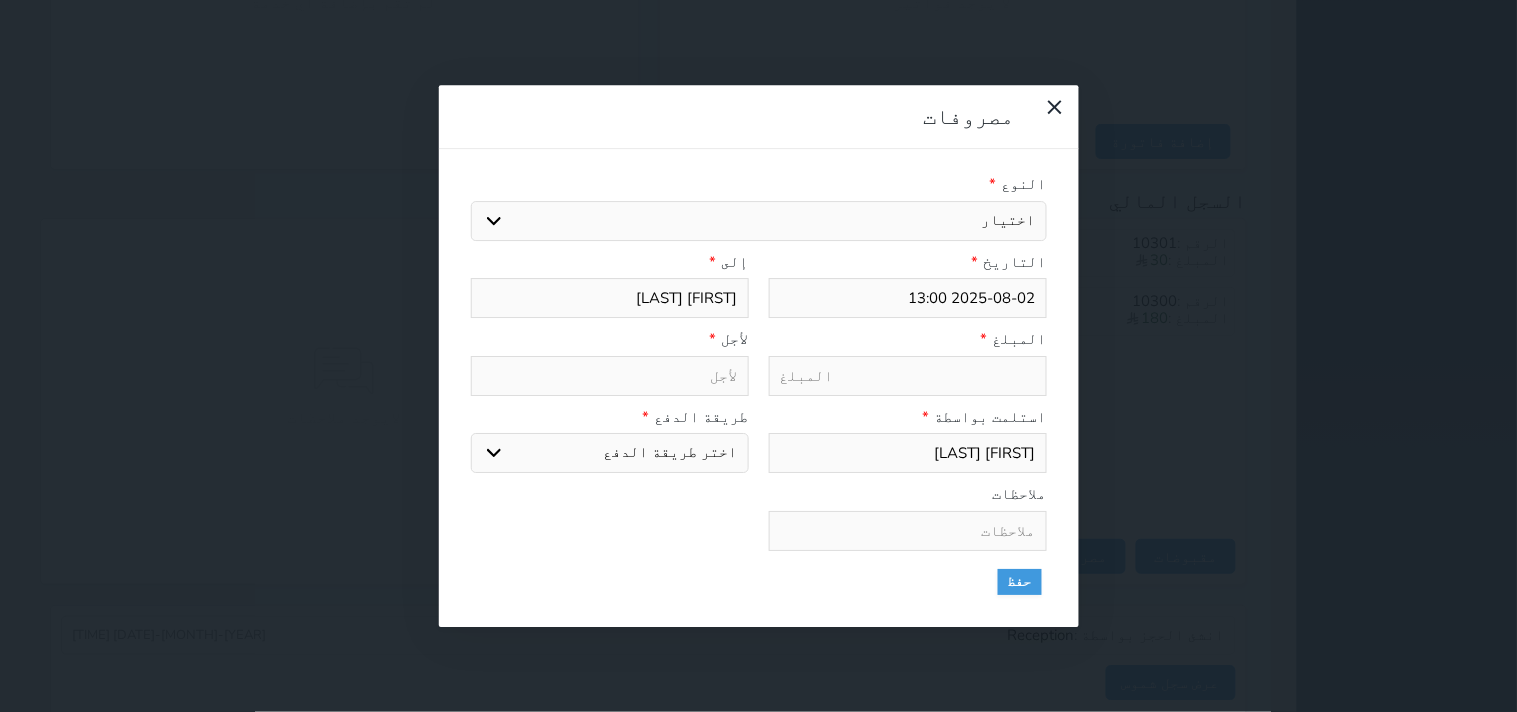 click on "اختيار   مرتجع إيجار رواتب صيانة مصروفات عامة استرجاع تامين استرجاع العربون" at bounding box center [759, 221] 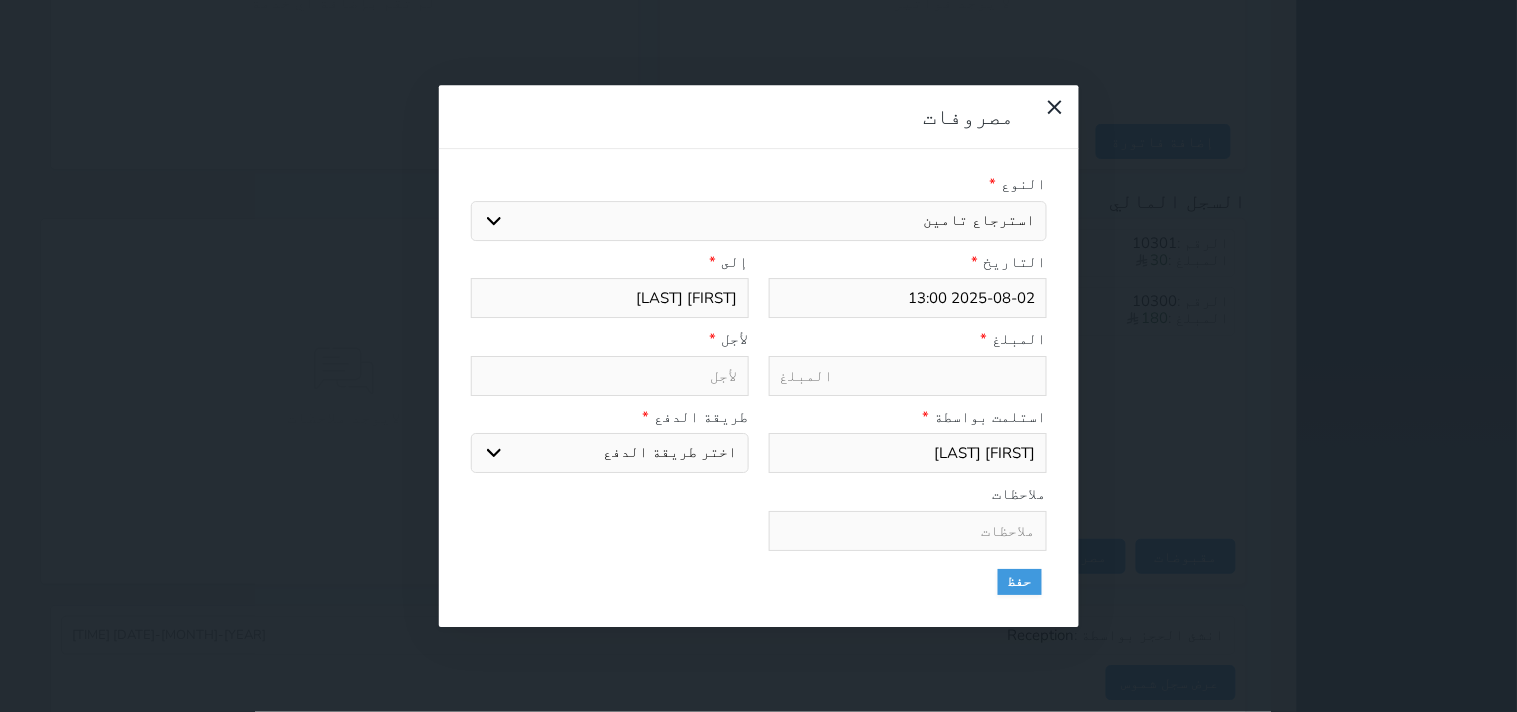 click on "اختيار   مرتجع إيجار رواتب صيانة مصروفات عامة استرجاع تامين استرجاع العربون" at bounding box center (759, 221) 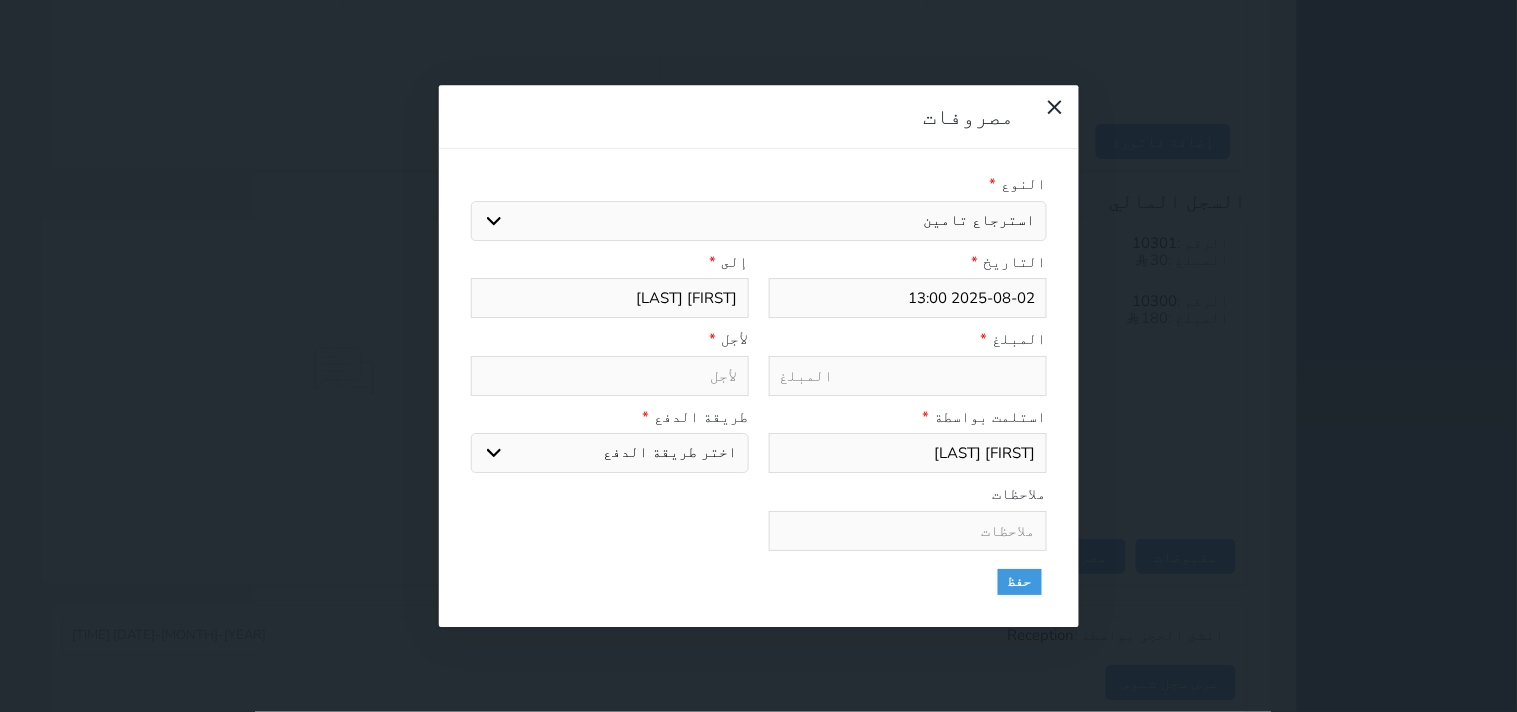 select 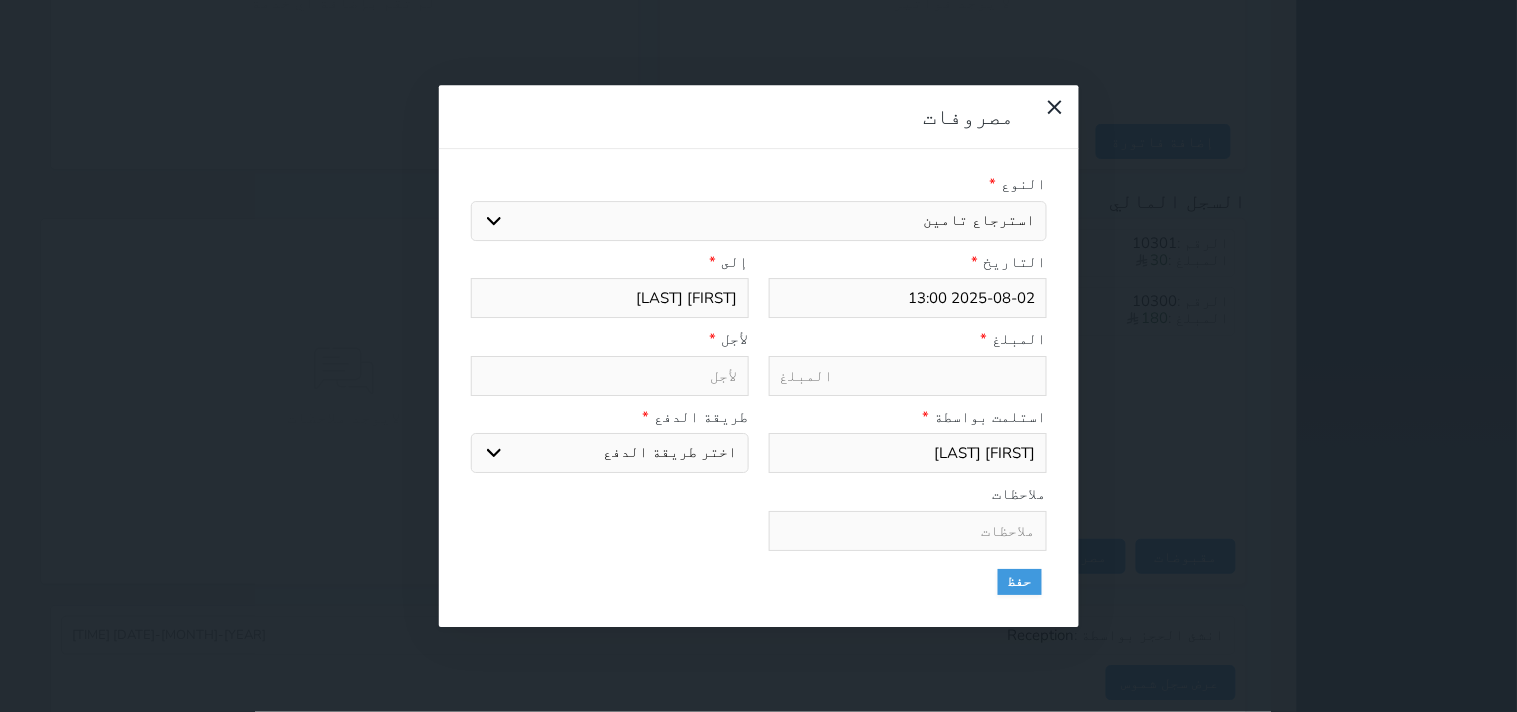type on "30" 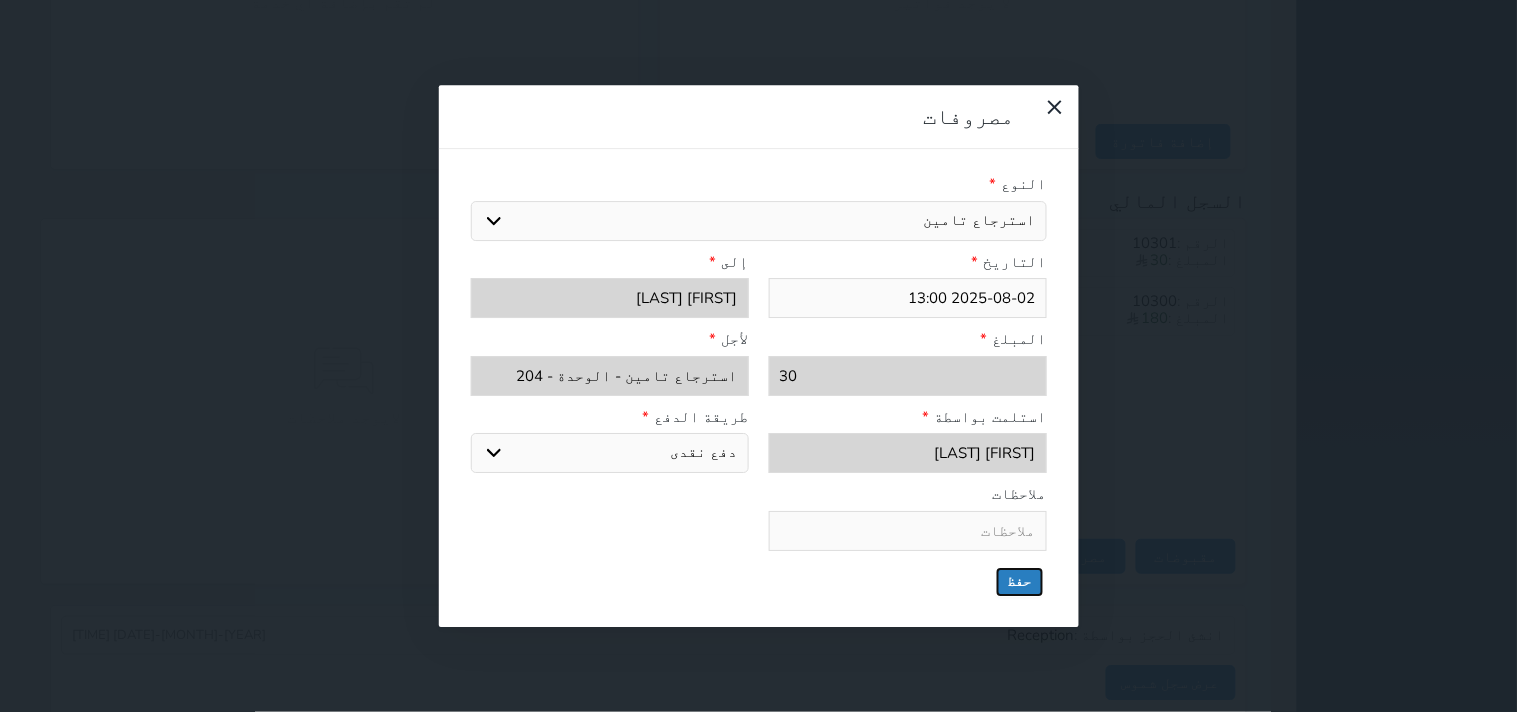 click on "حفظ" at bounding box center [1020, 582] 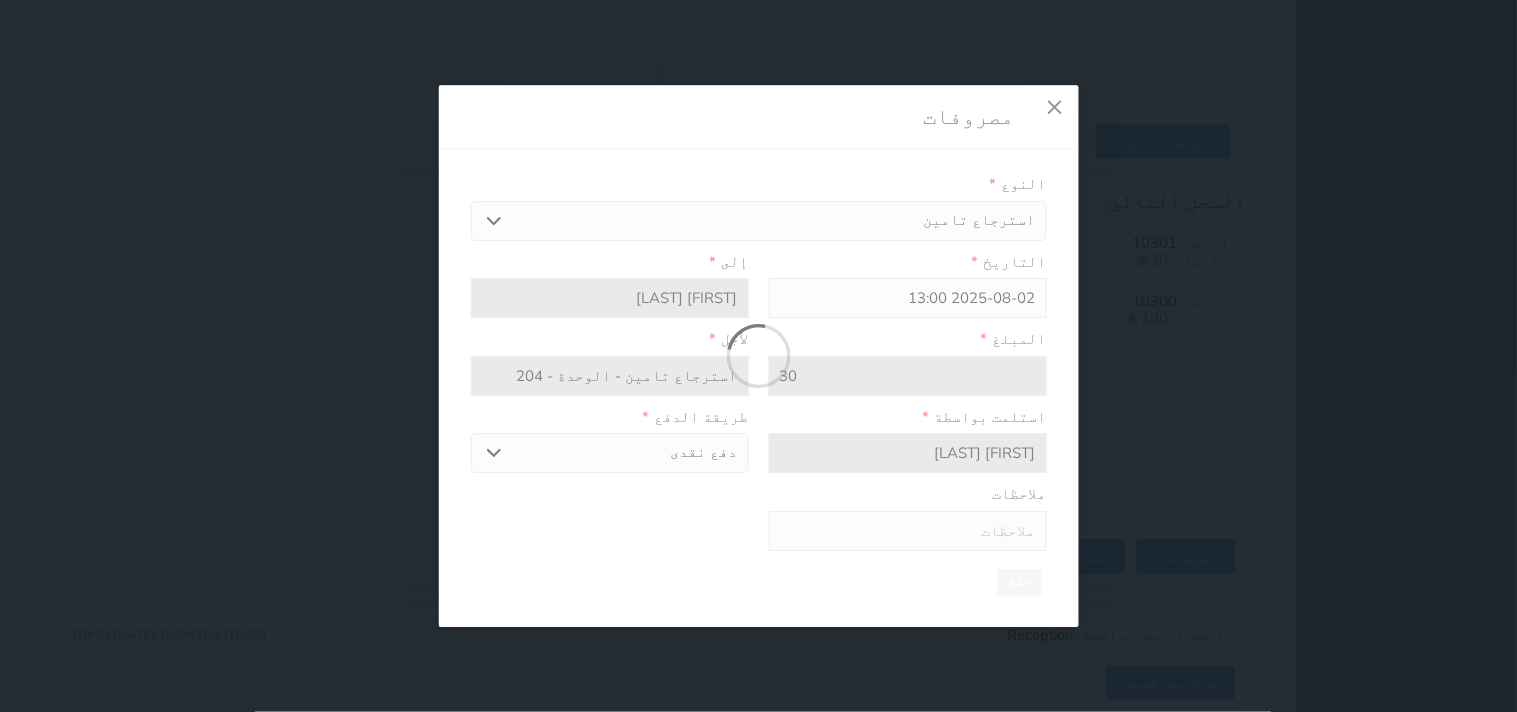 select 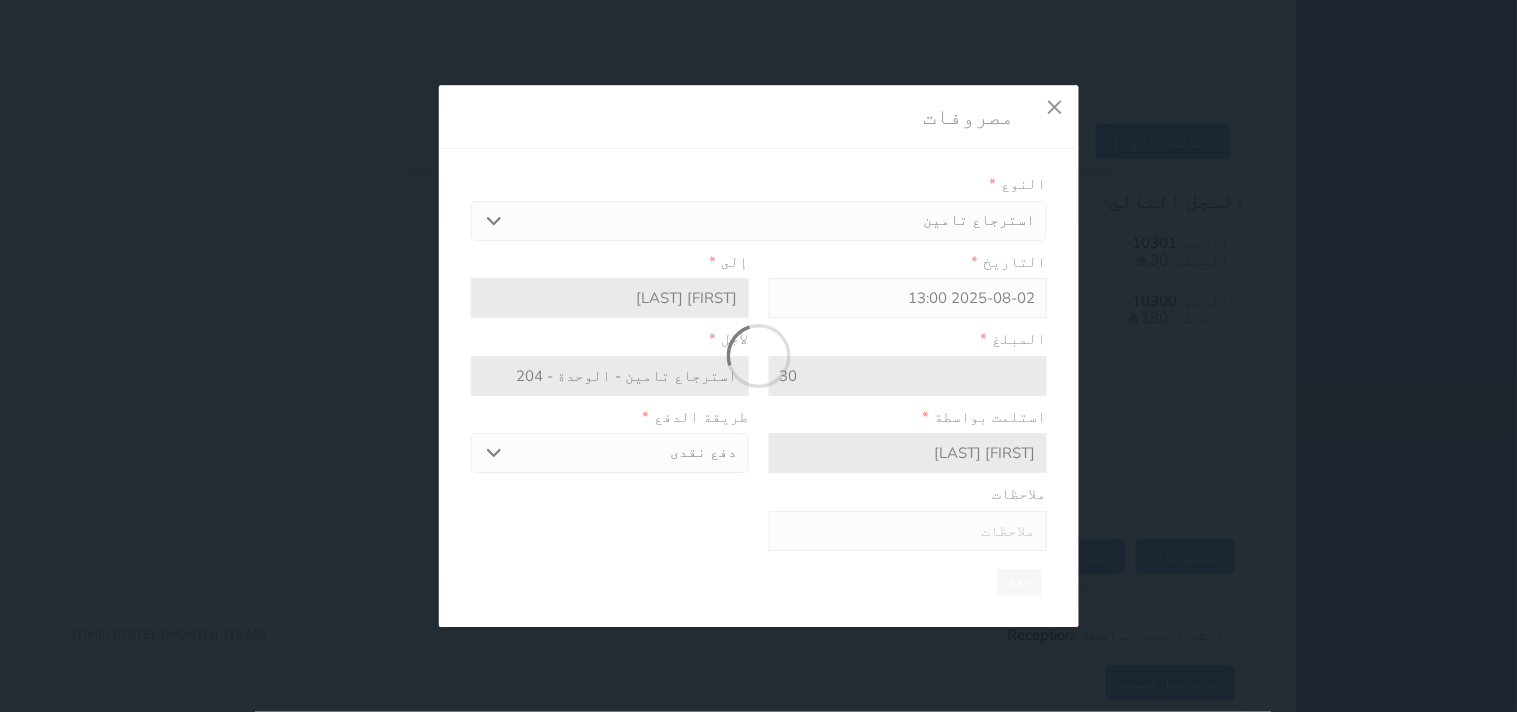 type 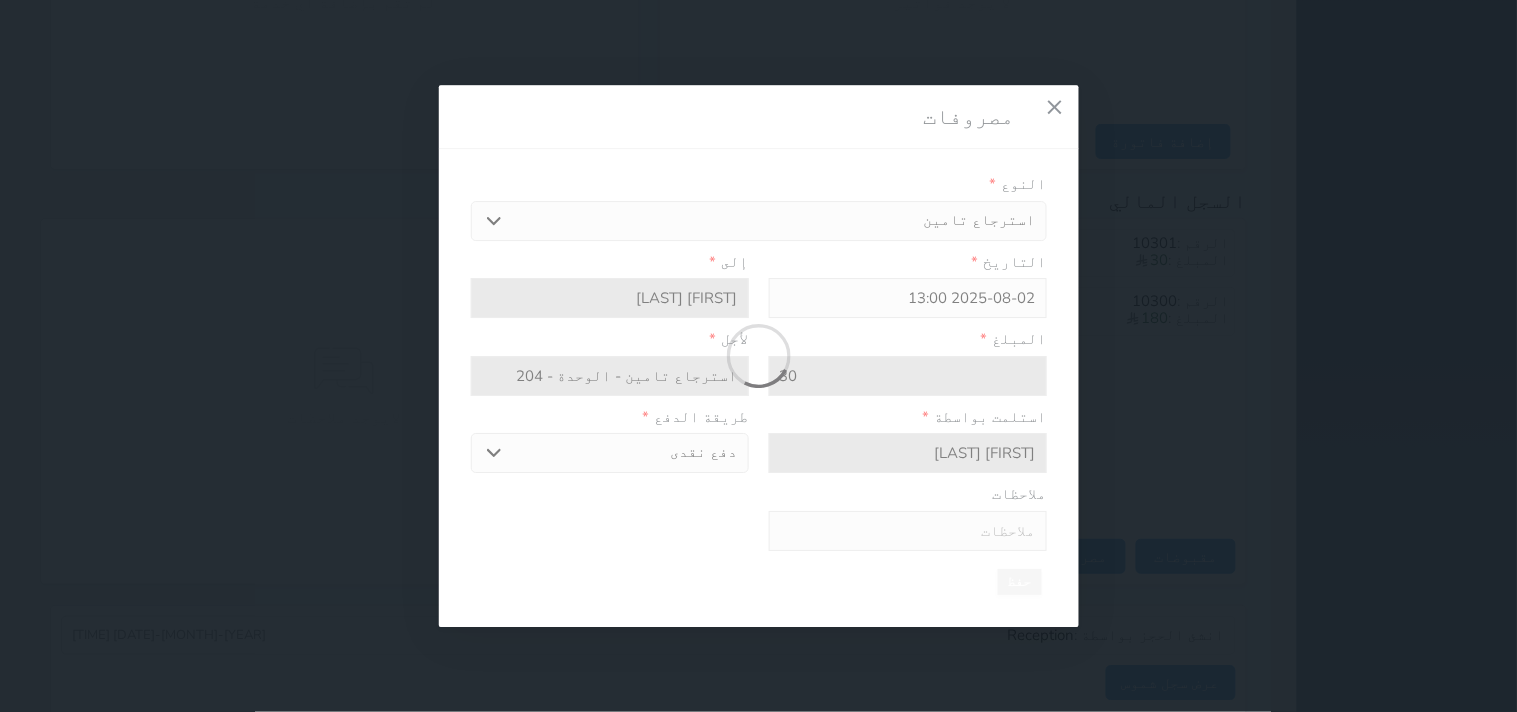 type on "0" 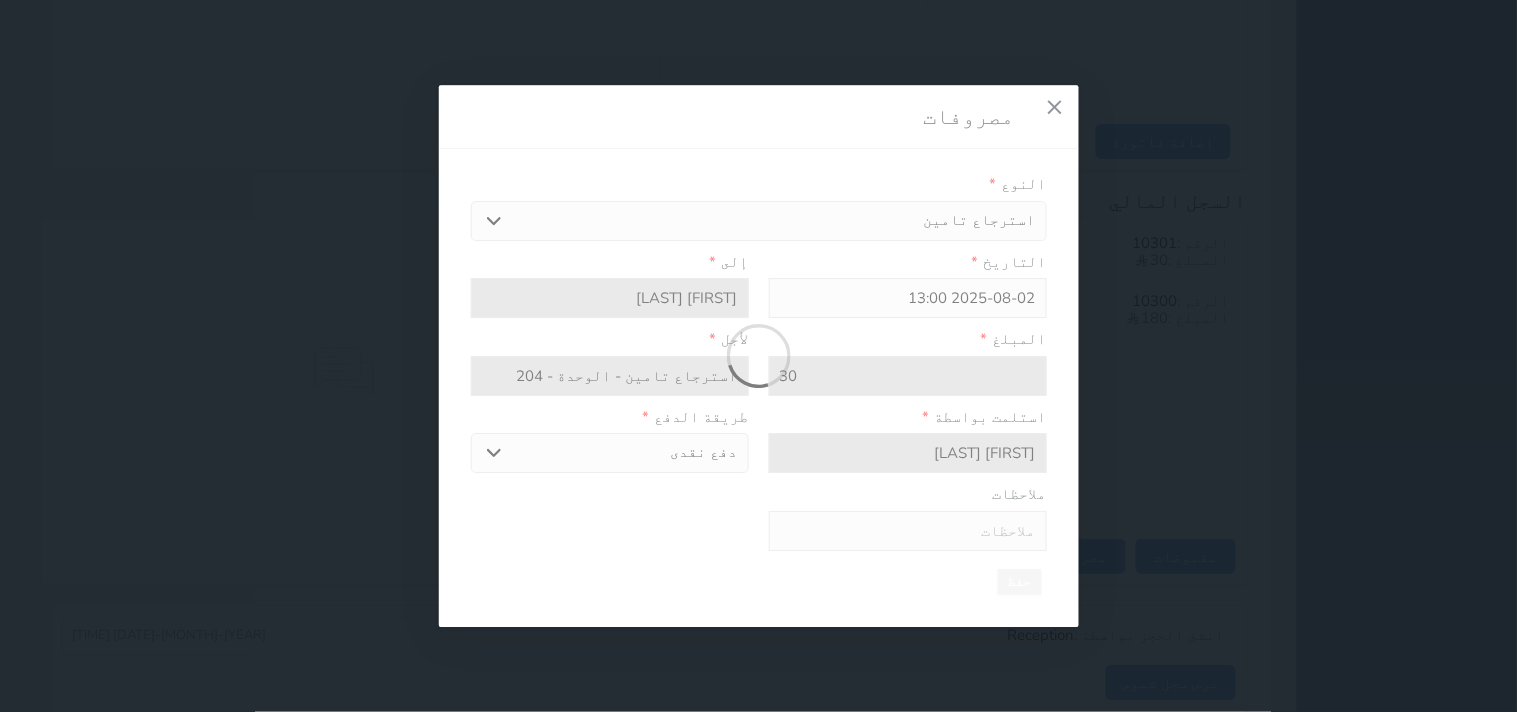 select 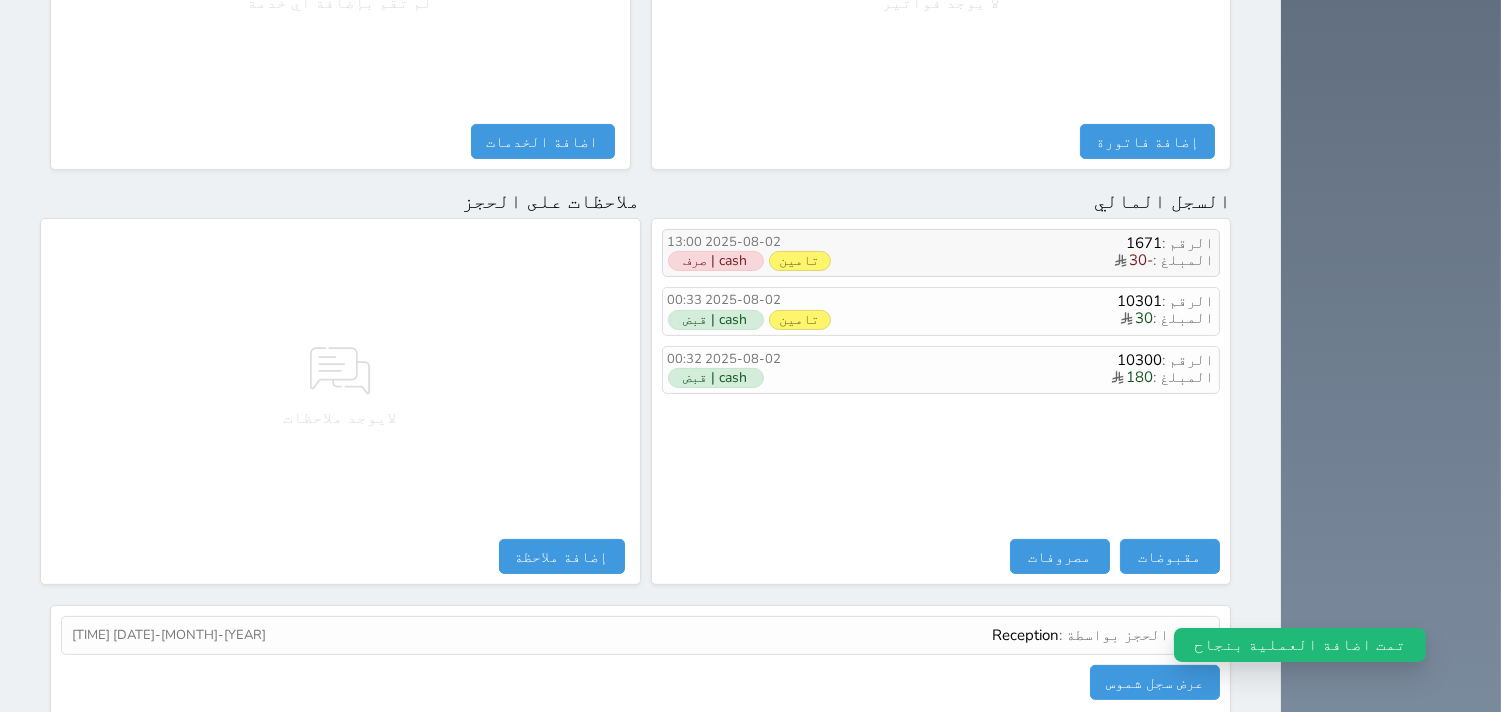 click on "cash | صرف" at bounding box center (716, 261) 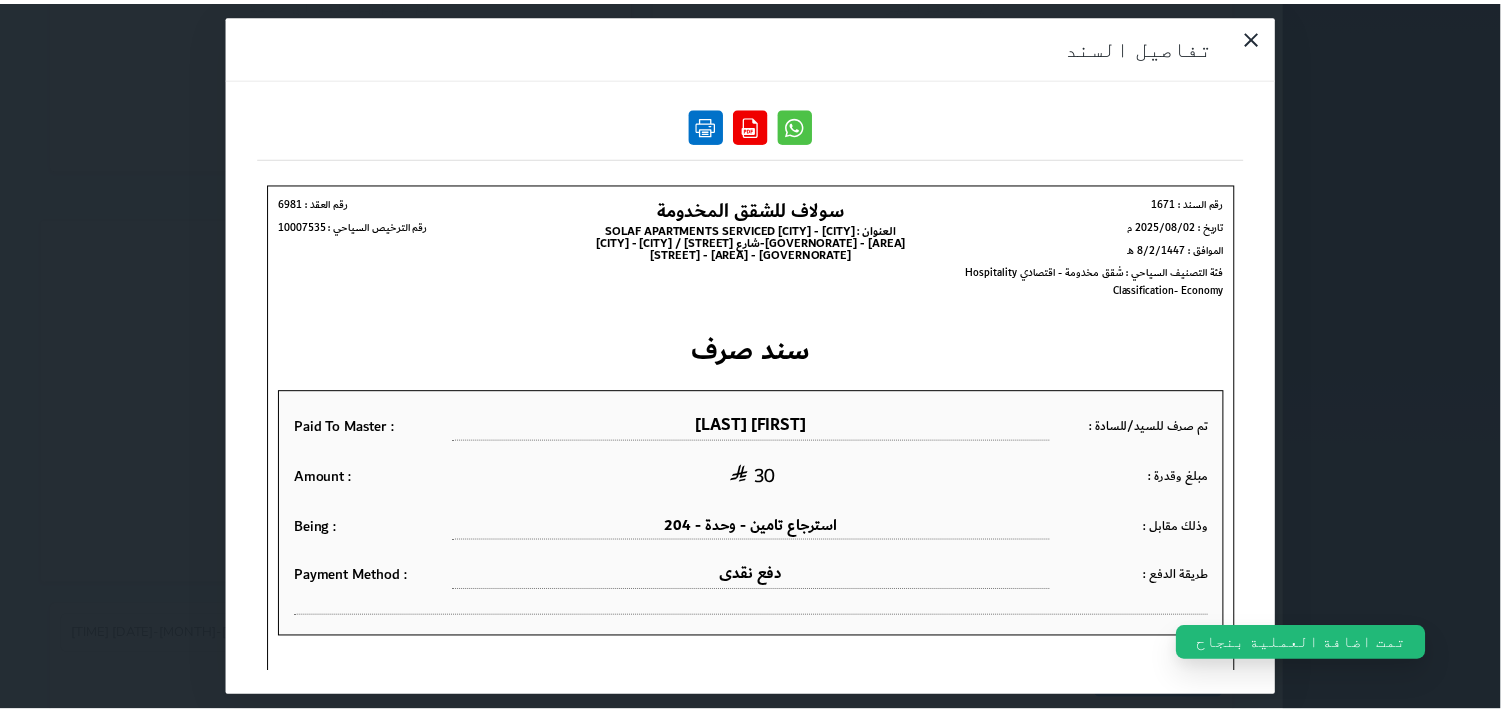 scroll, scrollTop: 0, scrollLeft: 0, axis: both 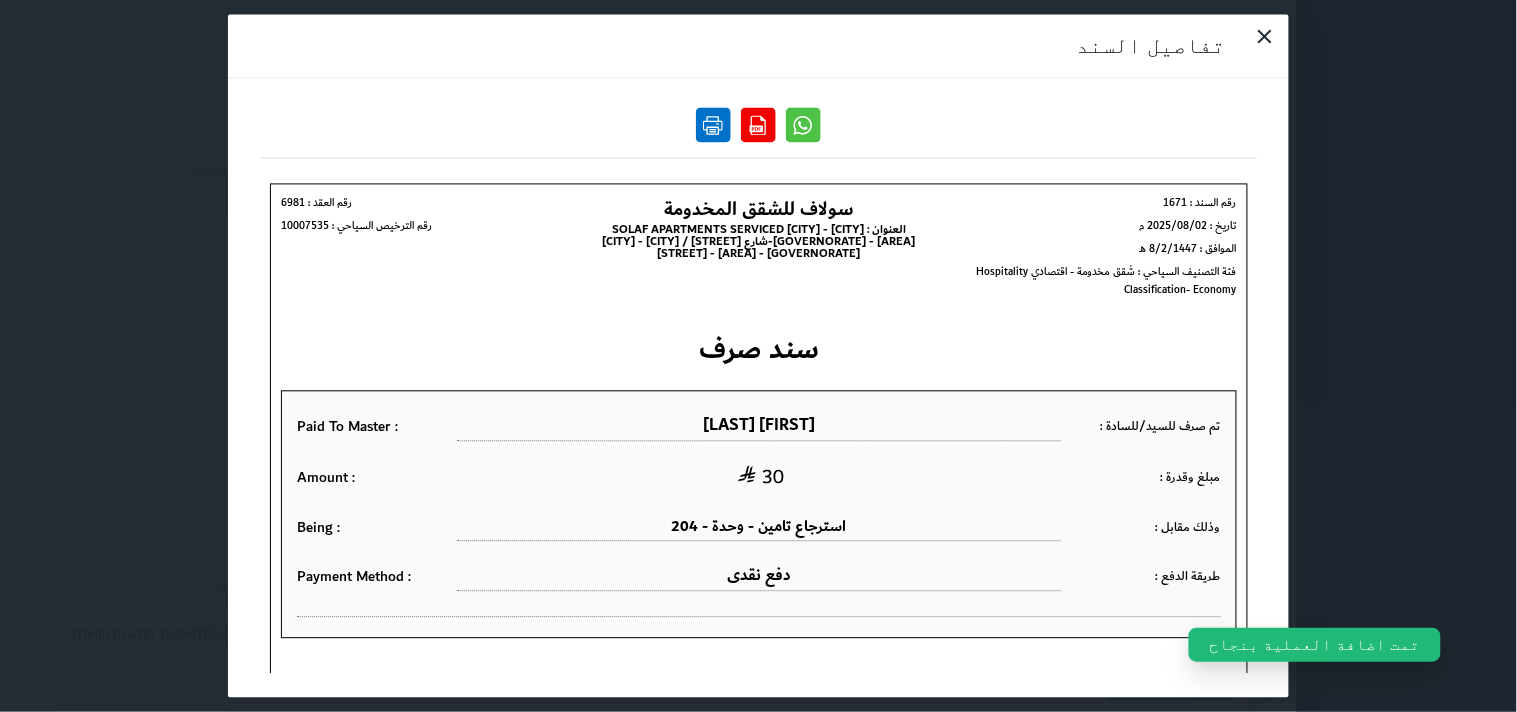 click at bounding box center [713, 125] 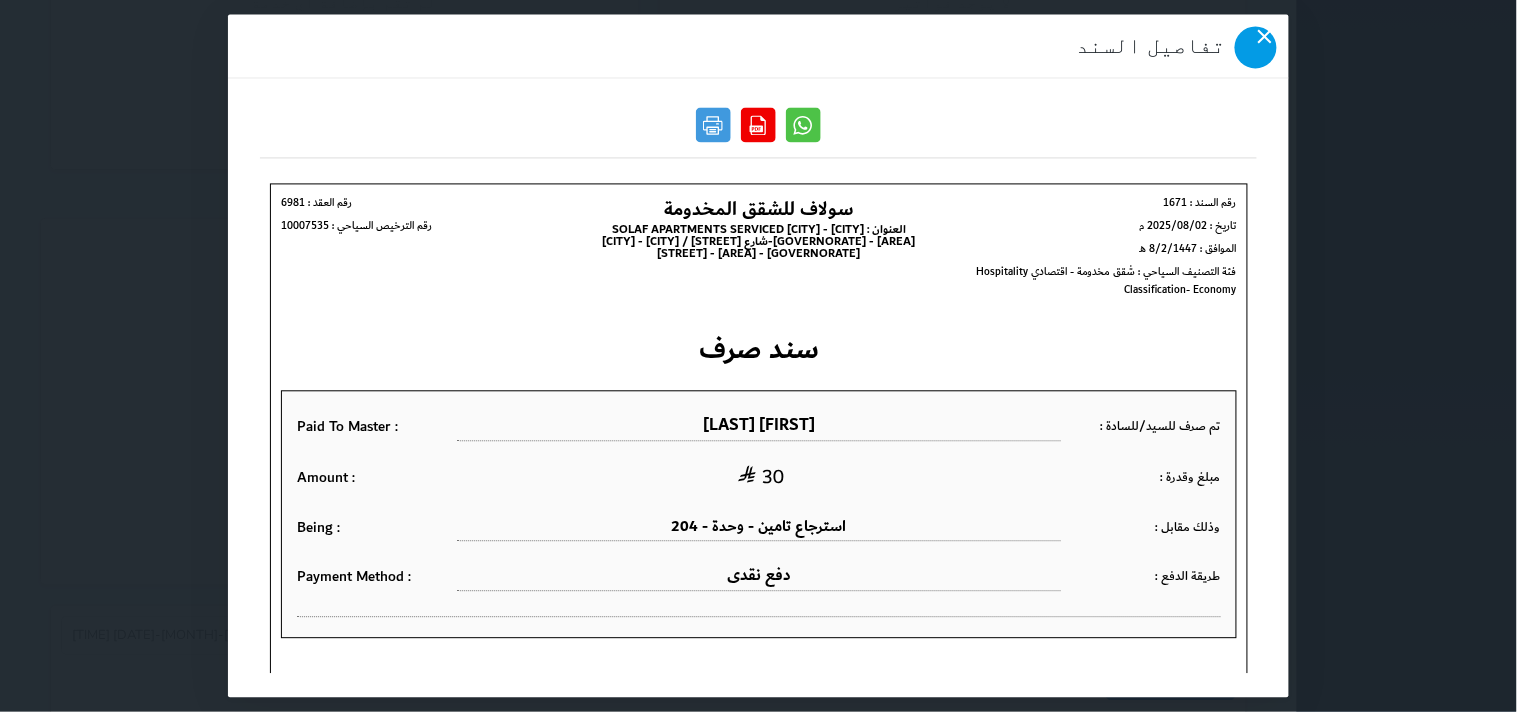 click 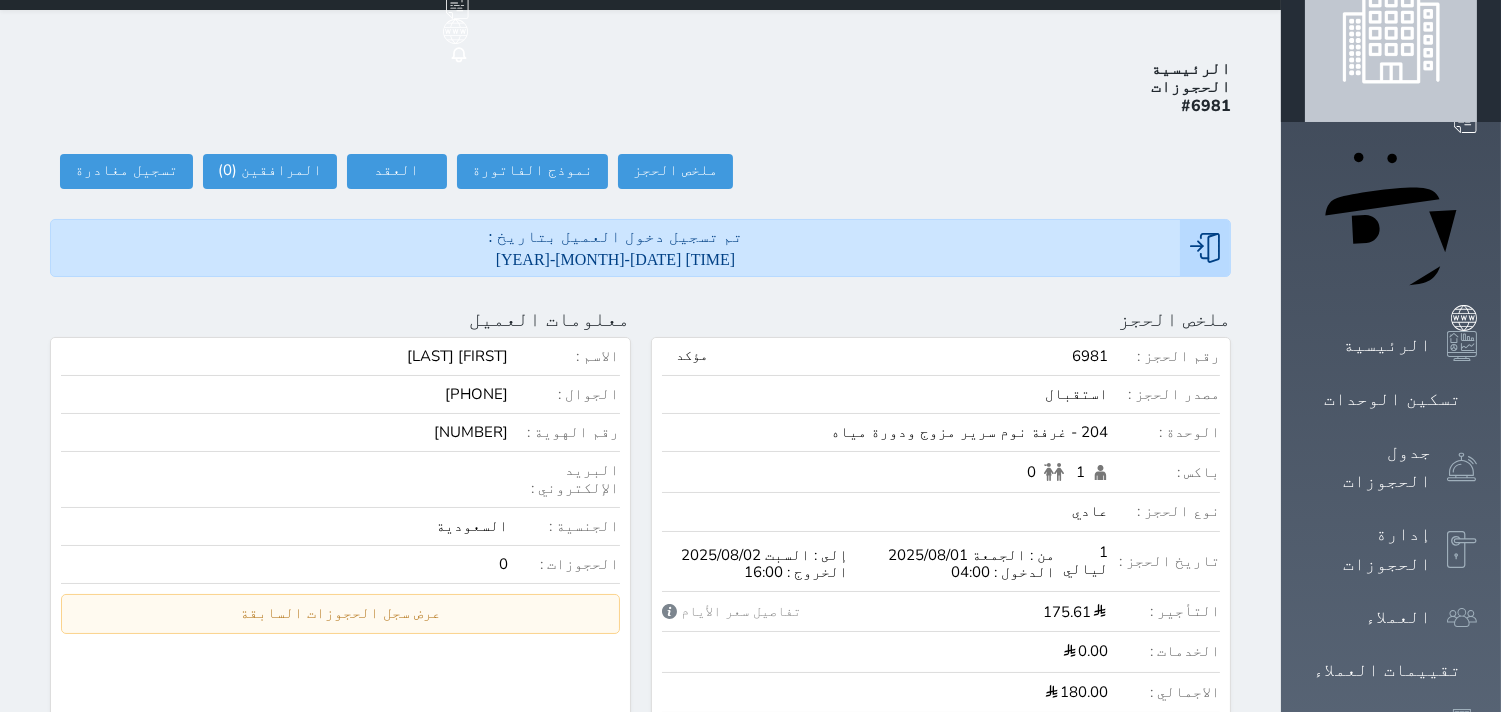 scroll, scrollTop: 0, scrollLeft: 0, axis: both 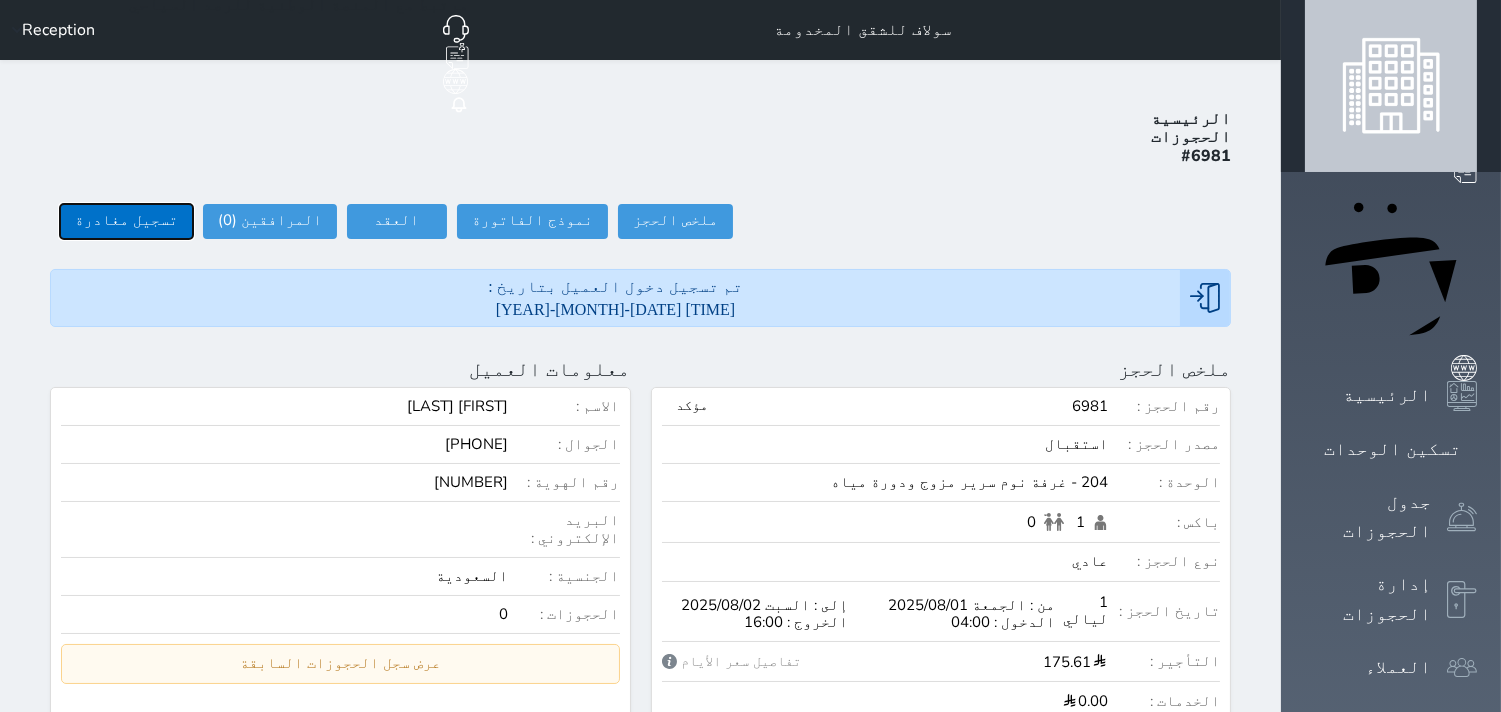 click on "تسجيل مغادرة" at bounding box center [126, 221] 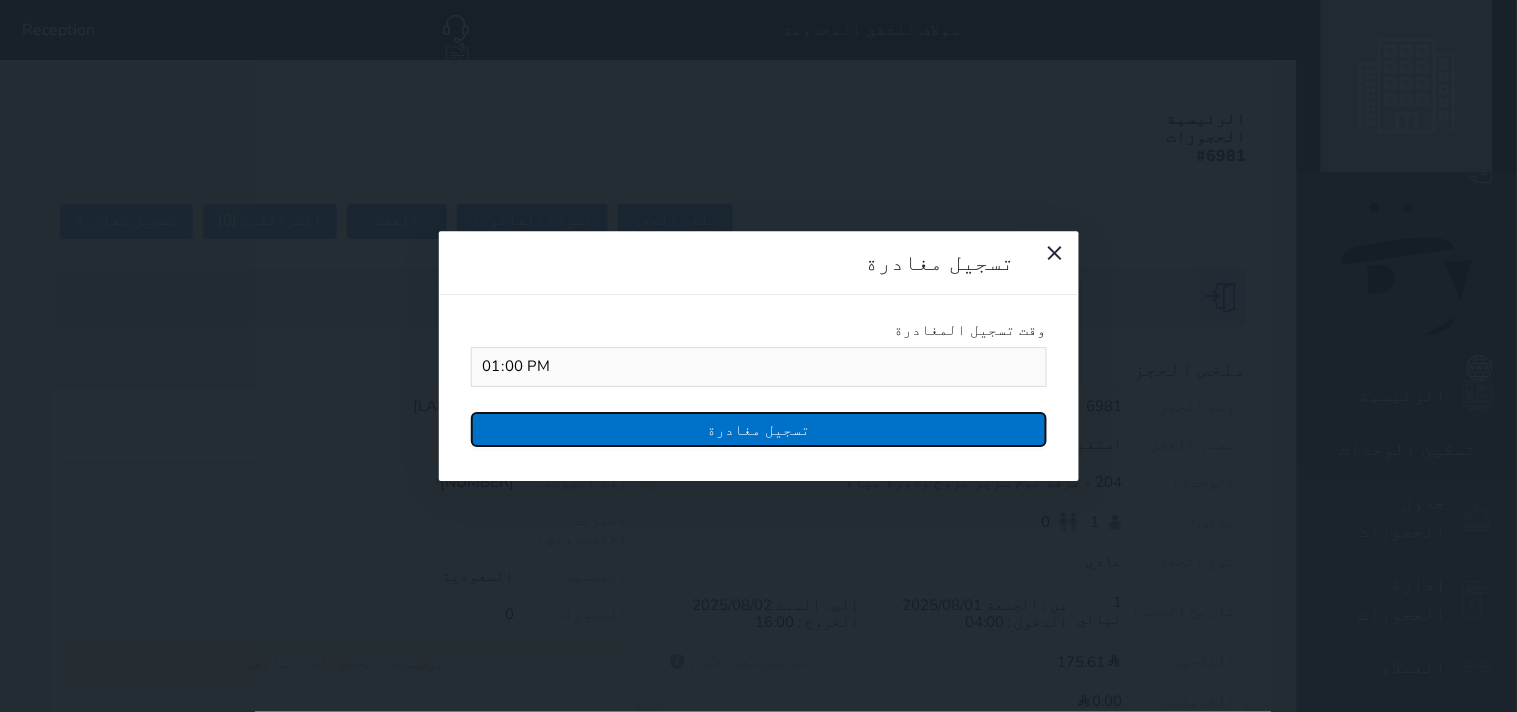 click on "تسجيل مغادرة" at bounding box center [759, 429] 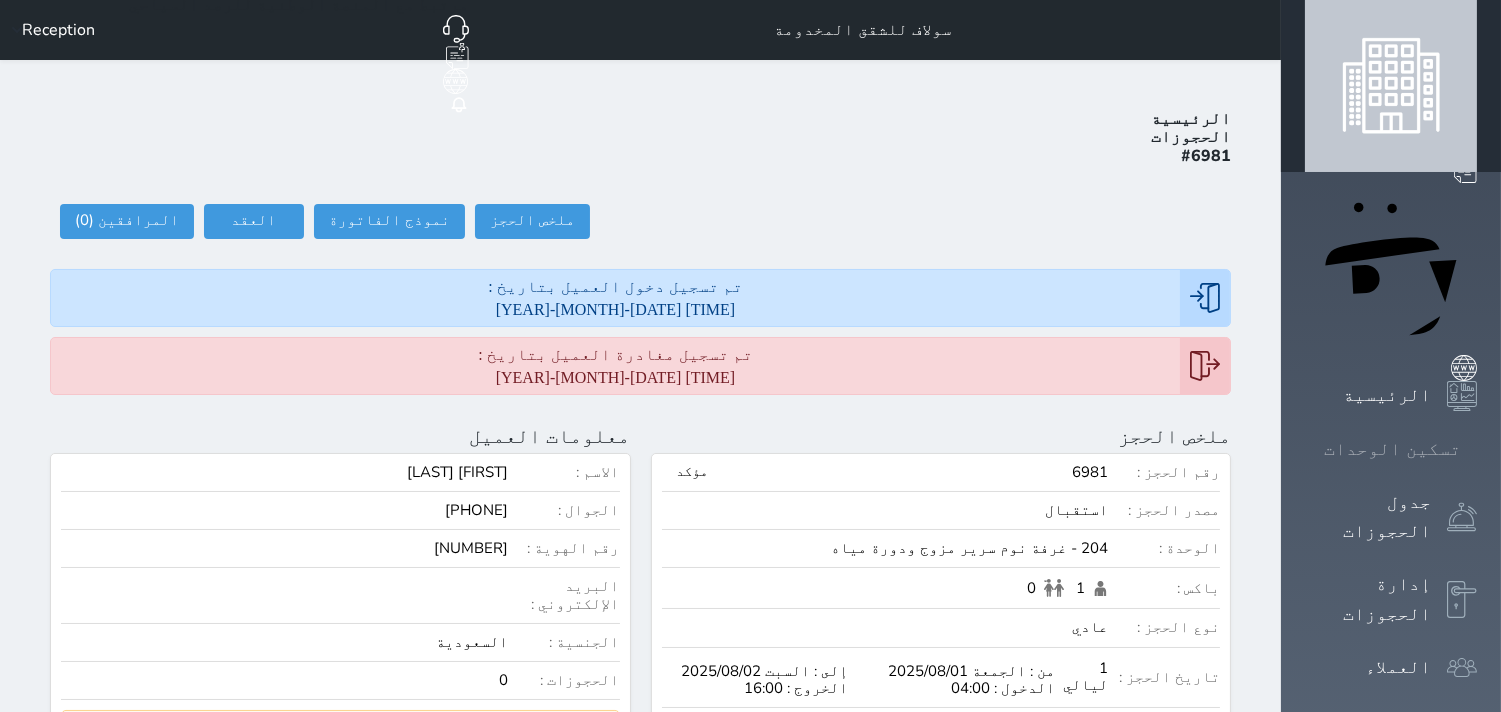 click on "تسكين الوحدات" at bounding box center (1392, 449) 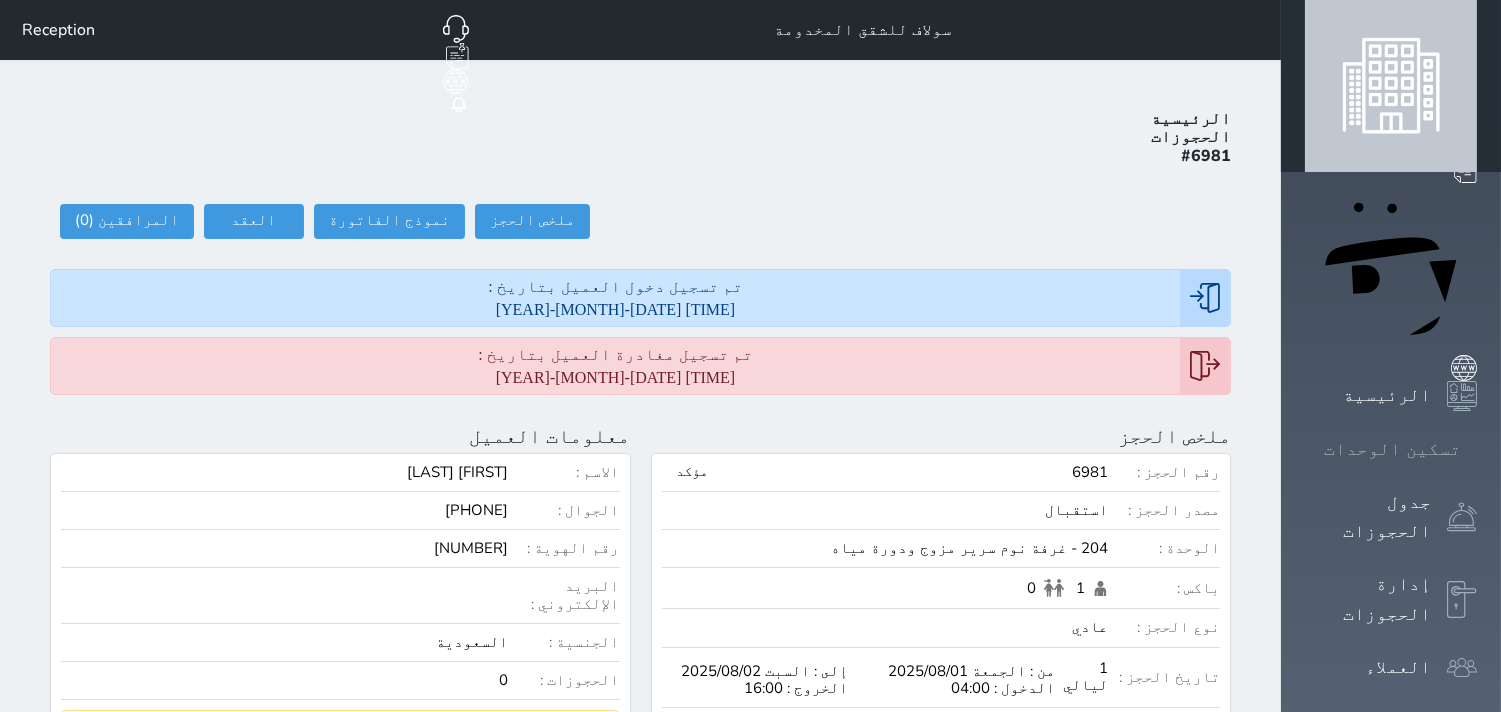 click on "تسكين الوحدات" at bounding box center [1392, 449] 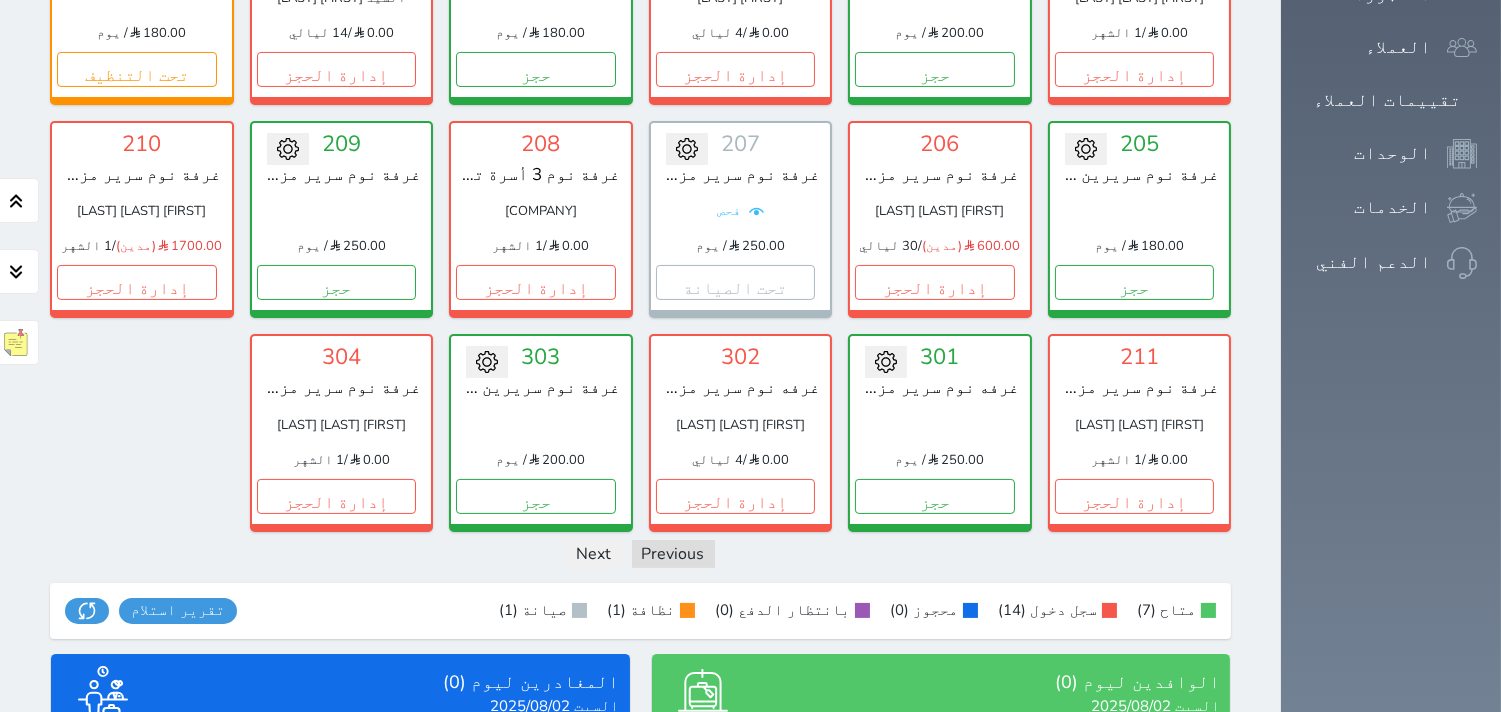scroll, scrollTop: 633, scrollLeft: 0, axis: vertical 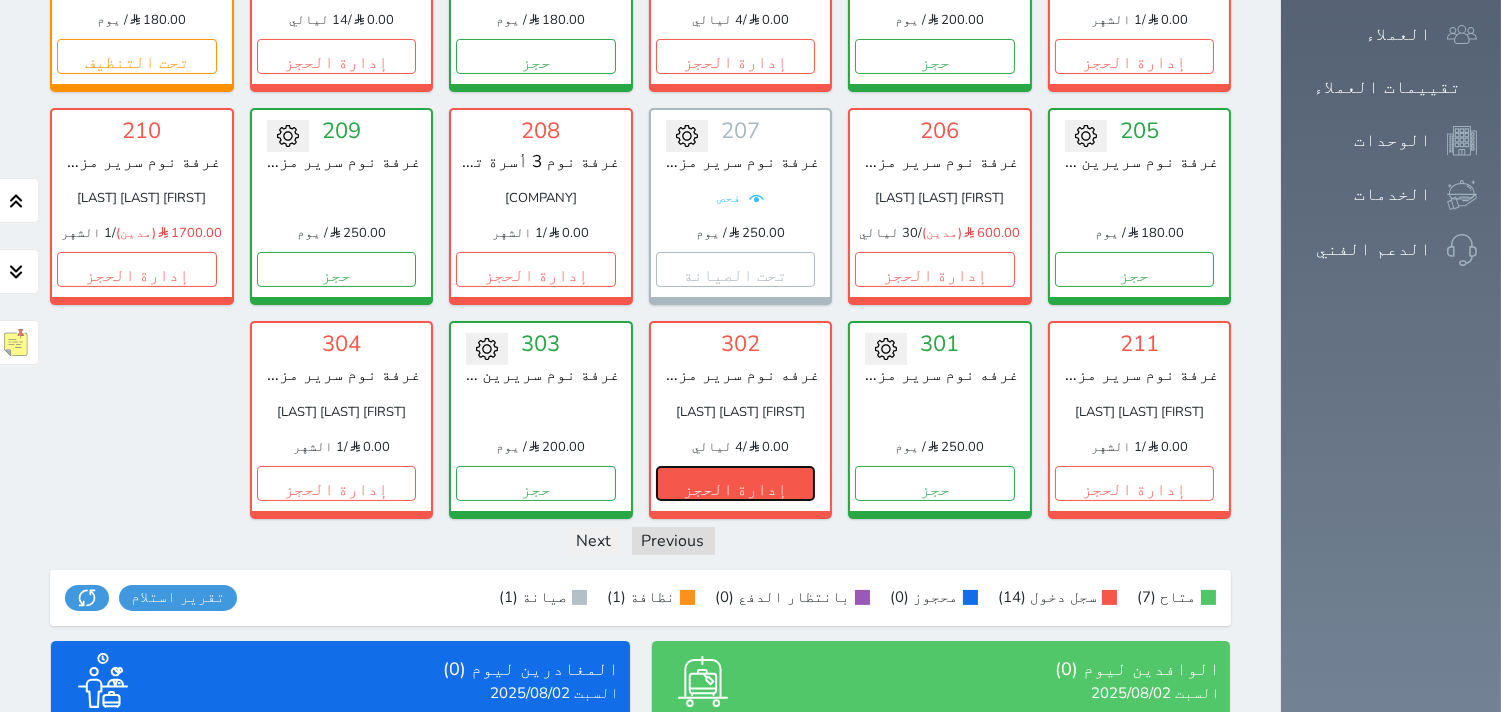 click on "إدارة الحجز" at bounding box center [736, 483] 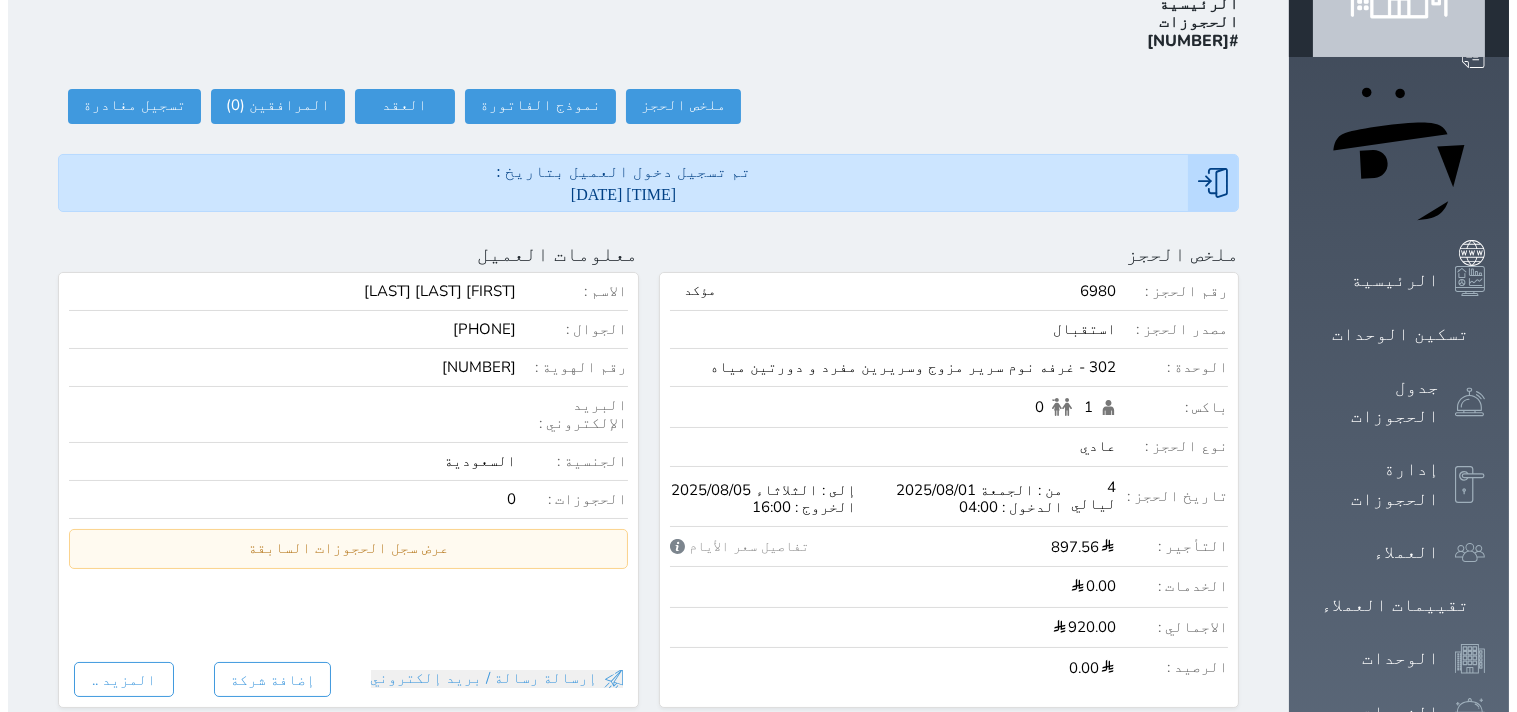 scroll, scrollTop: 0, scrollLeft: 0, axis: both 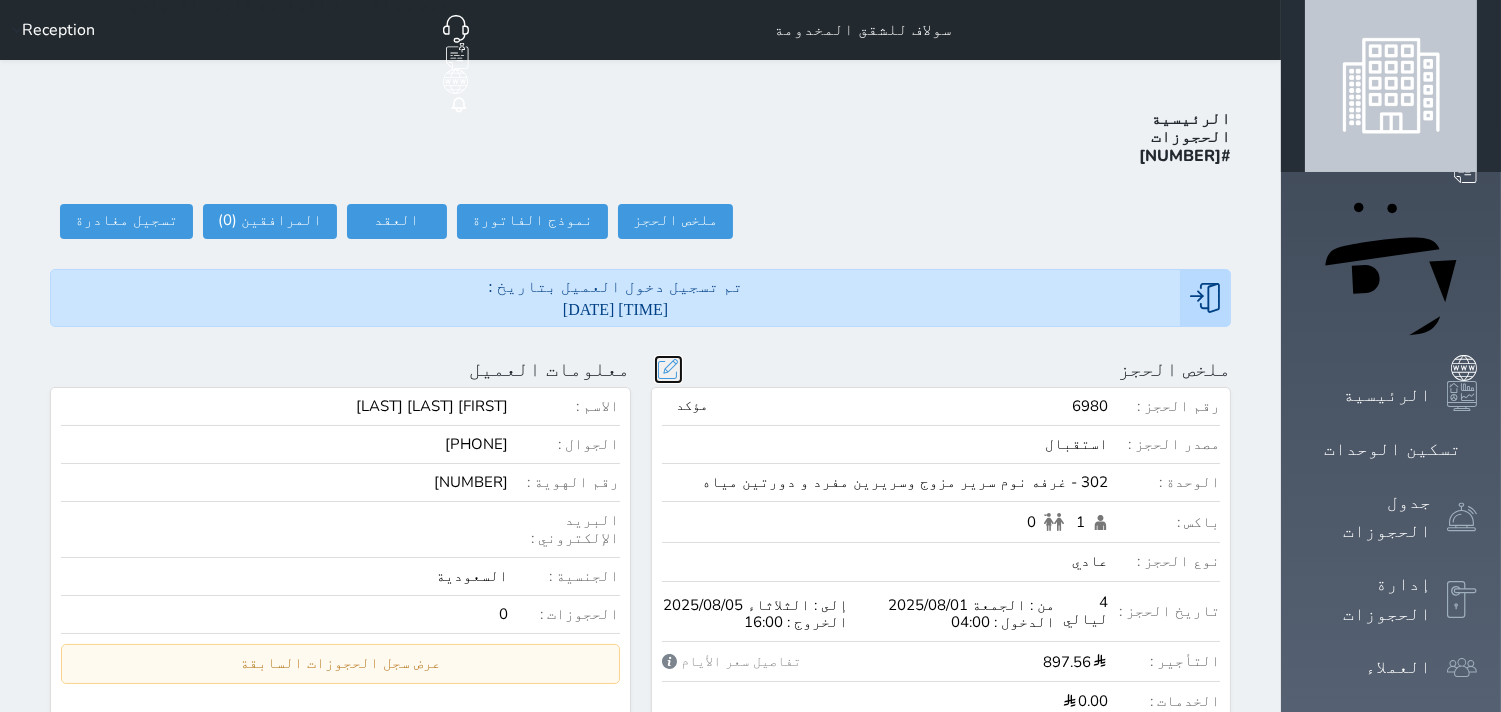 click at bounding box center (668, 369) 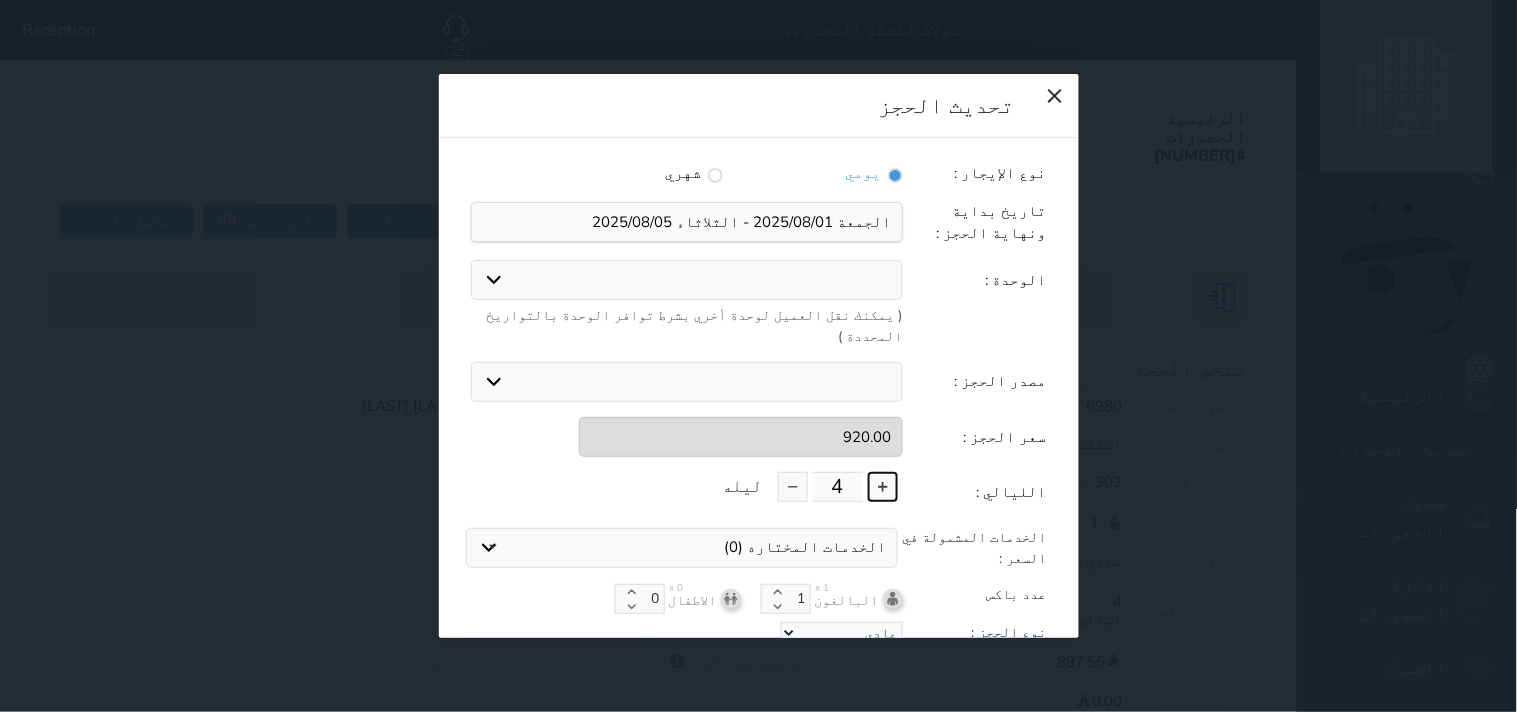 click at bounding box center (883, 487) 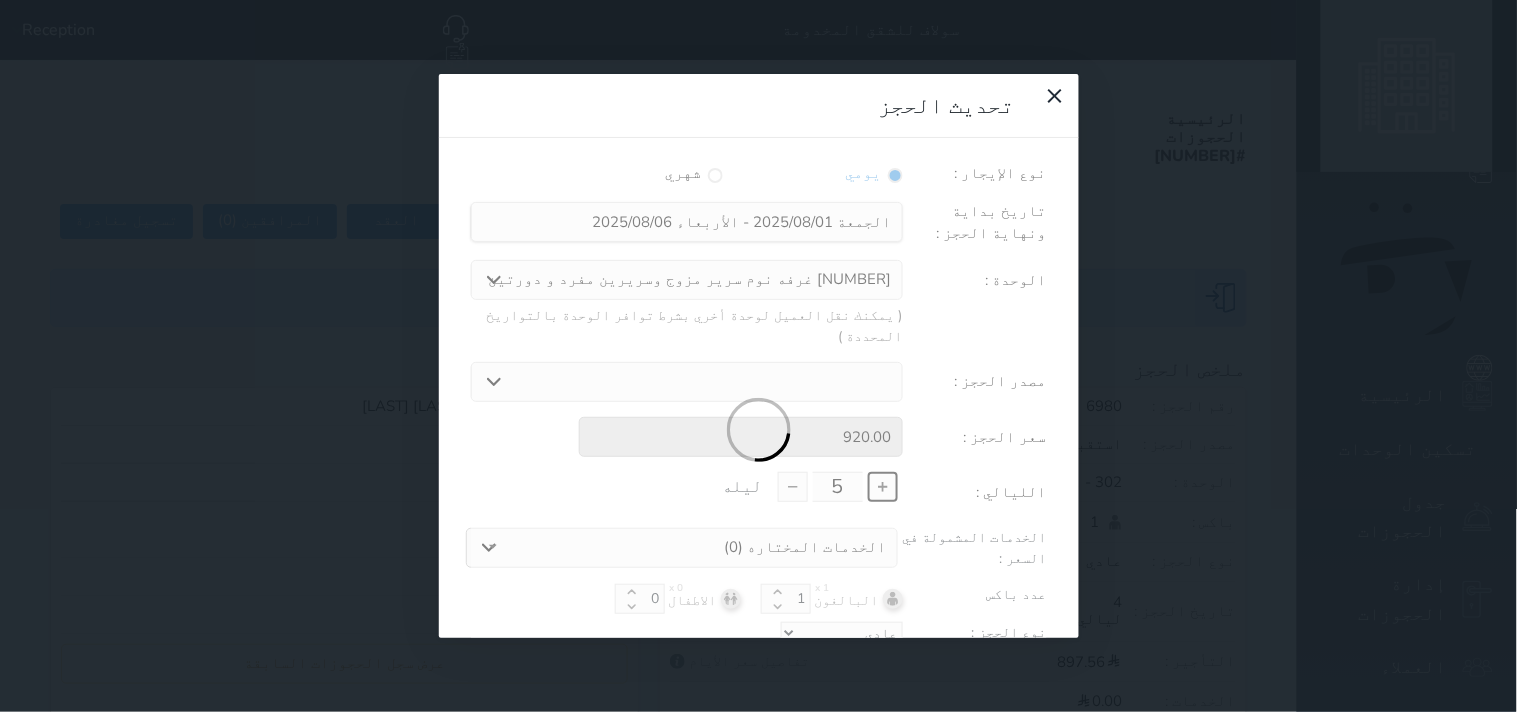 type on "1150.00" 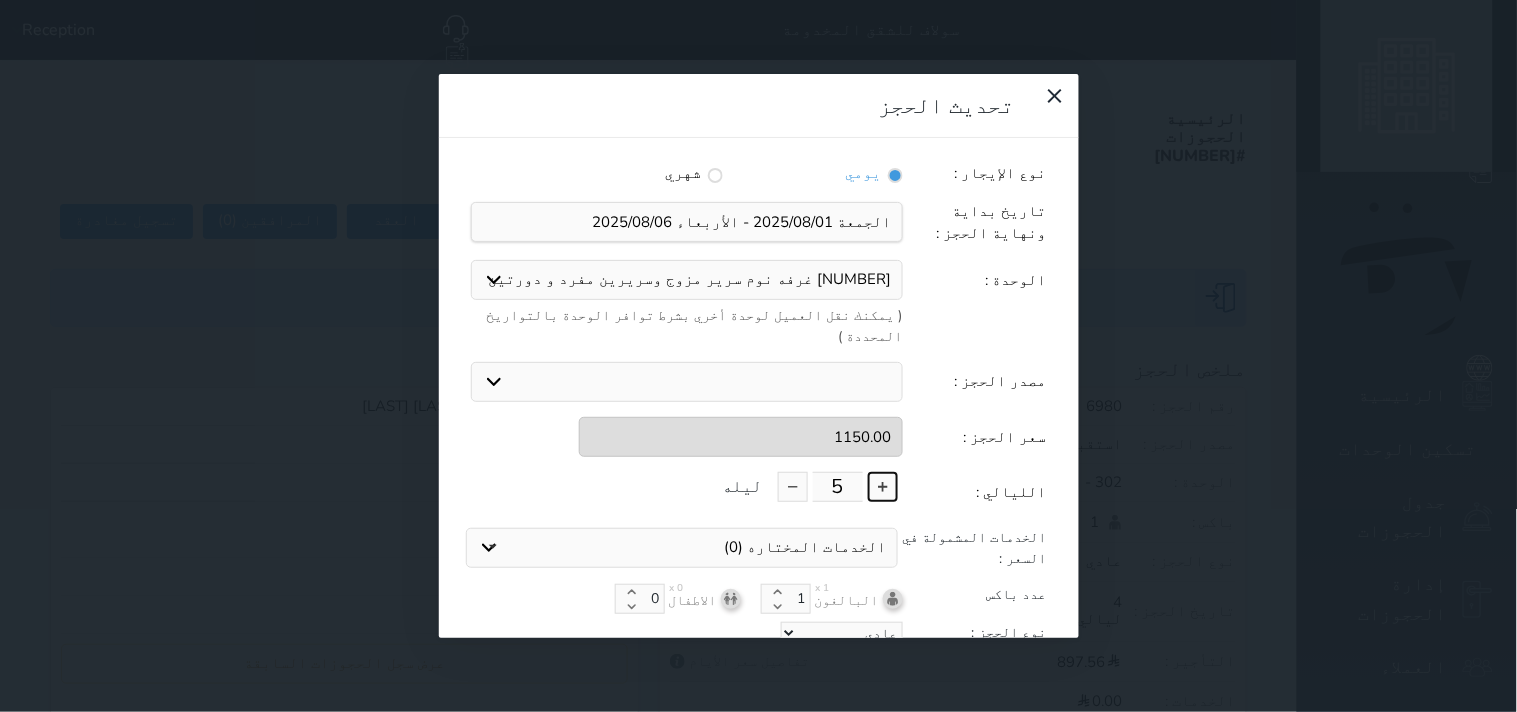 click at bounding box center (883, 487) 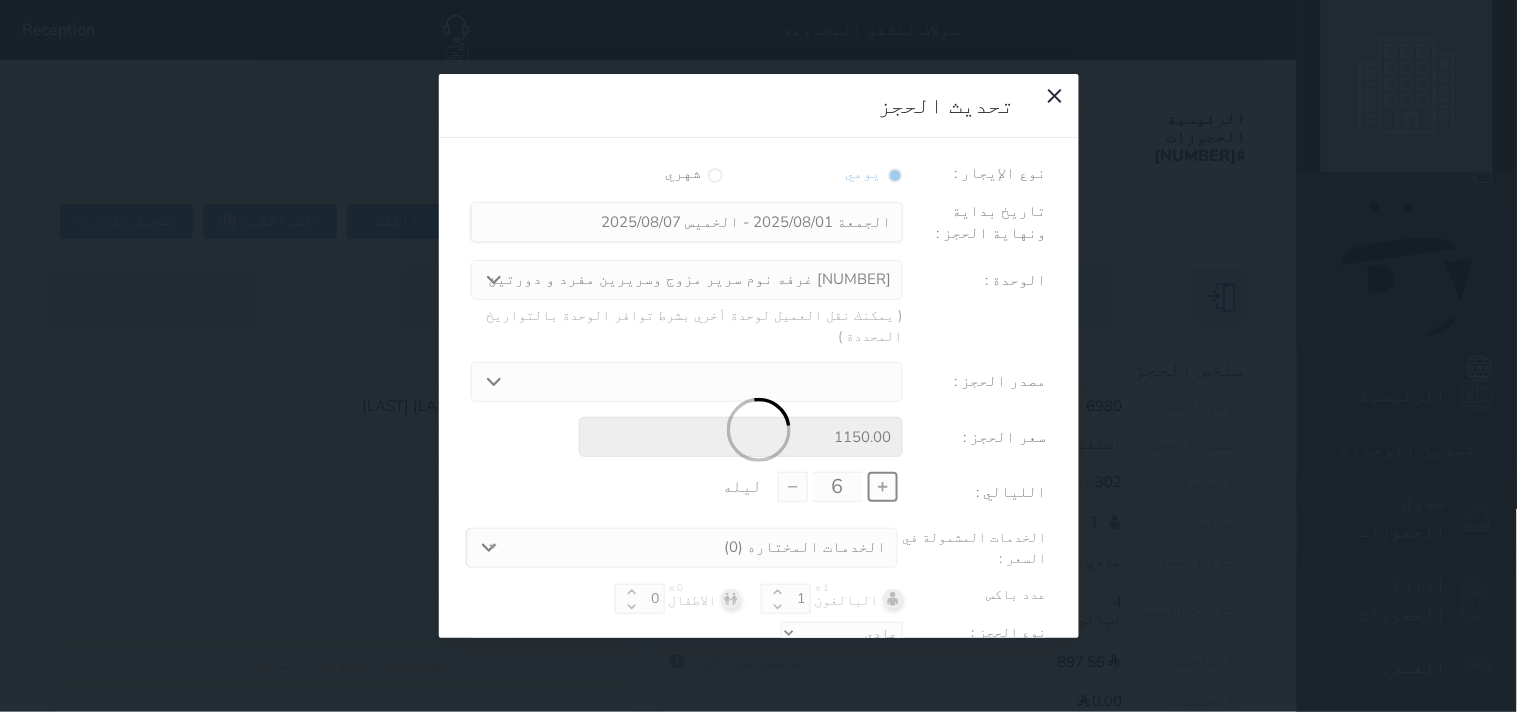 type on "1380.00" 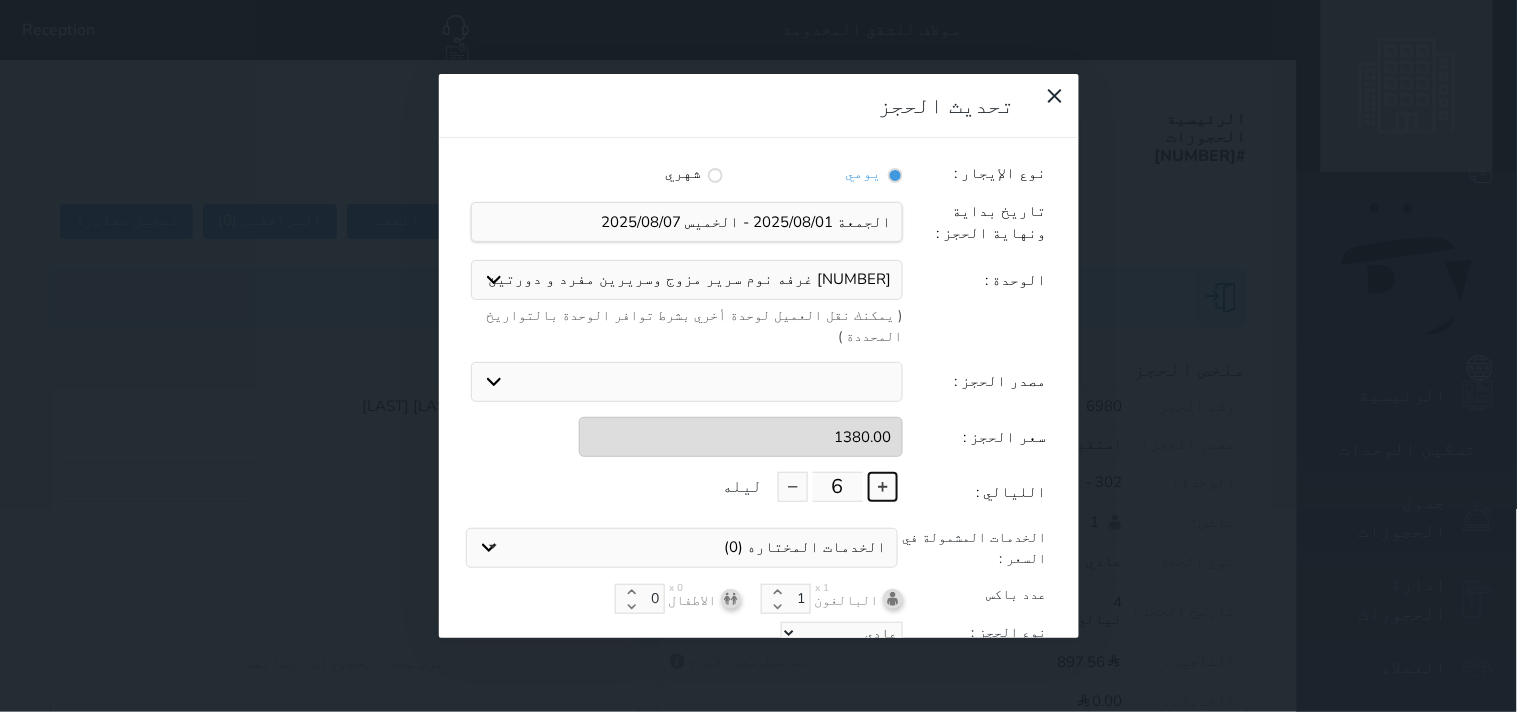 click at bounding box center (883, 487) 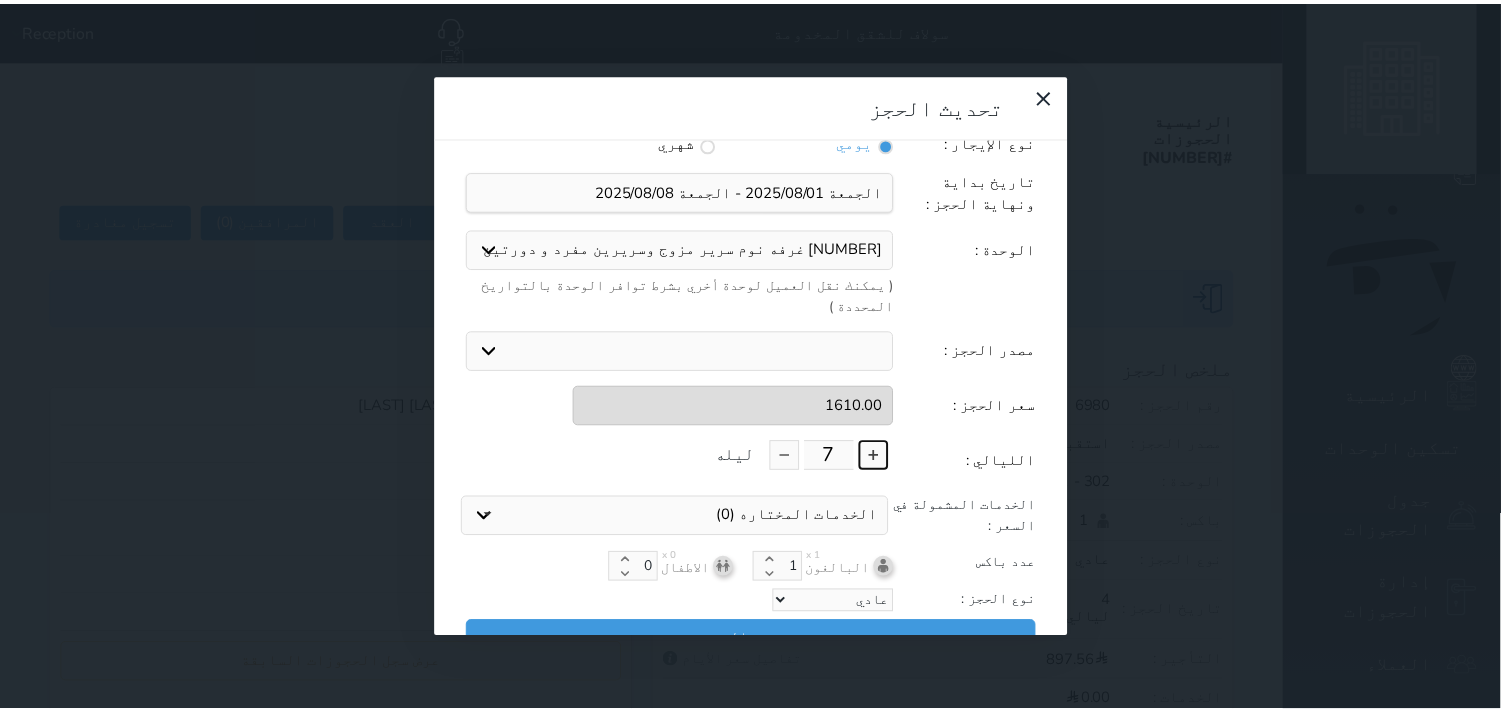 scroll, scrollTop: 44, scrollLeft: 0, axis: vertical 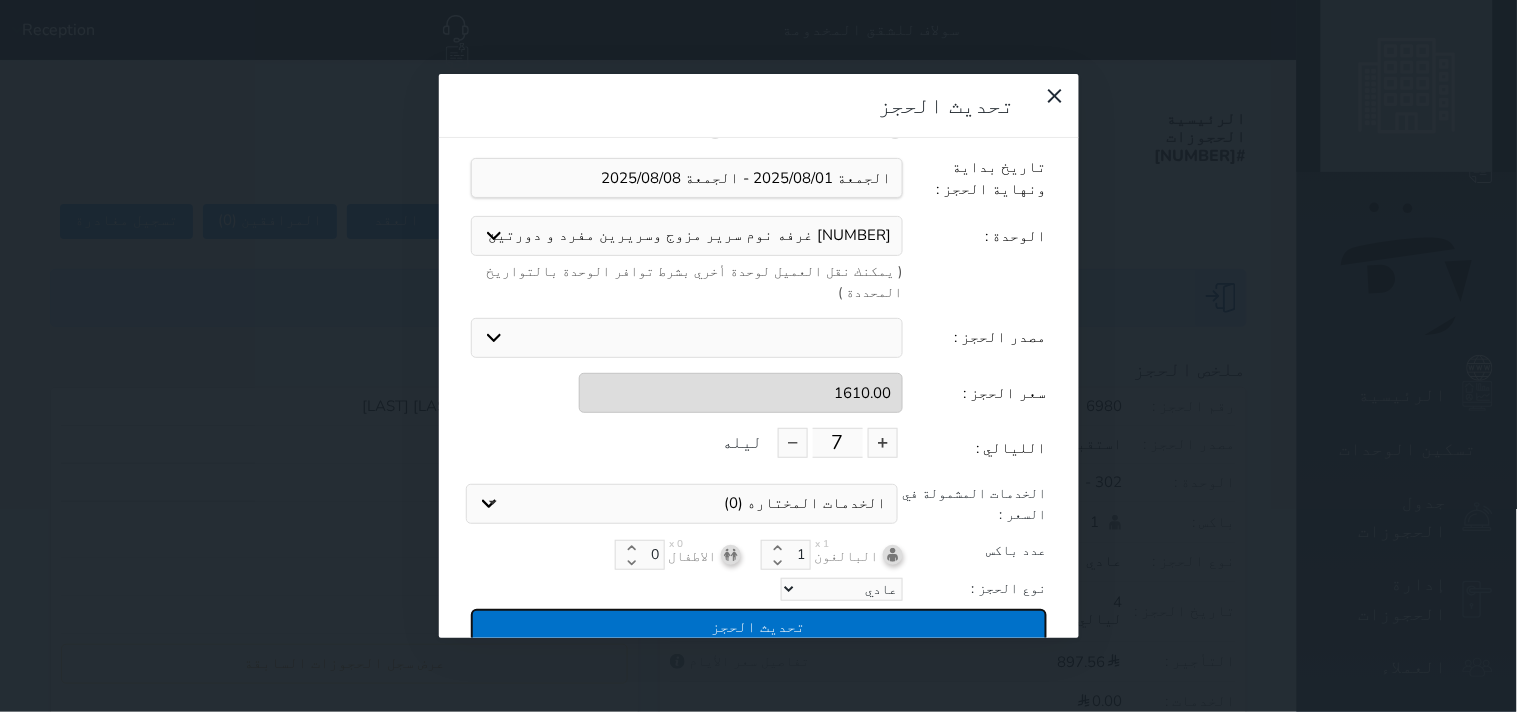 click on "تحديث الحجز" at bounding box center (759, 626) 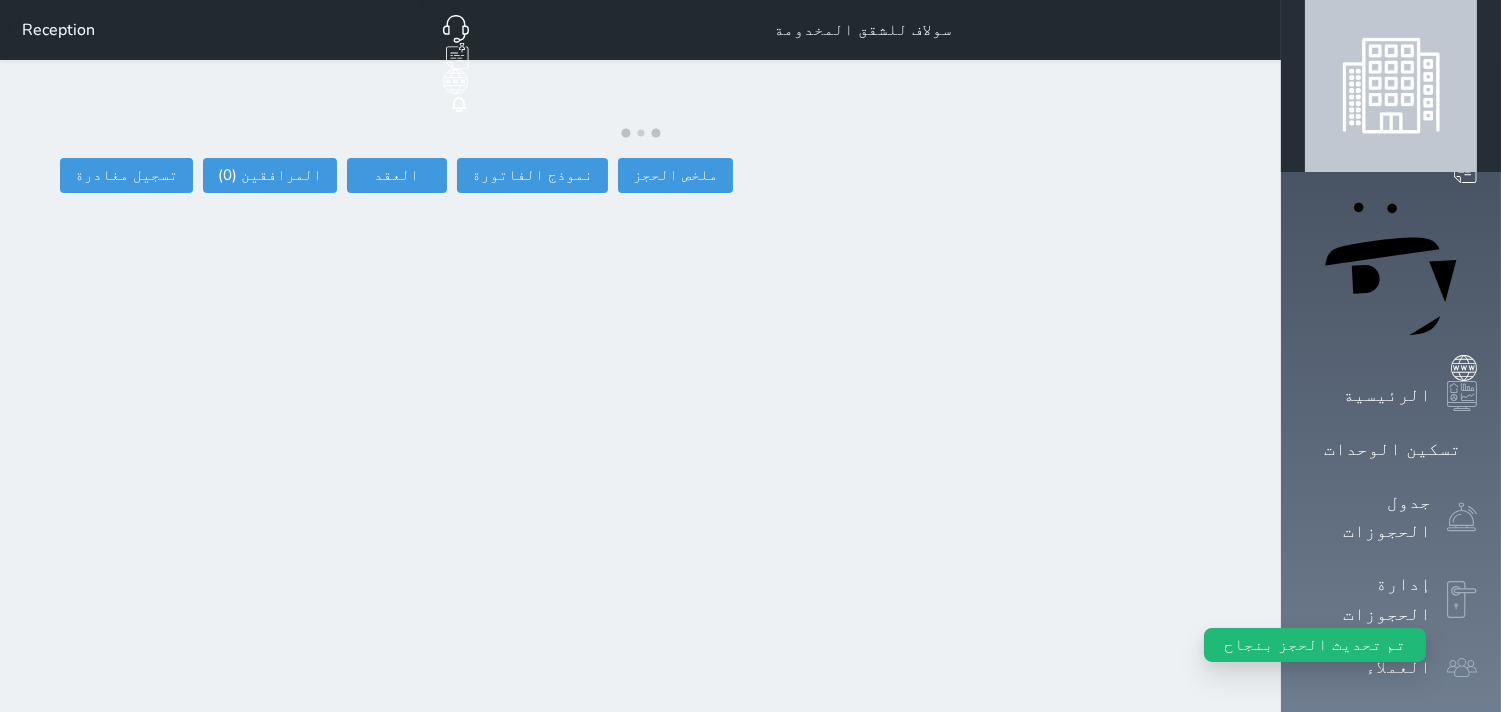 select 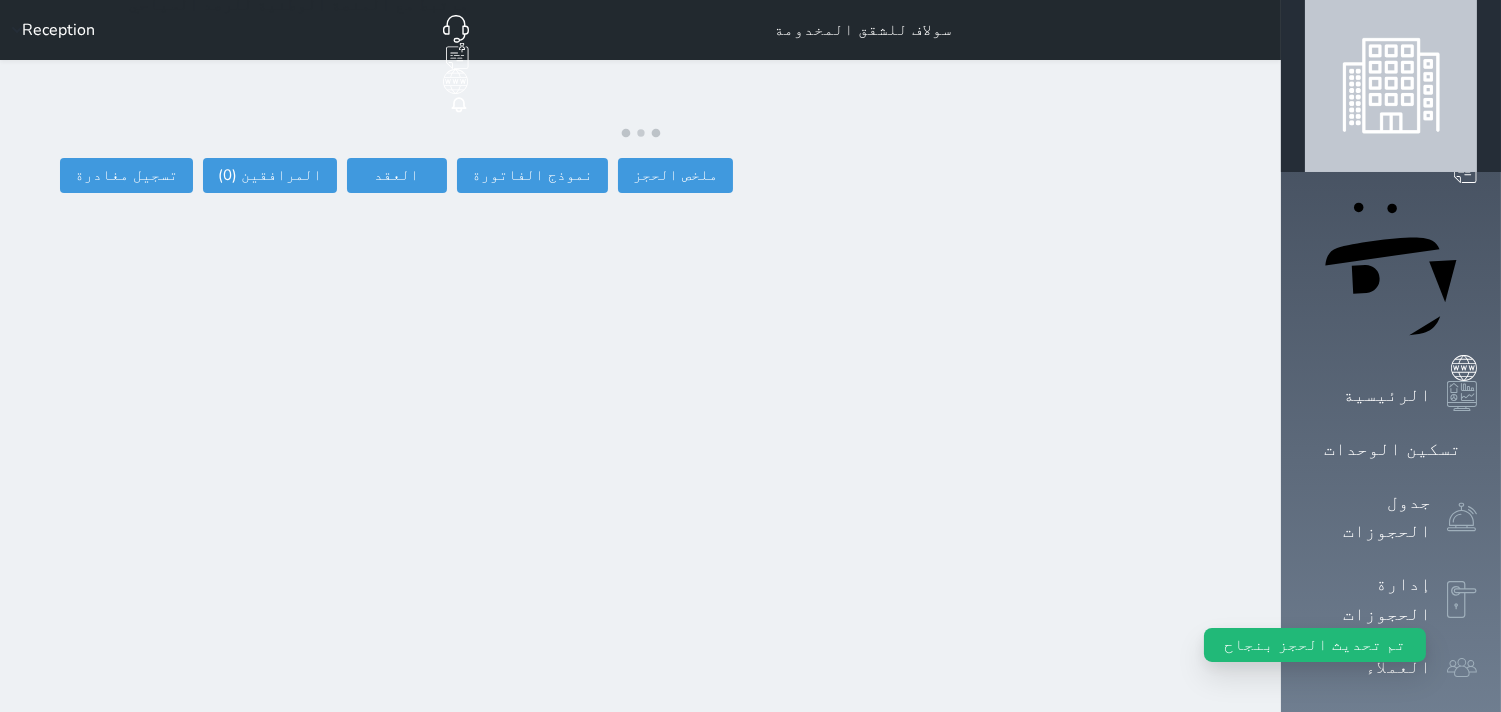 select 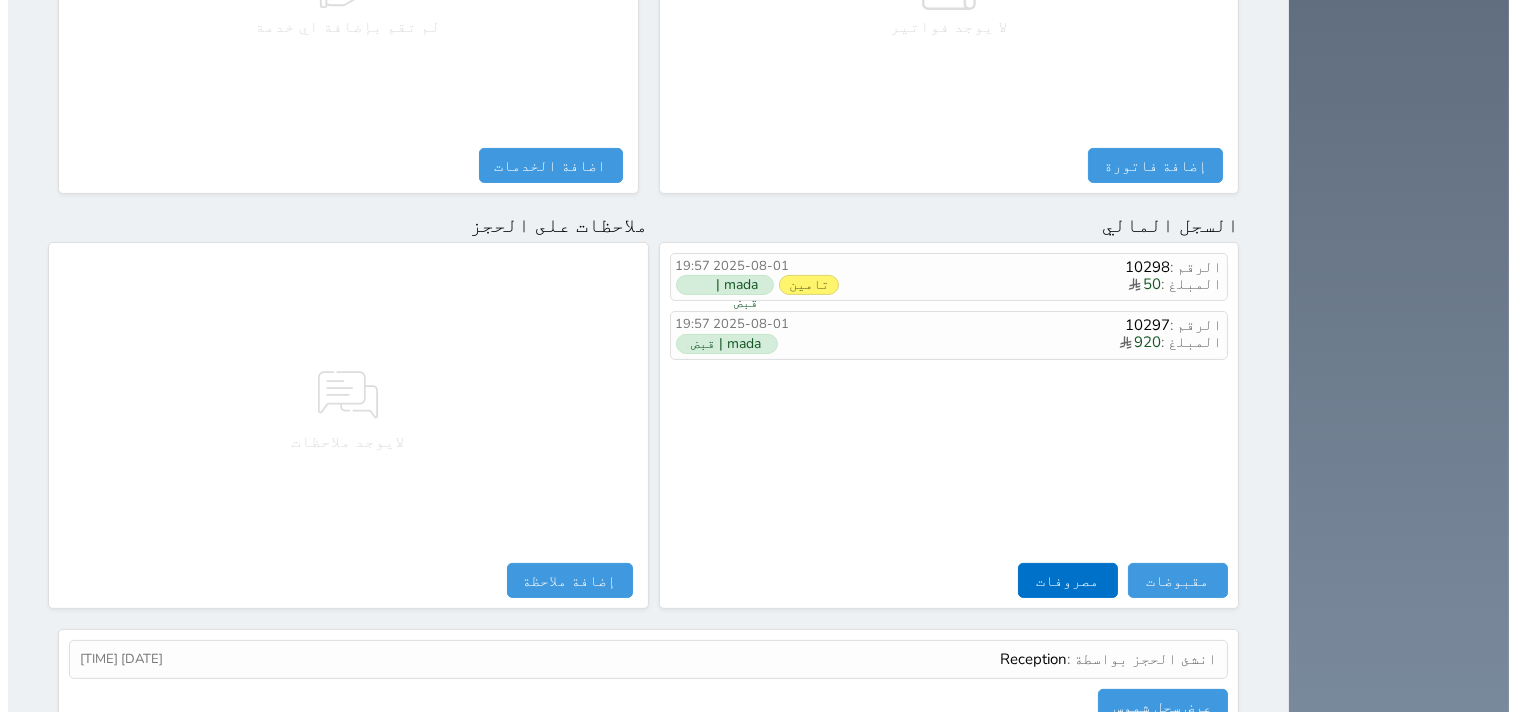 scroll, scrollTop: 1068, scrollLeft: 0, axis: vertical 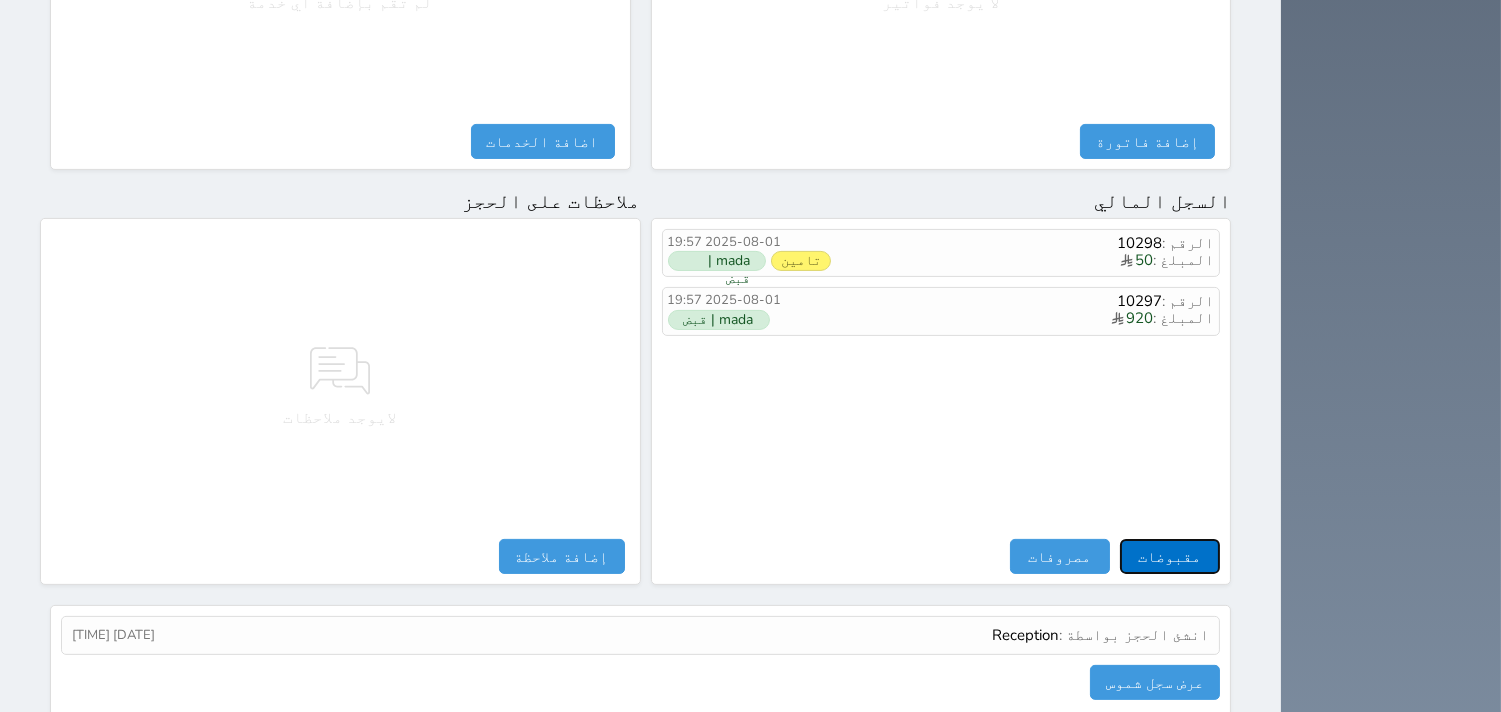 click on "مقبوضات" at bounding box center (1170, 556) 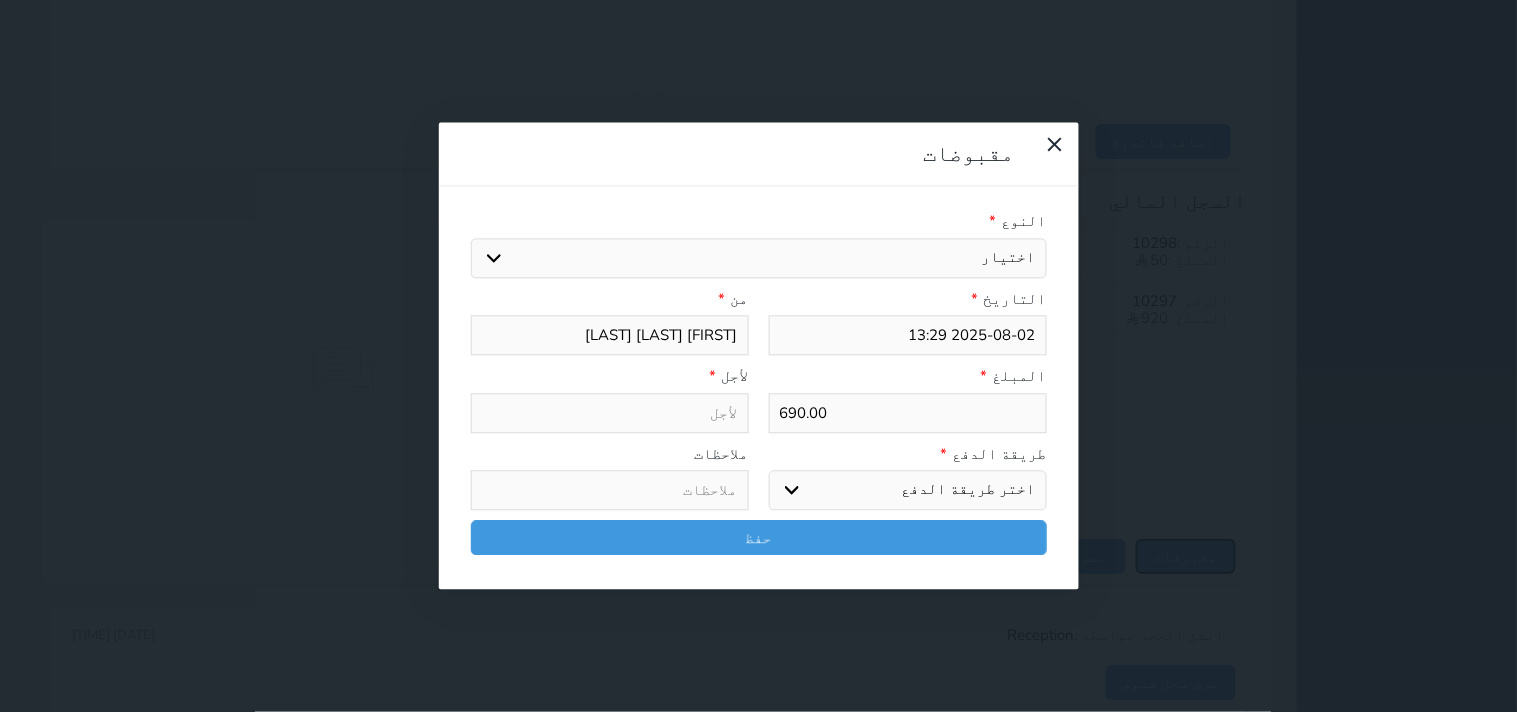 select 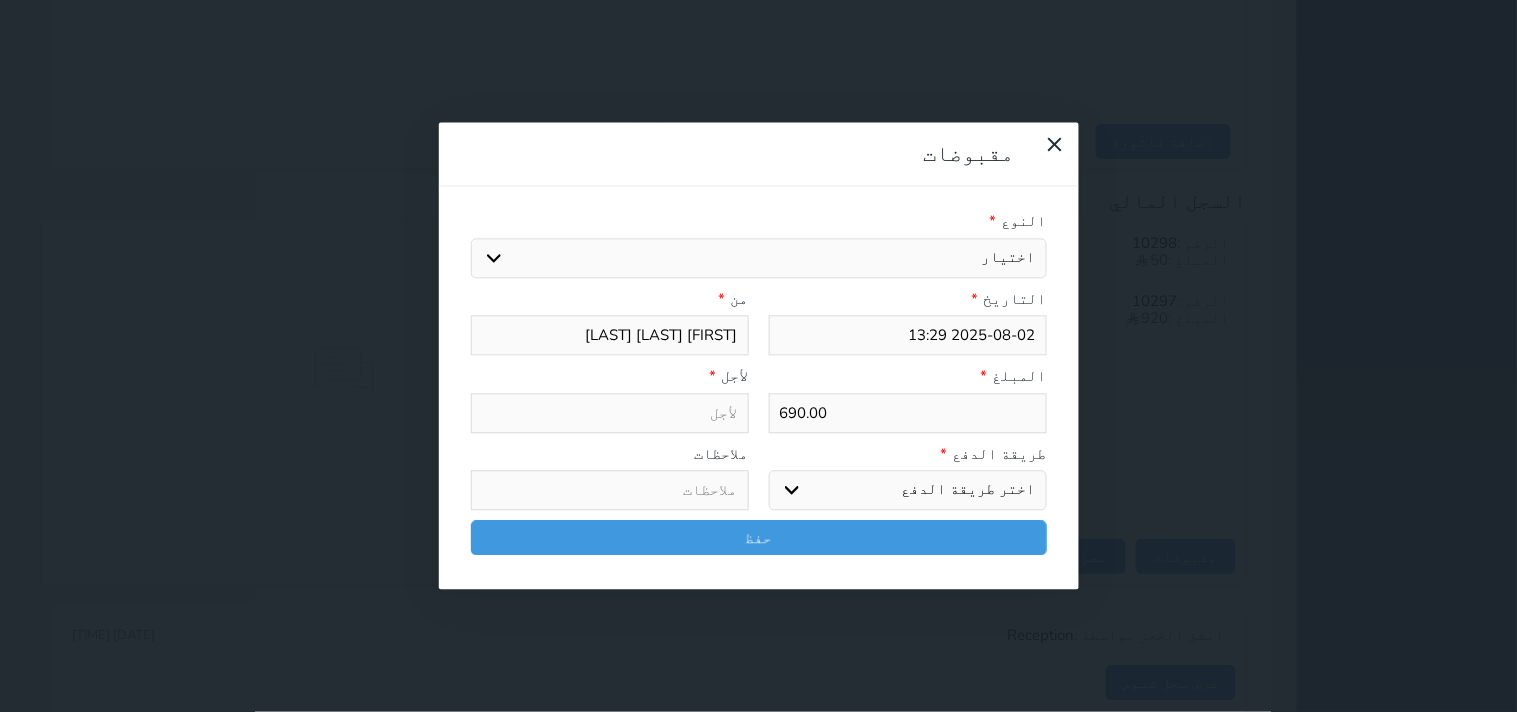 click on "اختيار   مقبوضات عامة قيمة إيجار فواتير تامين عربون لا ينطبق آخر مغسلة واي فاي - الإنترنت مواقف السيارات طعام الأغذية والمشروبات مشروبات المشروبات الباردة المشروبات الساخنة الإفطار غداء عشاء مخبز و كعك حمام سباحة الصالة الرياضية سبا و خدمات الجمال اختيار وإسقاط (خدمات النقل) ميني بار كابل - تلفزيون سرير إضافي تصفيف الشعر التسوق خدمات الجولات السياحية المنظمة خدمات الدليل السياحي" at bounding box center (759, 258) 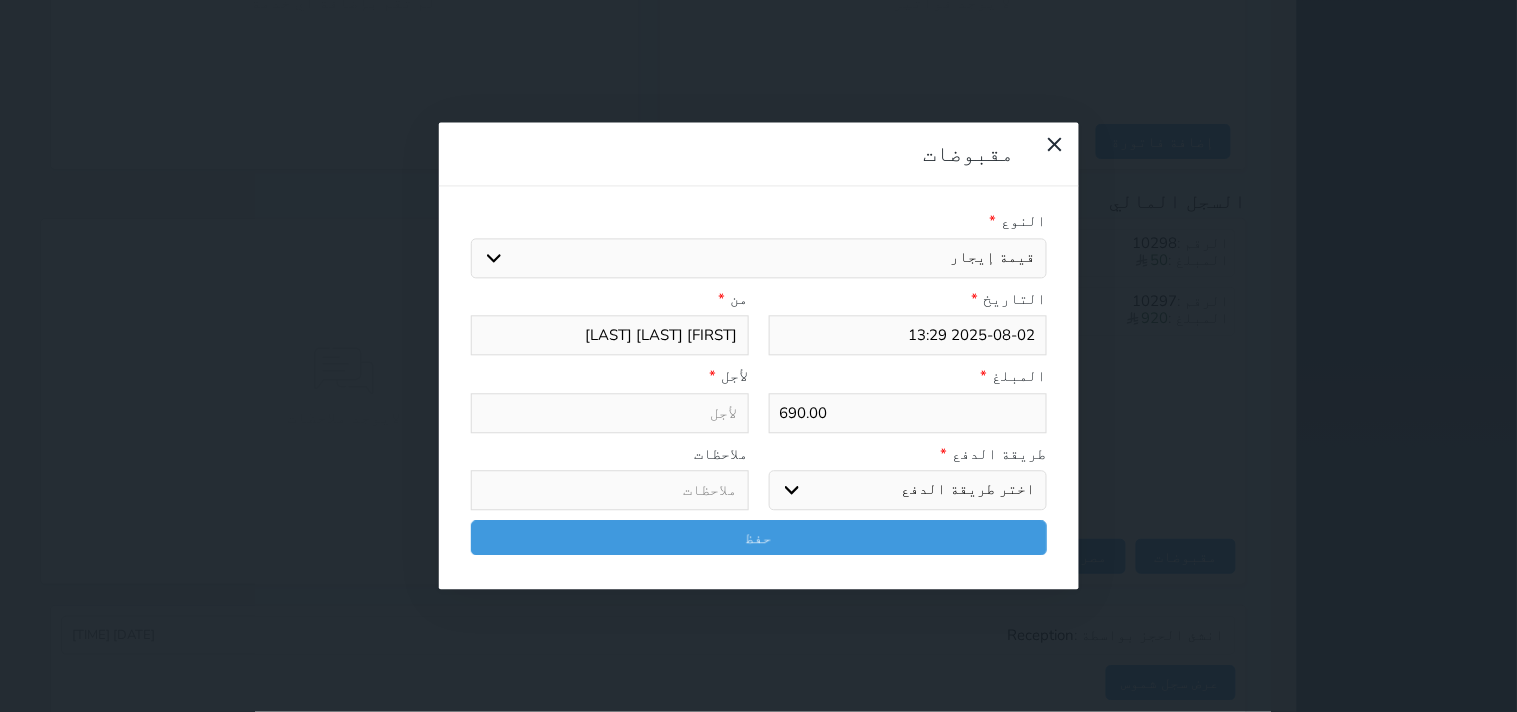 click on "اختيار   مقبوضات عامة قيمة إيجار فواتير تامين عربون لا ينطبق آخر مغسلة واي فاي - الإنترنت مواقف السيارات طعام الأغذية والمشروبات مشروبات المشروبات الباردة المشروبات الساخنة الإفطار غداء عشاء مخبز و كعك حمام سباحة الصالة الرياضية سبا و خدمات الجمال اختيار وإسقاط (خدمات النقل) ميني بار كابل - تلفزيون سرير إضافي تصفيف الشعر التسوق خدمات الجولات السياحية المنظمة خدمات الدليل السياحي" at bounding box center [759, 258] 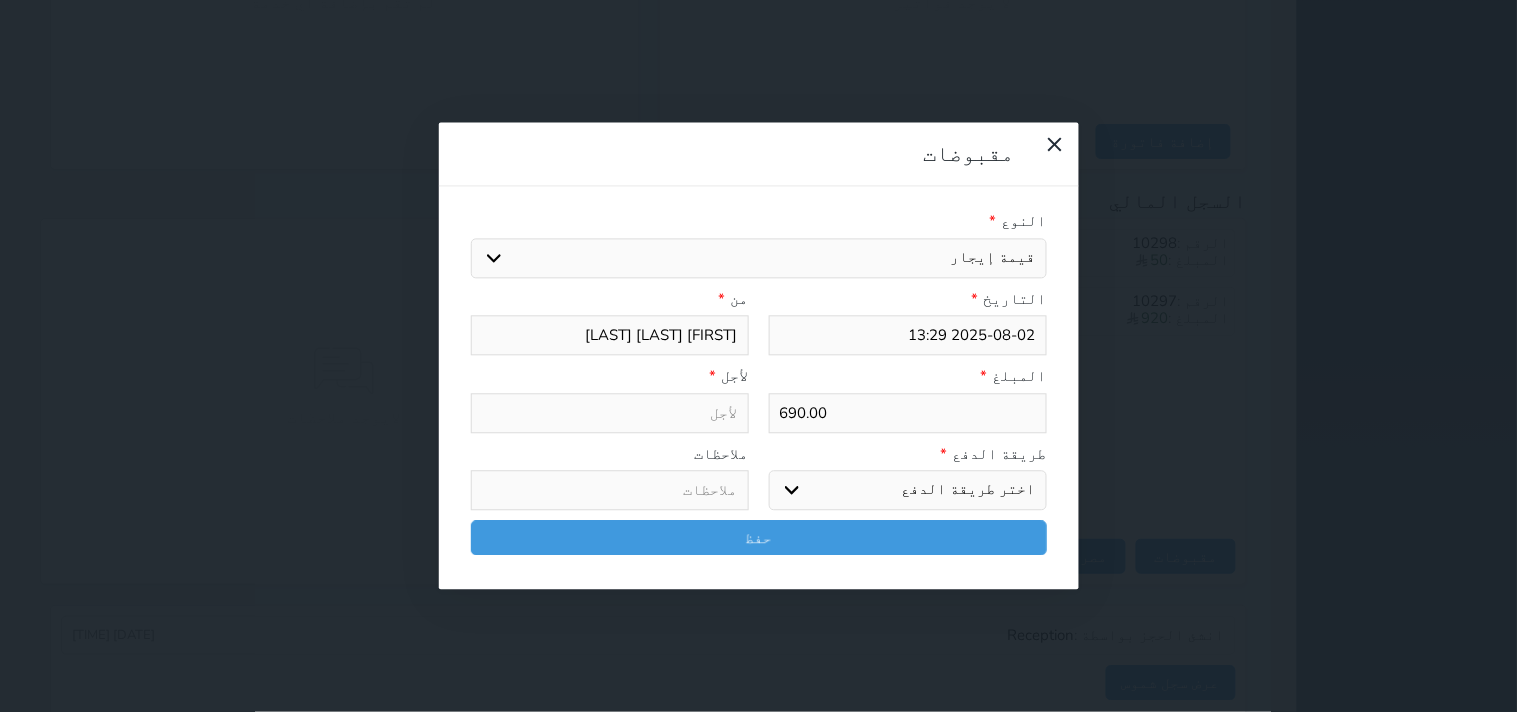 type on "قيمة إيجار - الوحدة - 302" 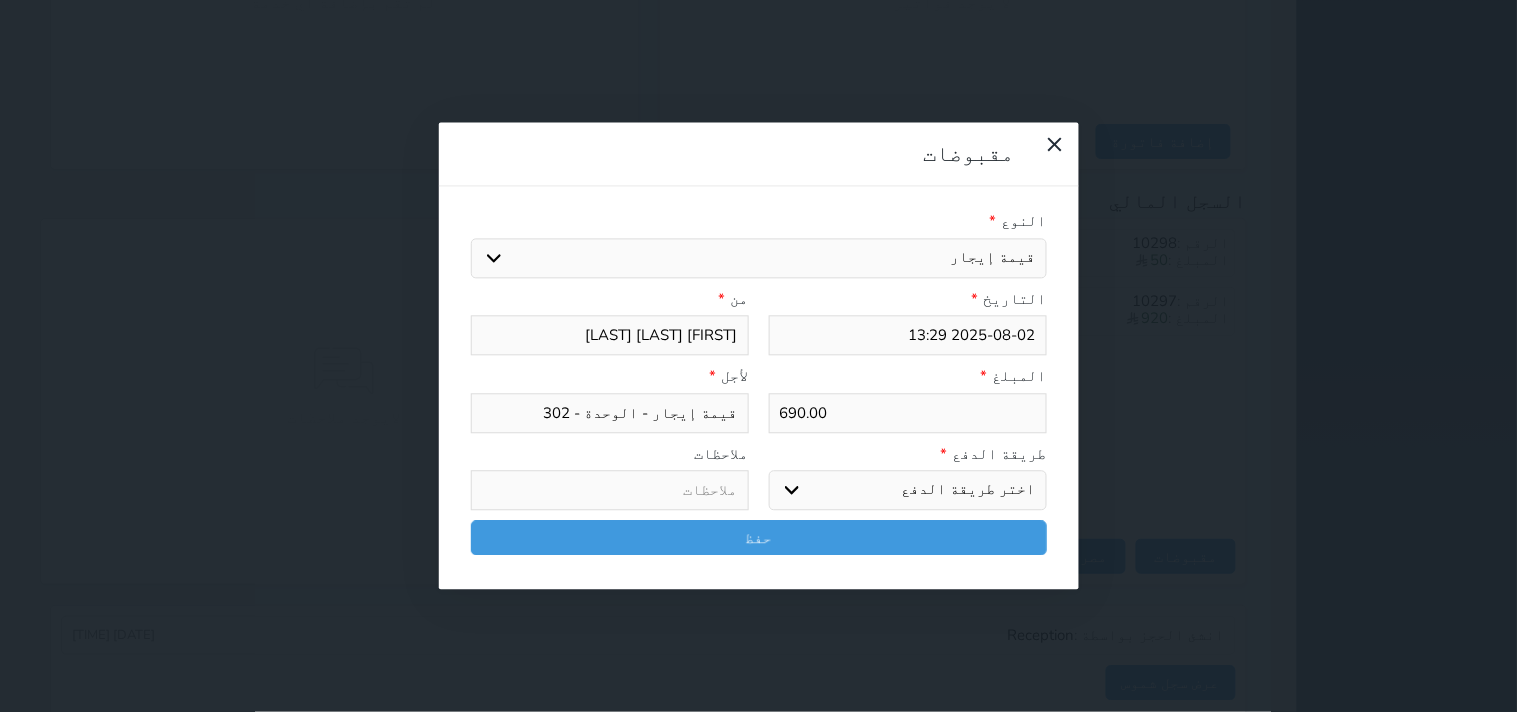 click on "اختر طريقة الدفع   دفع نقدى   تحويل بنكى   مدى   بطاقة ائتمان   آجل" at bounding box center [908, 491] 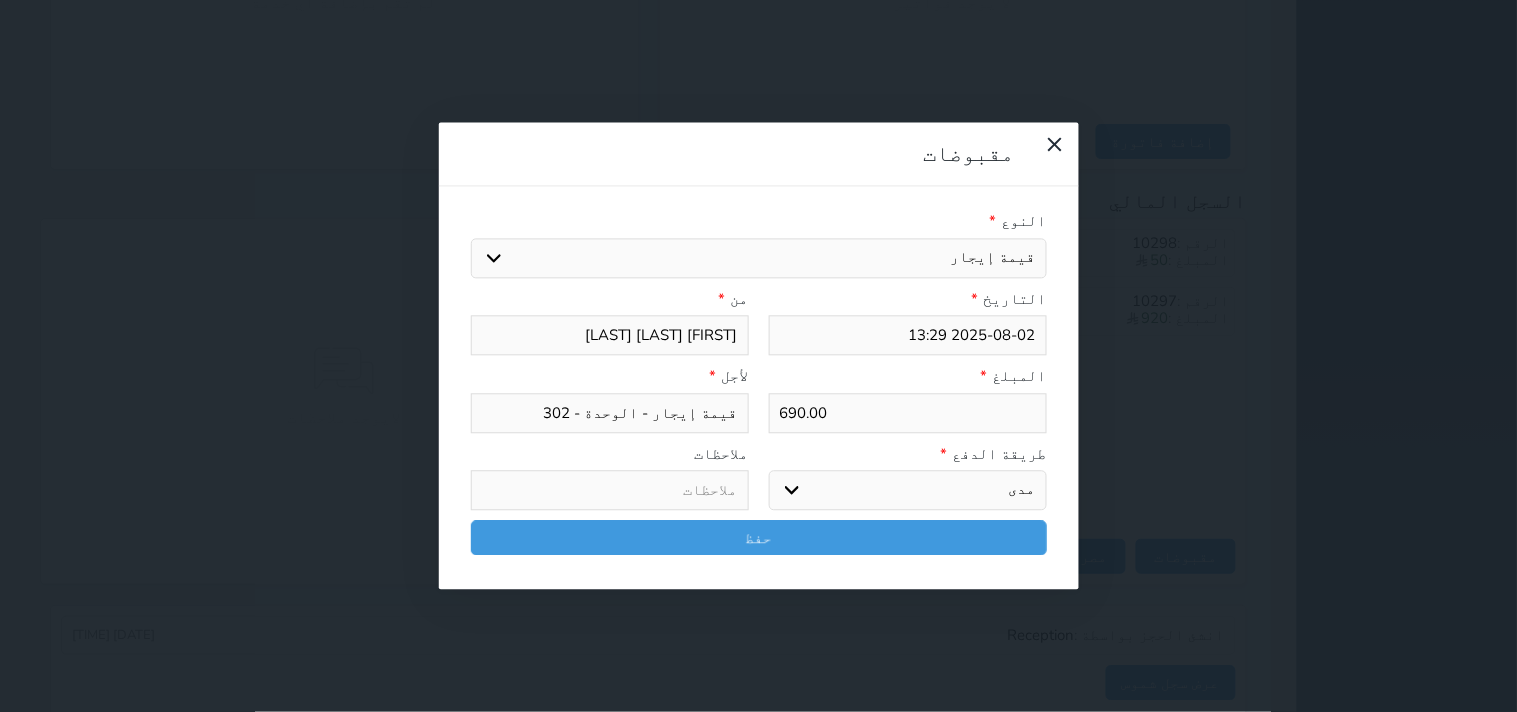 click on "اختر طريقة الدفع   دفع نقدى   تحويل بنكى   مدى   بطاقة ائتمان   آجل" at bounding box center (908, 491) 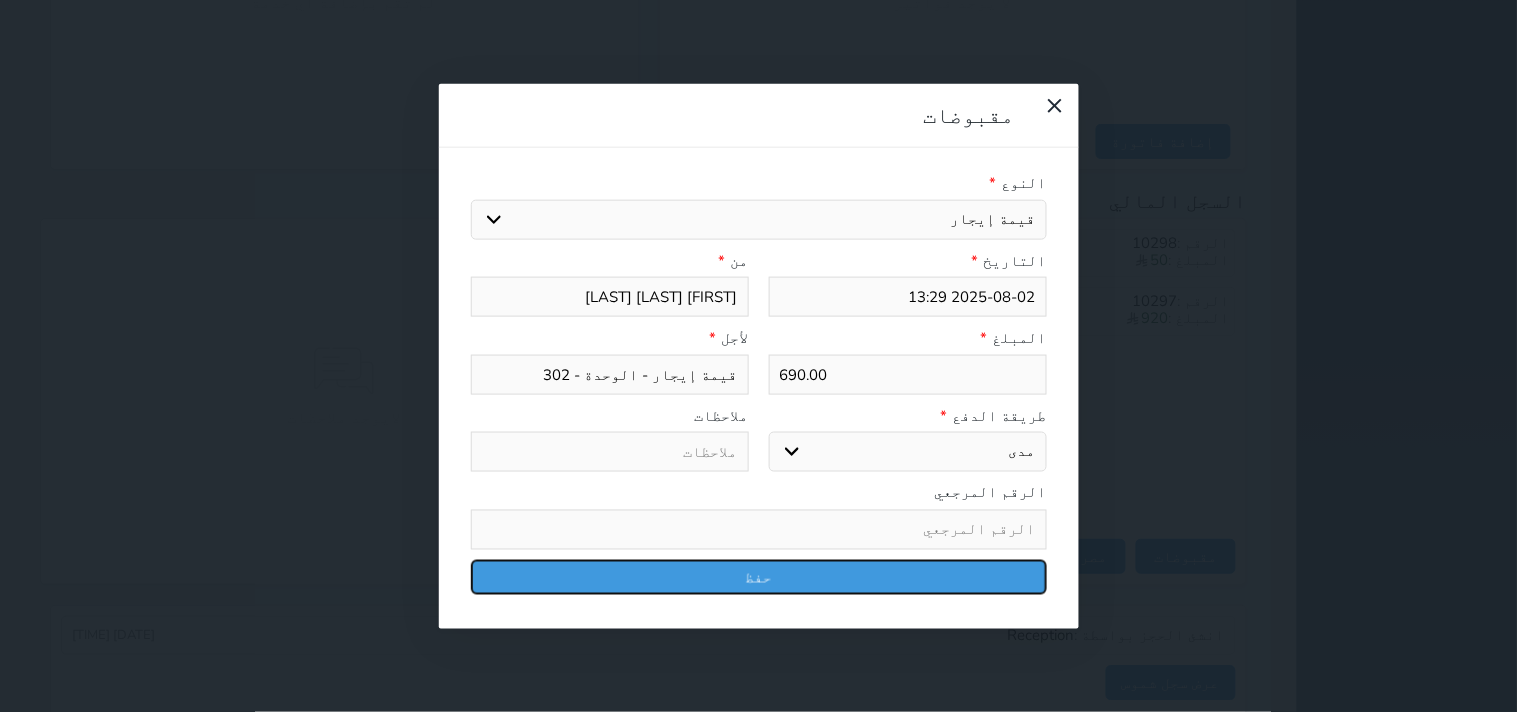 click on "حفظ" at bounding box center [759, 576] 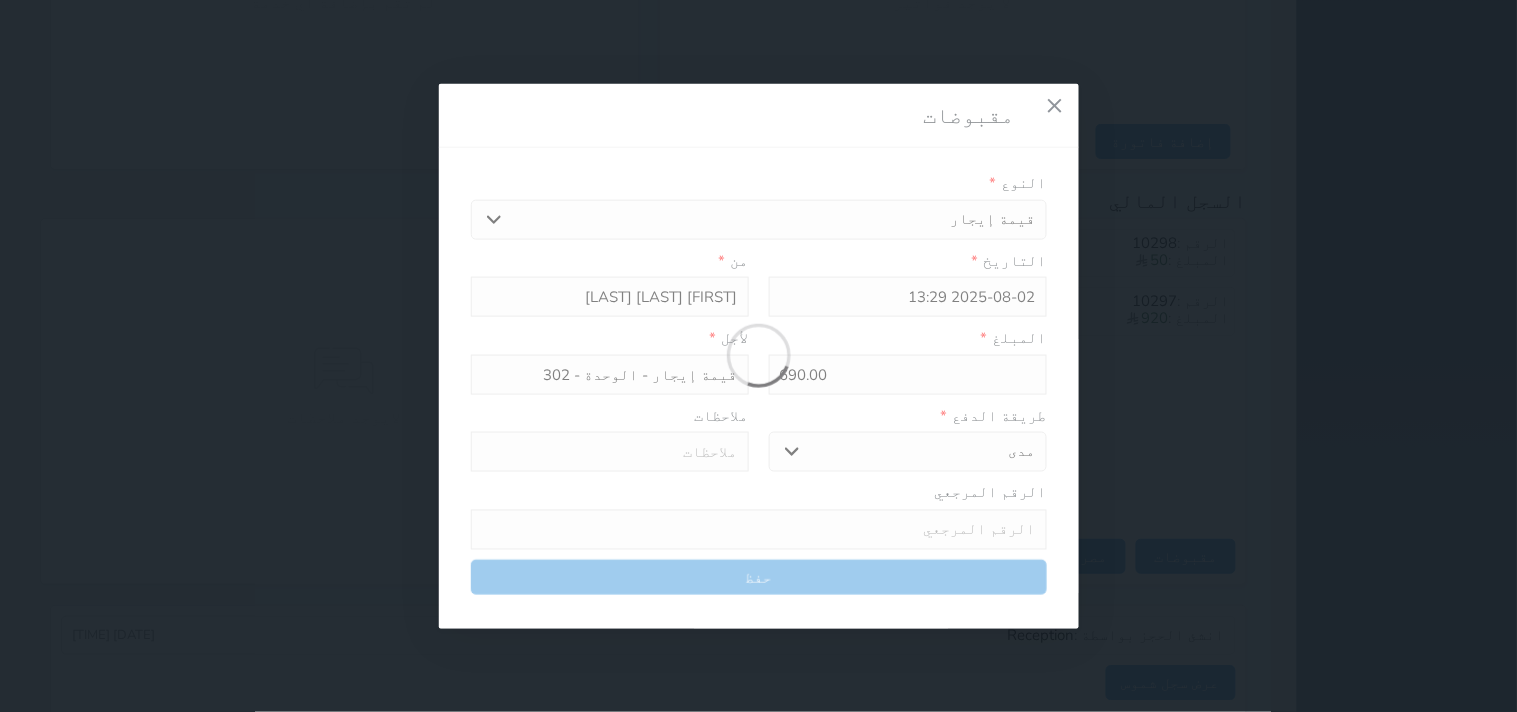 select 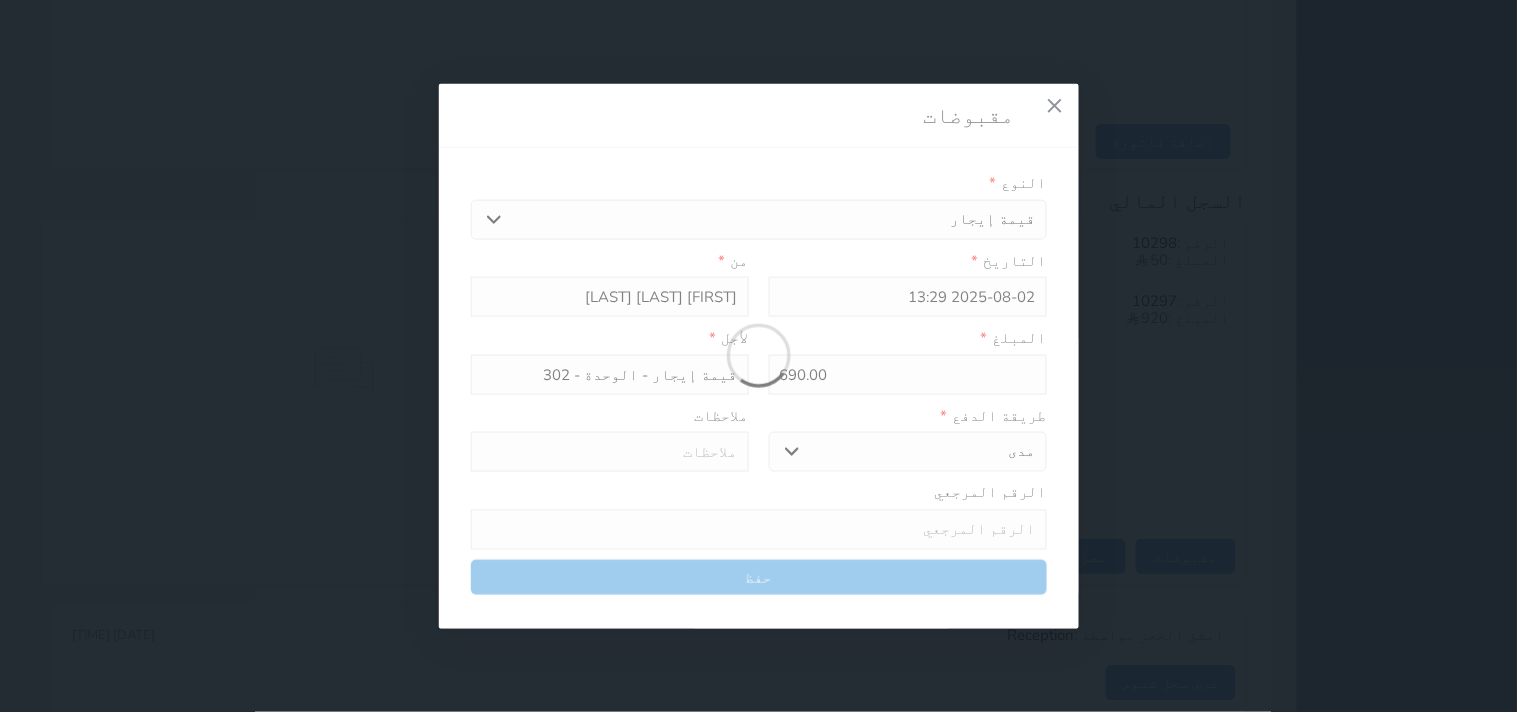 type 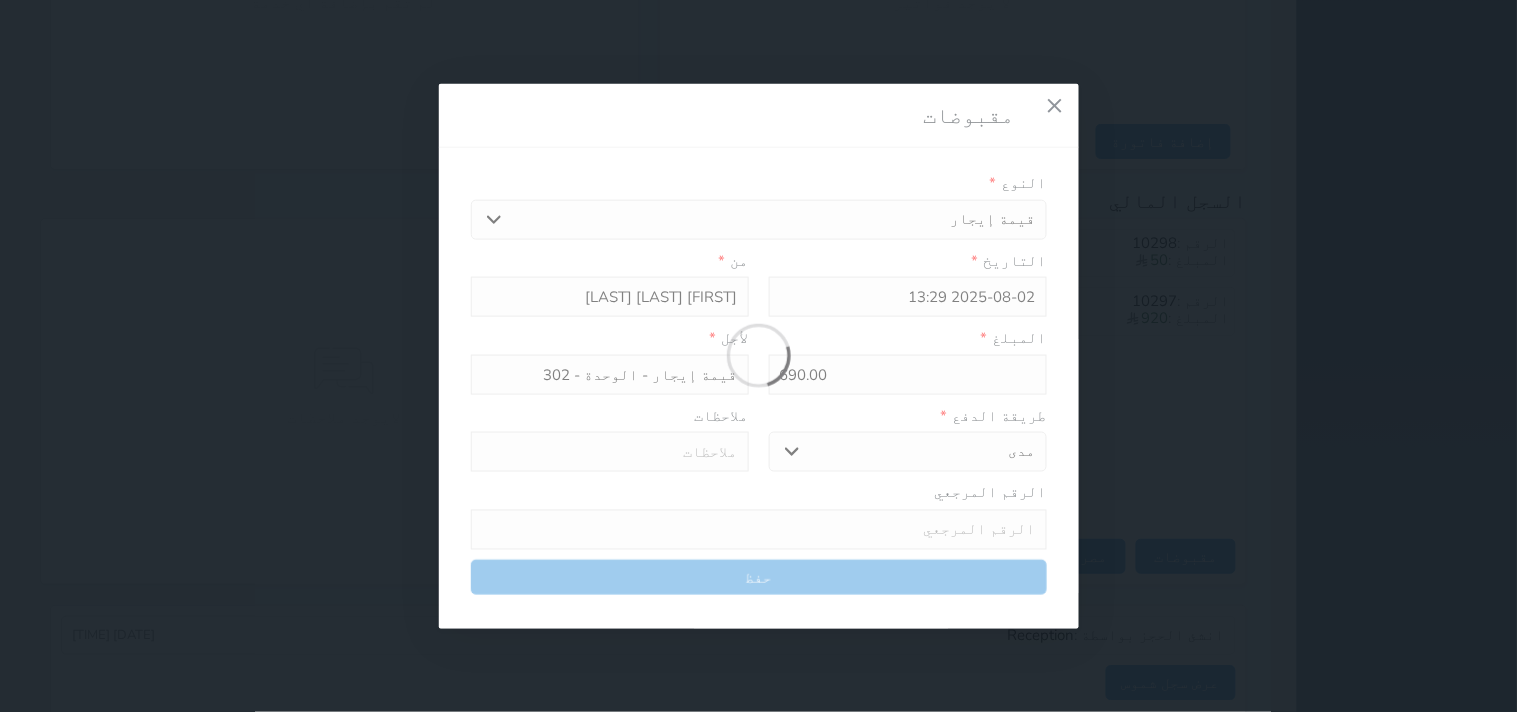 type on "0" 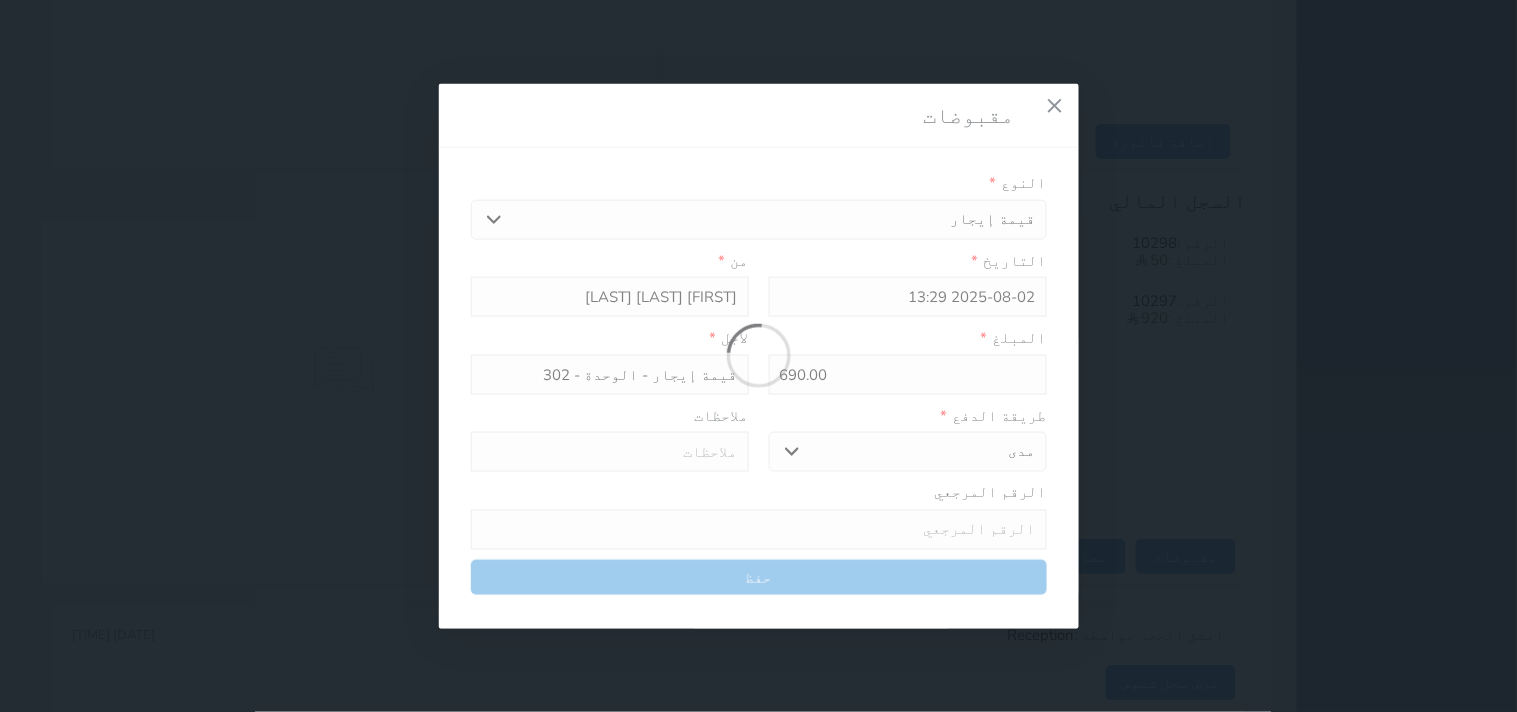 select 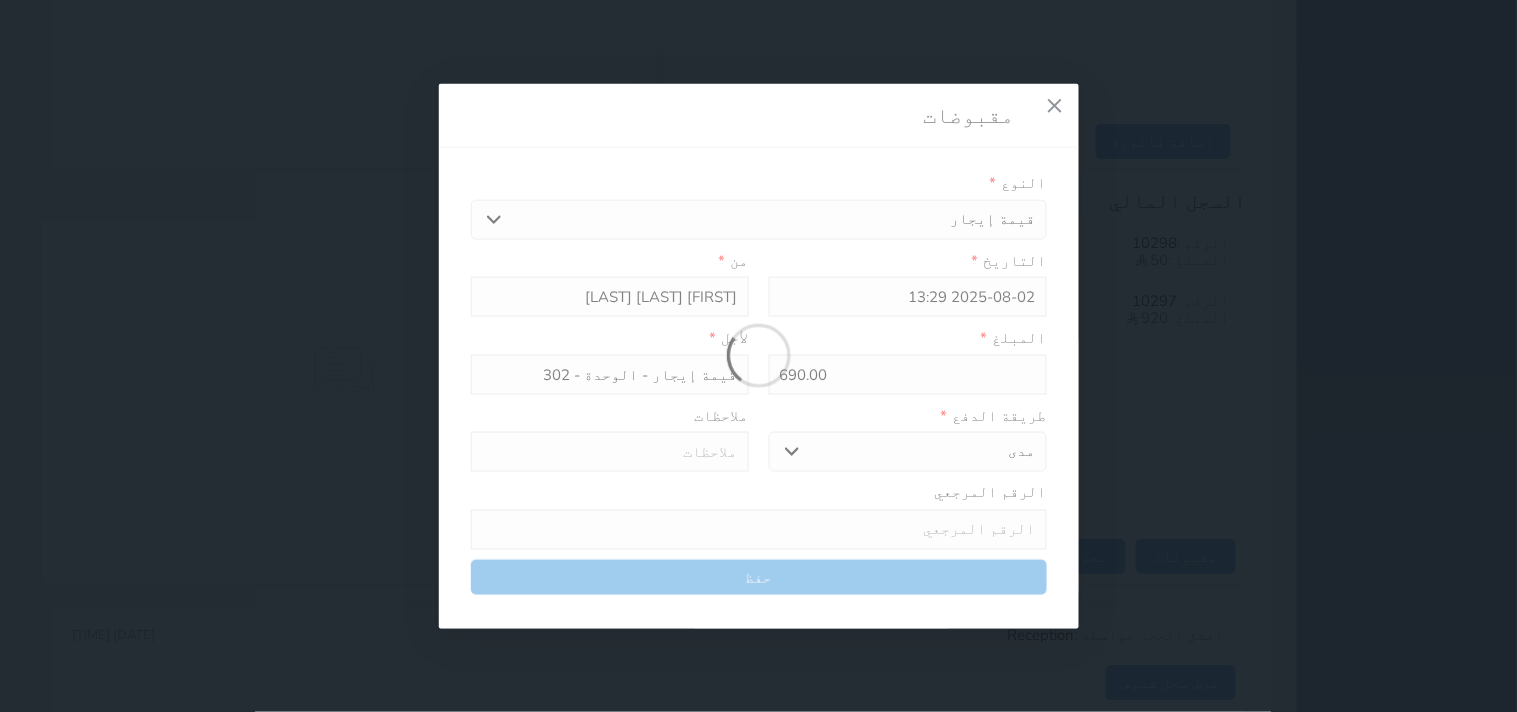 type on "0" 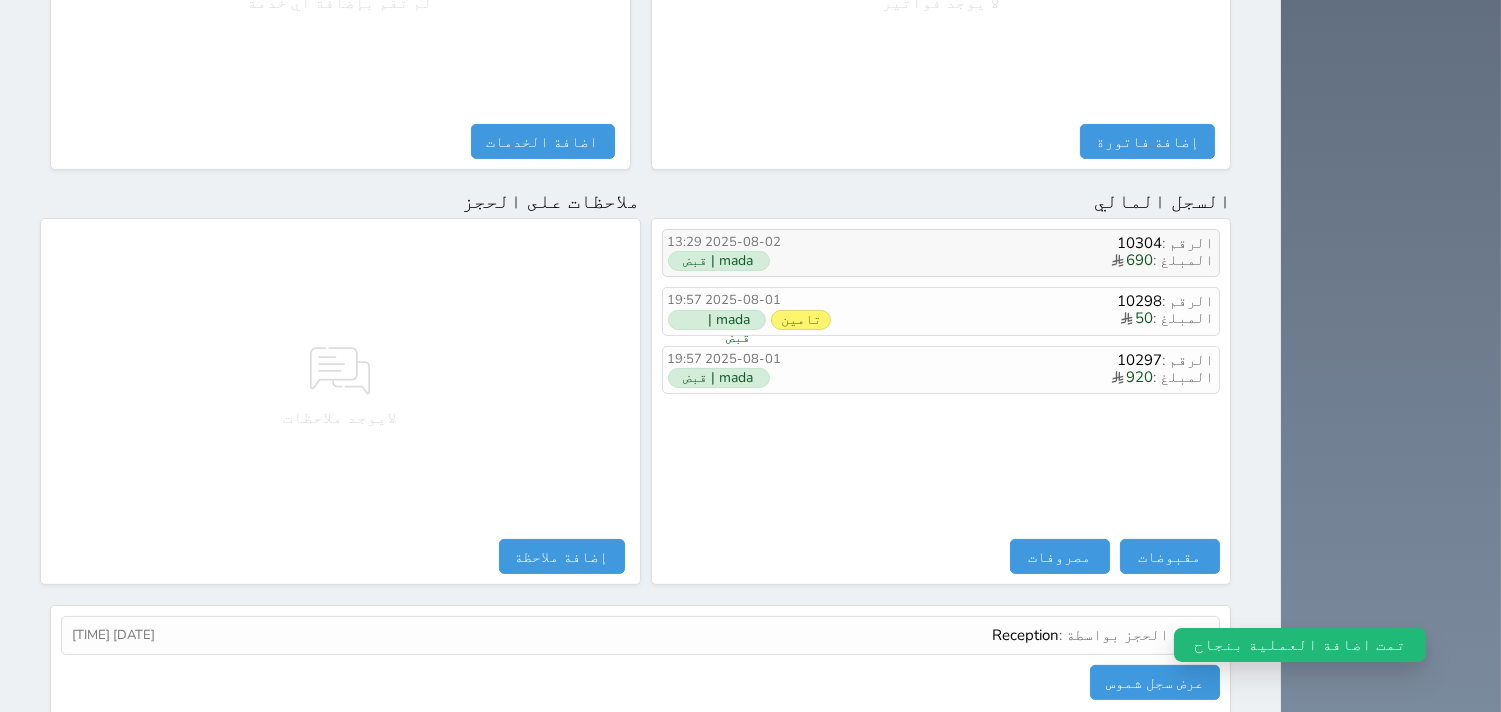 click on "mada | قبض" at bounding box center (719, 261) 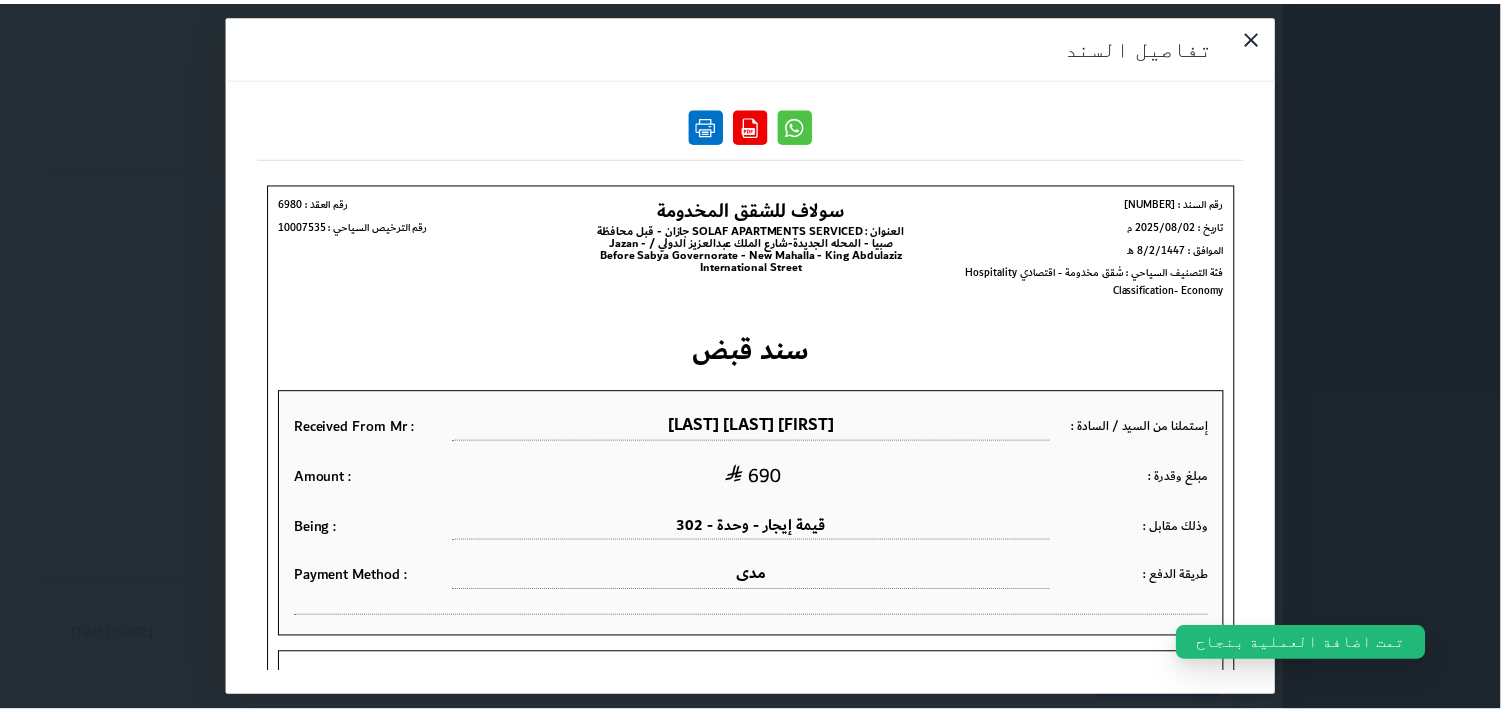 scroll, scrollTop: 0, scrollLeft: 0, axis: both 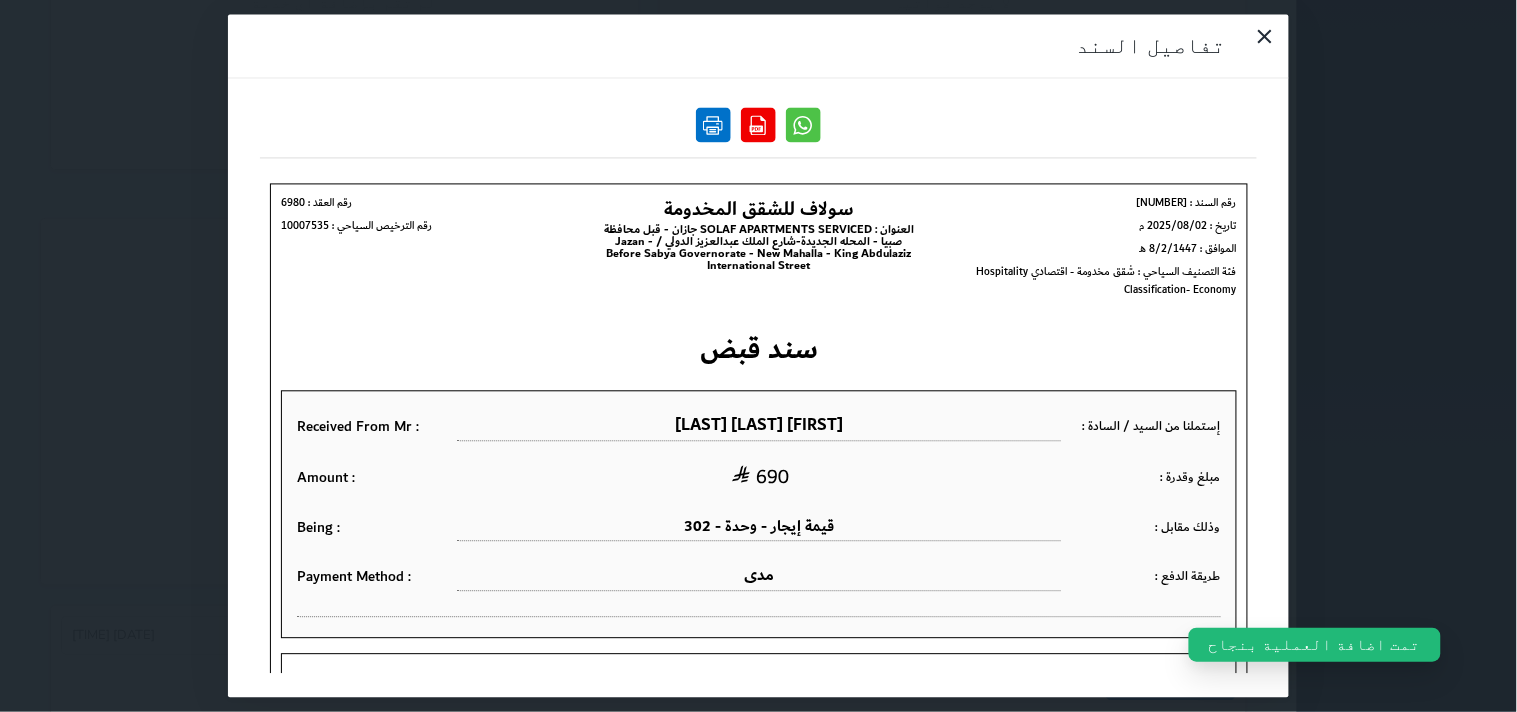 click at bounding box center (713, 125) 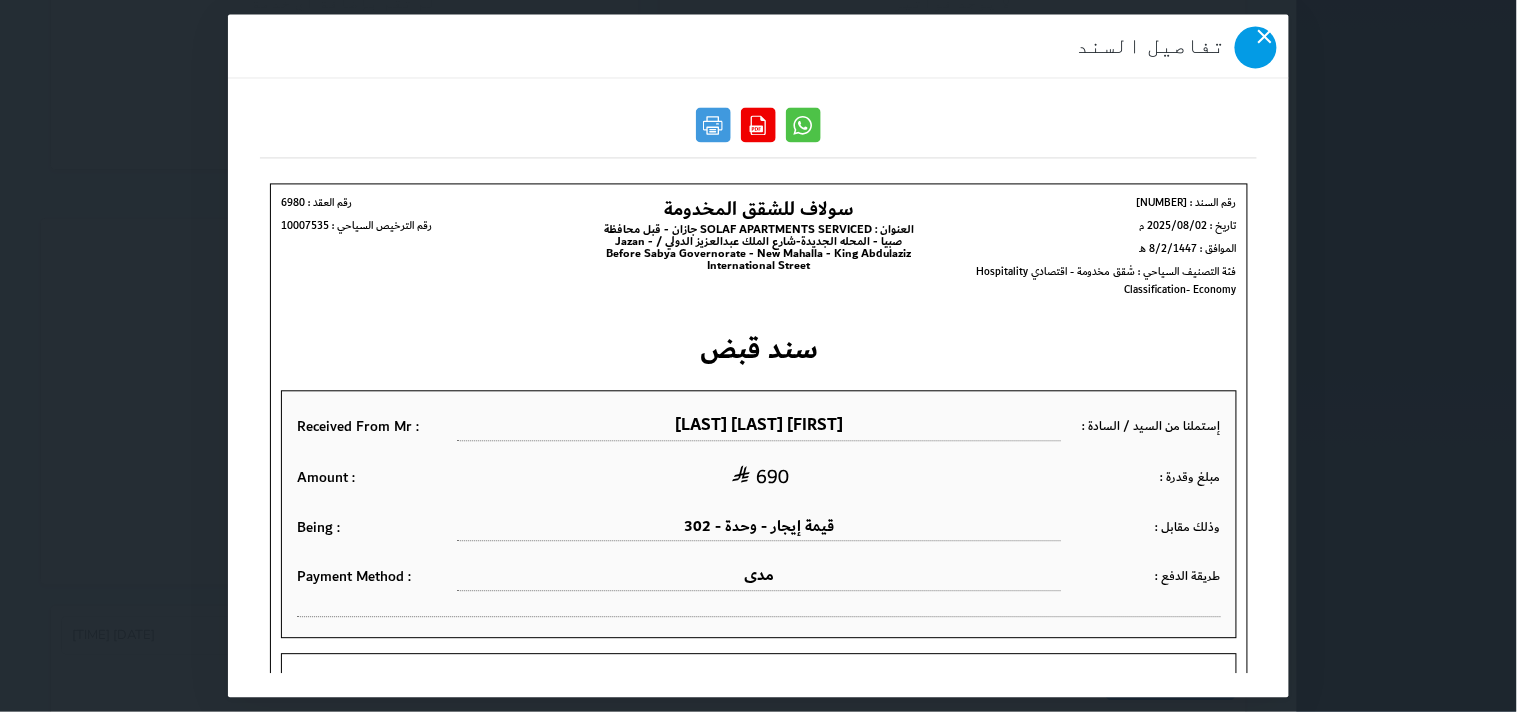 click 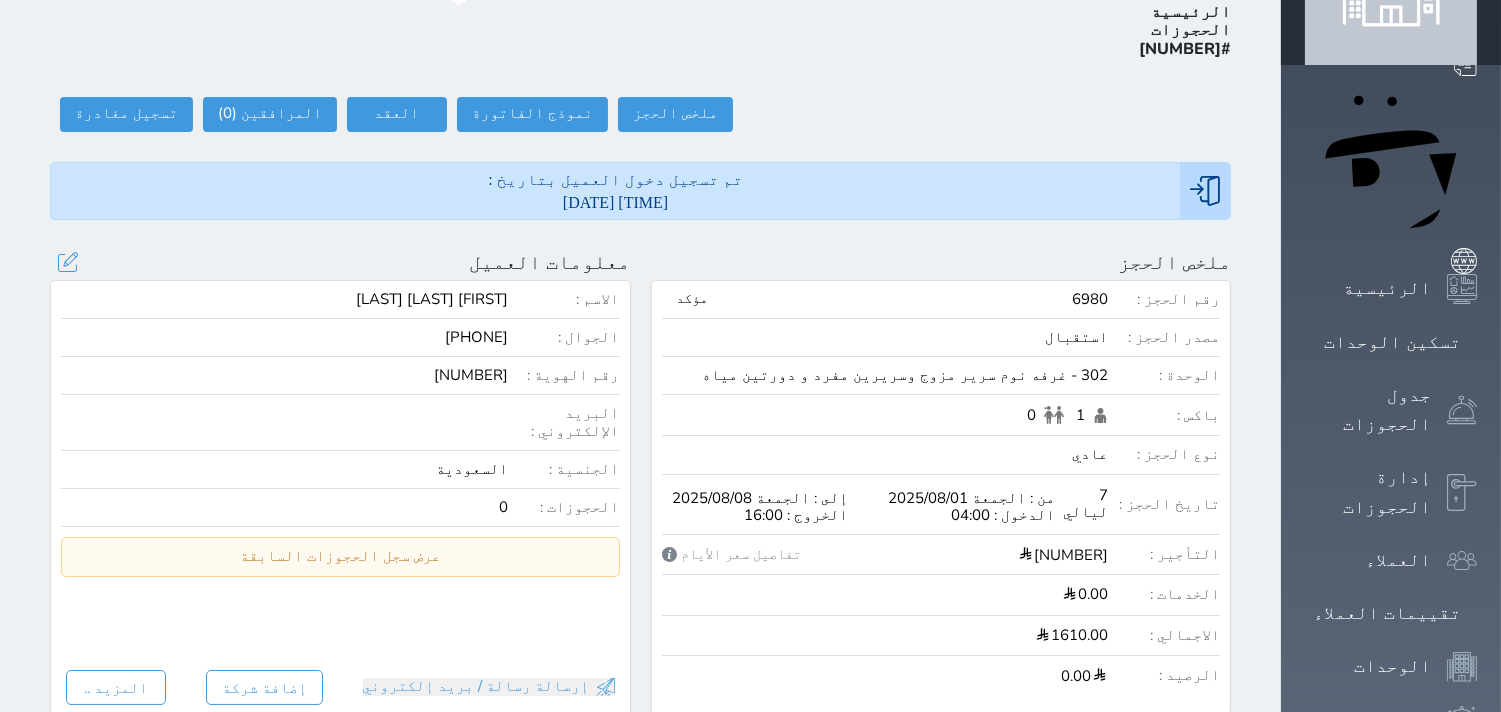 scroll, scrollTop: 68, scrollLeft: 0, axis: vertical 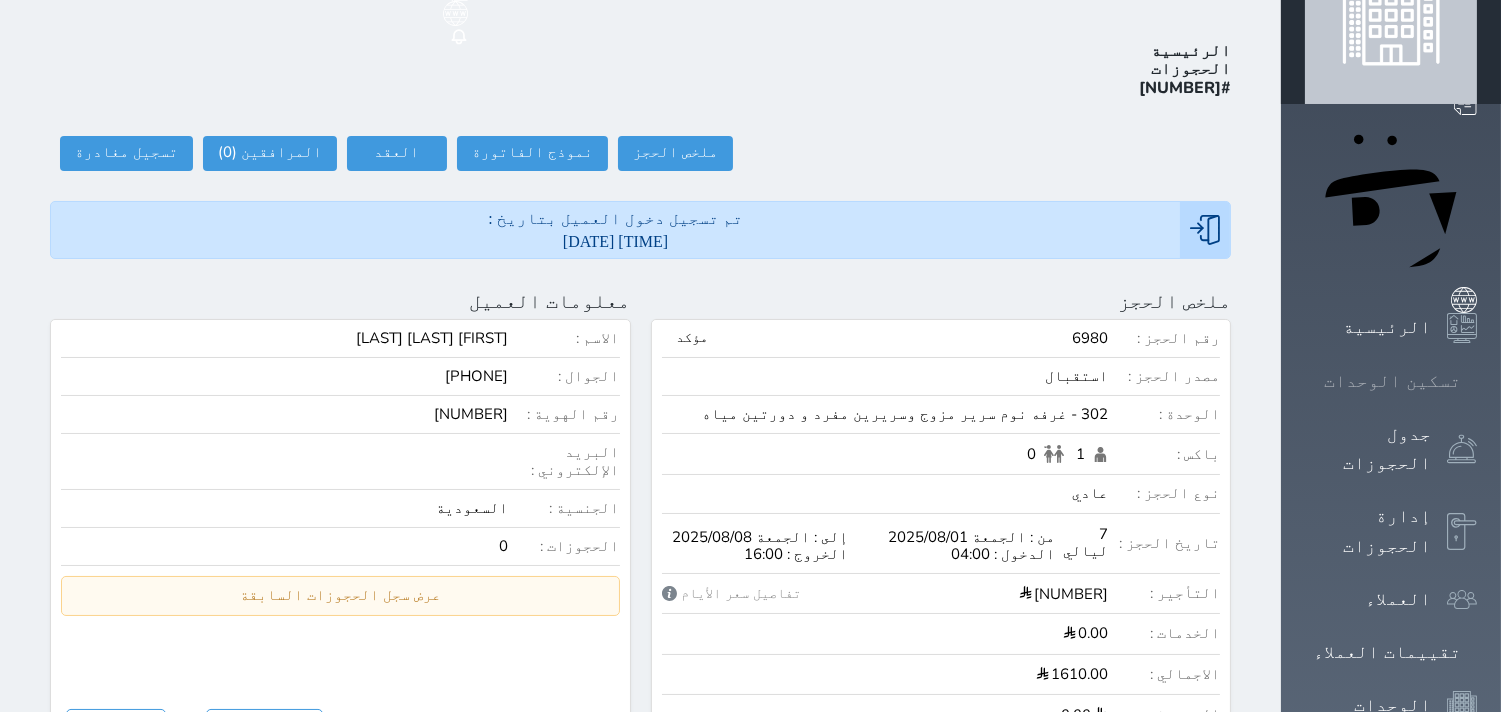 click on "تسكين الوحدات" at bounding box center (1392, 381) 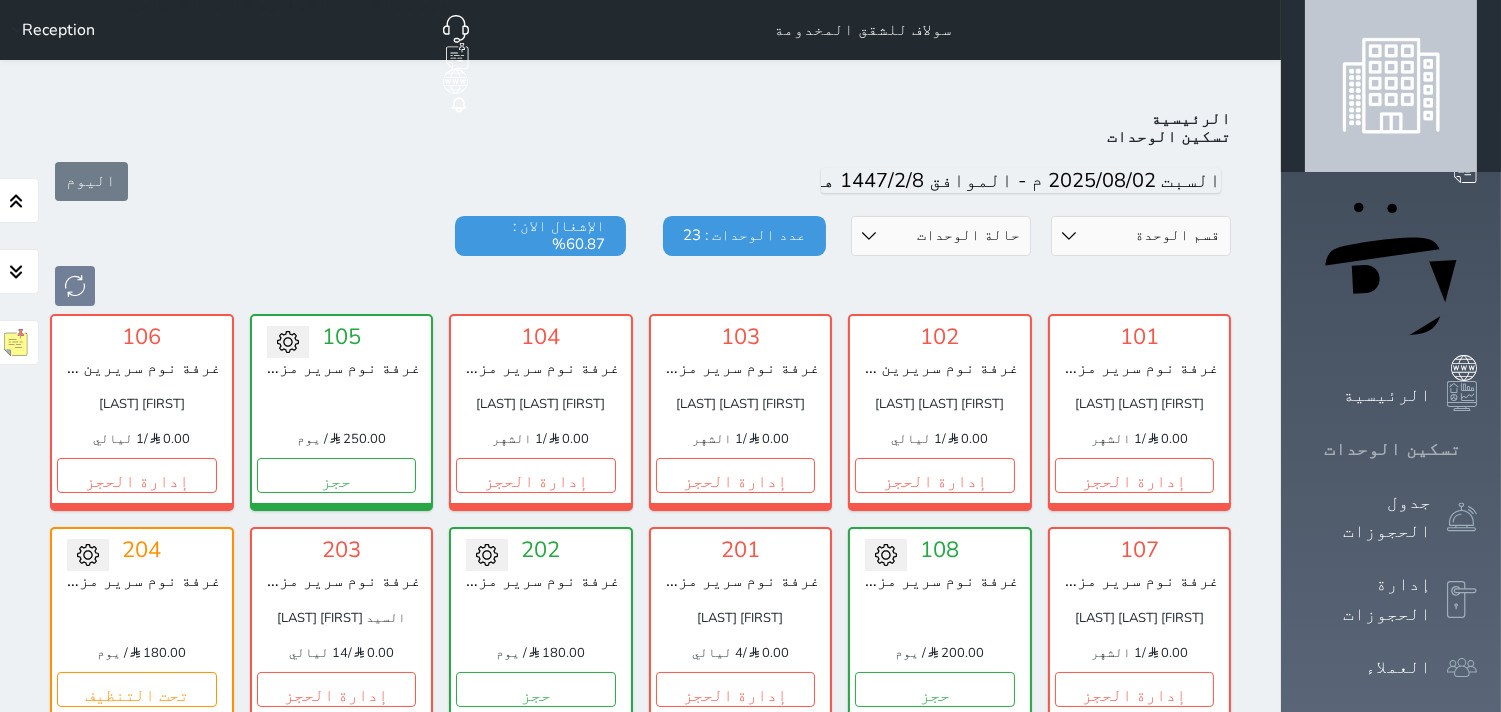 scroll, scrollTop: 77, scrollLeft: 0, axis: vertical 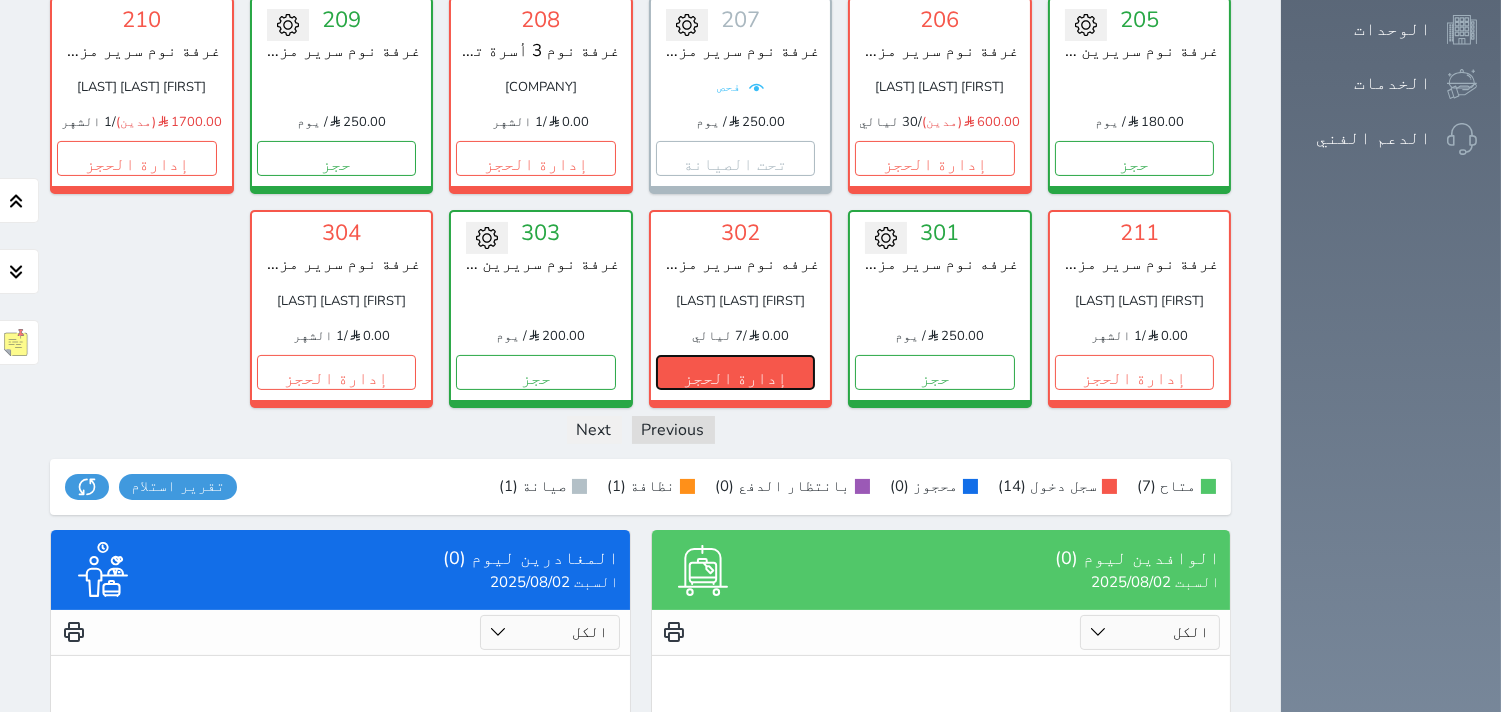 click on "إدارة الحجز" at bounding box center [736, 372] 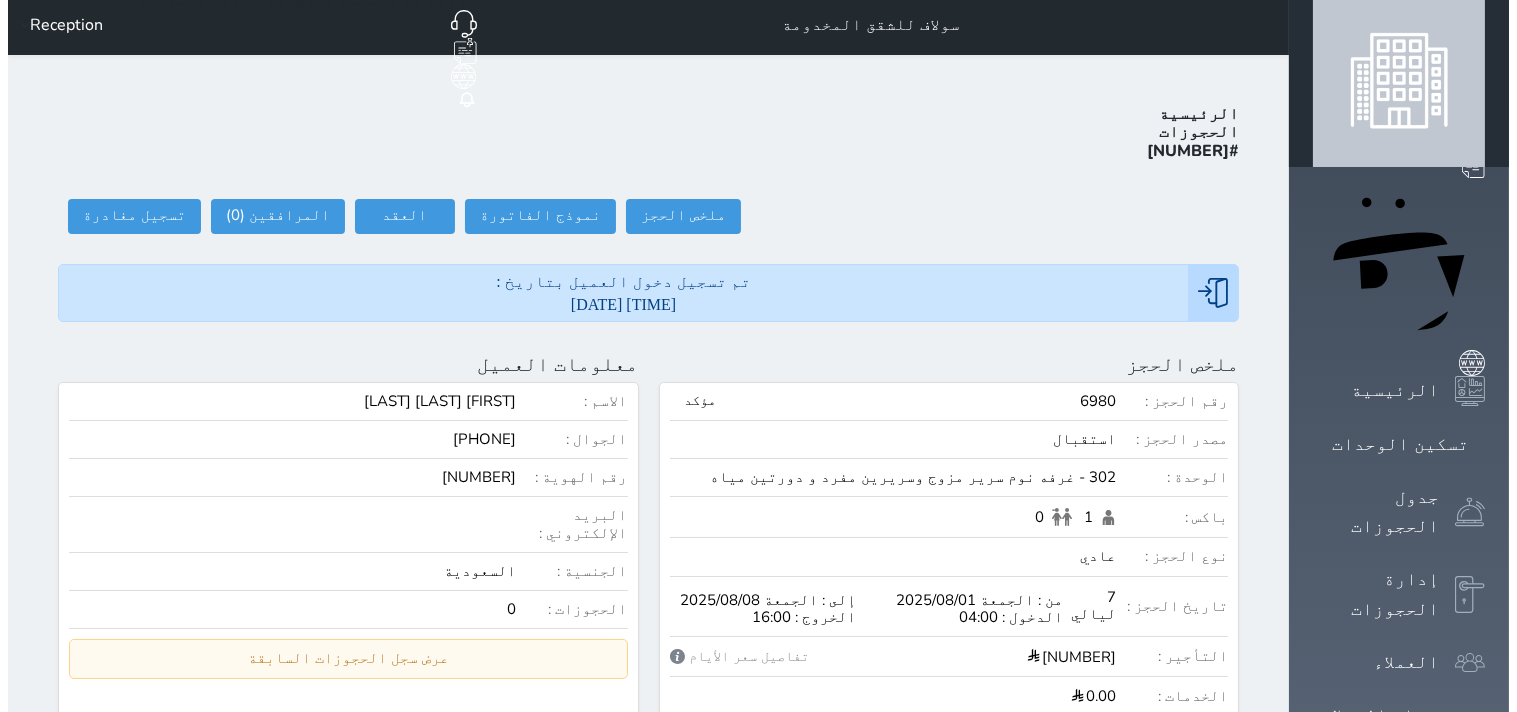 scroll, scrollTop: 0, scrollLeft: 0, axis: both 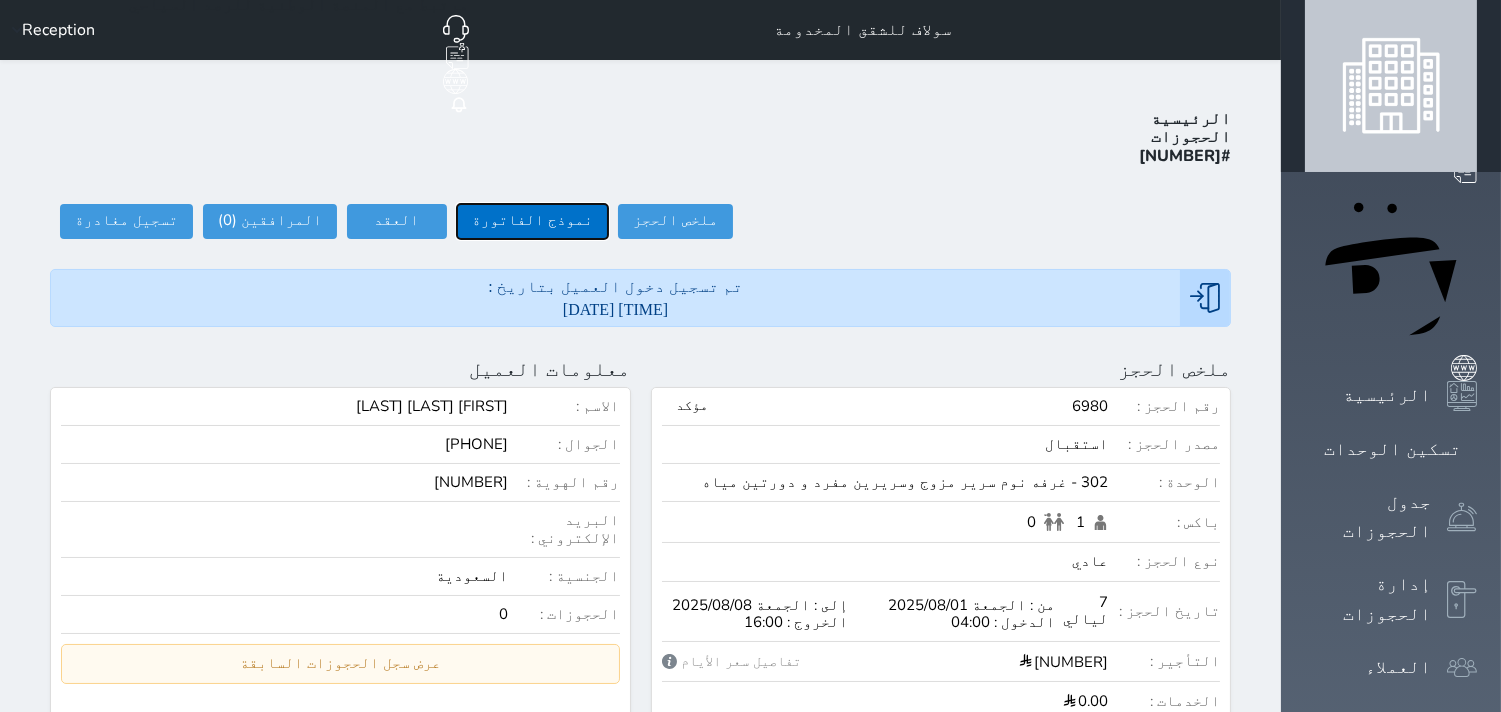 click on "نموذج الفاتورة" at bounding box center (532, 221) 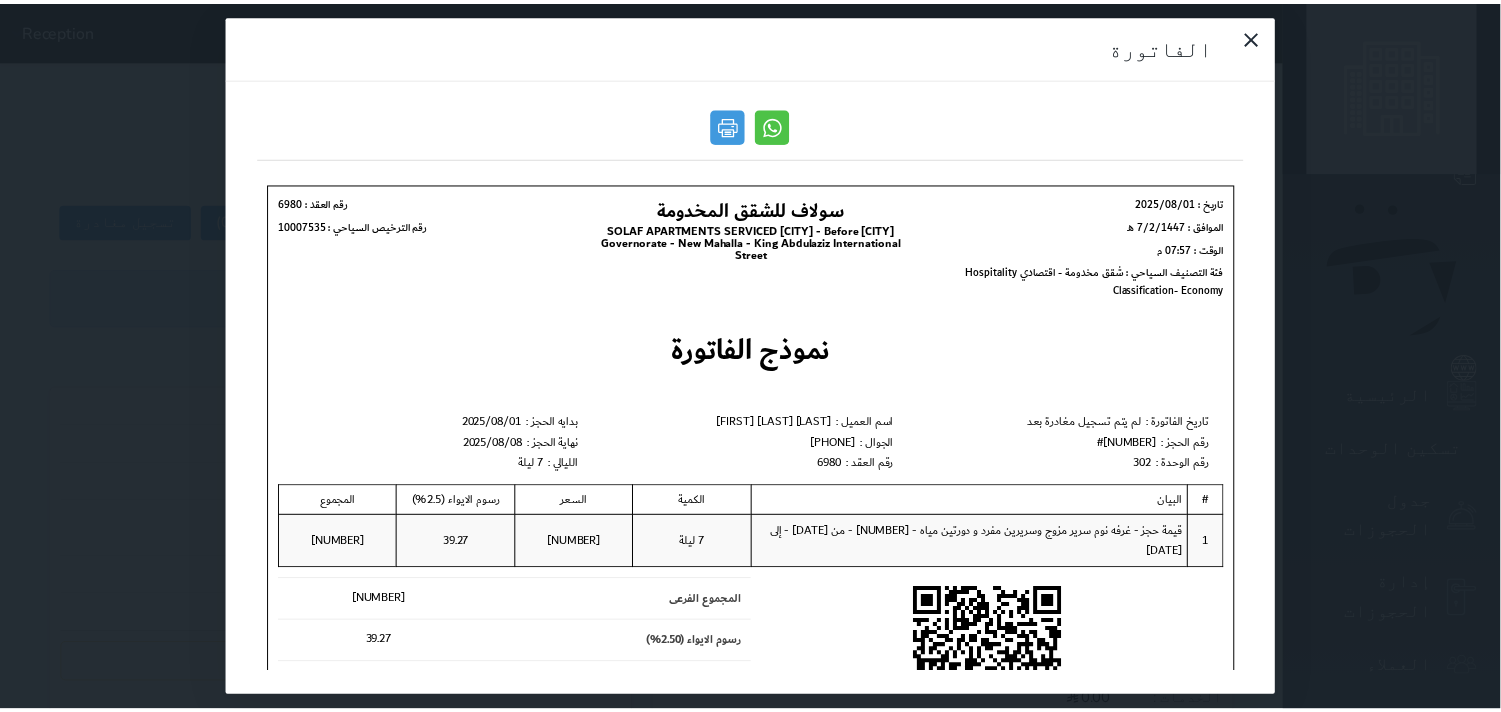 scroll, scrollTop: 0, scrollLeft: 0, axis: both 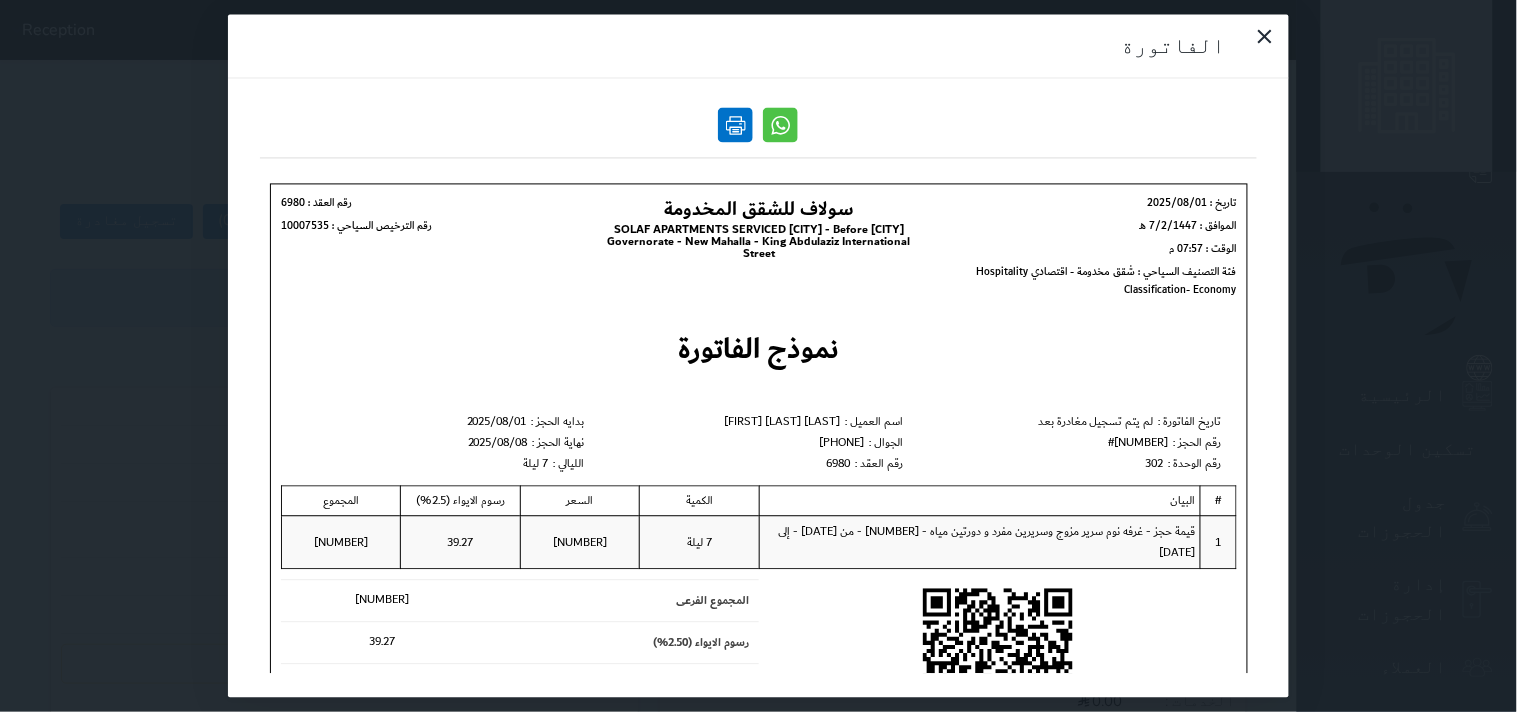 click at bounding box center [736, 125] 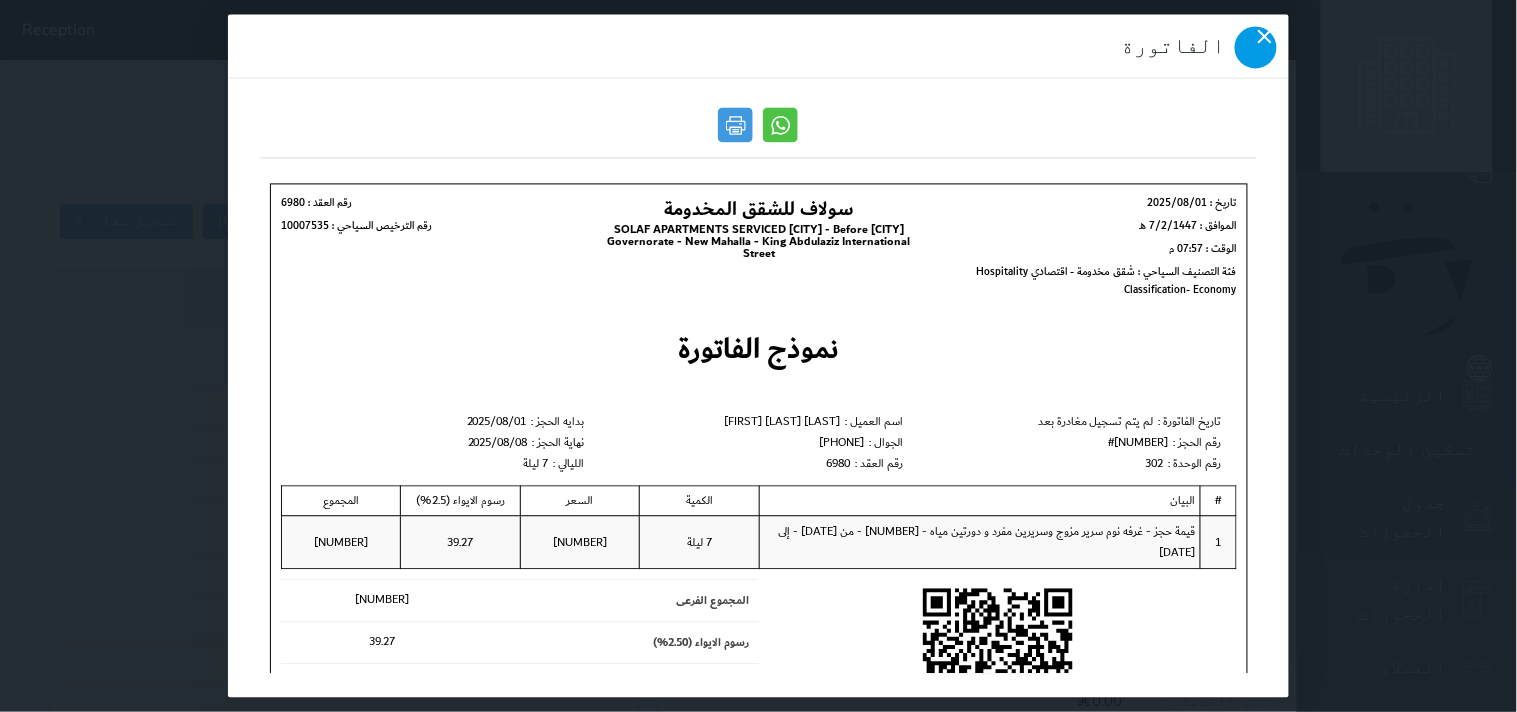 click at bounding box center [1256, 48] 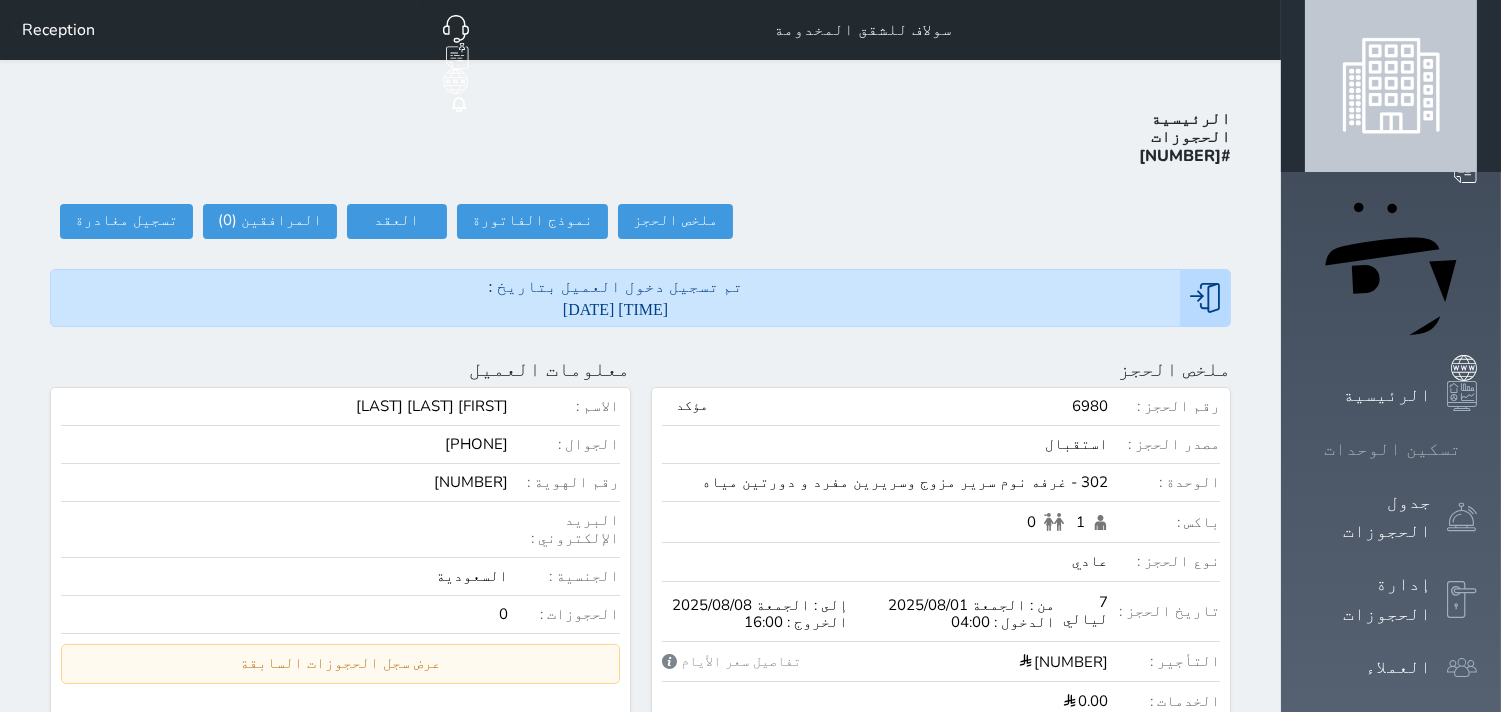 click on "تسكين الوحدات" at bounding box center (1392, 449) 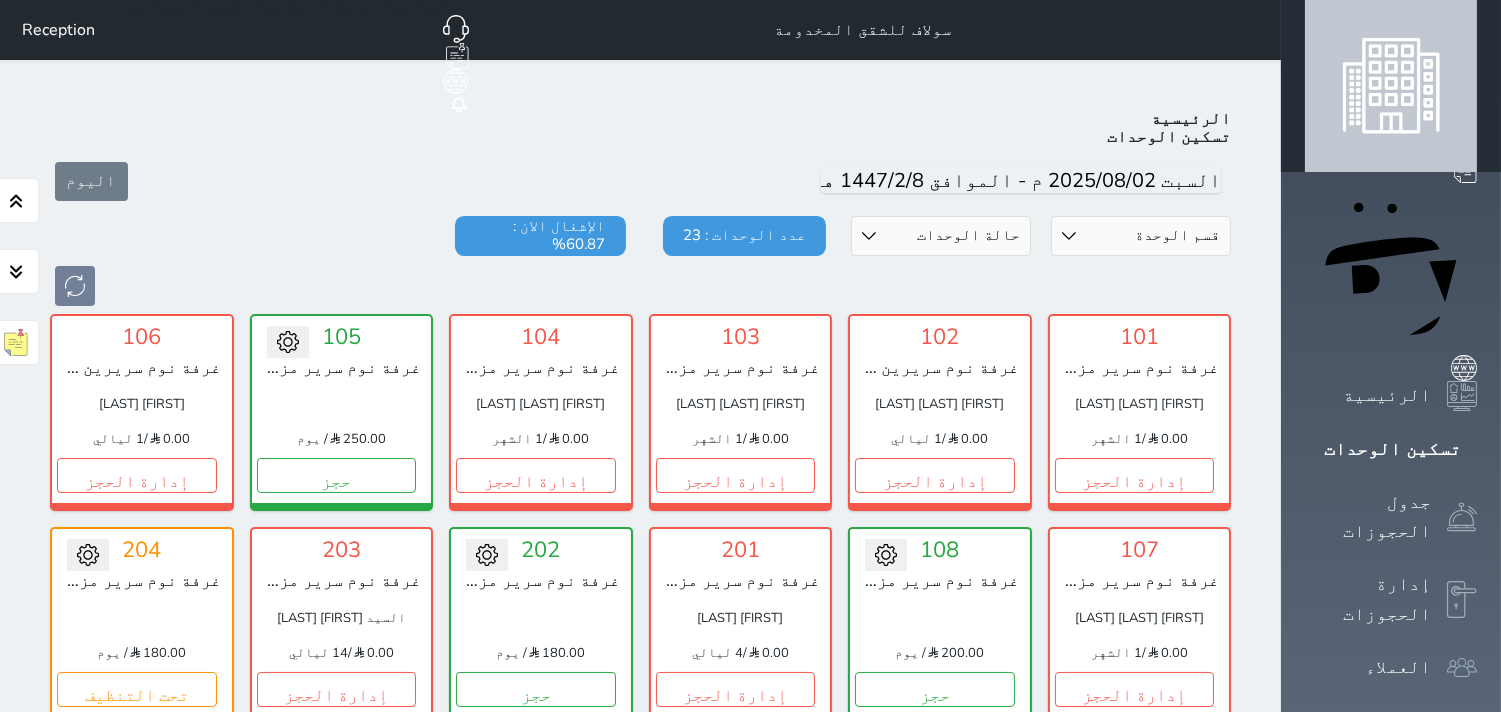 scroll, scrollTop: 77, scrollLeft: 0, axis: vertical 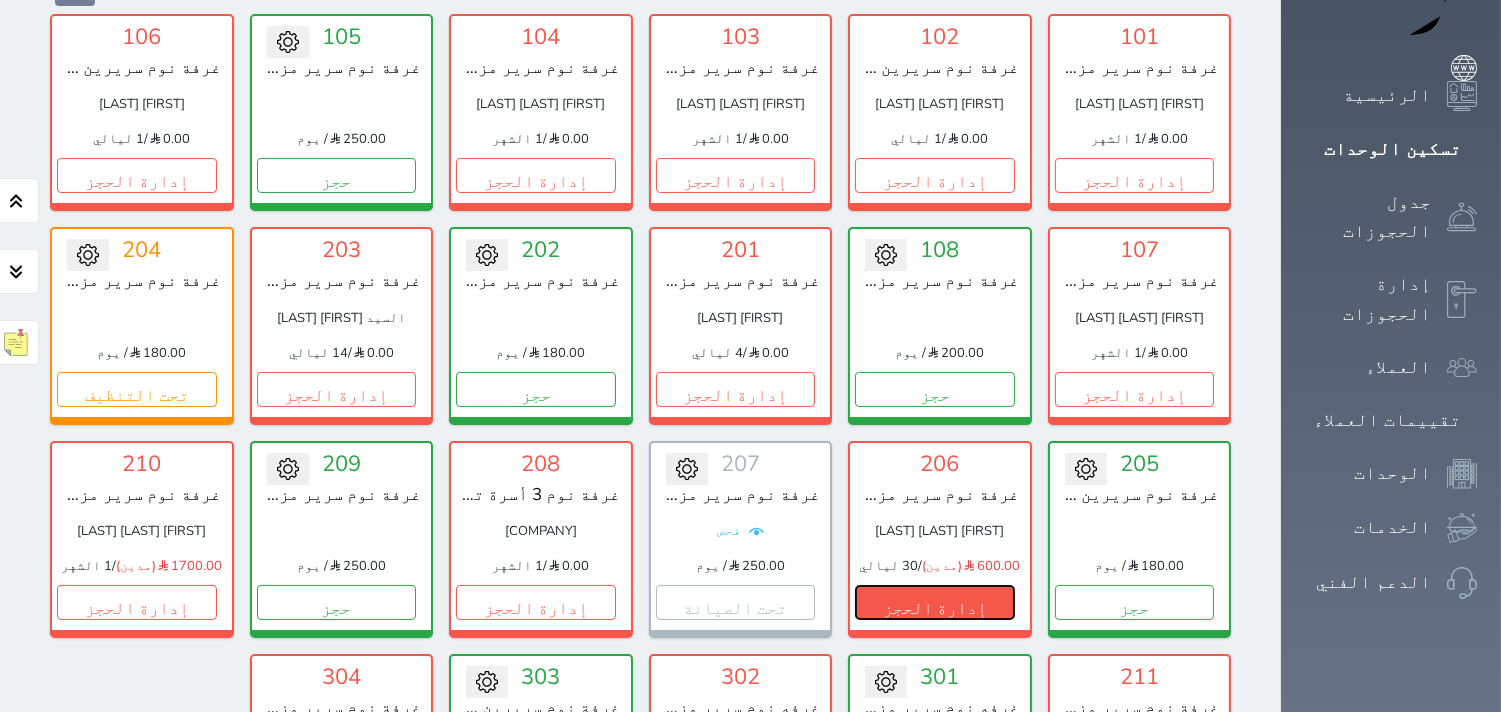 click on "إدارة الحجز" at bounding box center [935, 602] 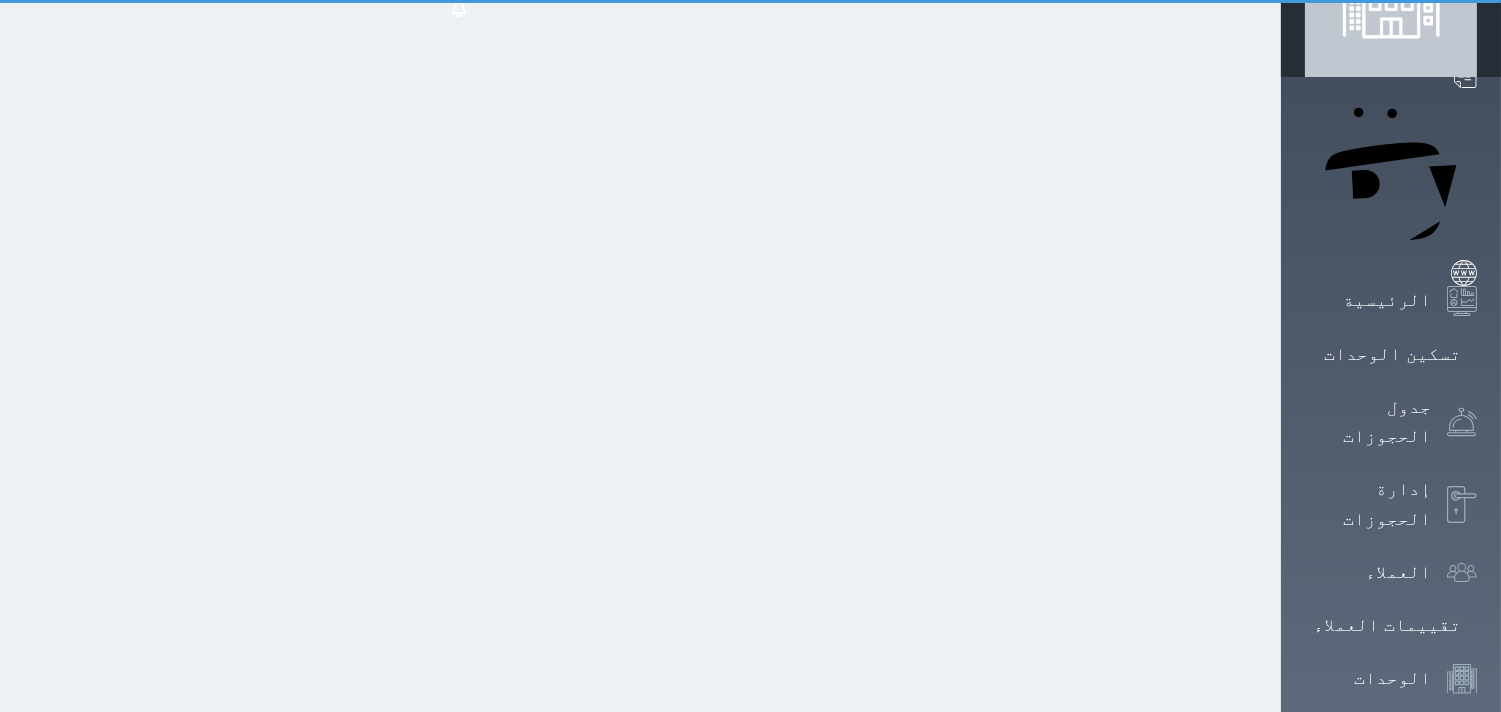 scroll, scrollTop: 0, scrollLeft: 0, axis: both 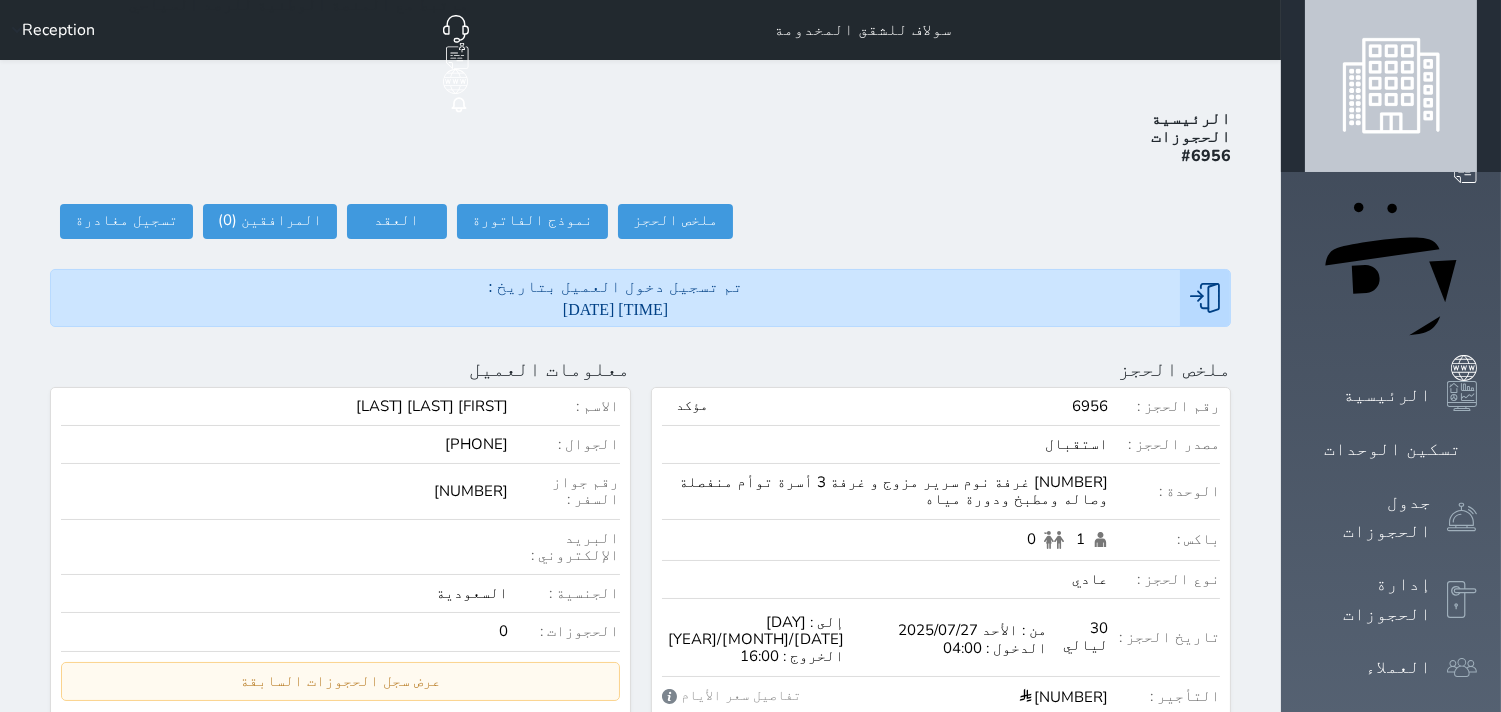 click on "حجز جماعي جديد   حجز جديد               الرئيسية     تسكين الوحدات     جدول الحجوزات     إدارة الحجوزات           العملاء     تقييمات العملاء     الوحدات     الخدمات           الدعم الفني" at bounding box center [1391, 948] 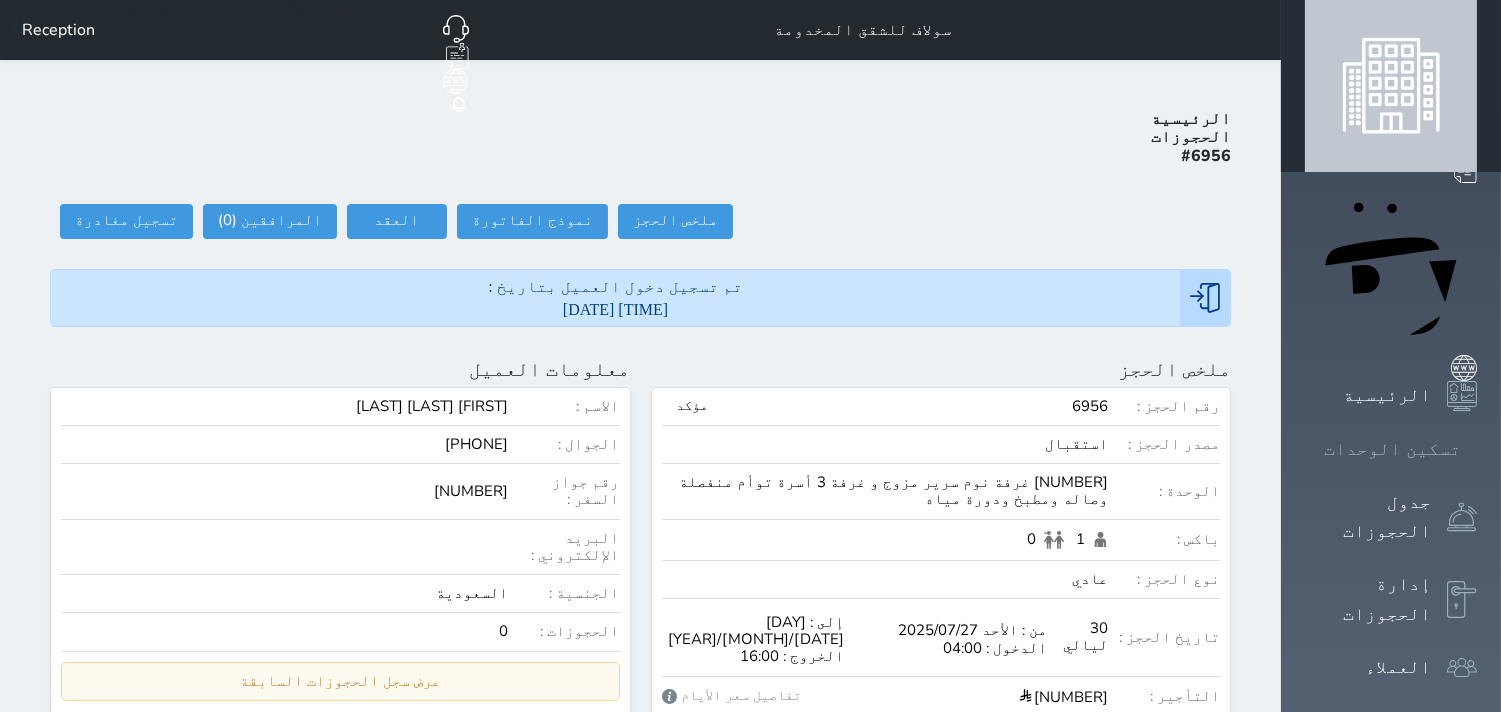 click on "تسكين الوحدات" at bounding box center [1392, 449] 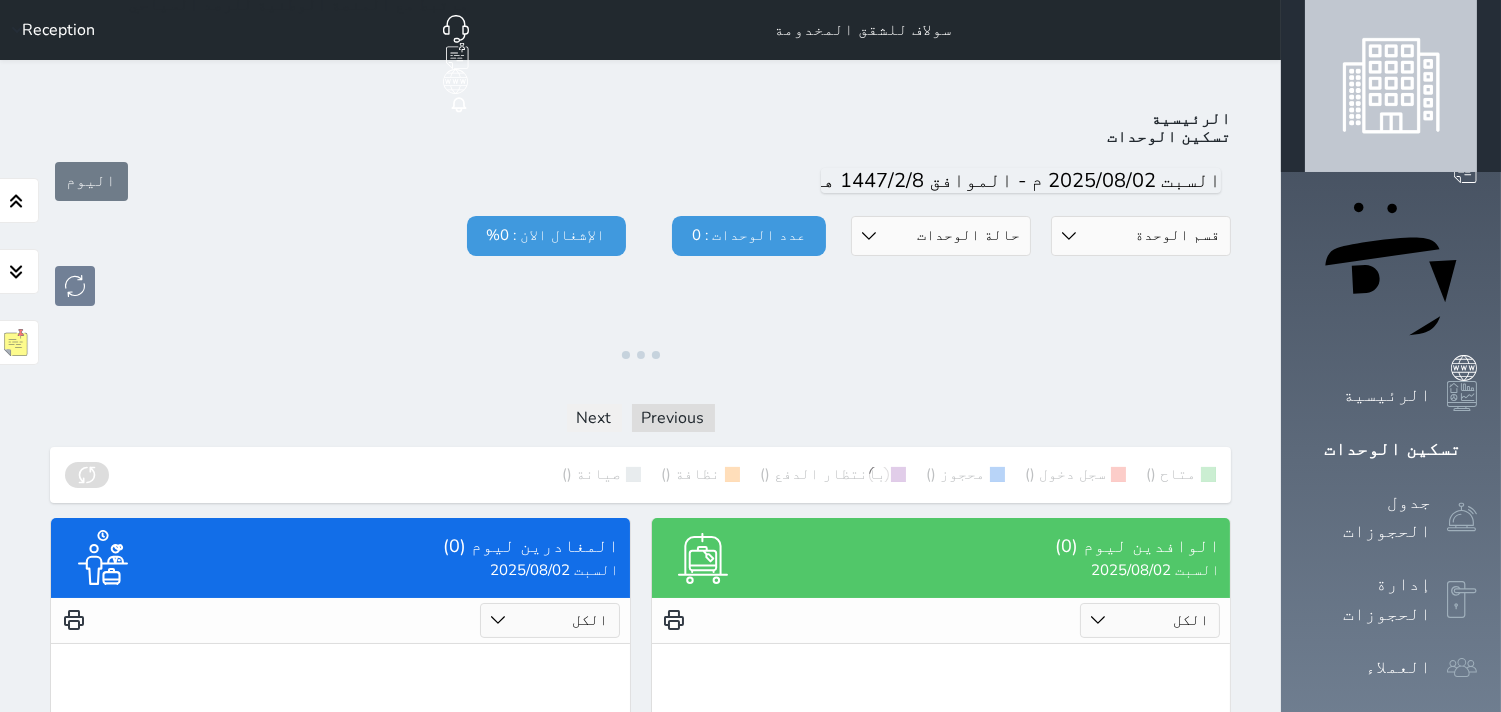click on "الرئيسية   تسكين الوحدات       اليوم   قسم الوحدة   غرفه نوم سرير مزوج وسريرين مفرد و دورتين مياه غرفتين وصاله ومطبخ وحمام غرفة نوم سرير مزوج وصالة ومطبخ ودورة مياه غرفة نوم 2 سرير مفرد ودورة مياه غرفة ومطبخ وحمام   حالة الوحدات متاح تحت التنظيف تحت الصيانة سجل دخول  لم يتم تسجيل الدخول   عدد الوحدات : 0   الإشغال الان : 0%                   ملاحظات فريق العمل       حفظ   Previous    Next     متاح ()   سجل دخول ()   محجوز ()   بانتظار الدفع ()   نظافة ()   صيانة ()         تقرير استلام       الوافدين ليوم (0)   السبت  2025/08/02     الكل   لم يسجل دخول   تم الدخول       لايوجد عملاء وافدين   عرض الوافدين         السبت  2025/08/02" at bounding box center (640, 462) 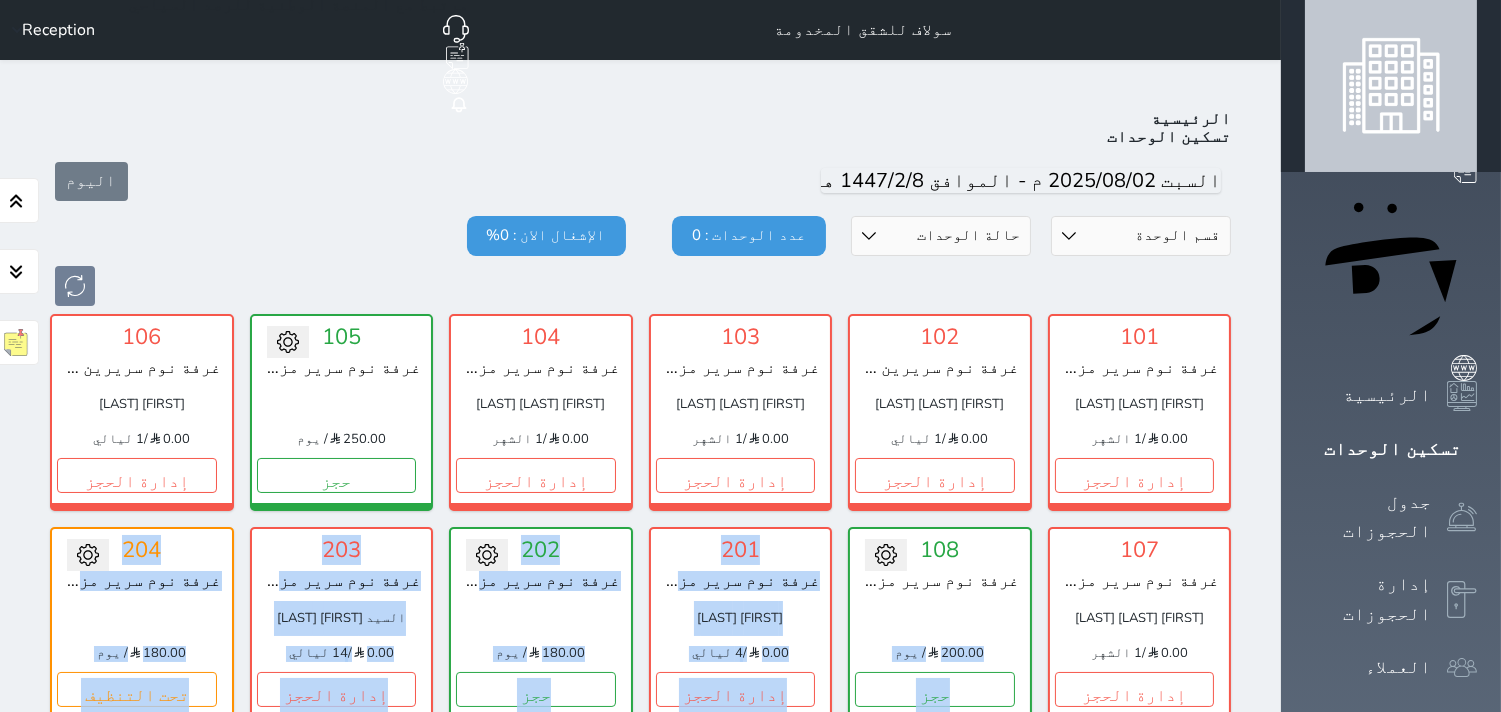 scroll, scrollTop: 77, scrollLeft: 0, axis: vertical 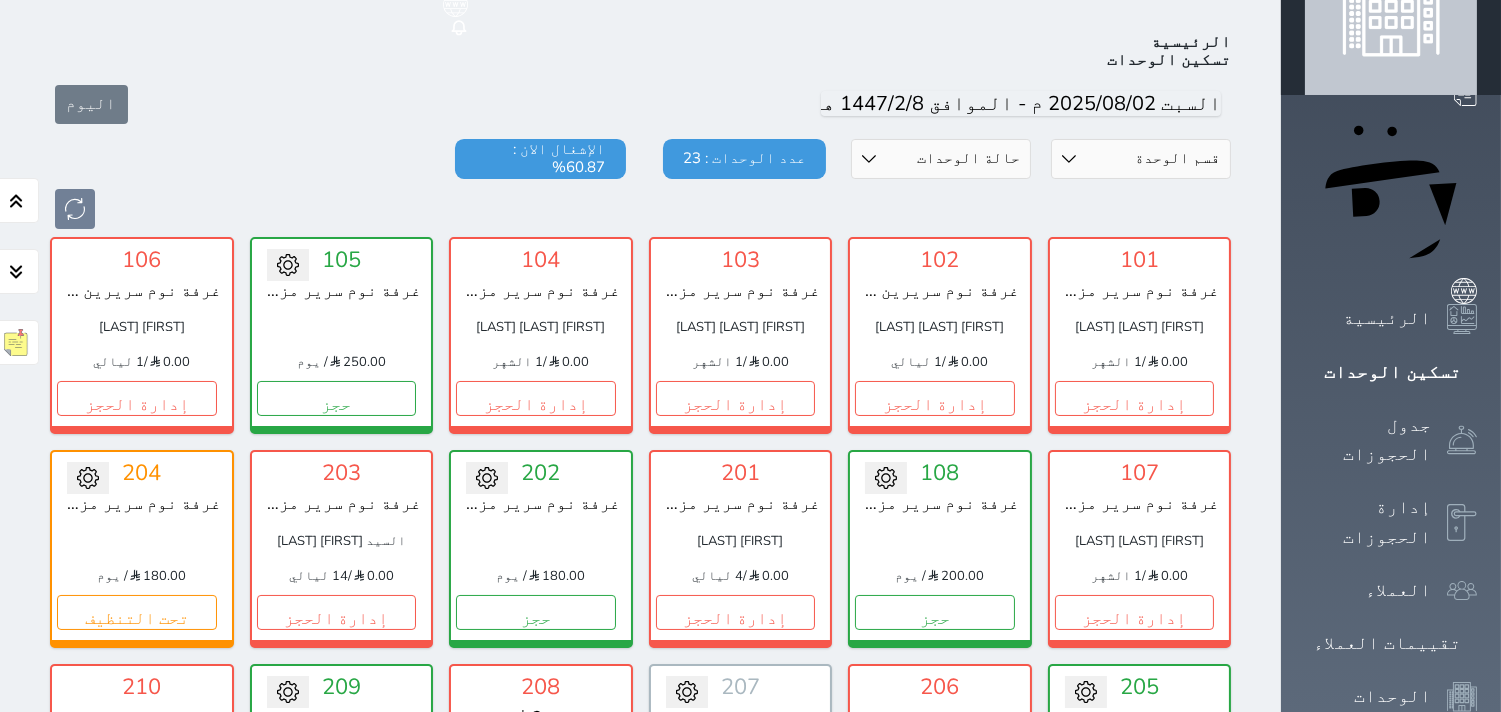 click on "اليوم" at bounding box center [640, 104] 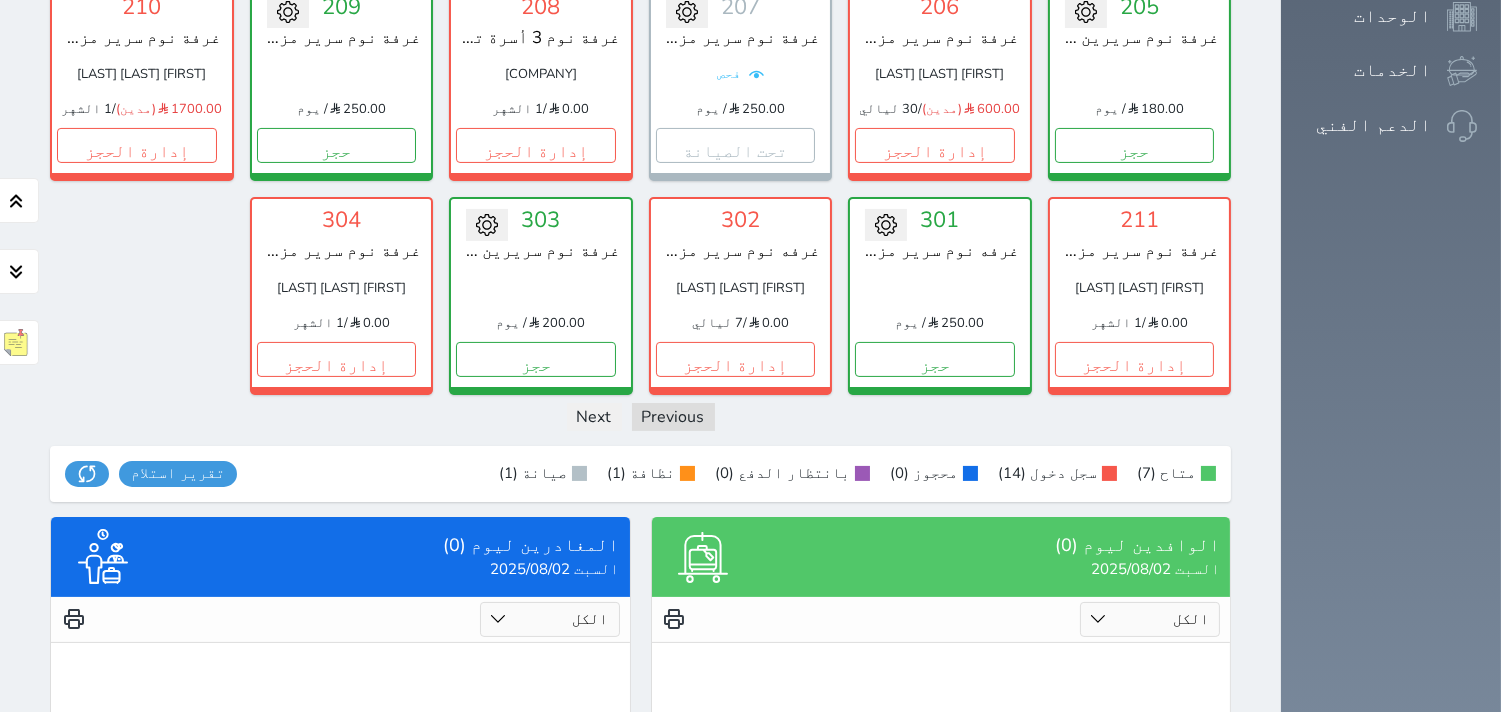 scroll, scrollTop: 844, scrollLeft: 0, axis: vertical 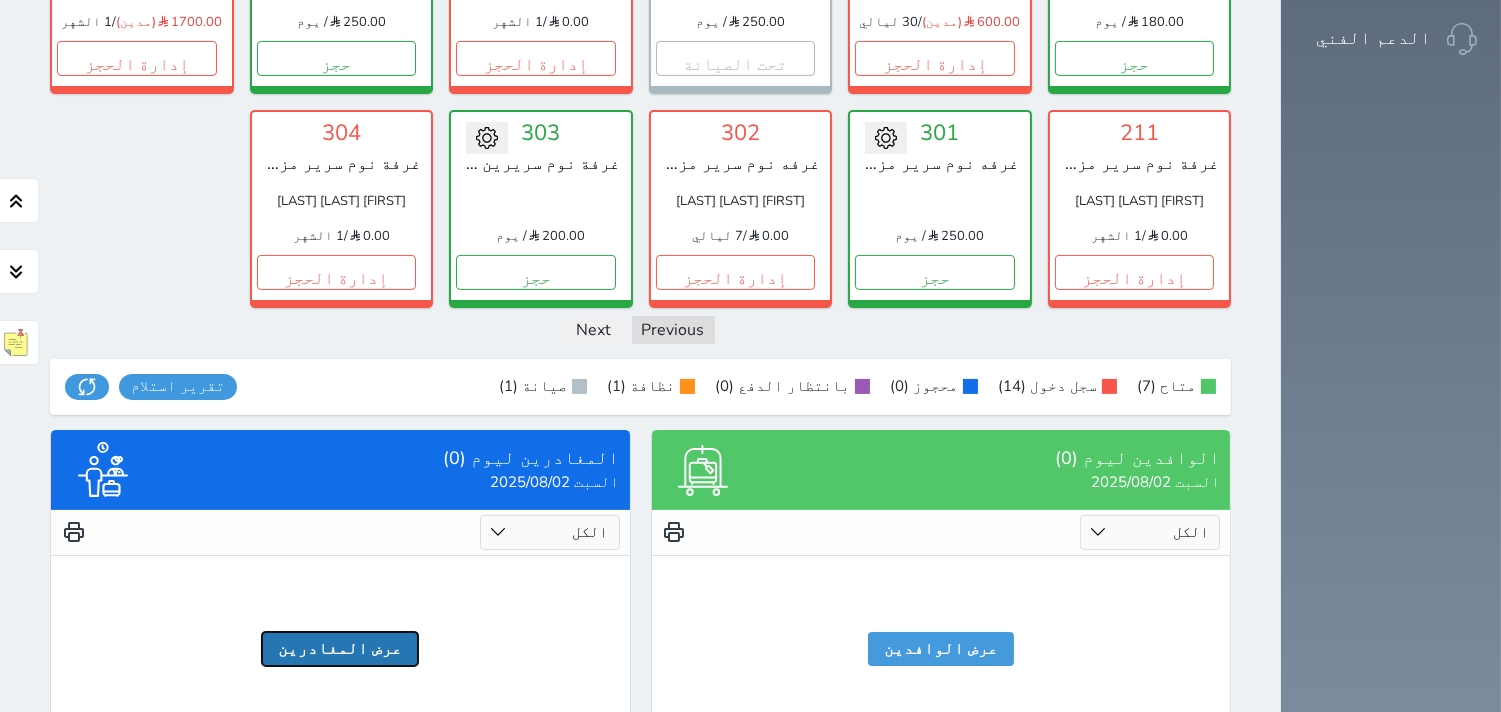 click on "عرض المغادرين" at bounding box center (340, 649) 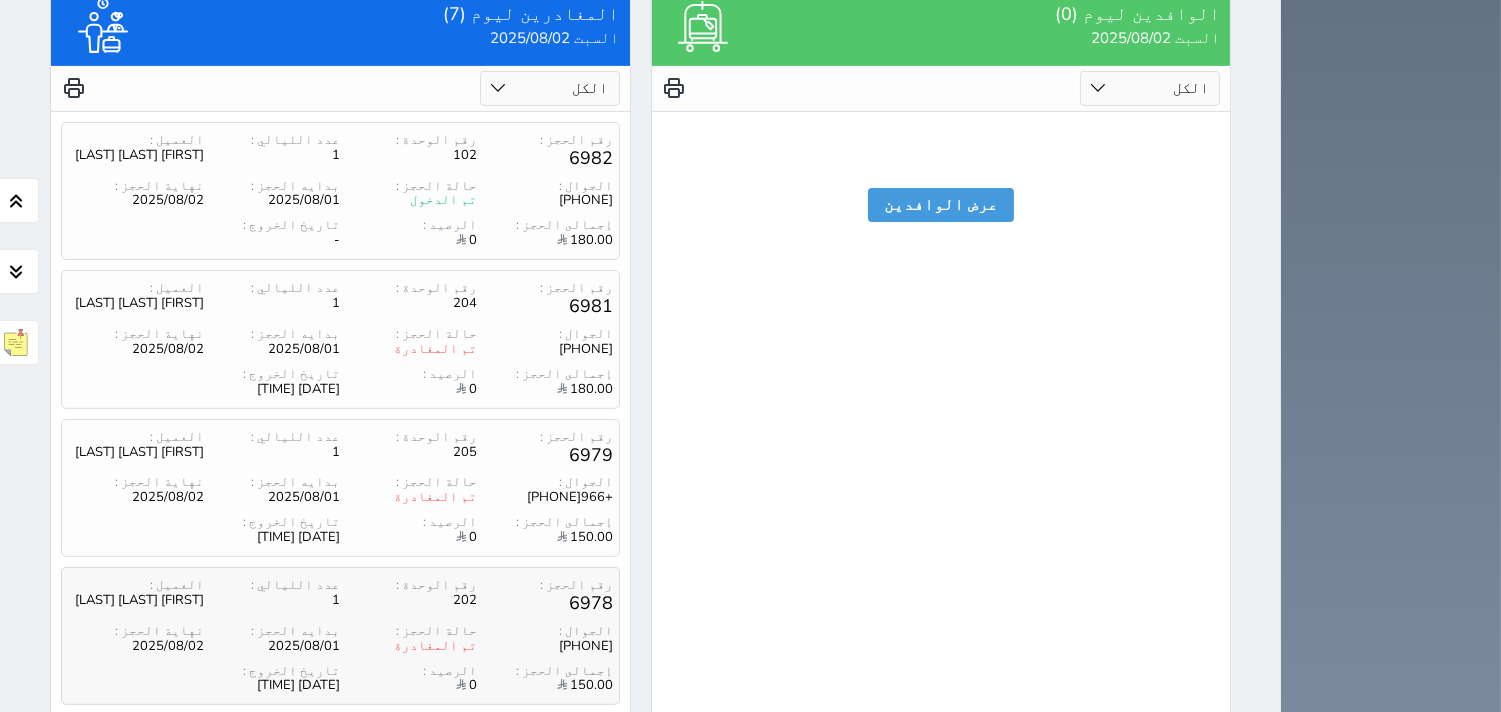 scroll, scrollTop: 1348, scrollLeft: 0, axis: vertical 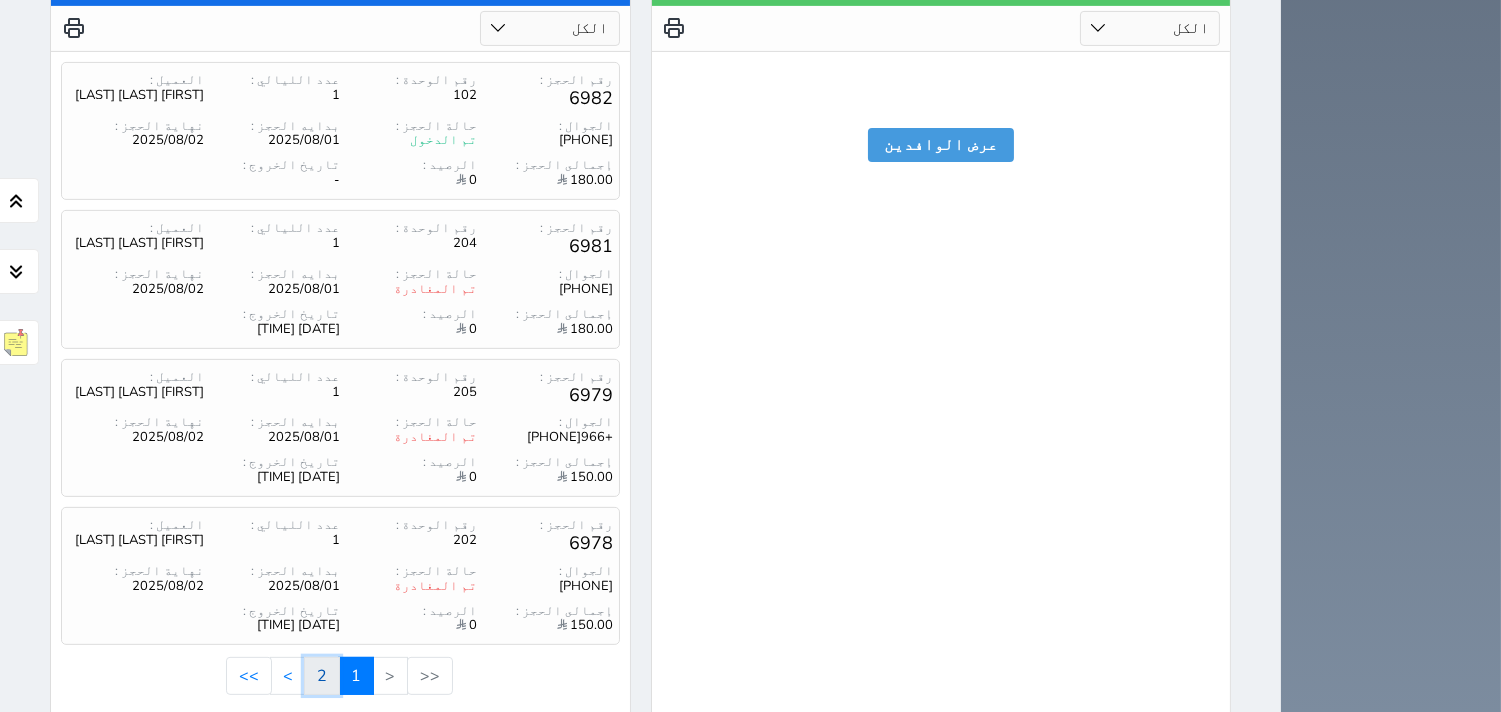 click on "2" at bounding box center [322, 676] 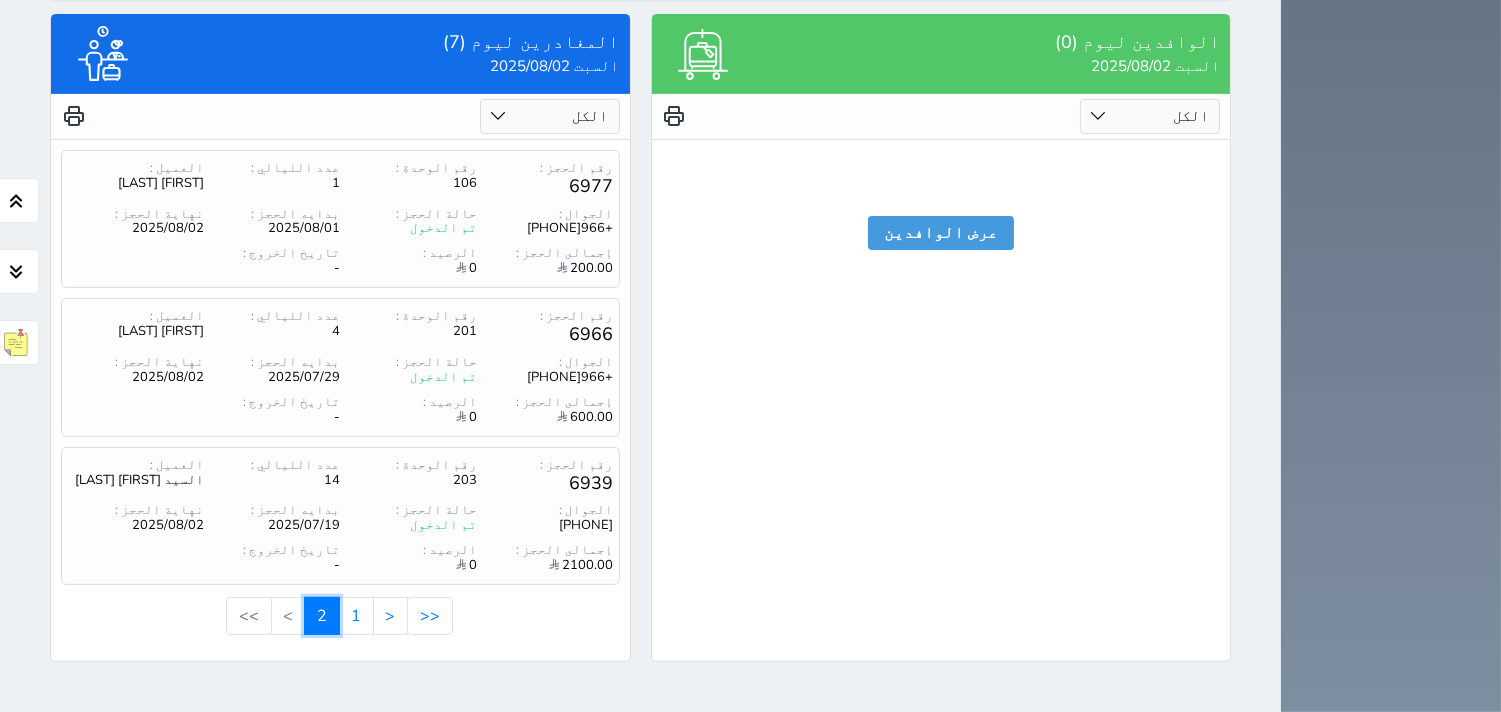 scroll, scrollTop: 1200, scrollLeft: 0, axis: vertical 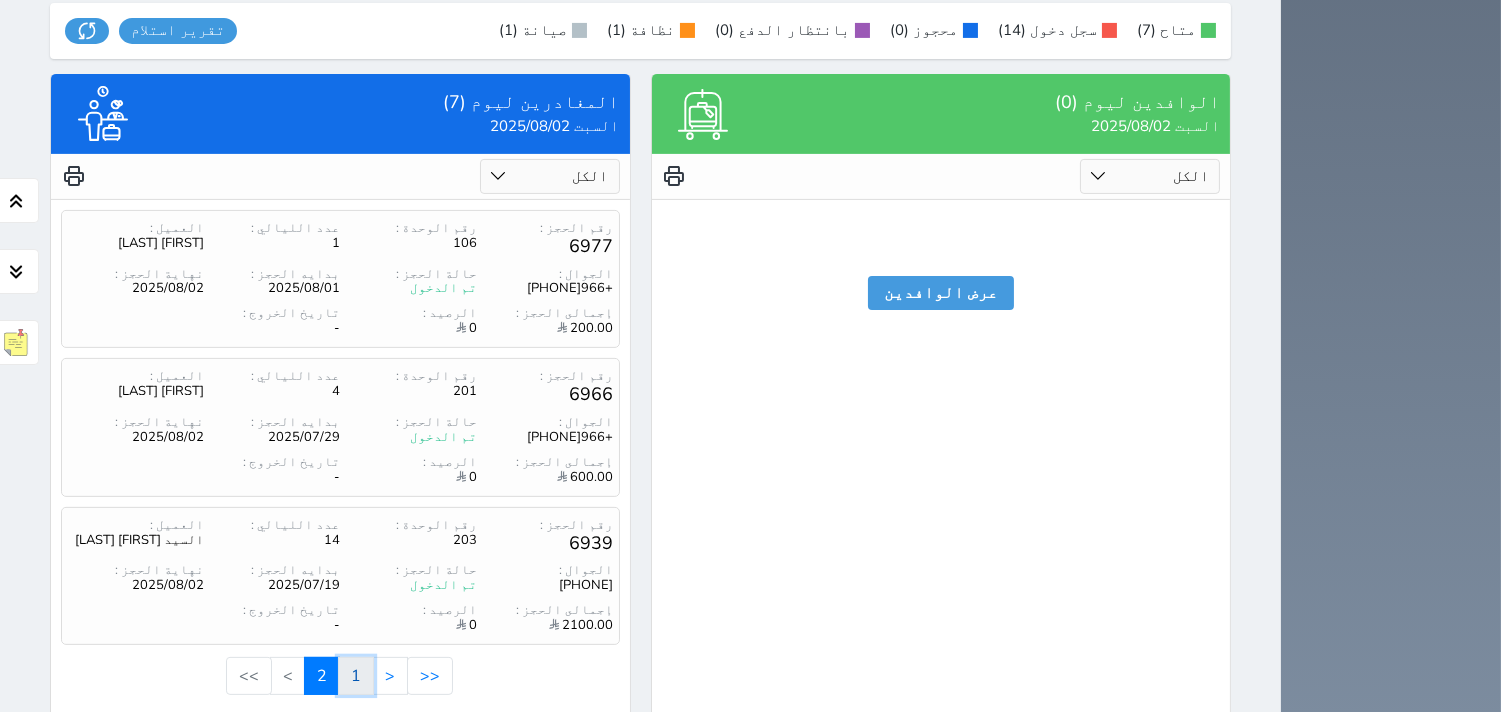 click on "1" at bounding box center (356, 676) 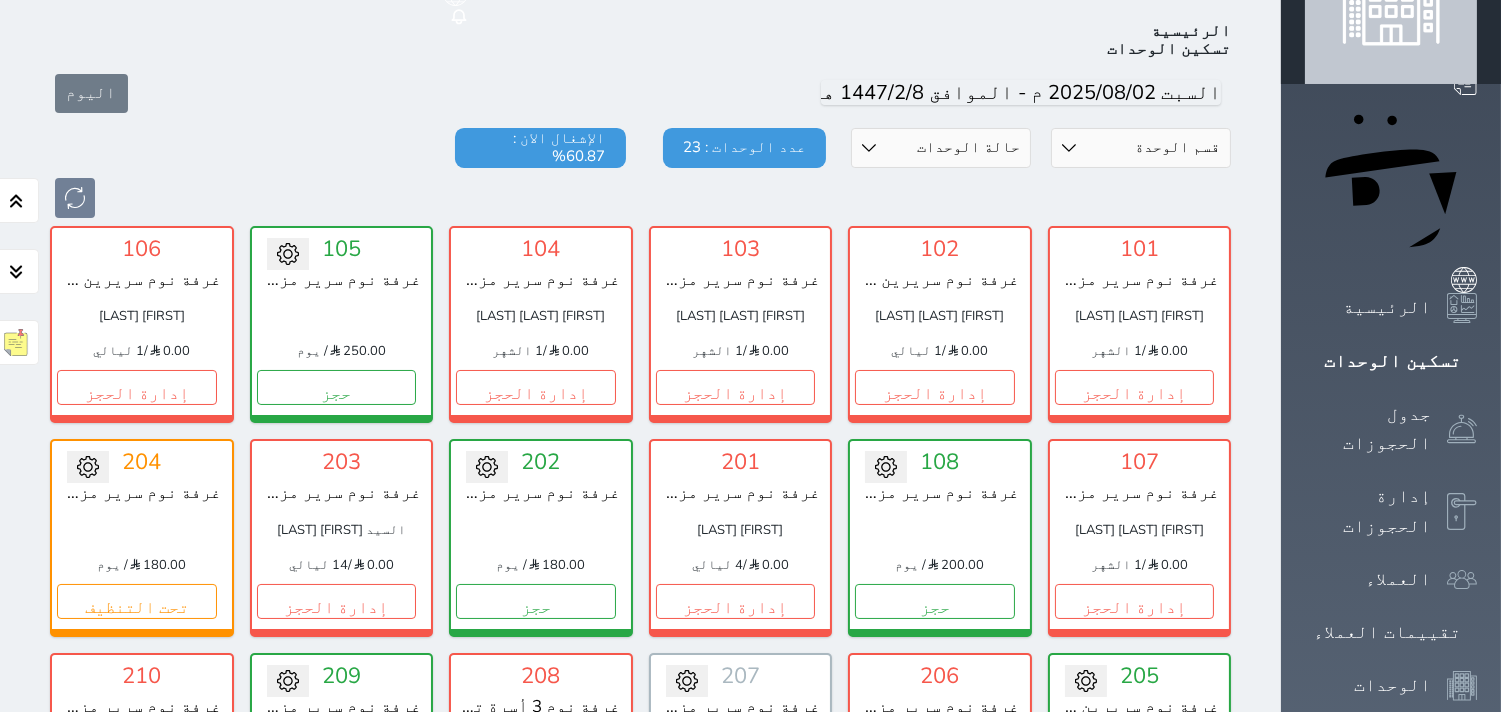 scroll, scrollTop: 755, scrollLeft: 0, axis: vertical 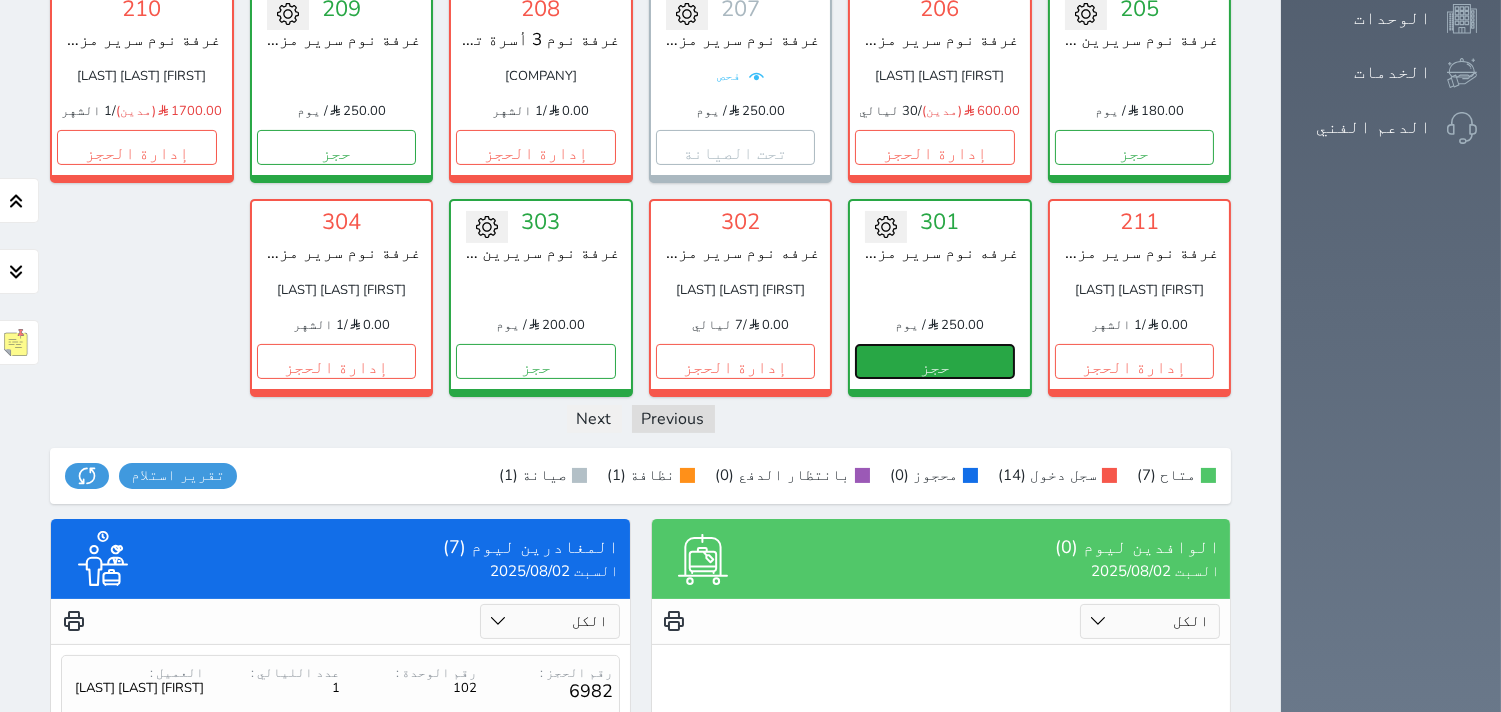 click on "حجز" at bounding box center [935, 361] 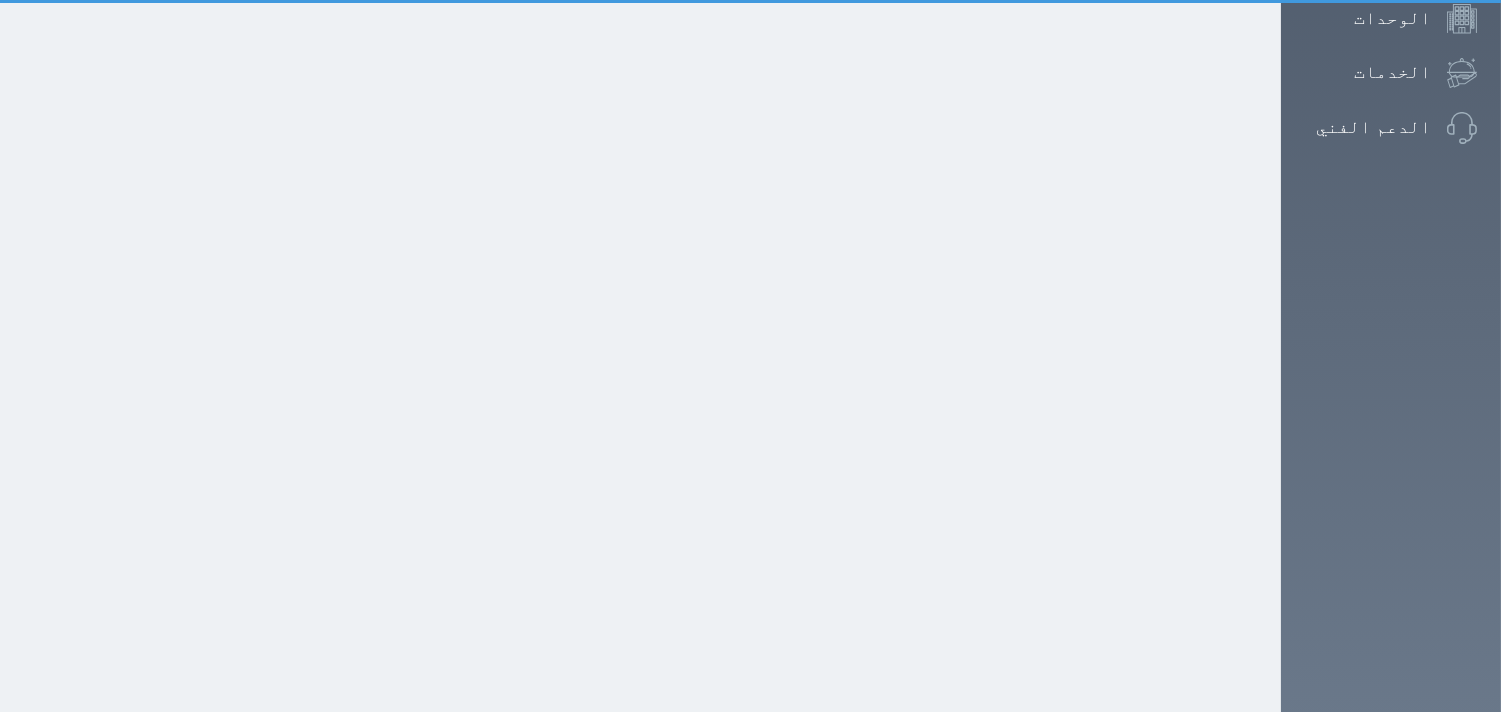 scroll, scrollTop: 240, scrollLeft: 0, axis: vertical 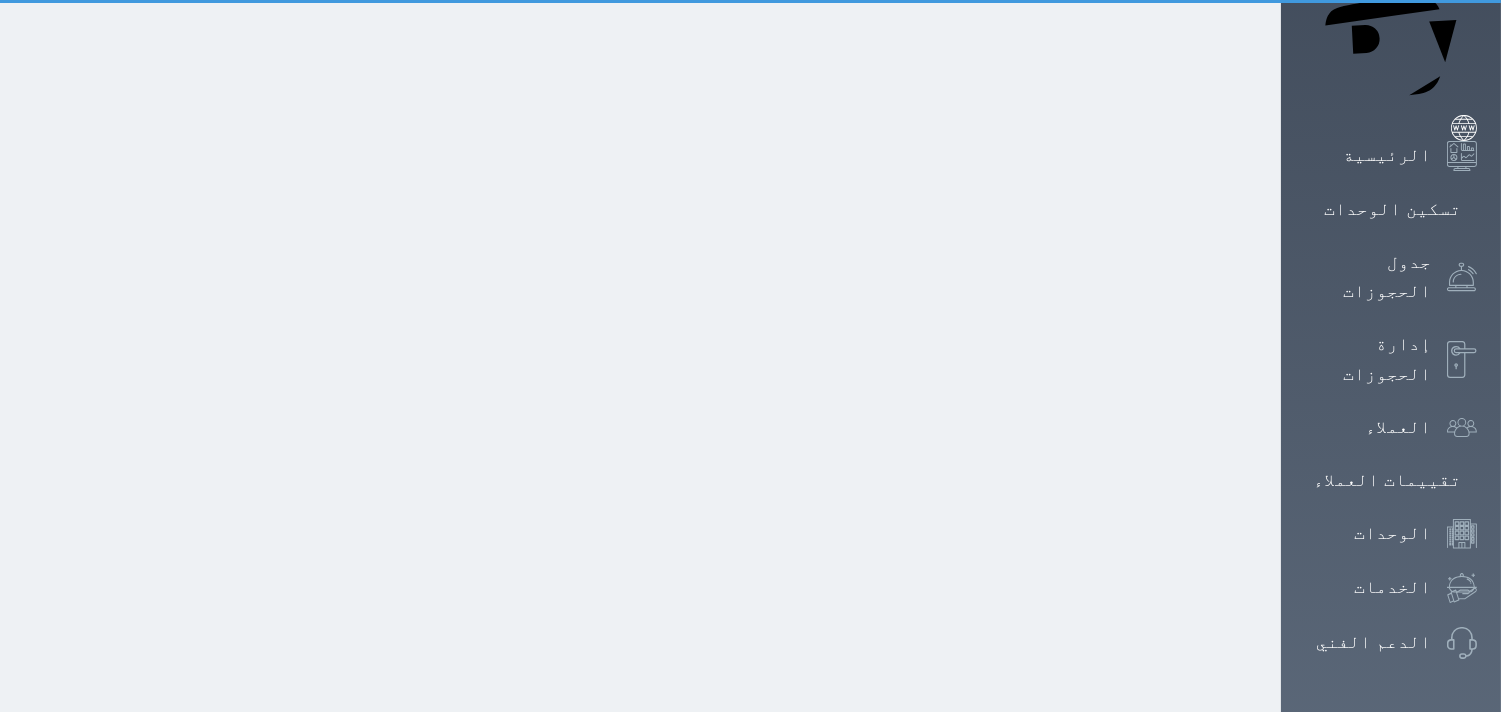 select on "1" 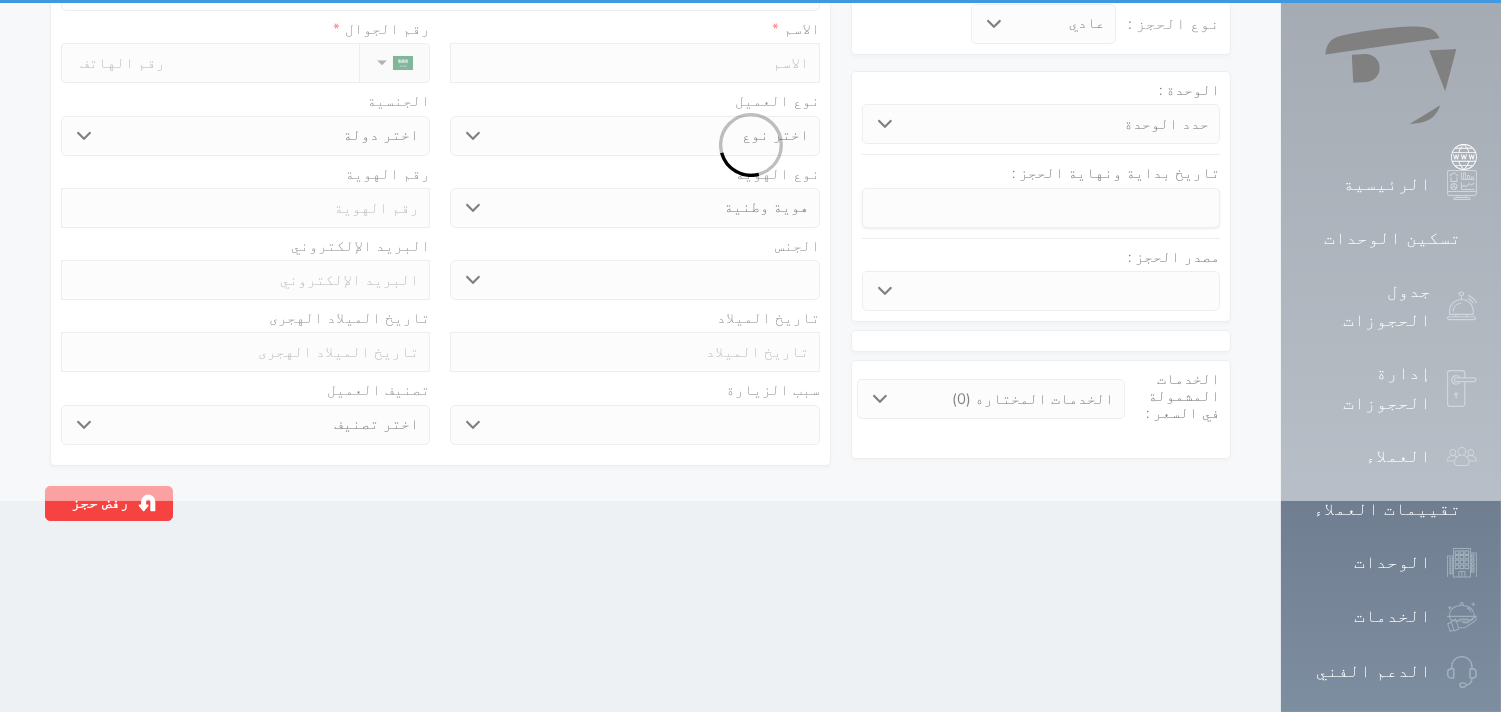 scroll, scrollTop: 0, scrollLeft: 0, axis: both 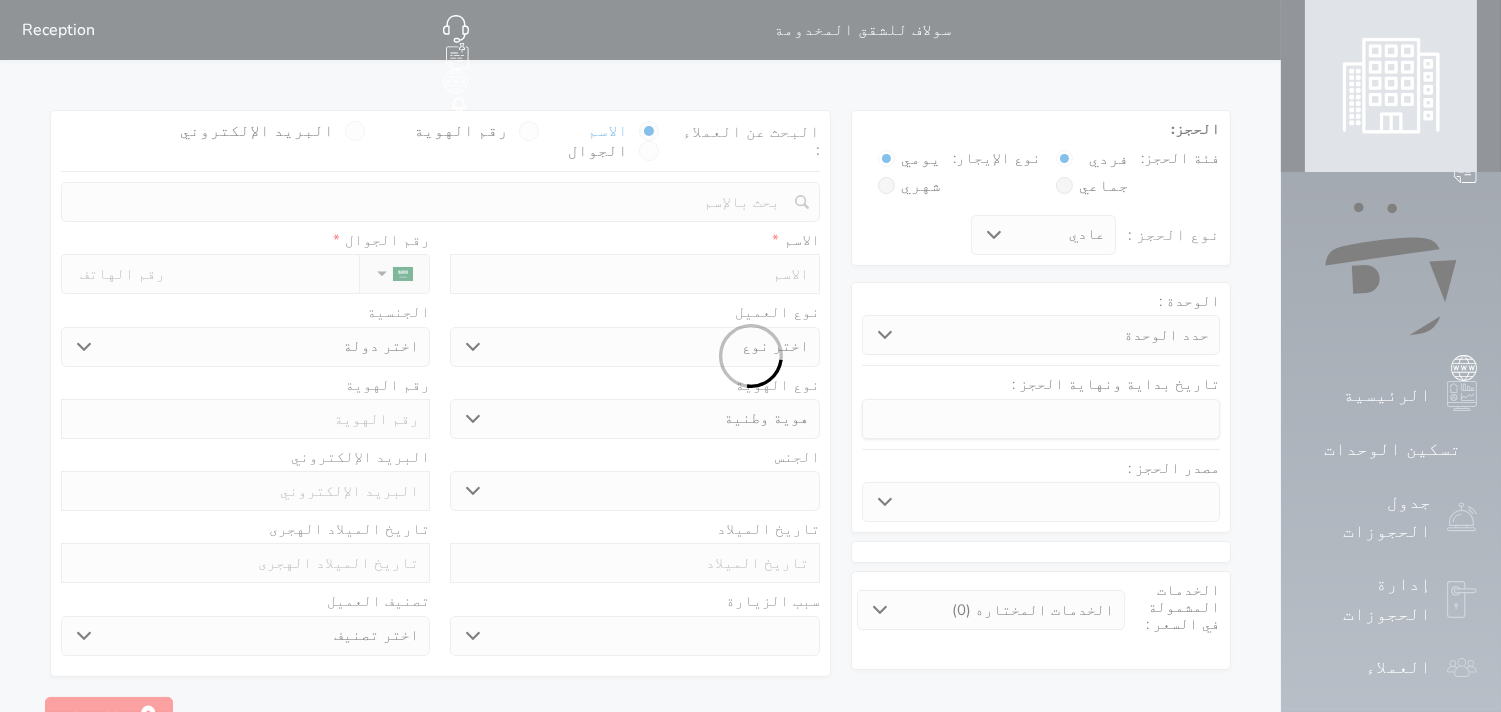 select 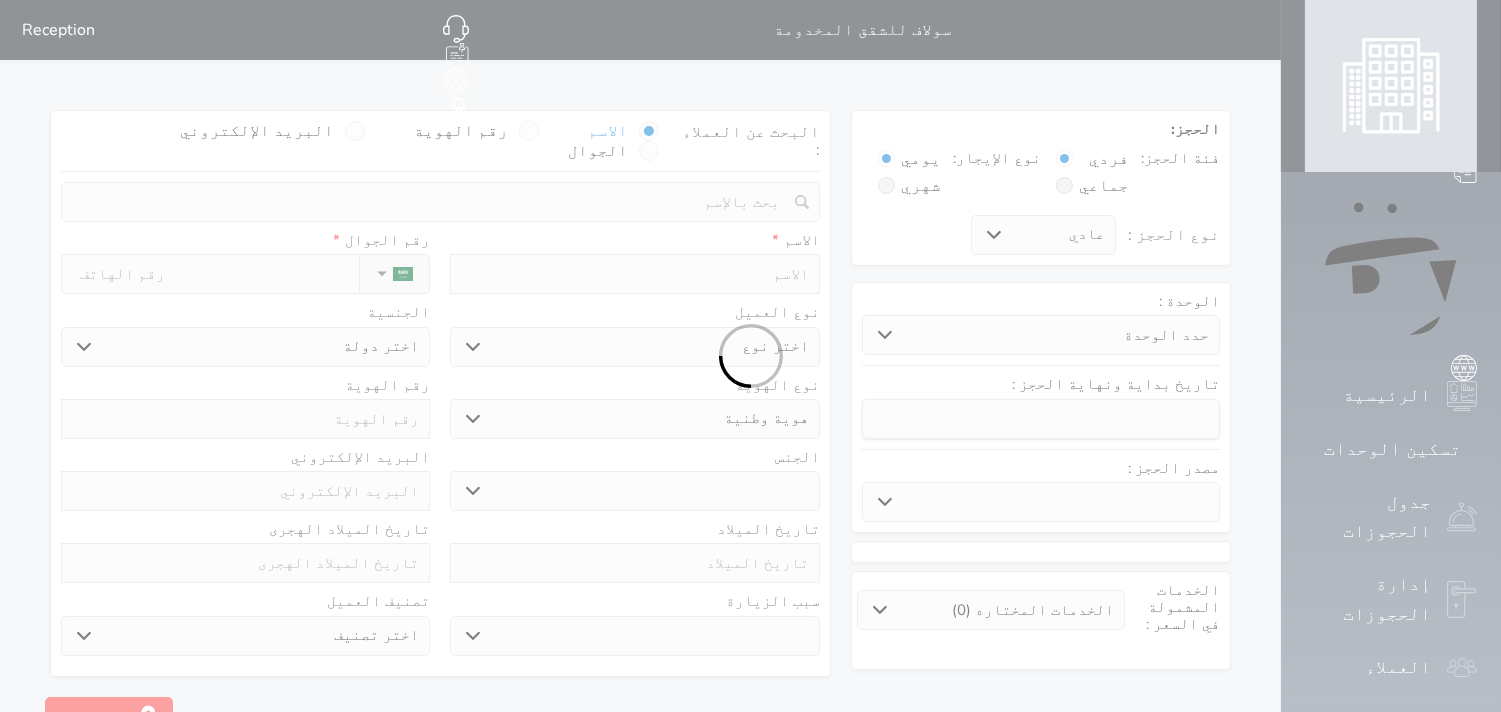 select 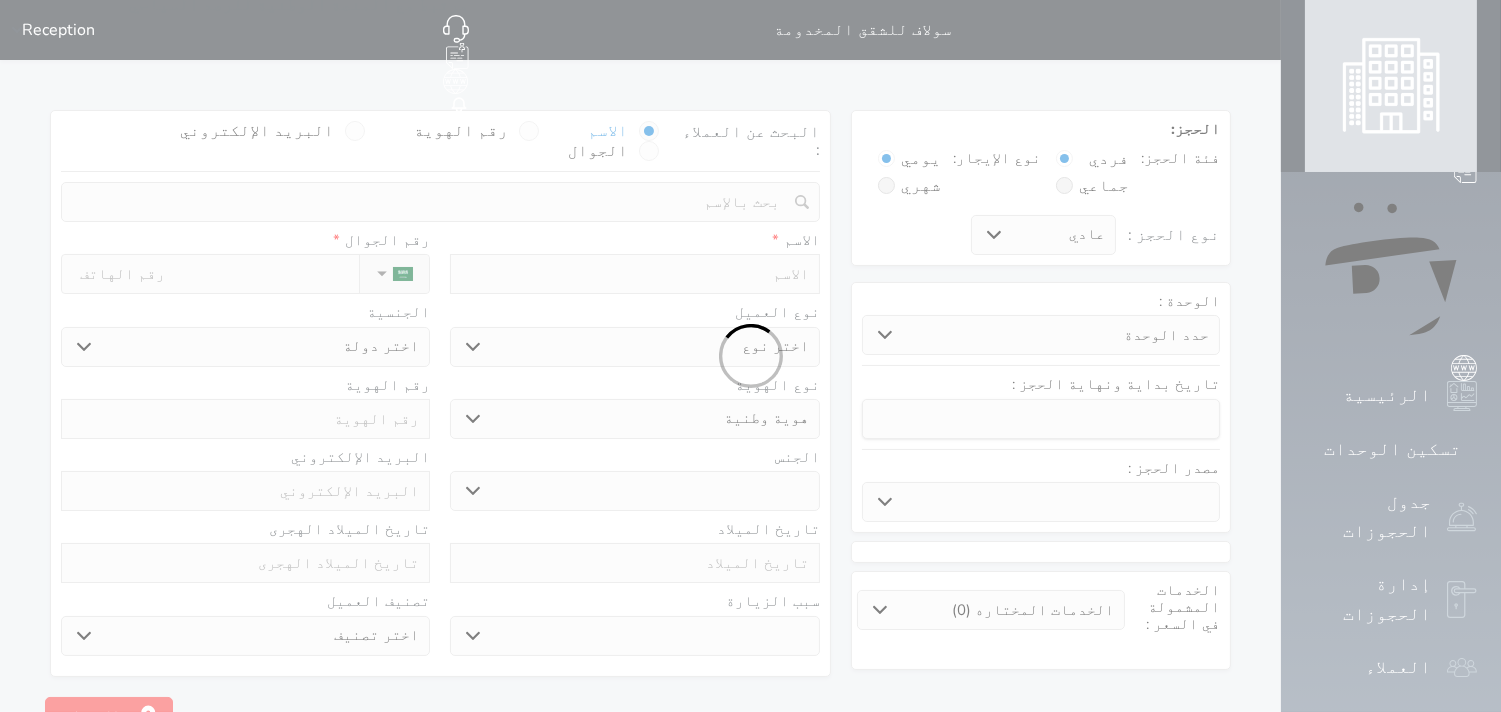 select 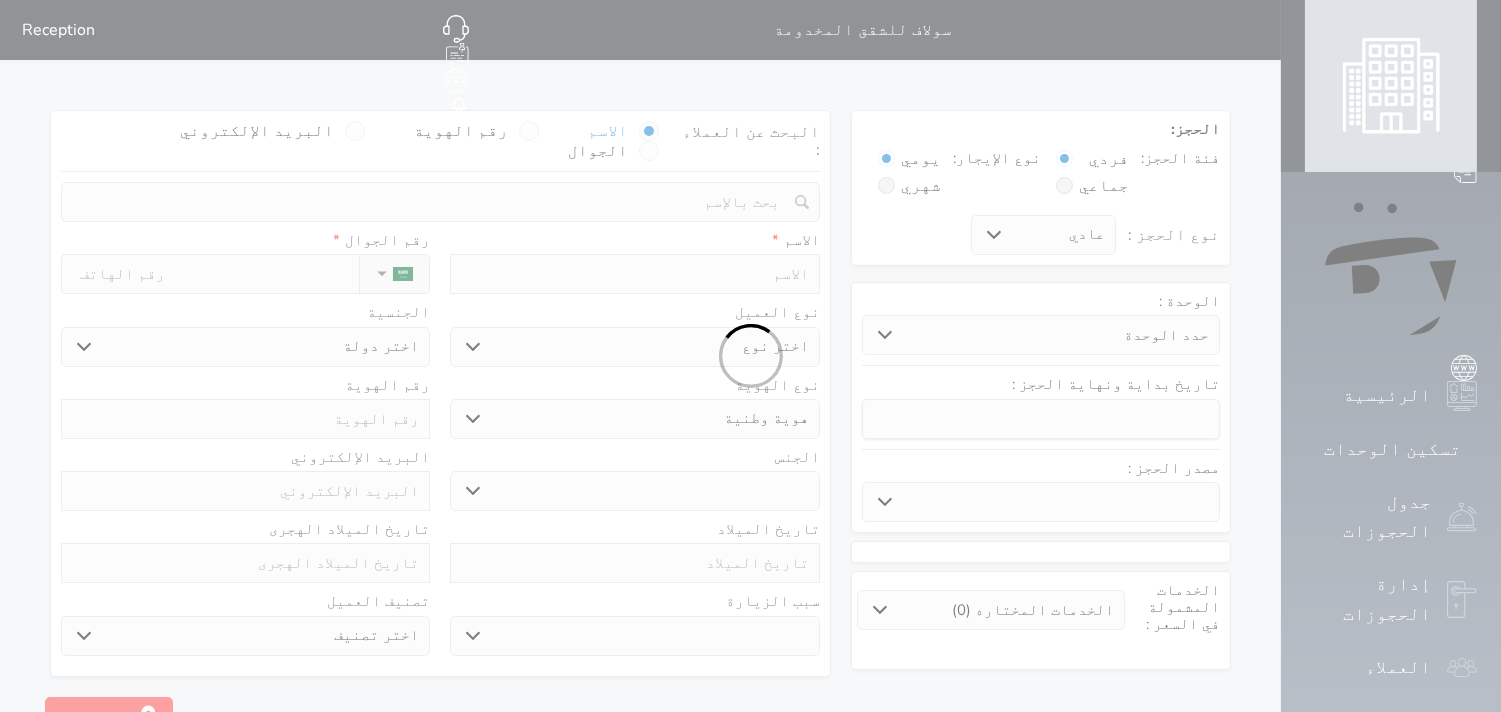 select 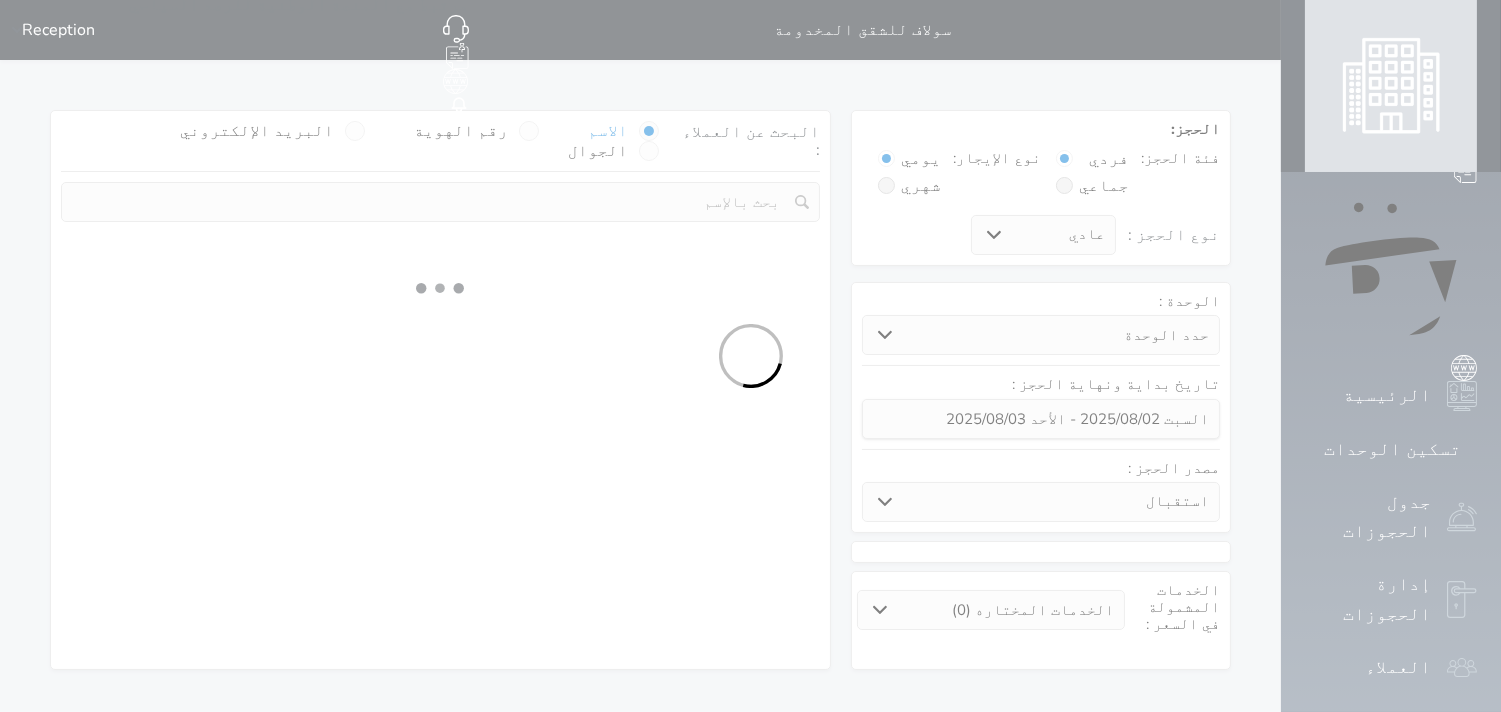 select 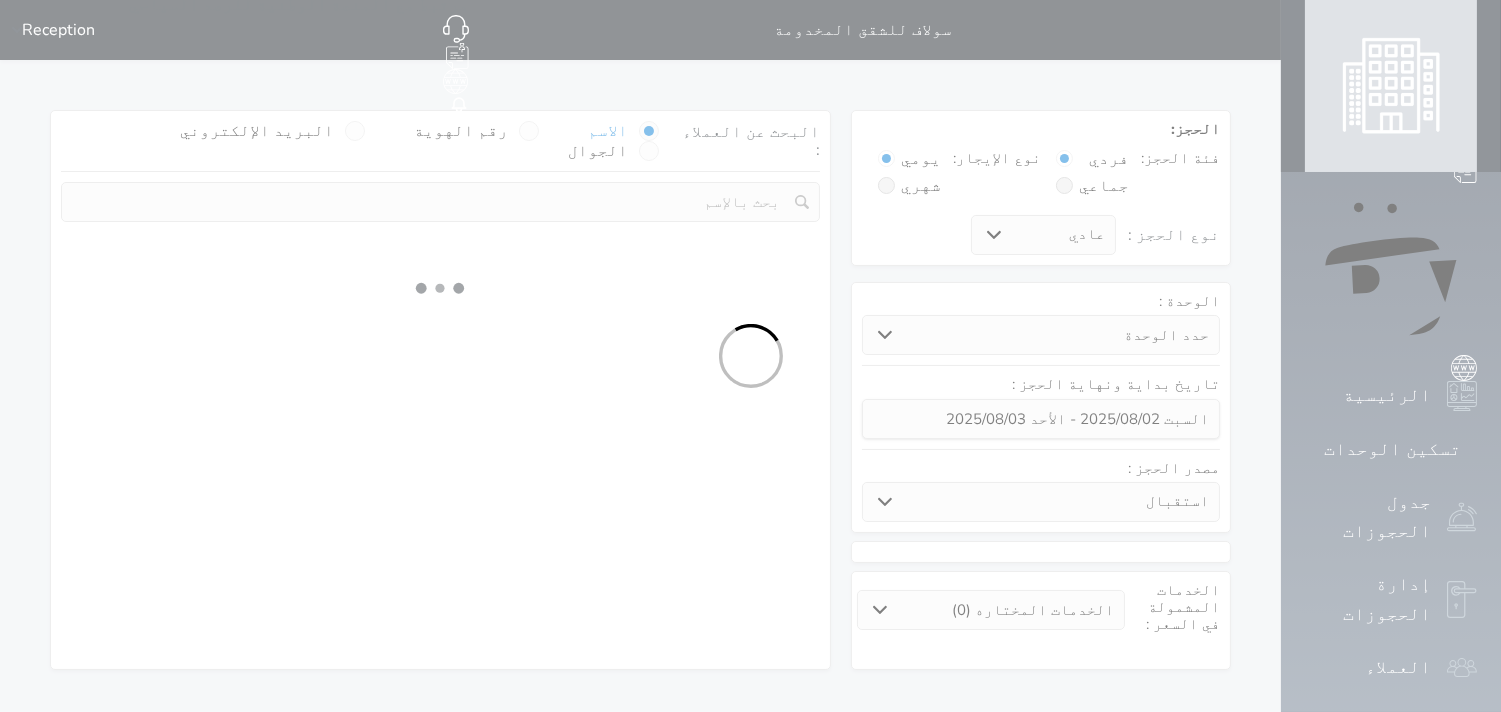 select on "1" 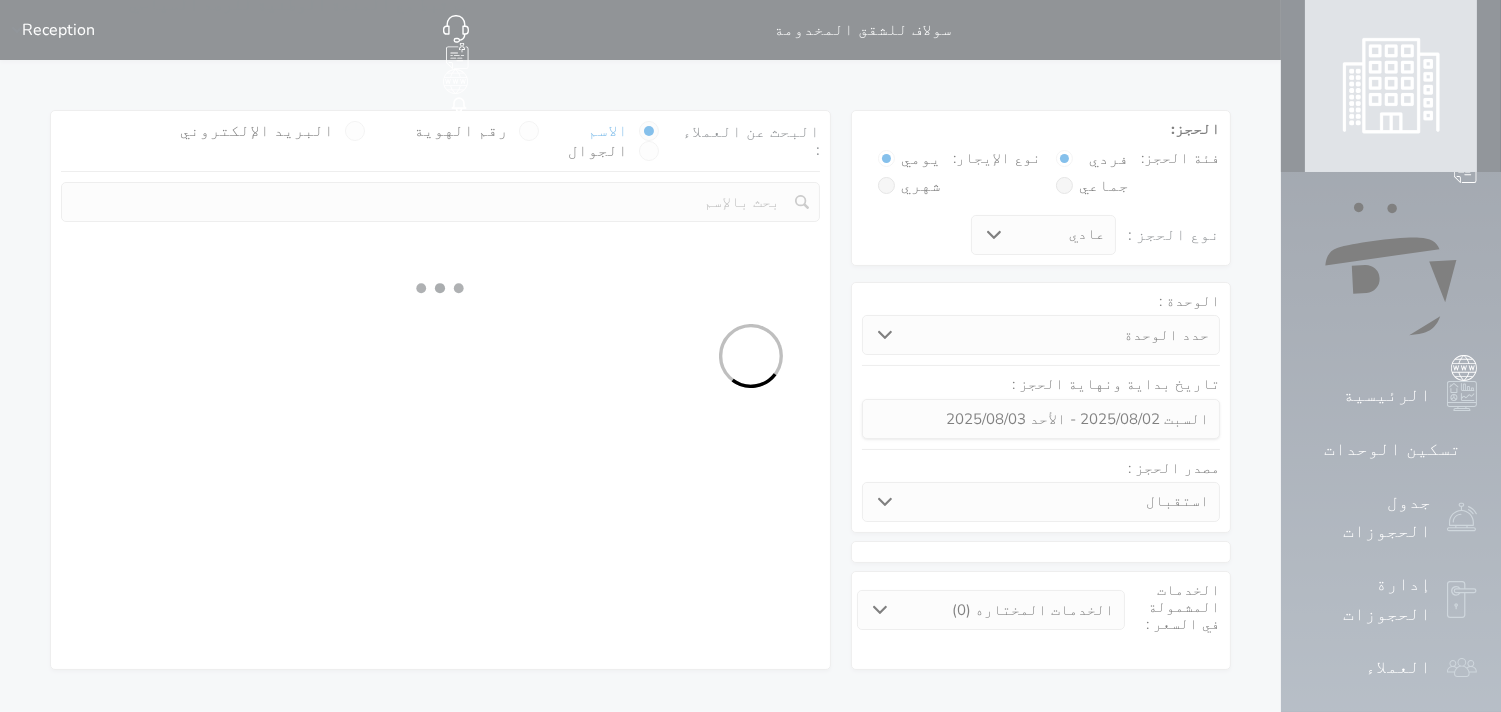 select on "113" 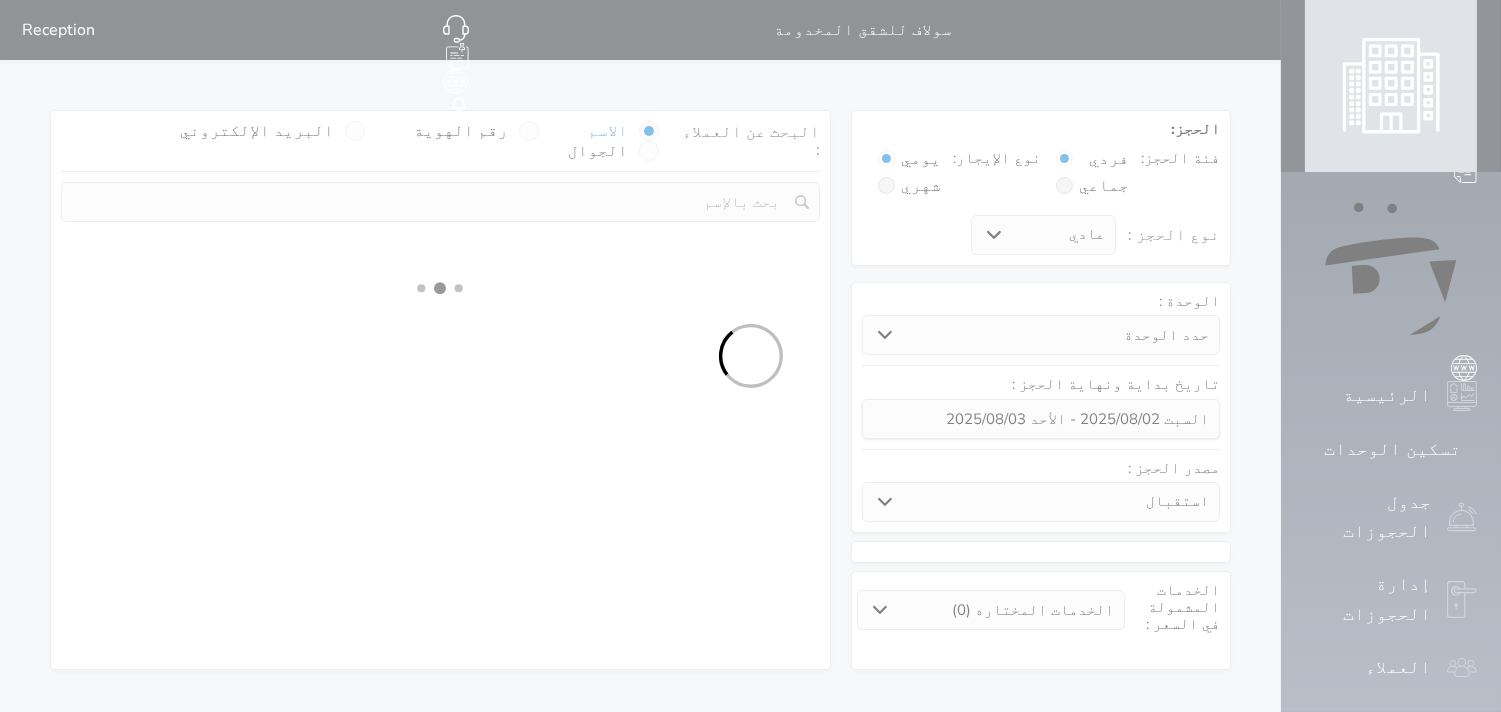 select on "1" 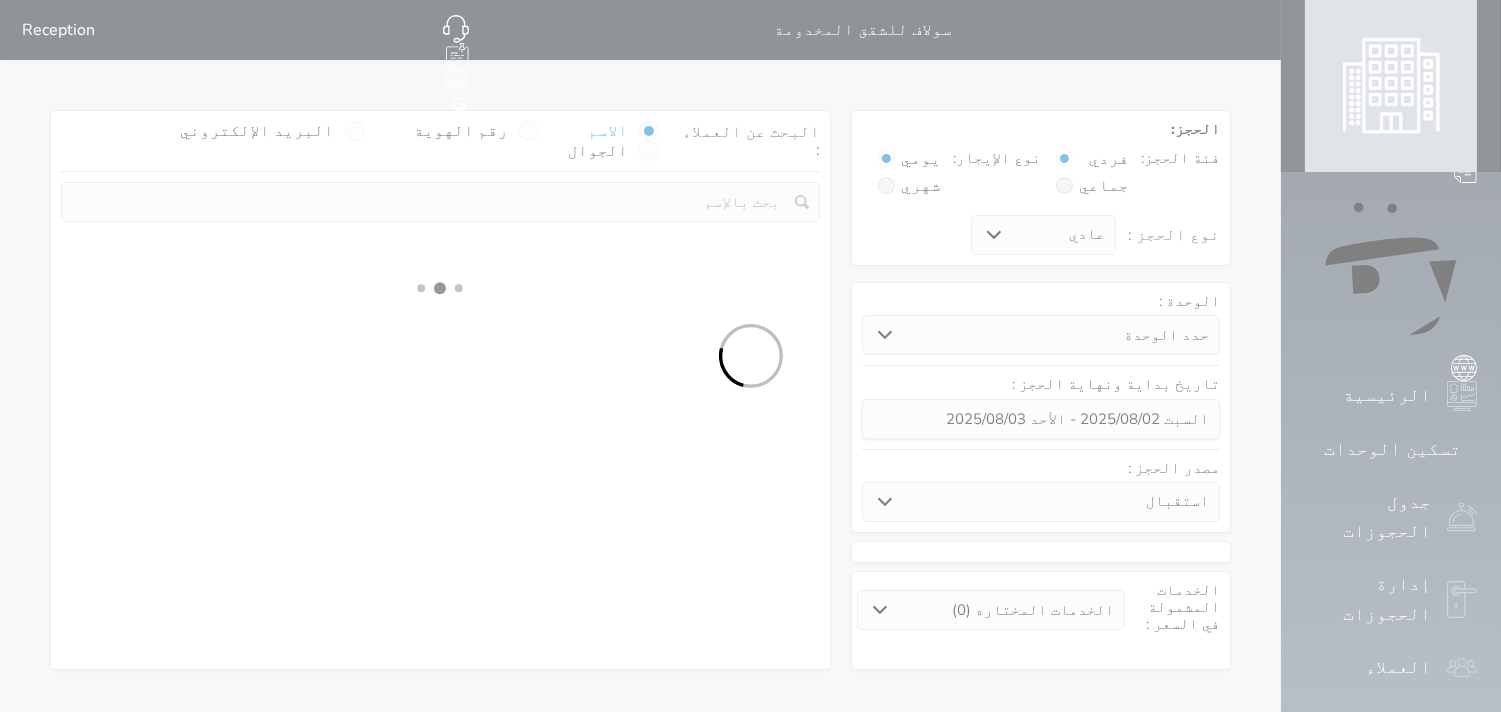 select 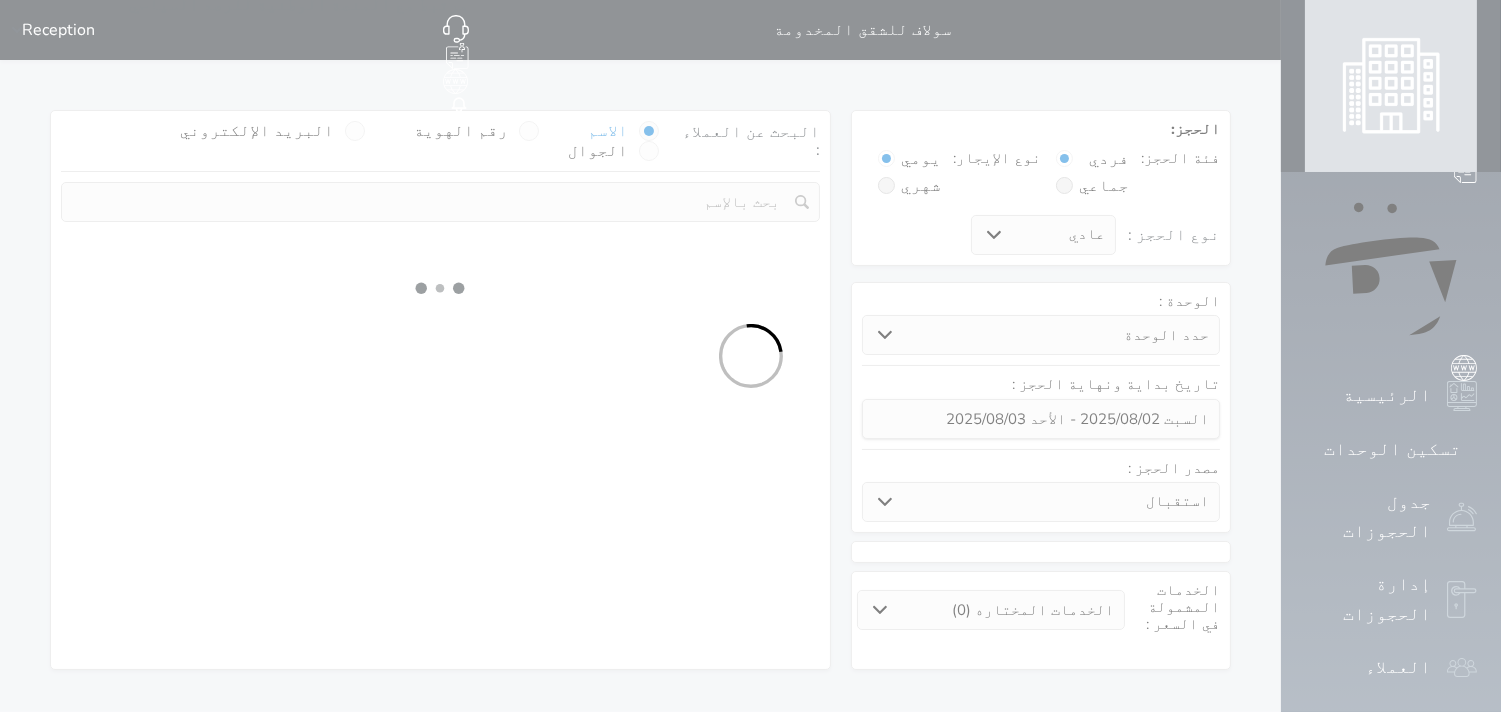 select on "7" 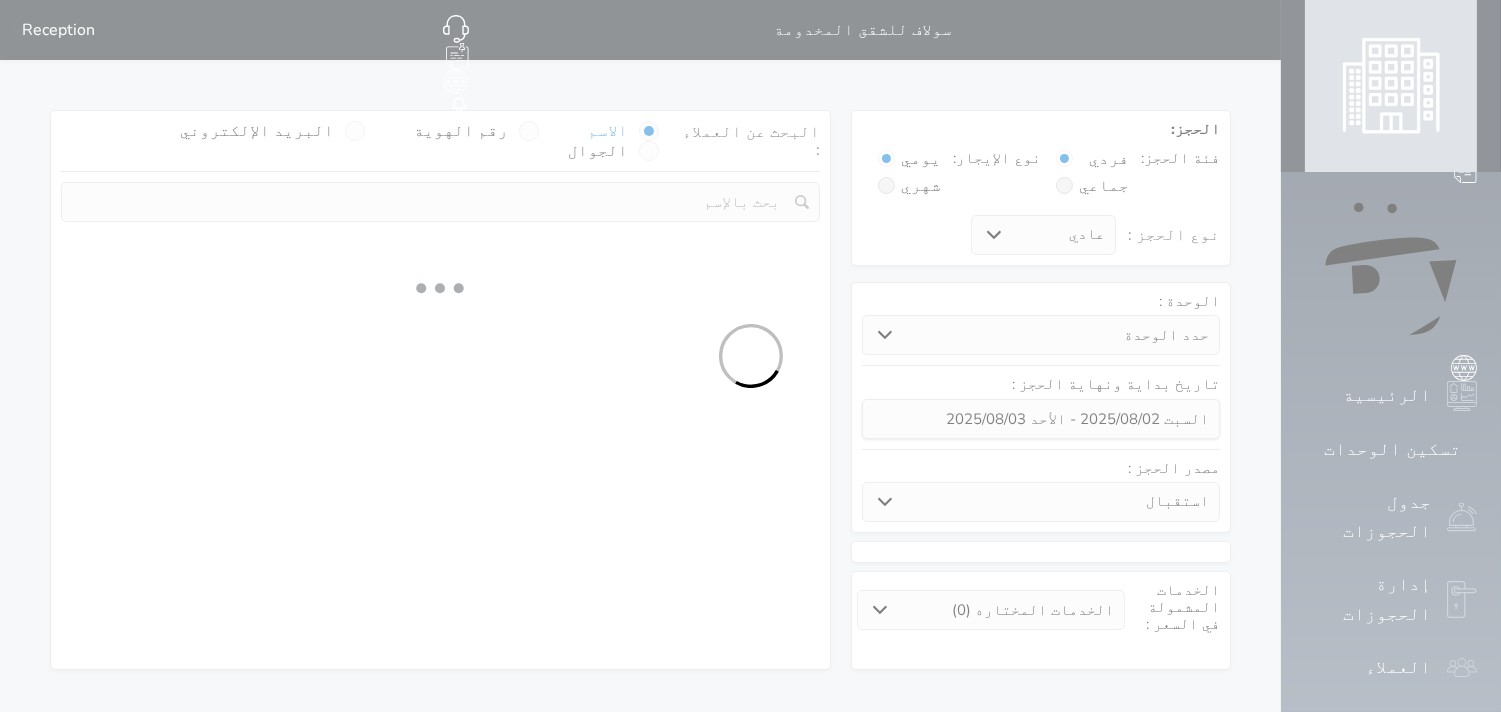 select 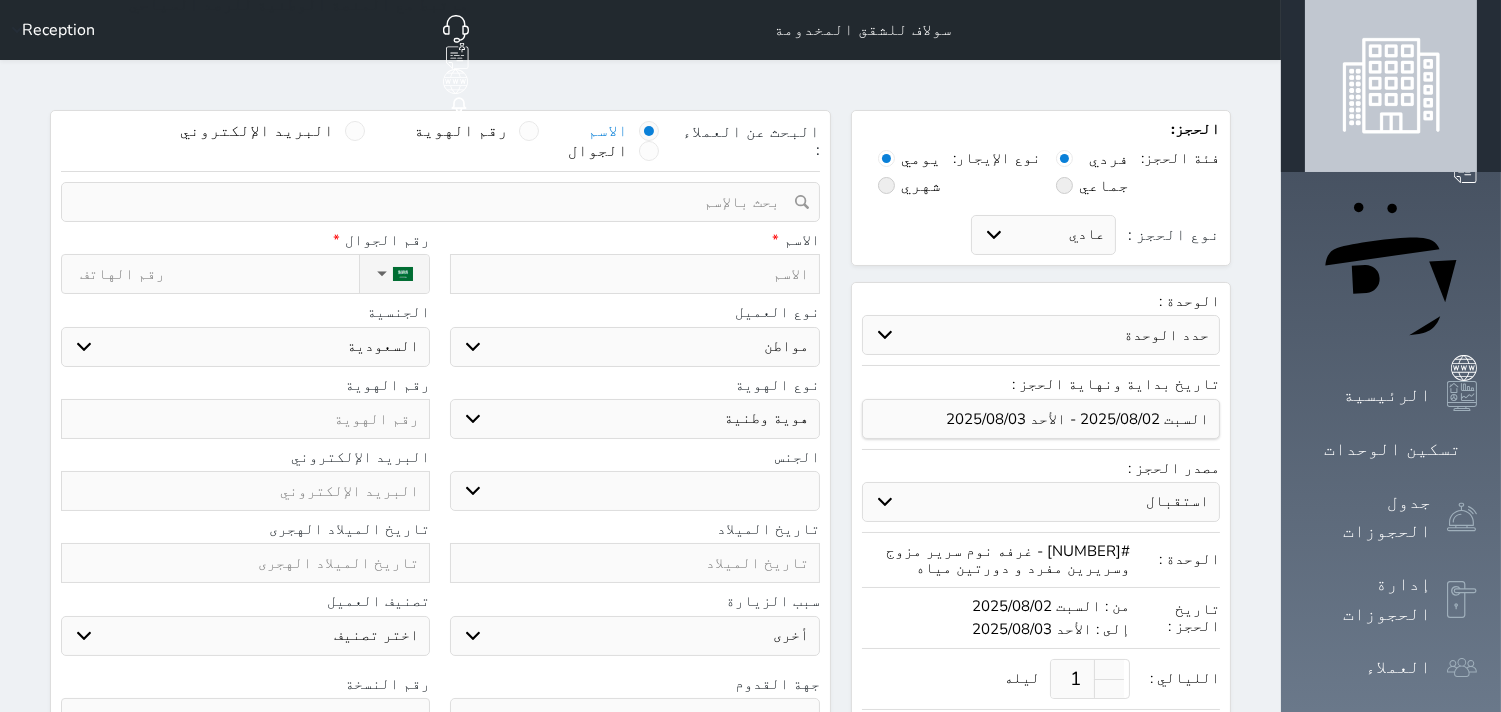 drag, startPoint x: 406, startPoint y: 348, endPoint x: 405, endPoint y: 364, distance: 16.03122 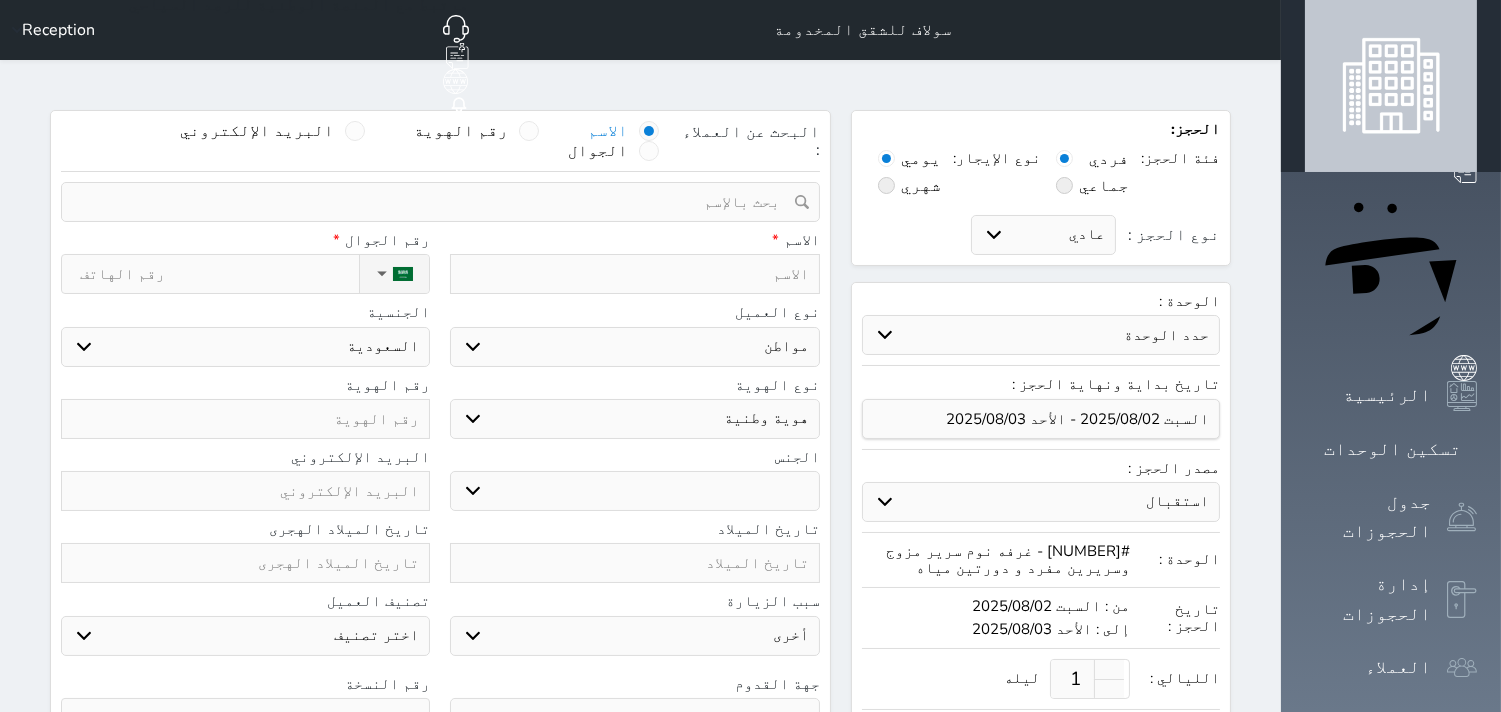 type on "1" 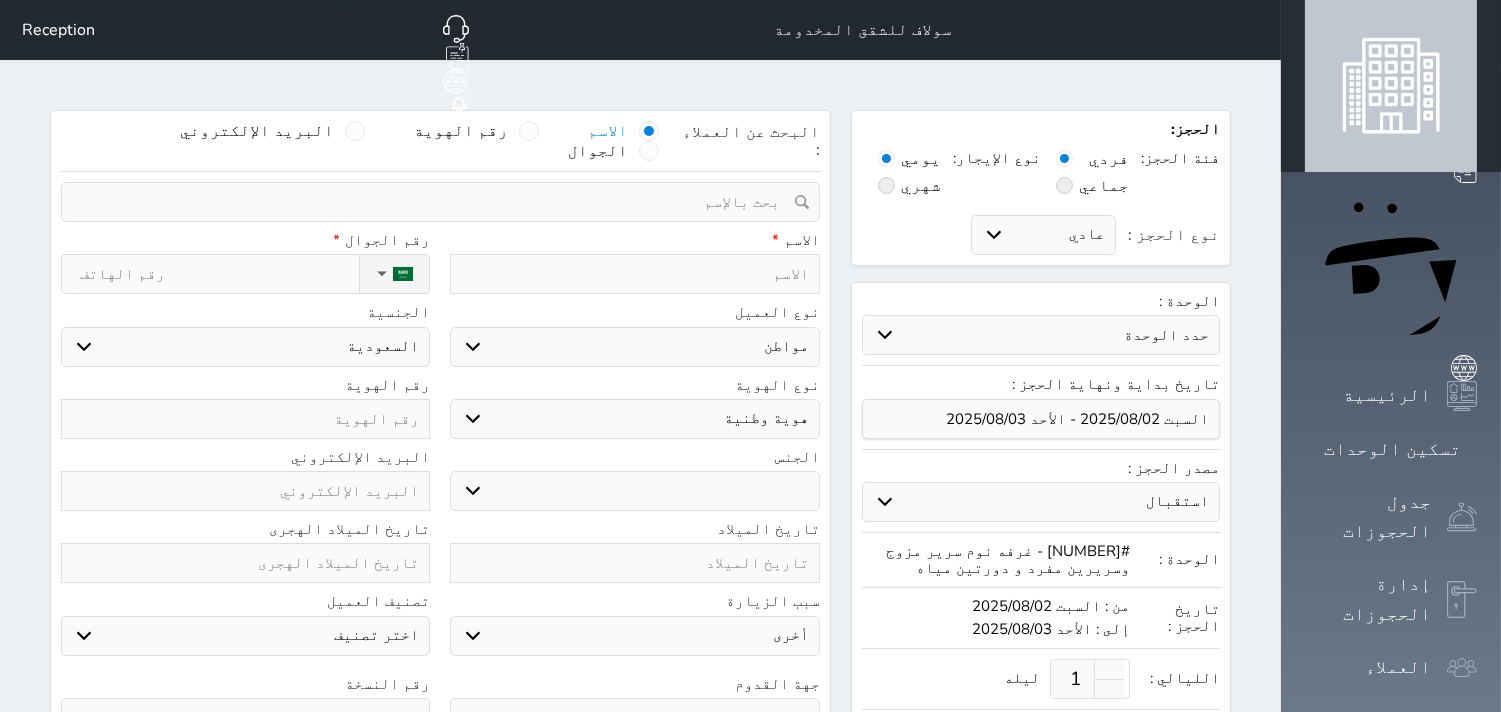 select 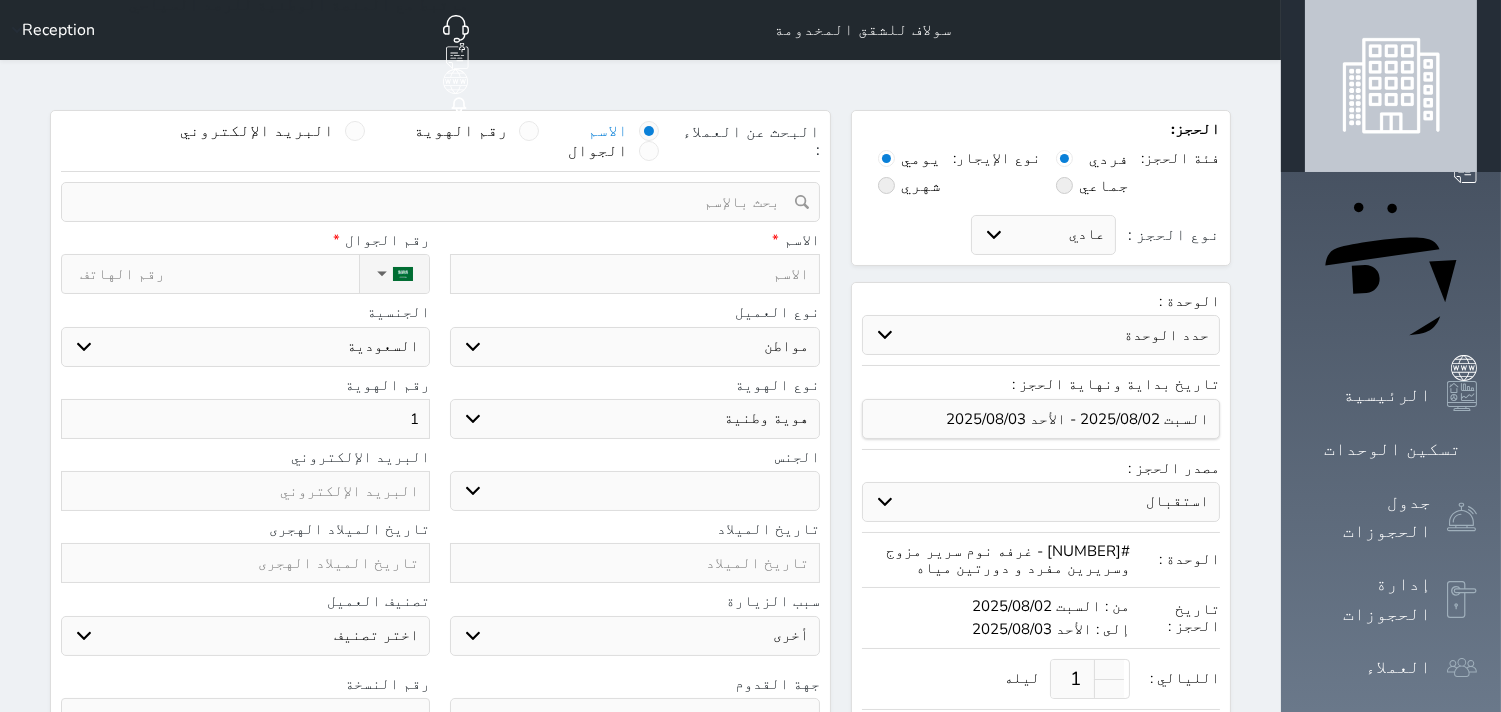 type on "10" 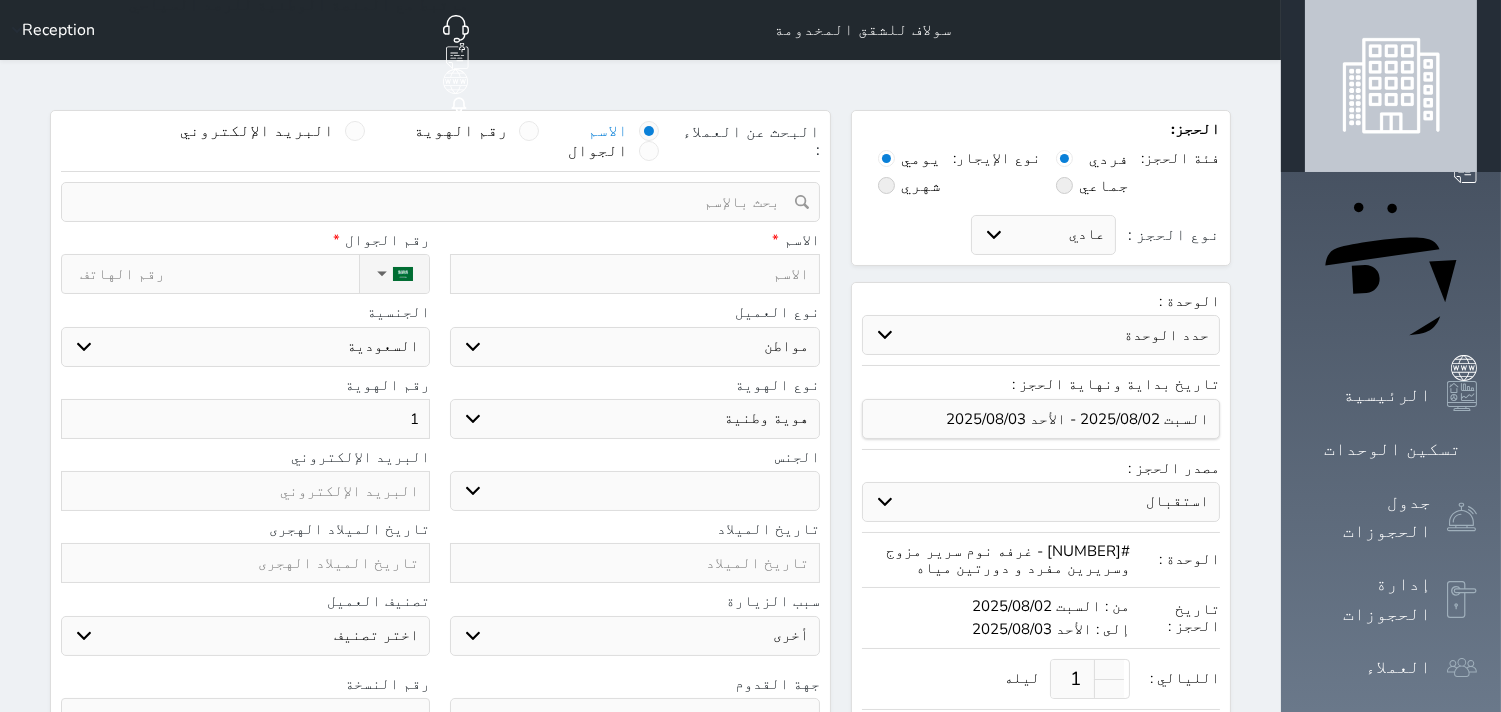 select 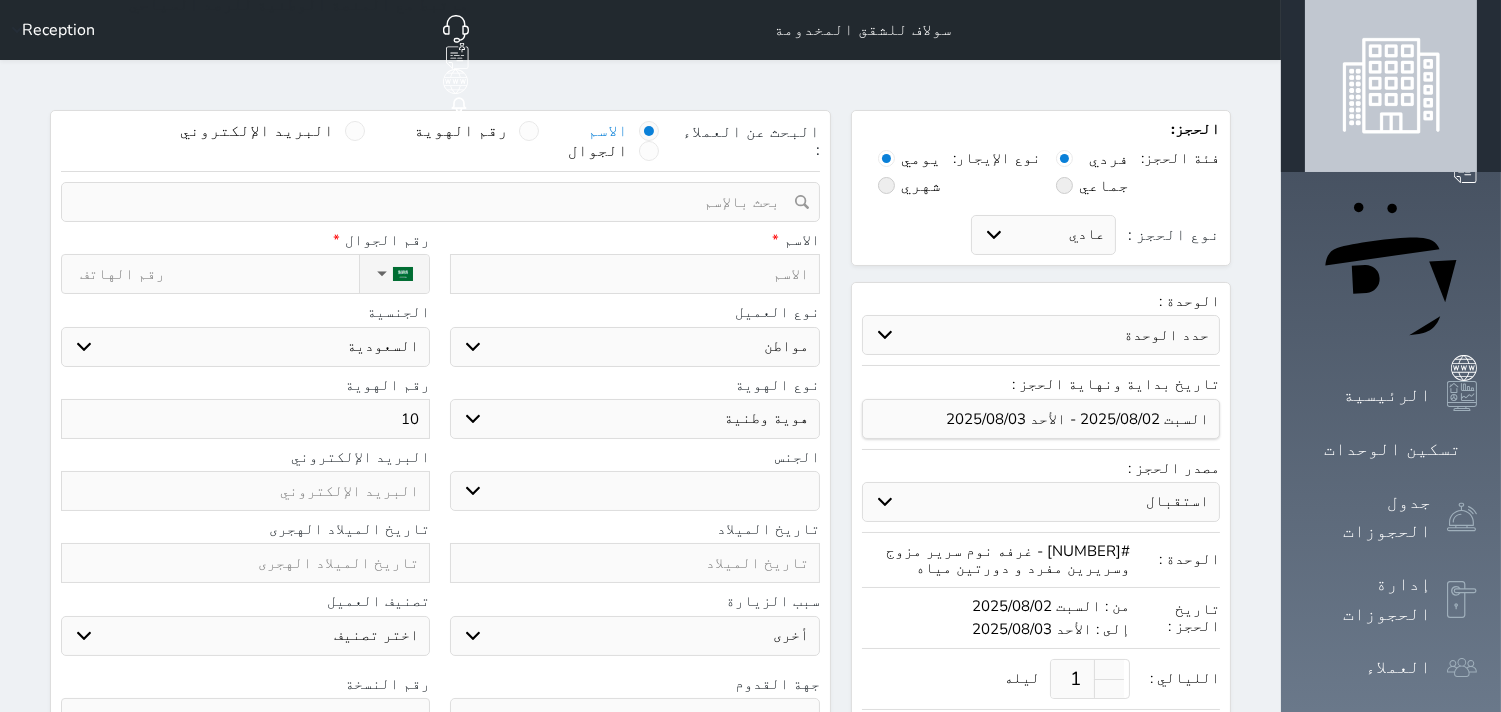 type on "101" 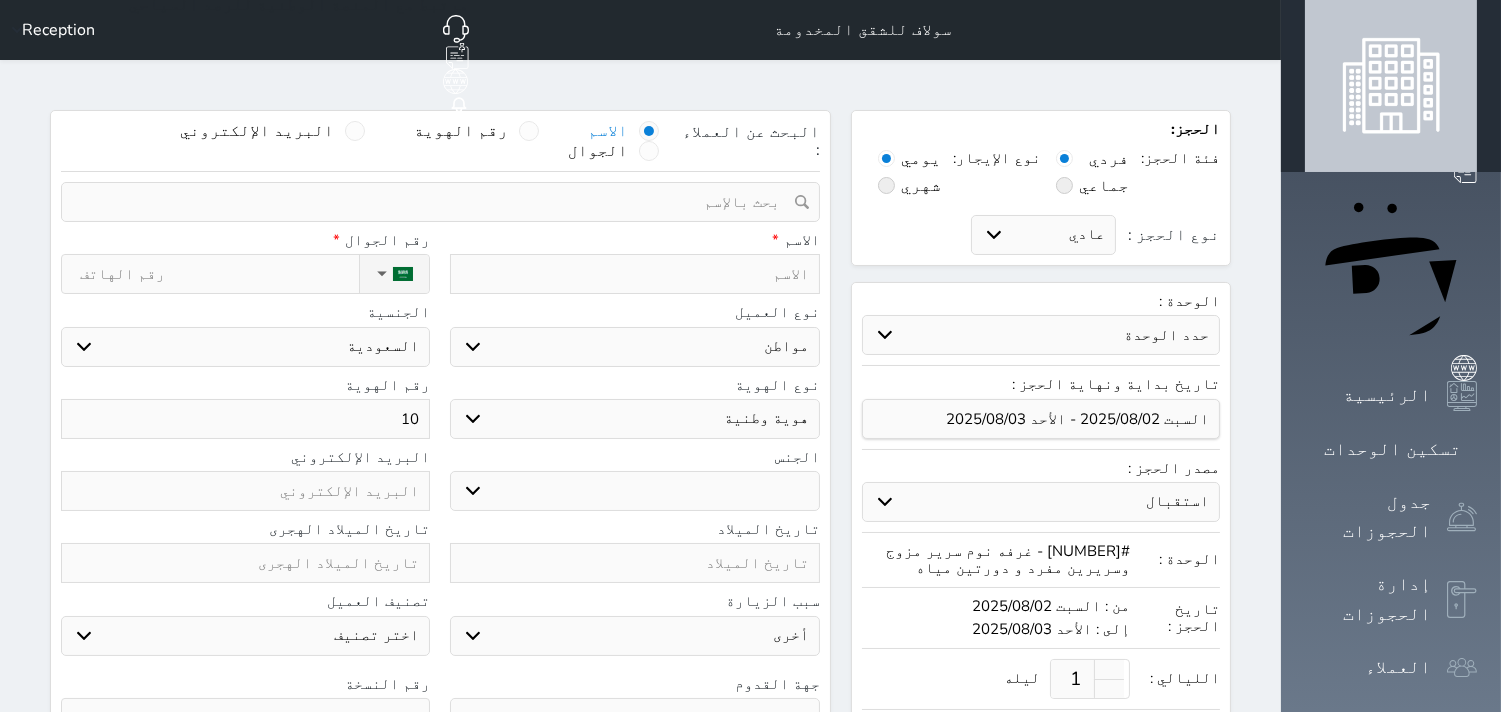 select 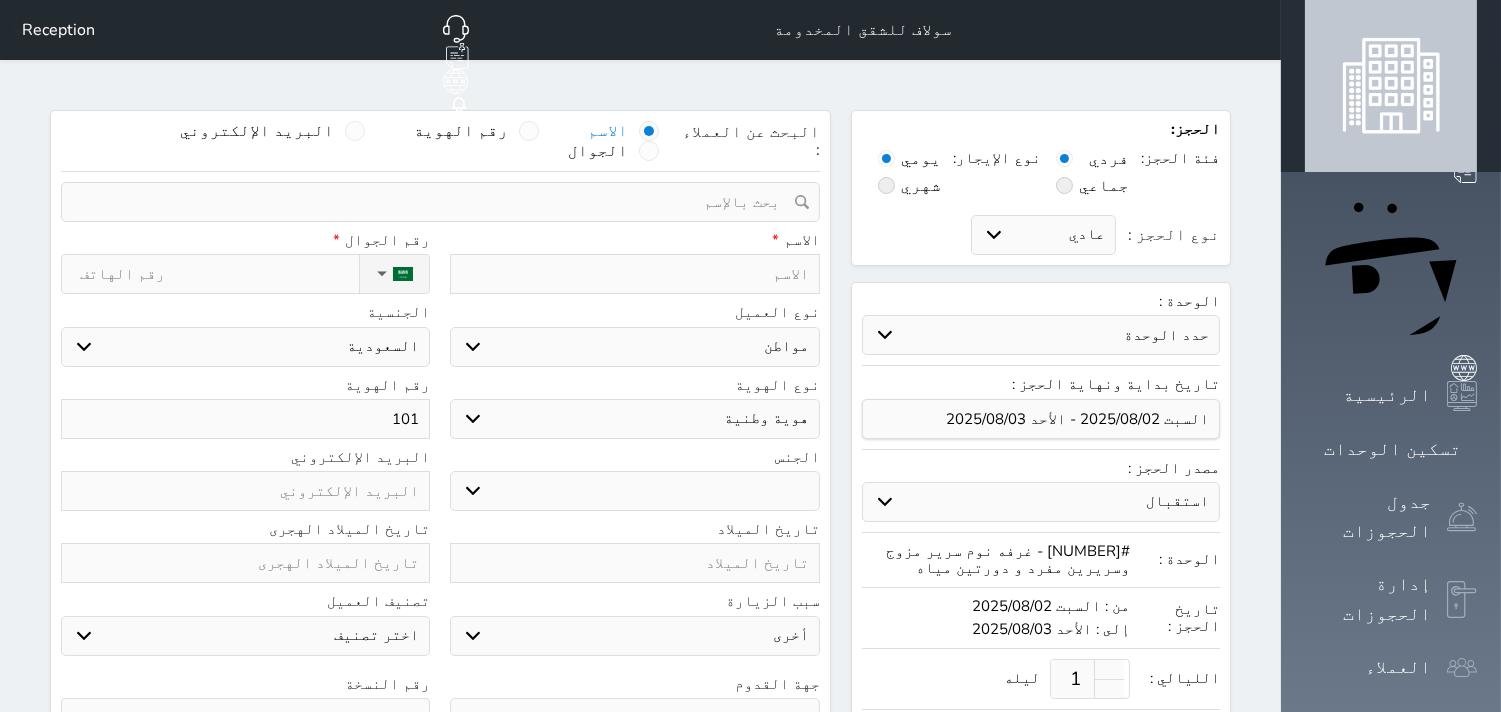 type on "1015" 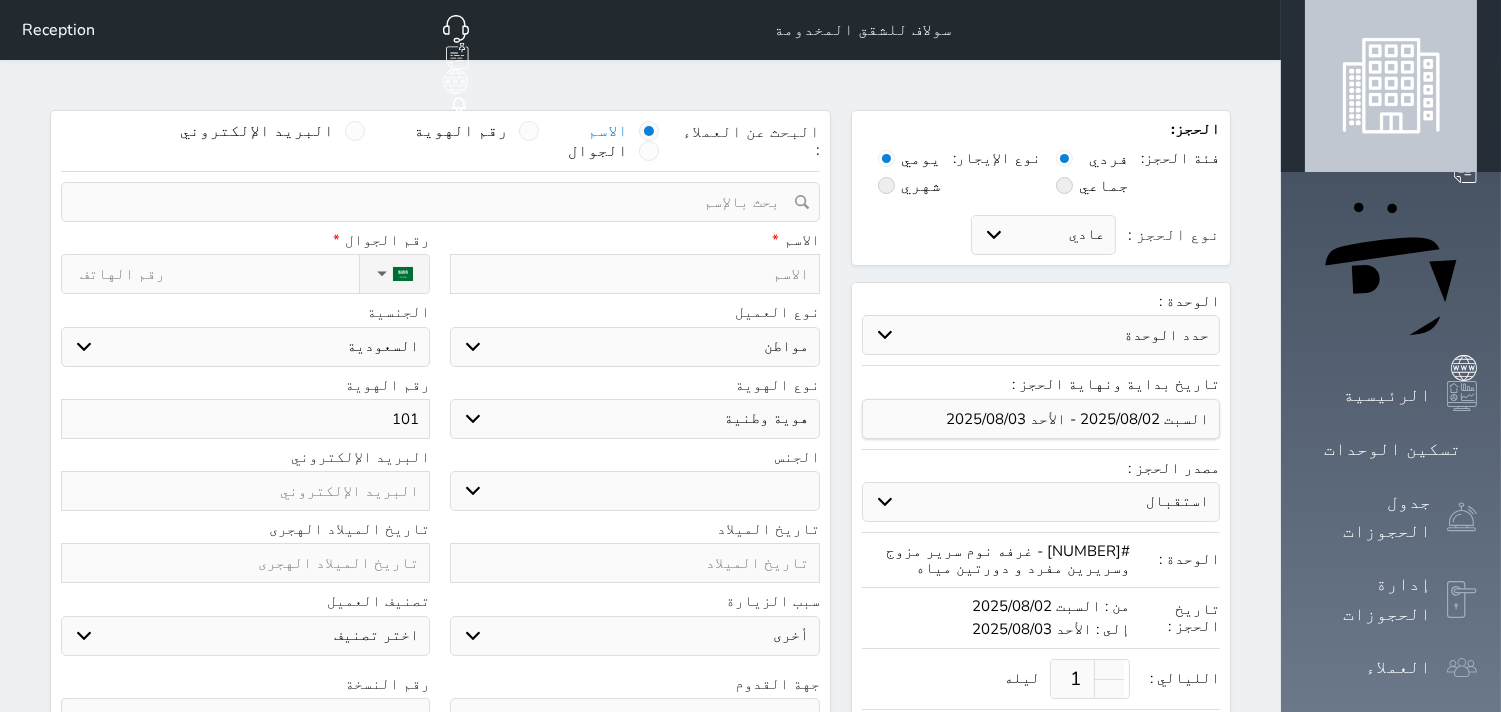 select 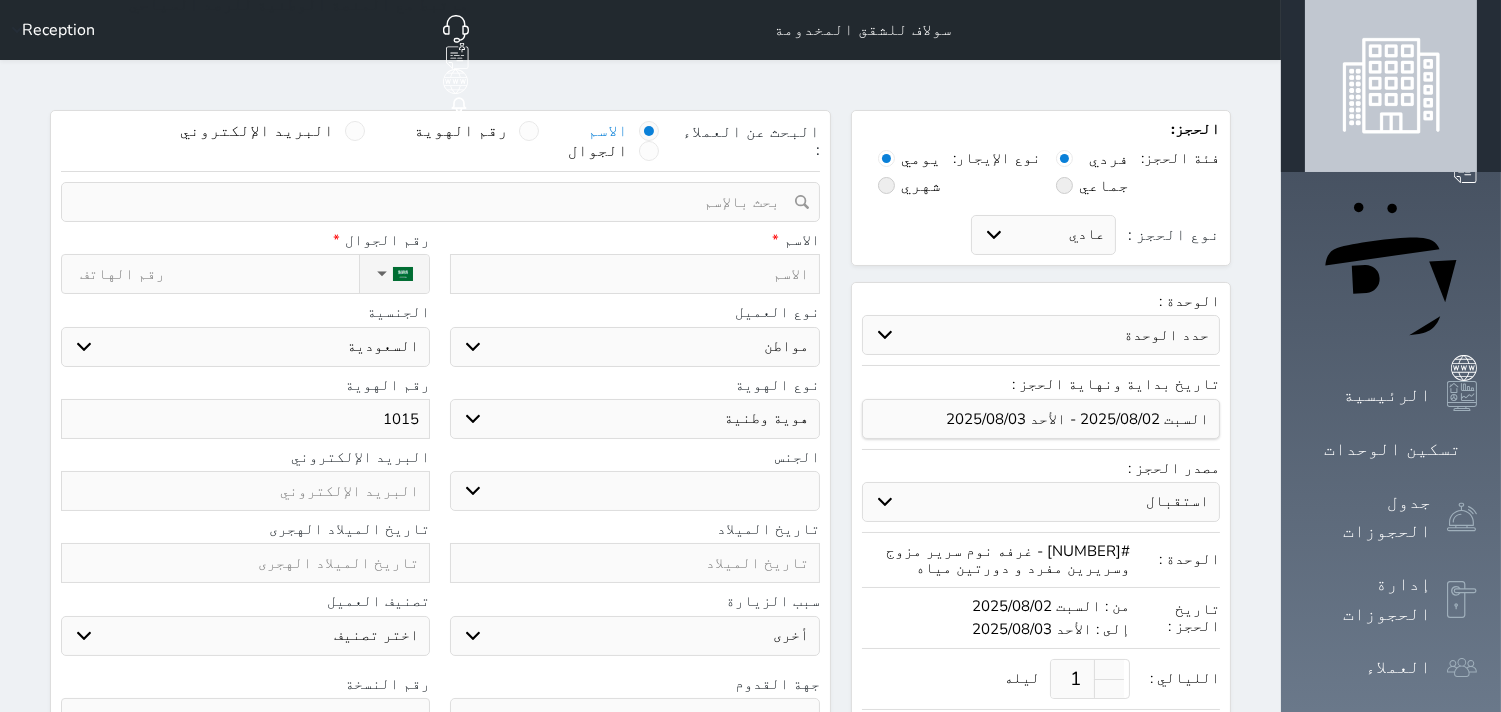 type on "10156" 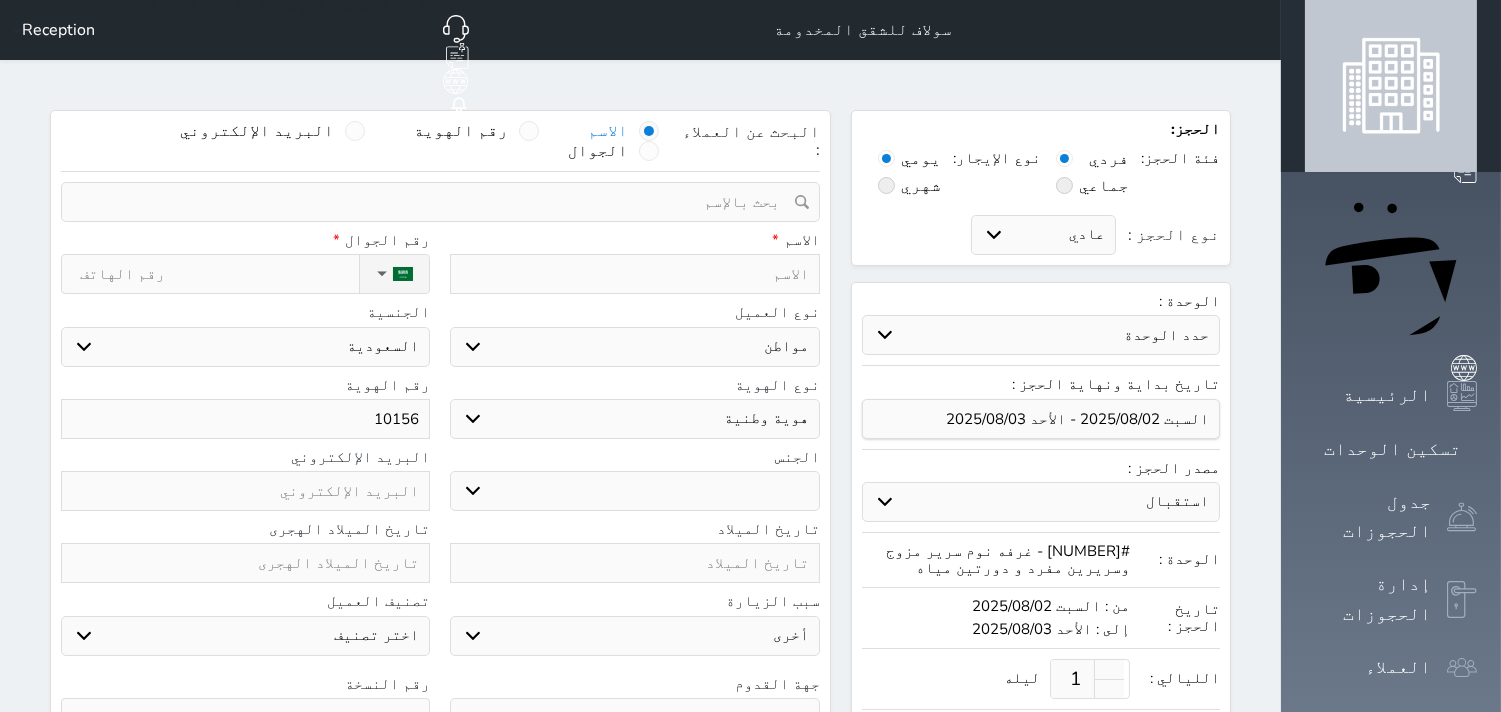 type on "101566" 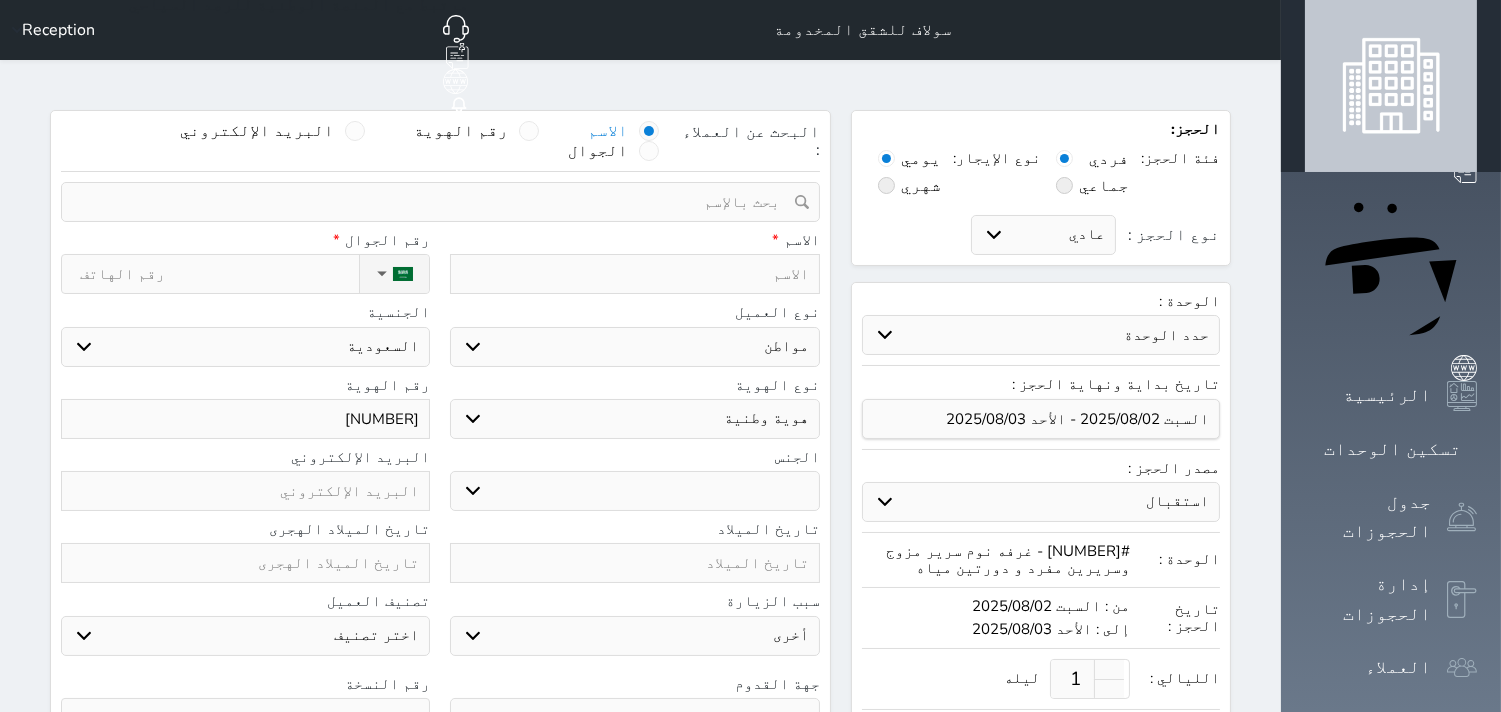 type on "1015662" 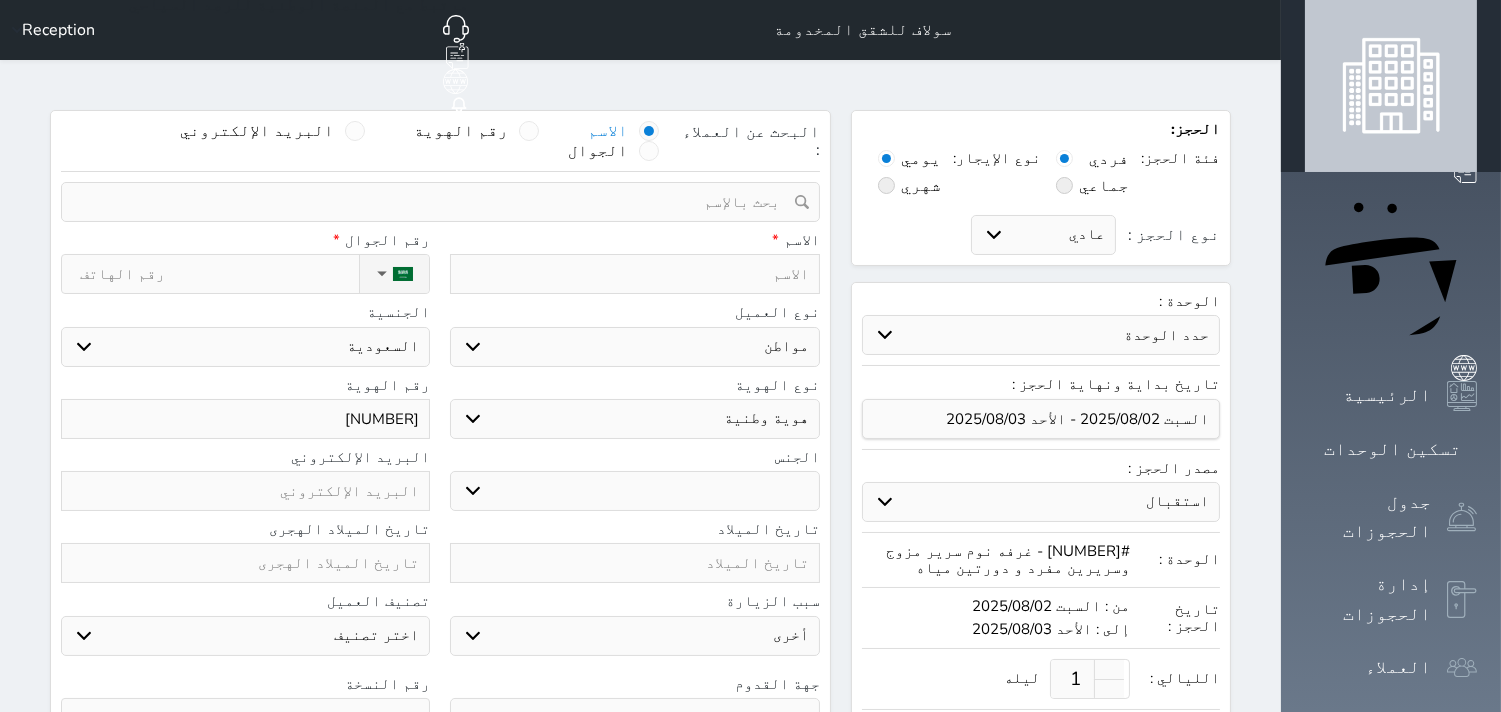 select 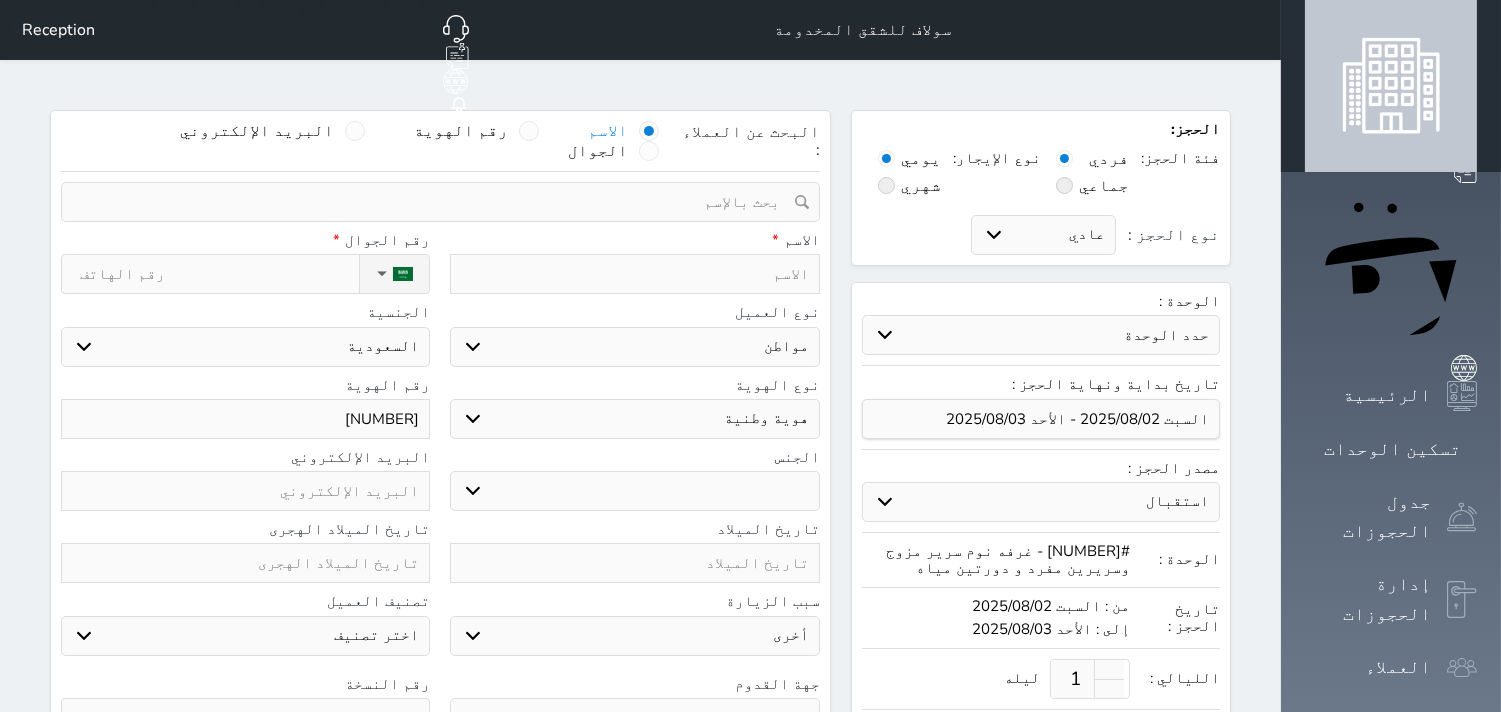 type on "10156625" 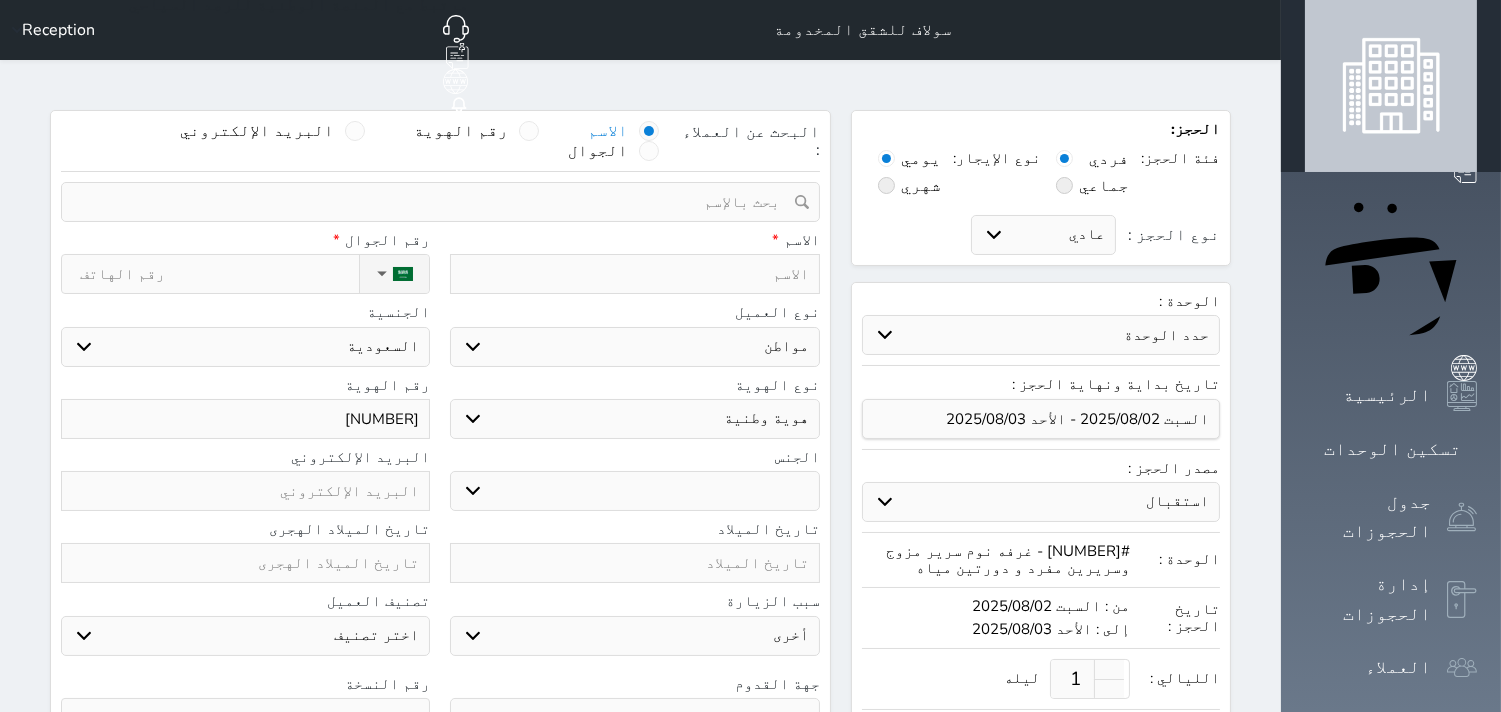 select 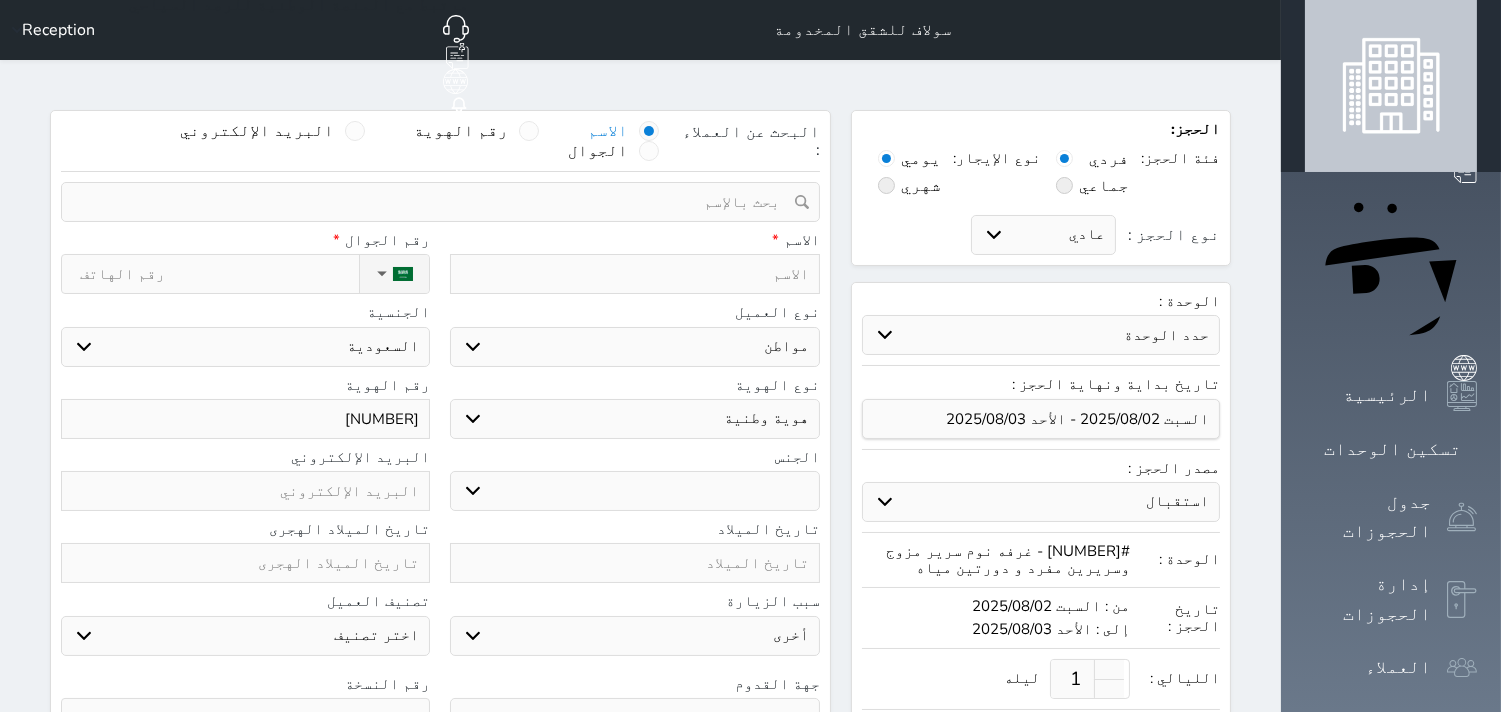 type on "101566257" 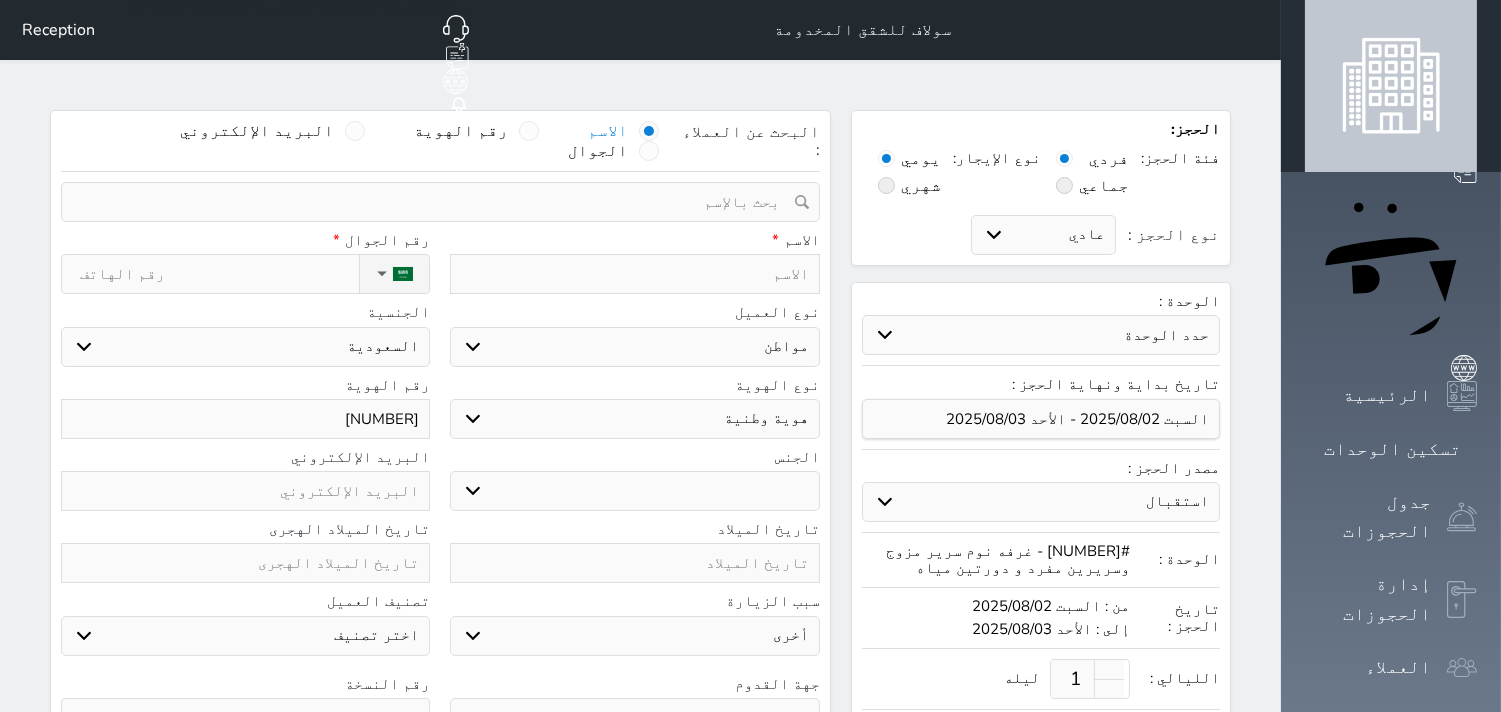 select 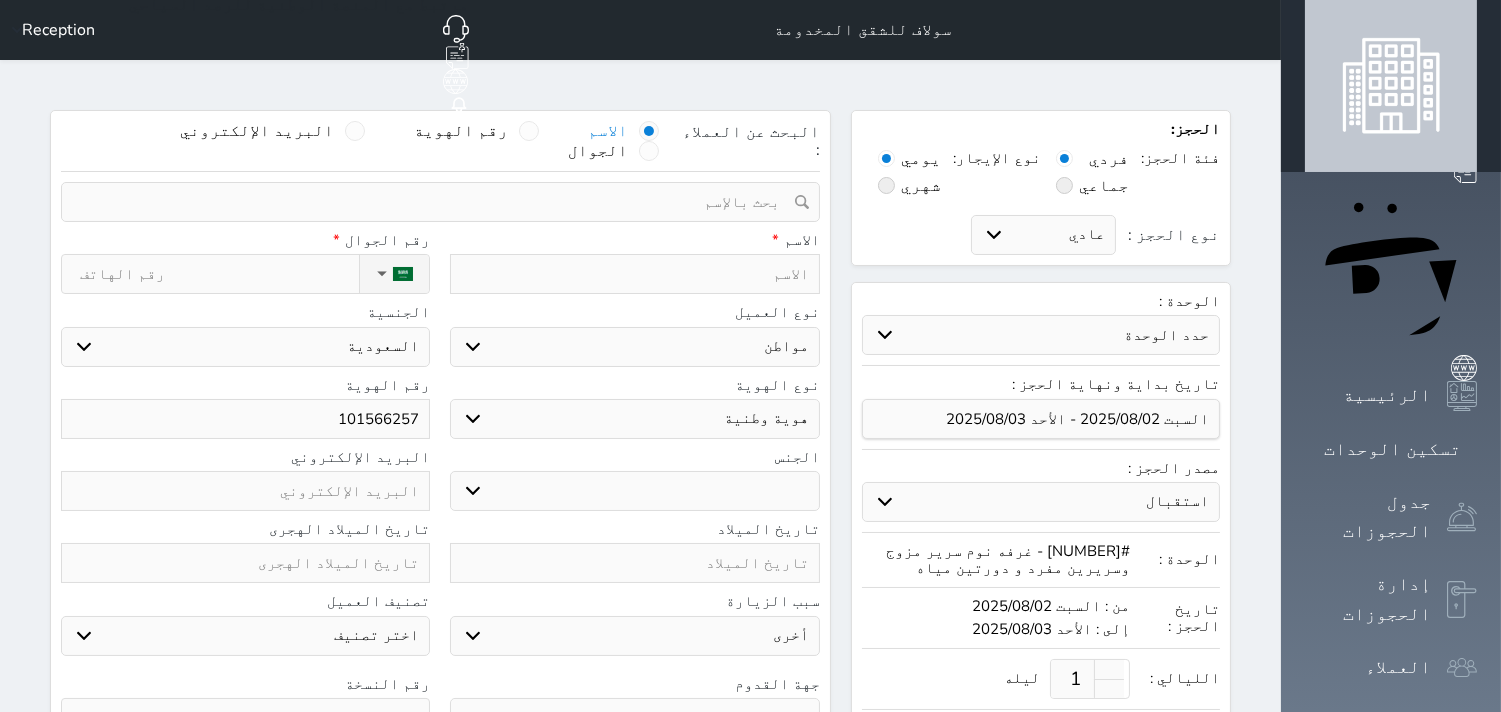 type on "1015662578" 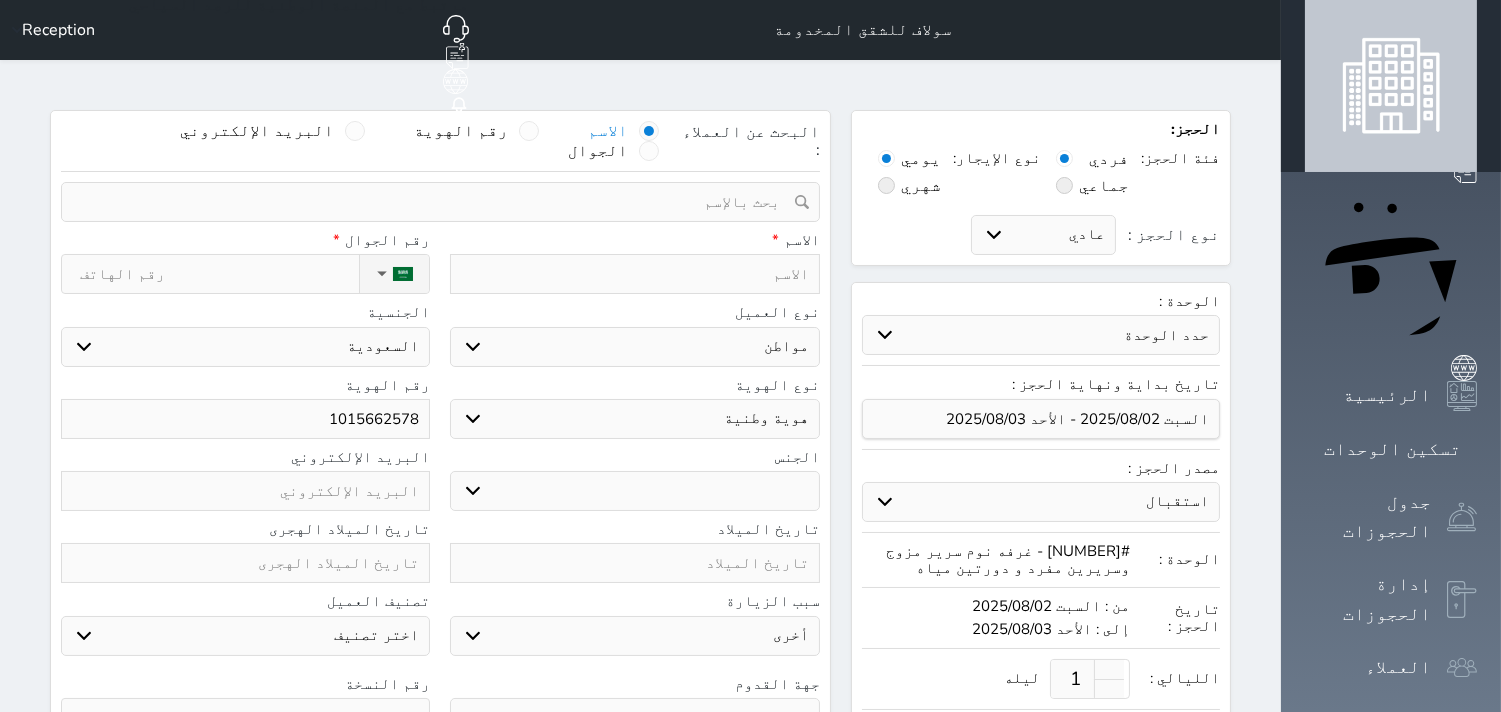 type on "1015662578" 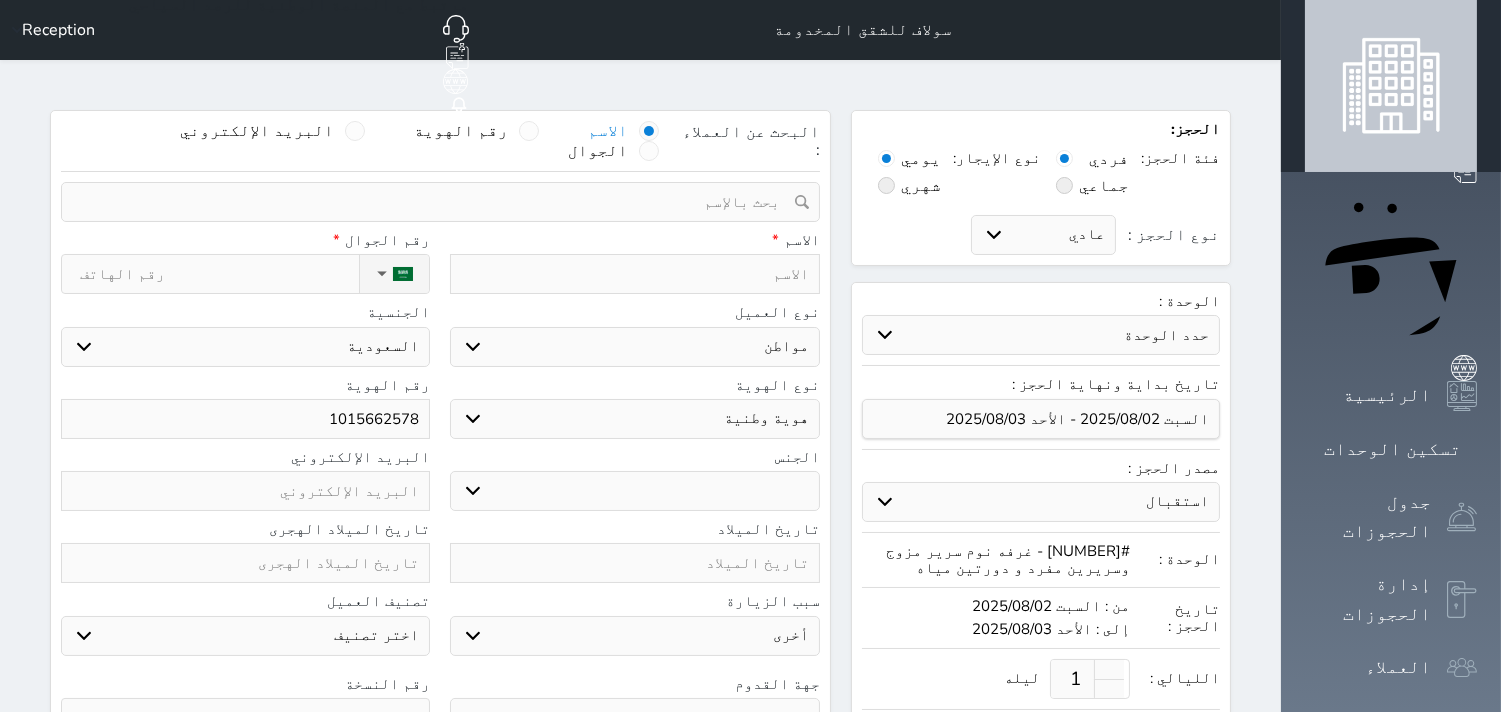 type on "P" 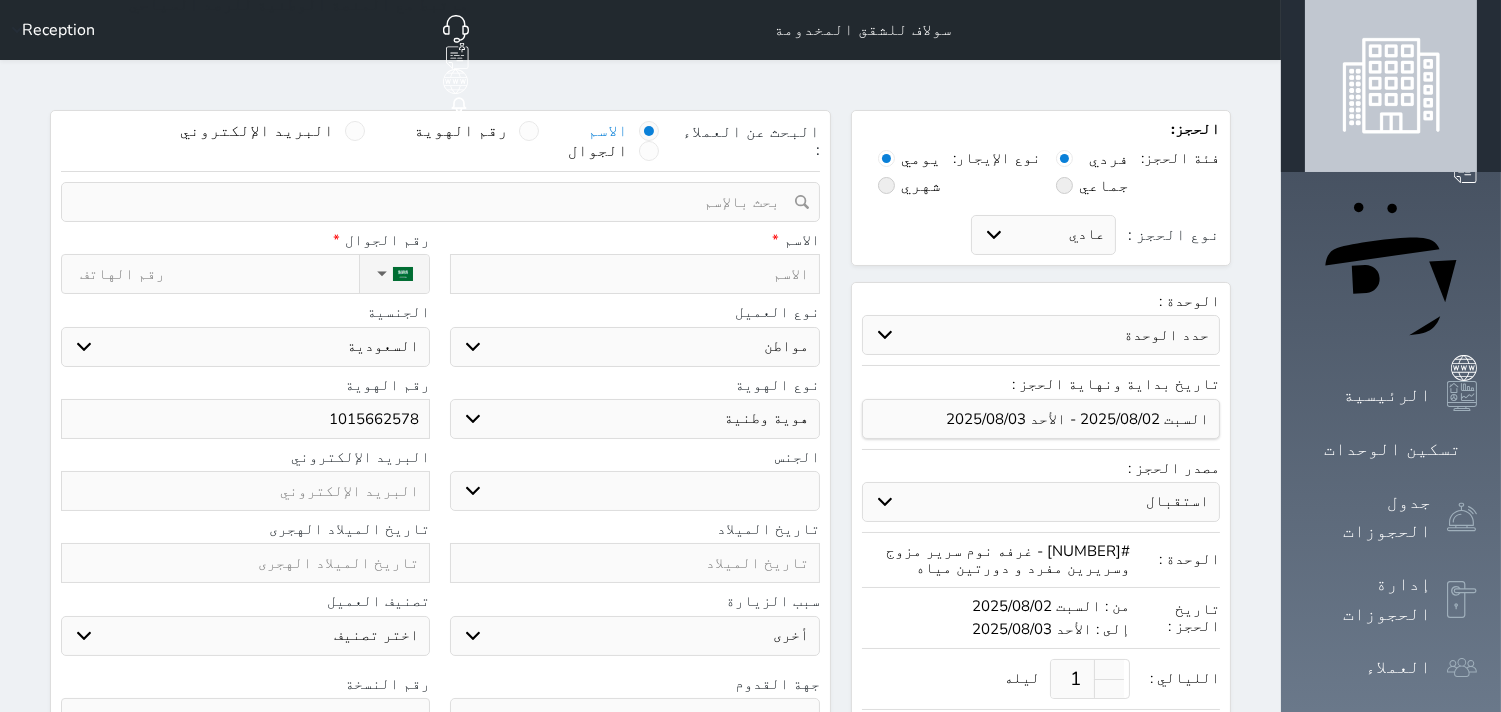 select 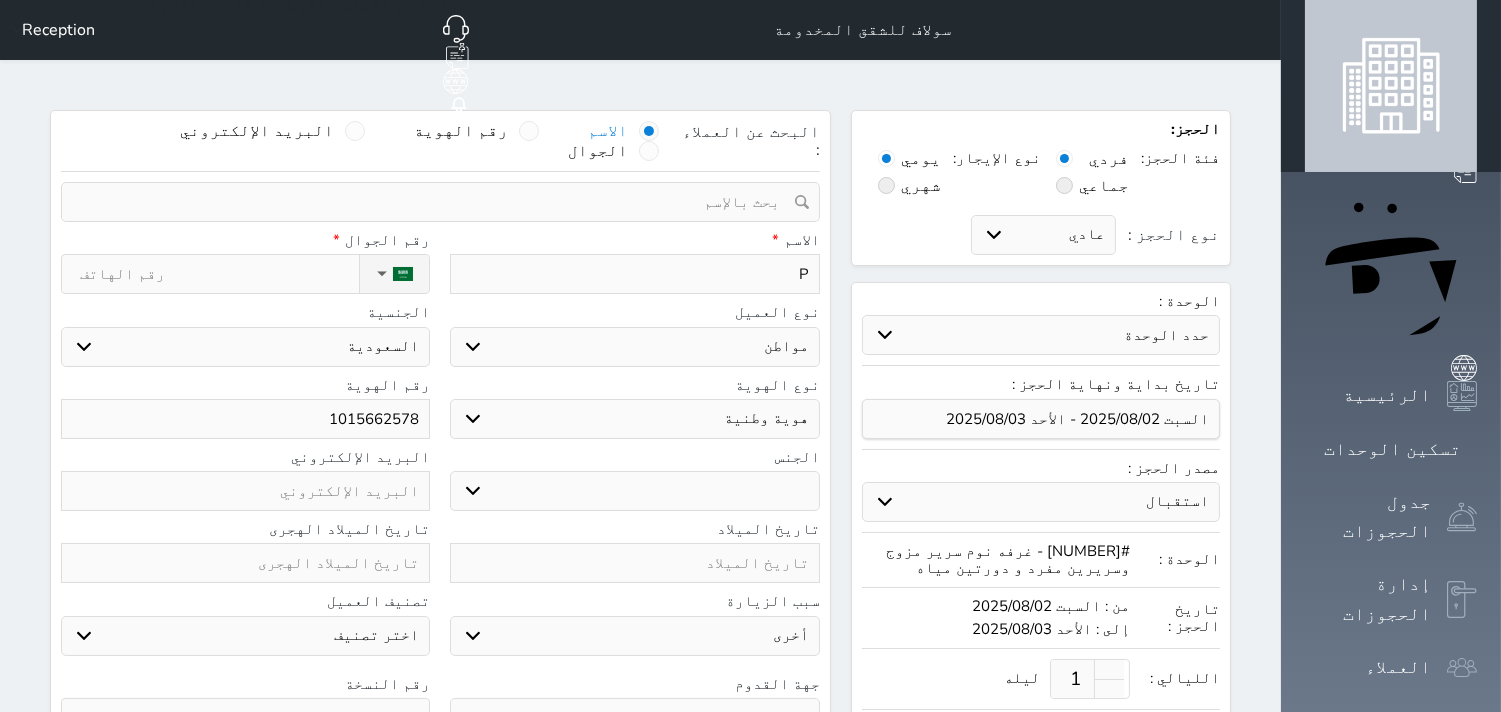 type 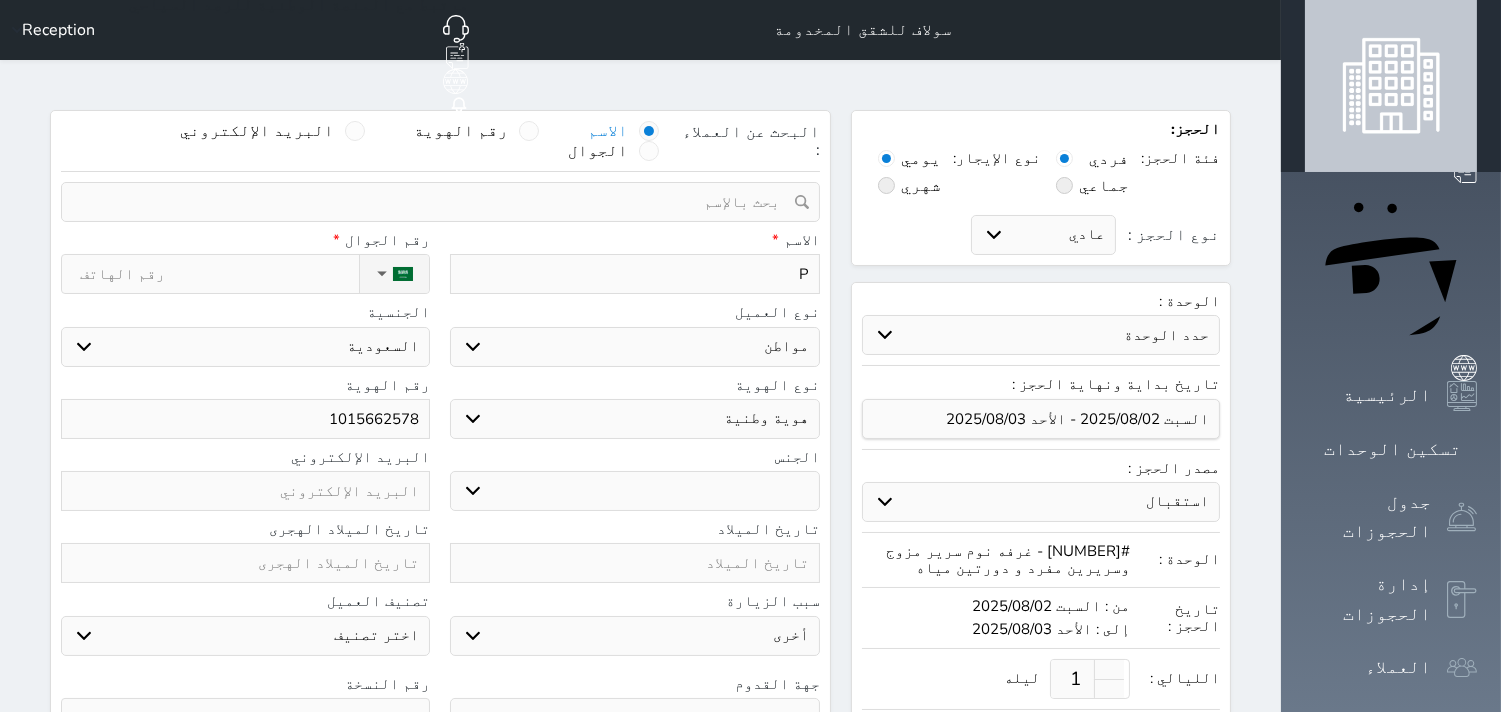 select 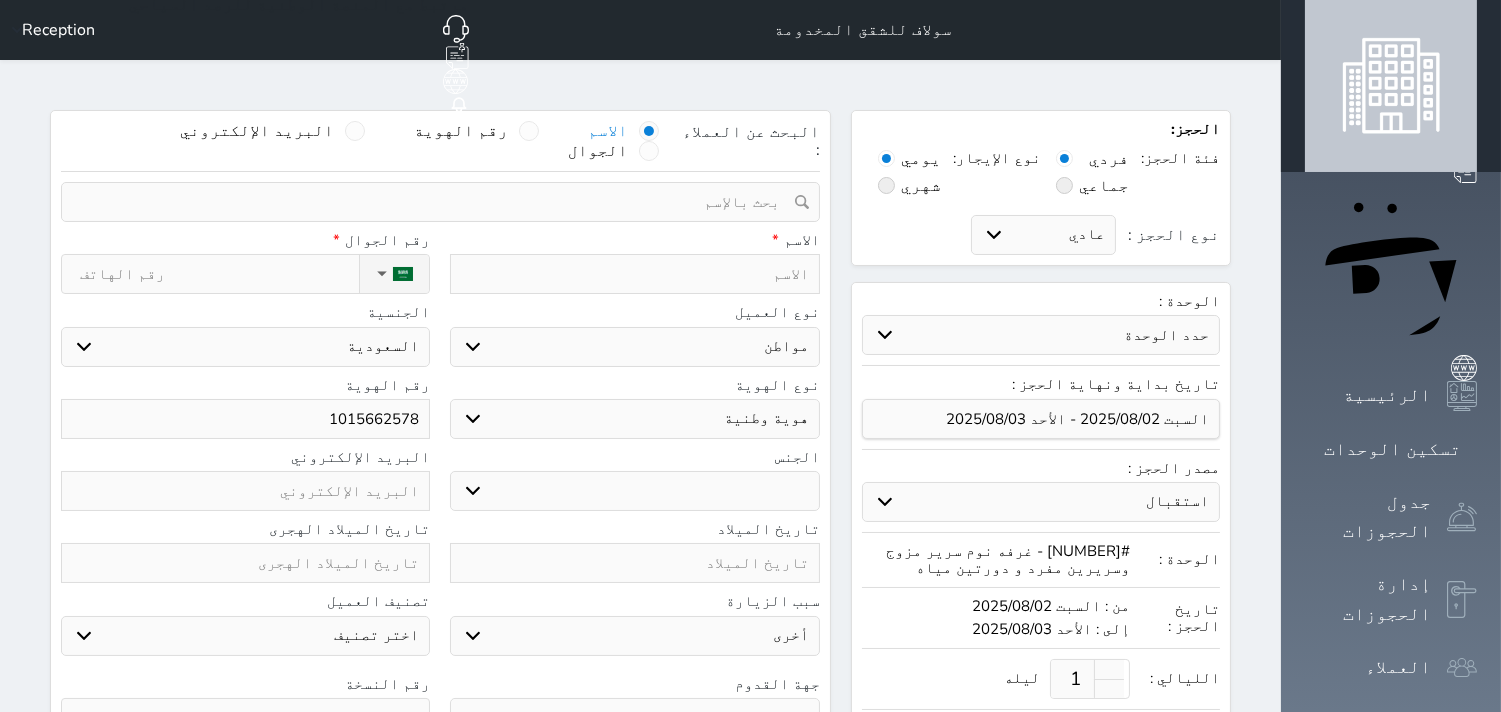type on "ح" 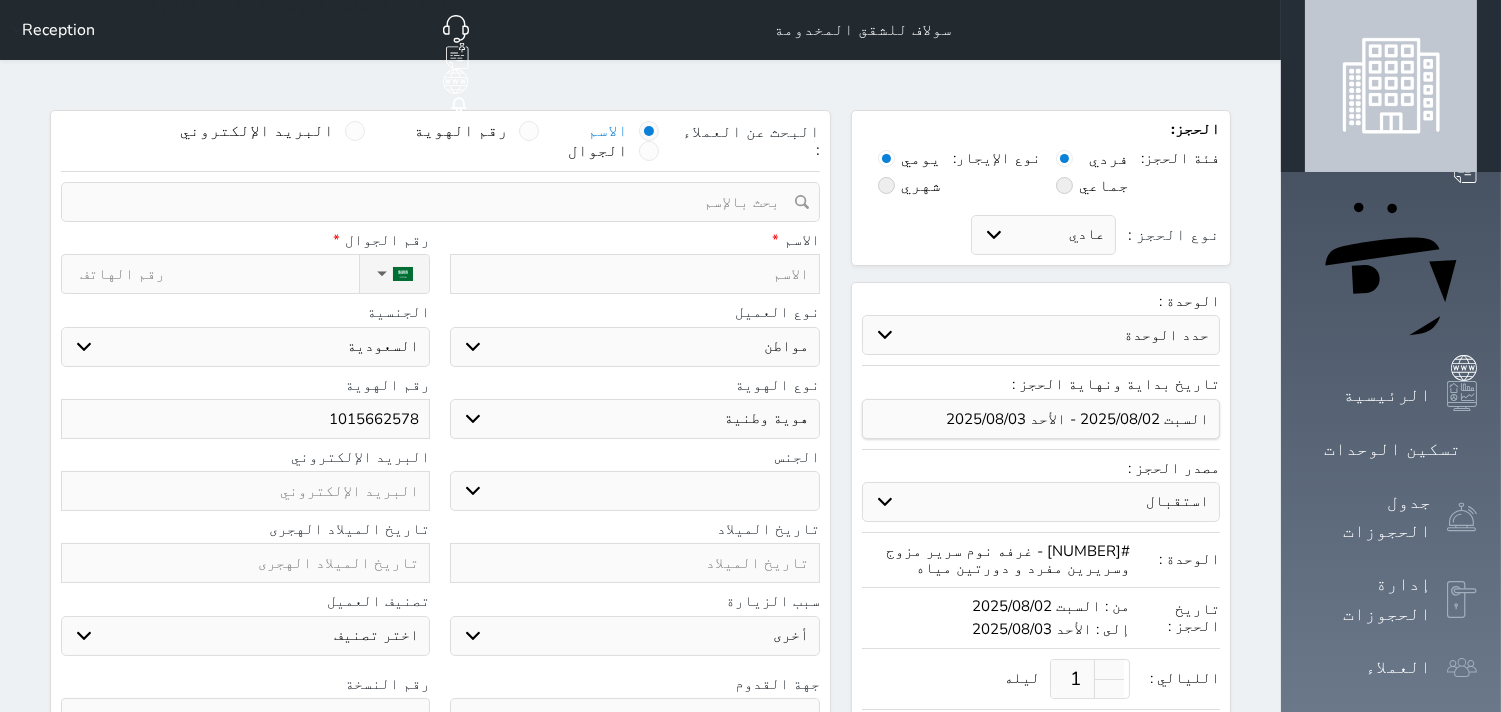 select 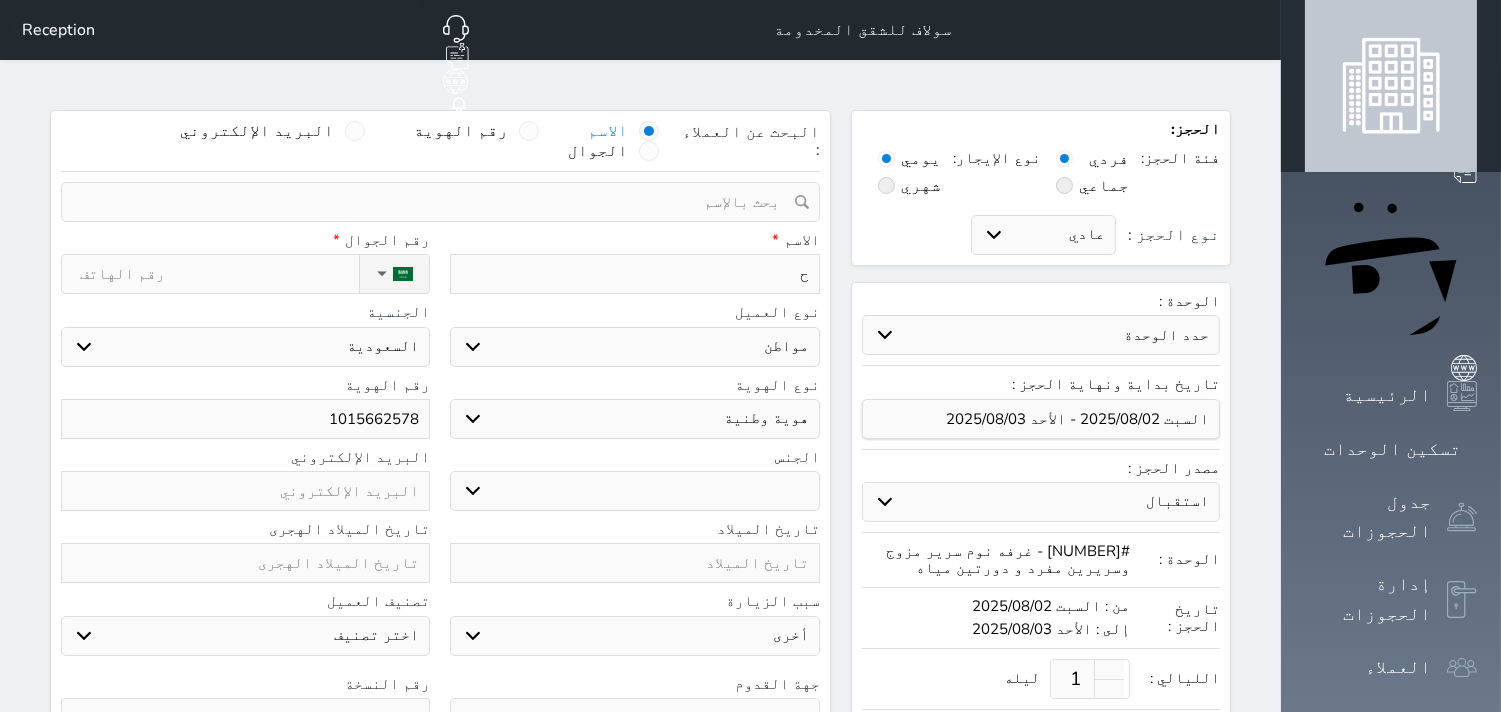 type on "حس" 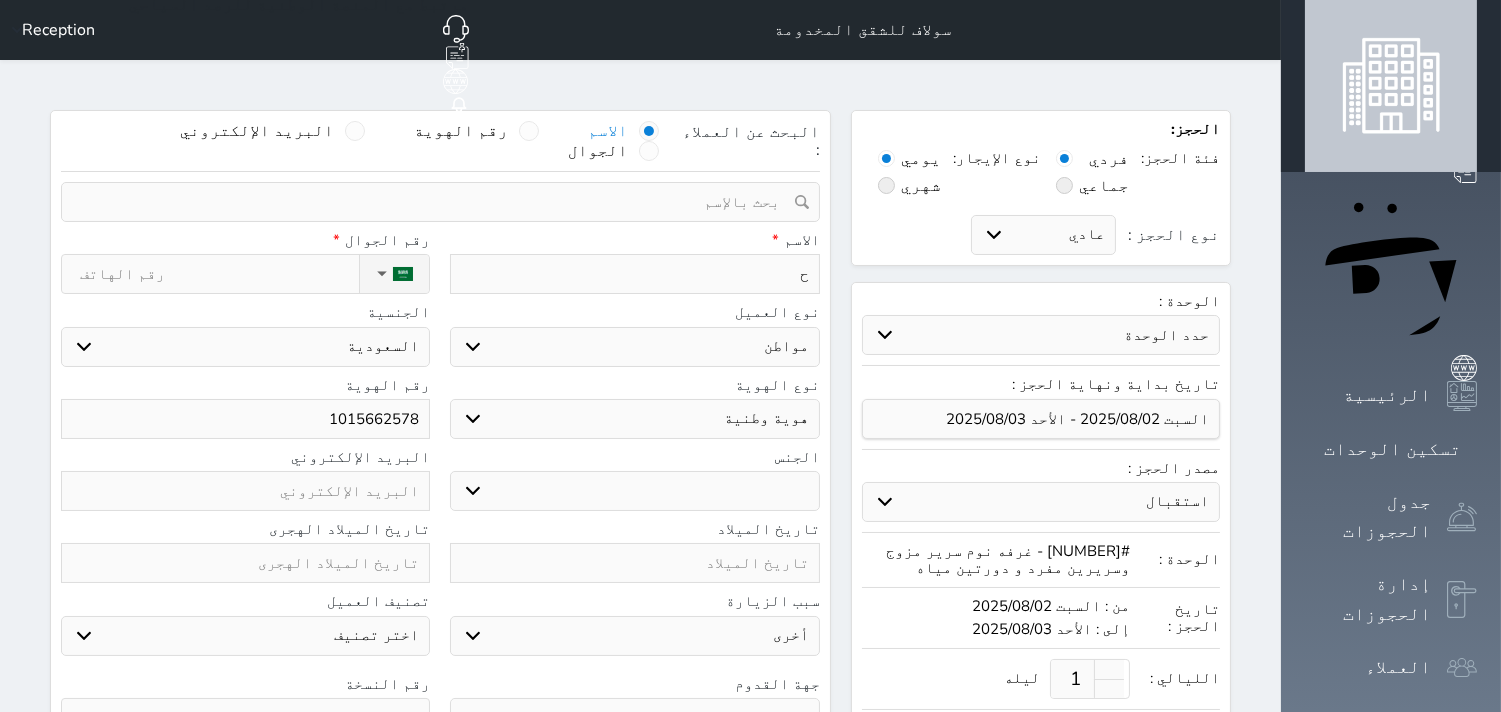 select 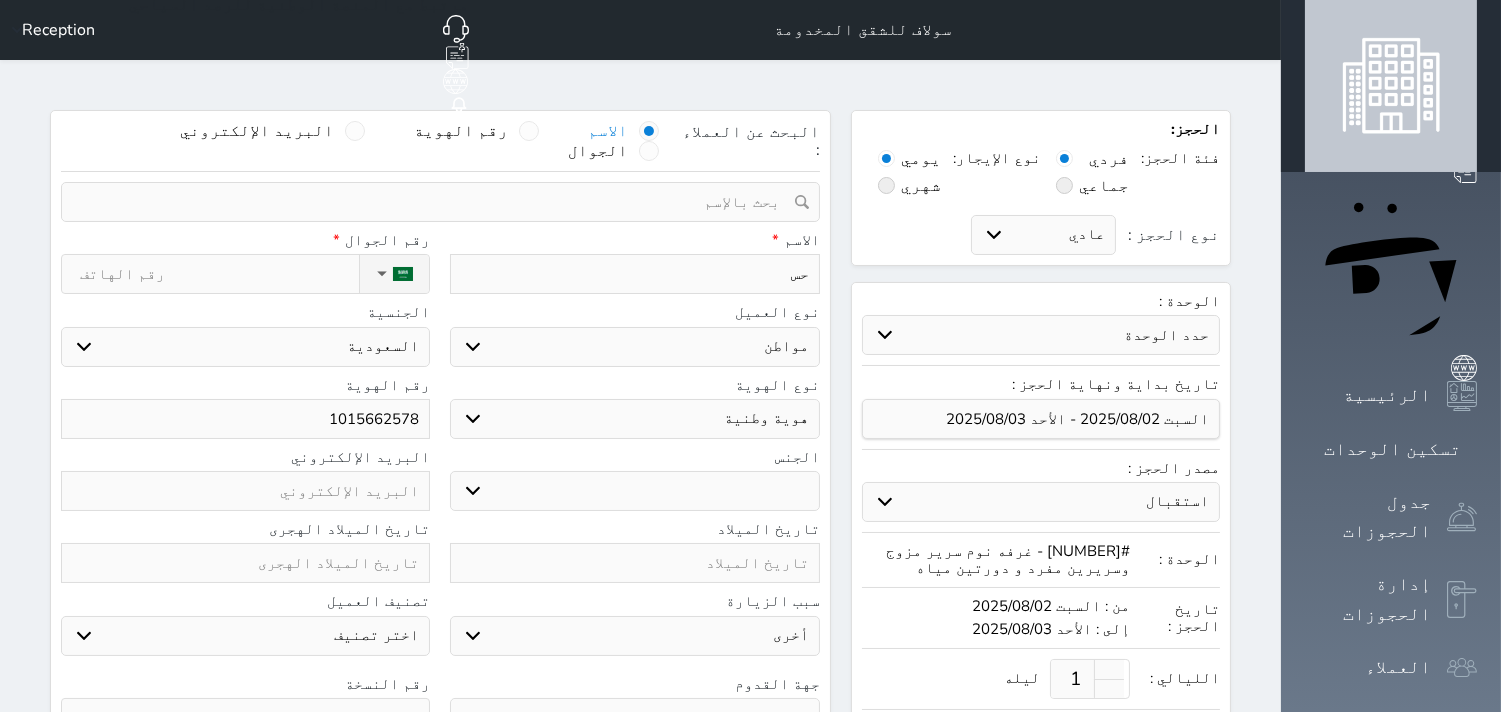 type on "حسم" 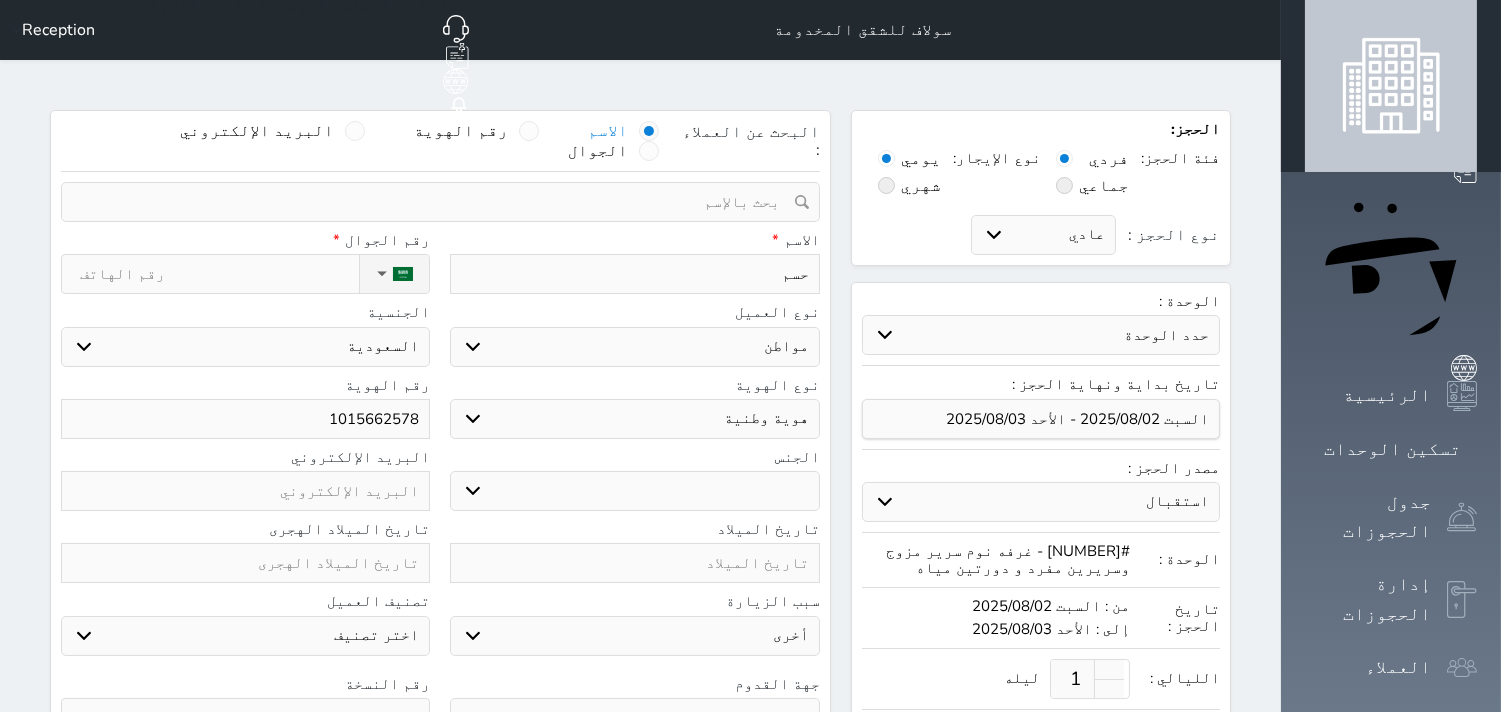 select on "5194" 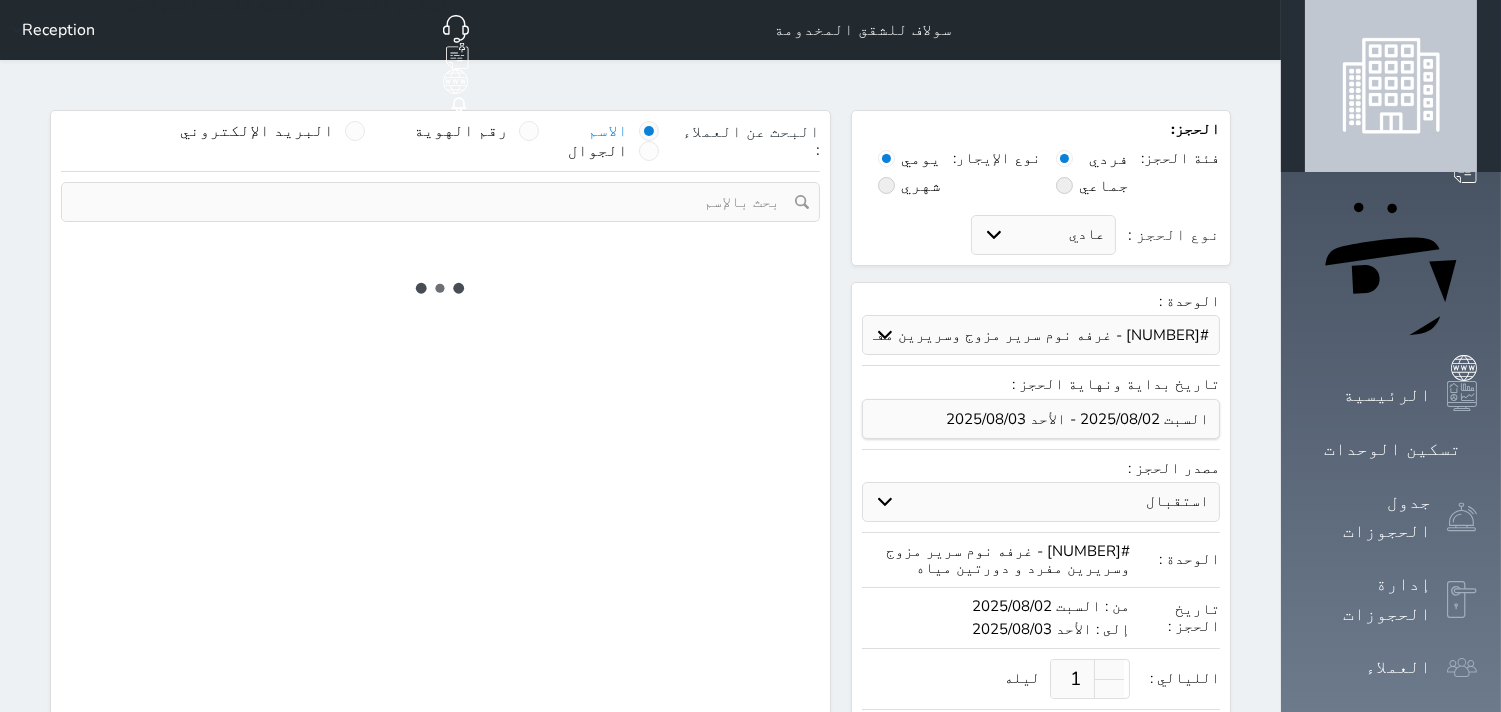 select on "1" 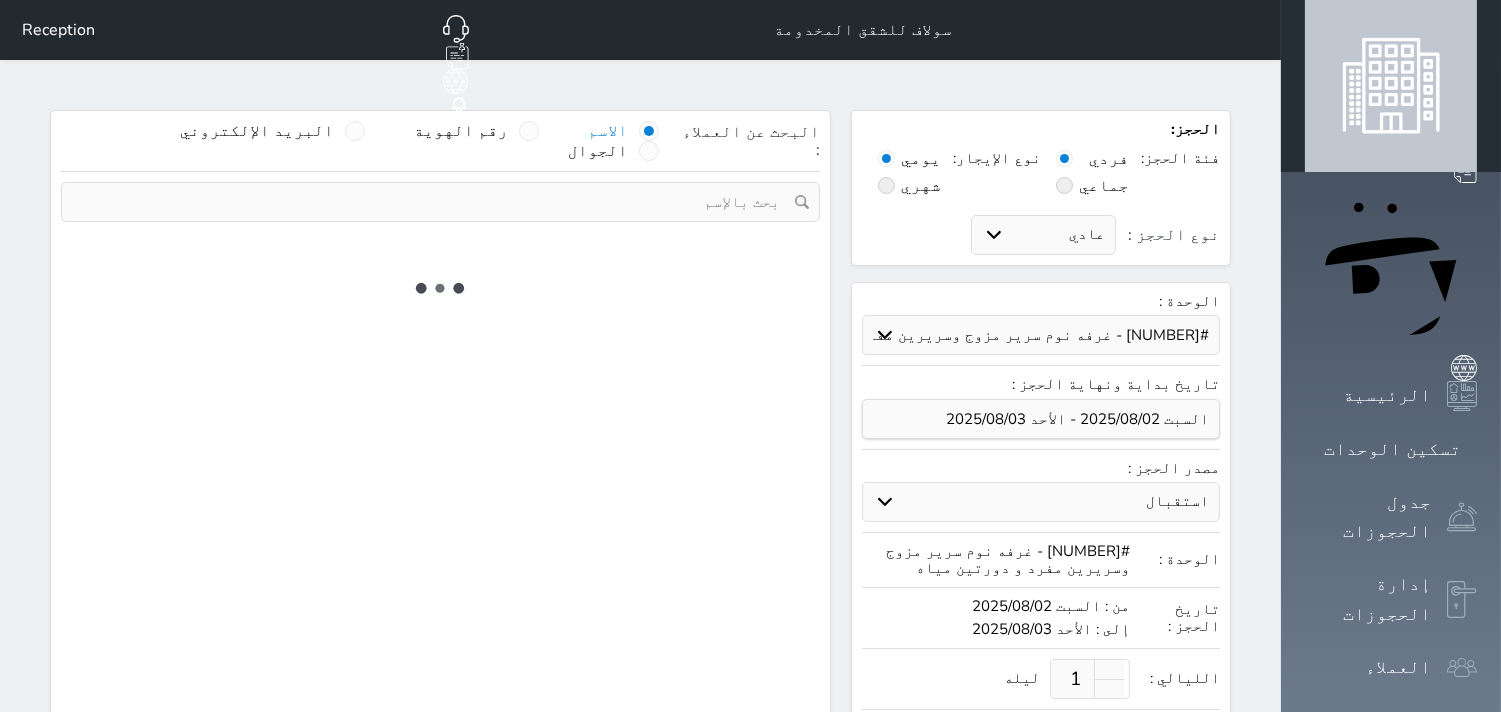 select on "113" 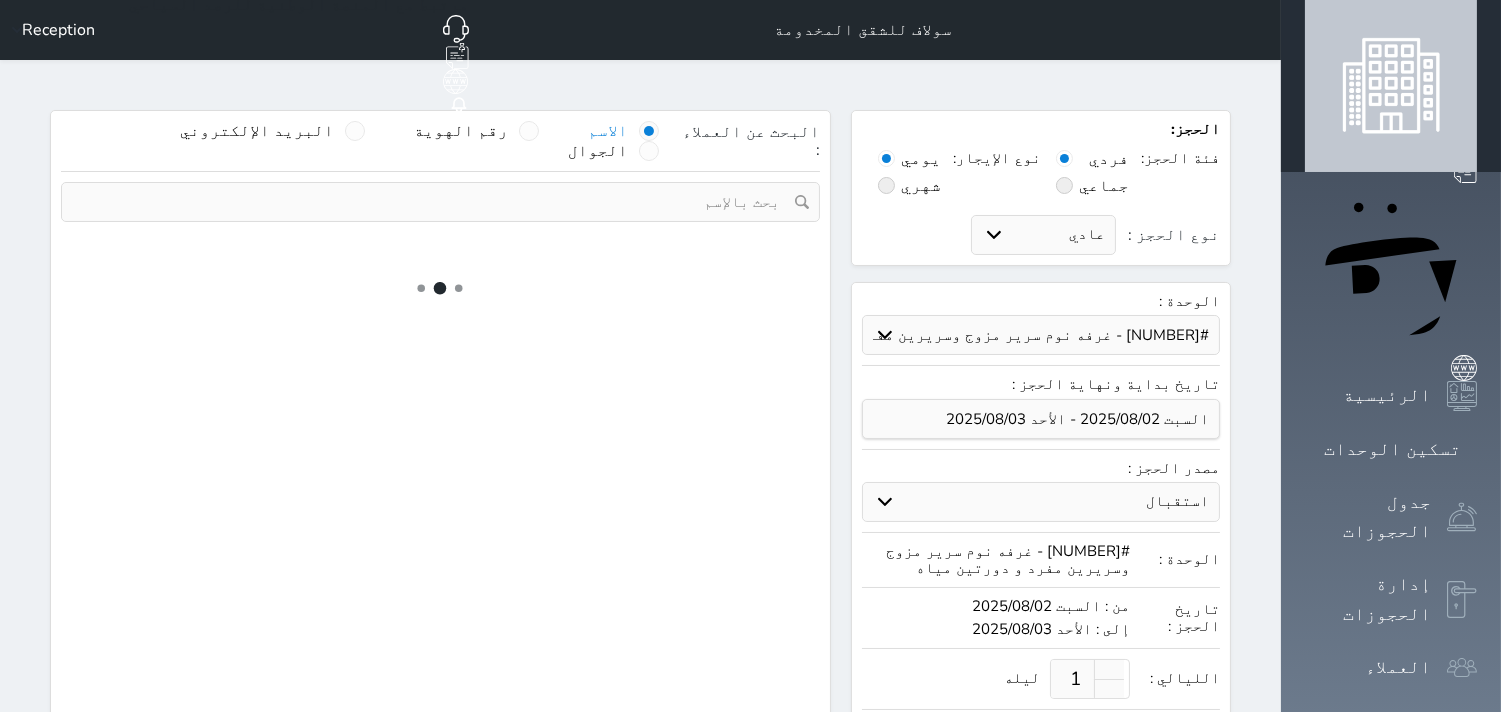select on "1" 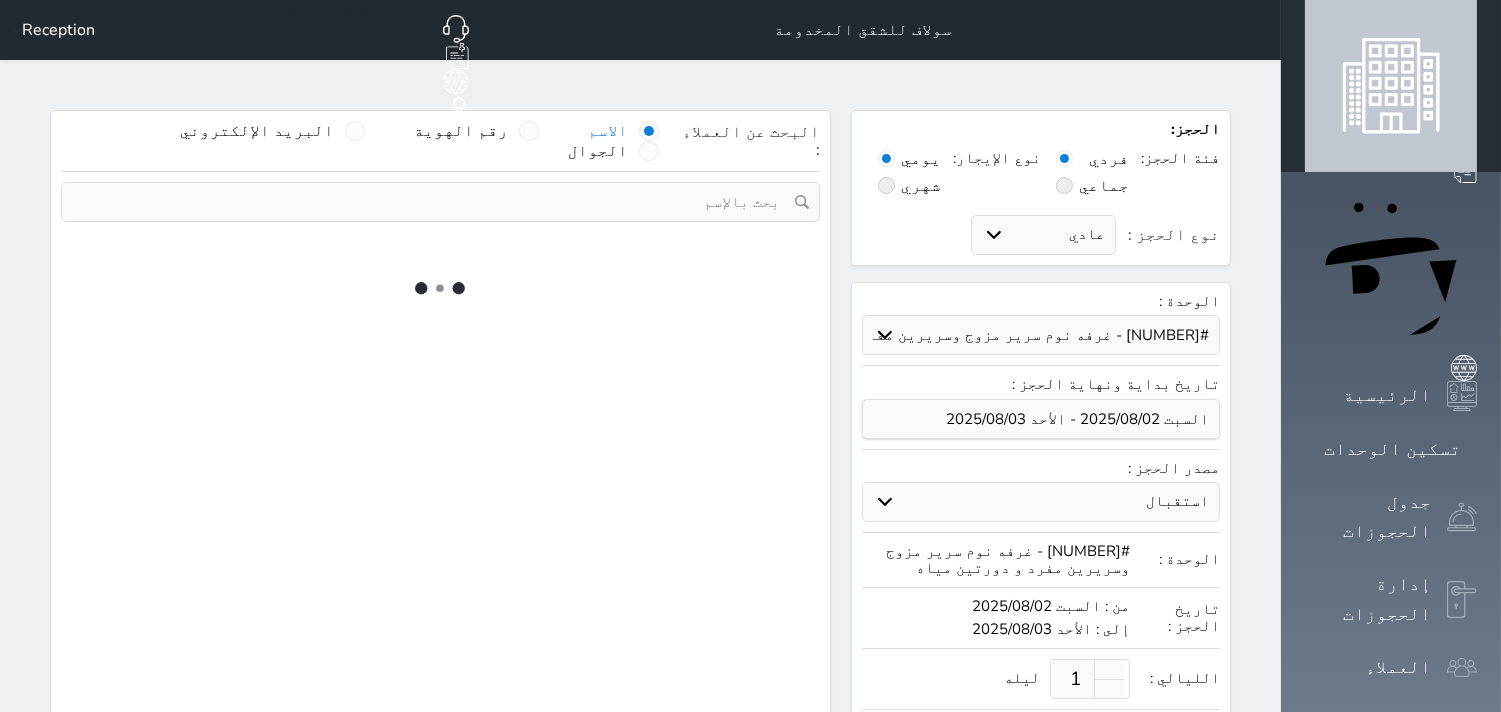 select 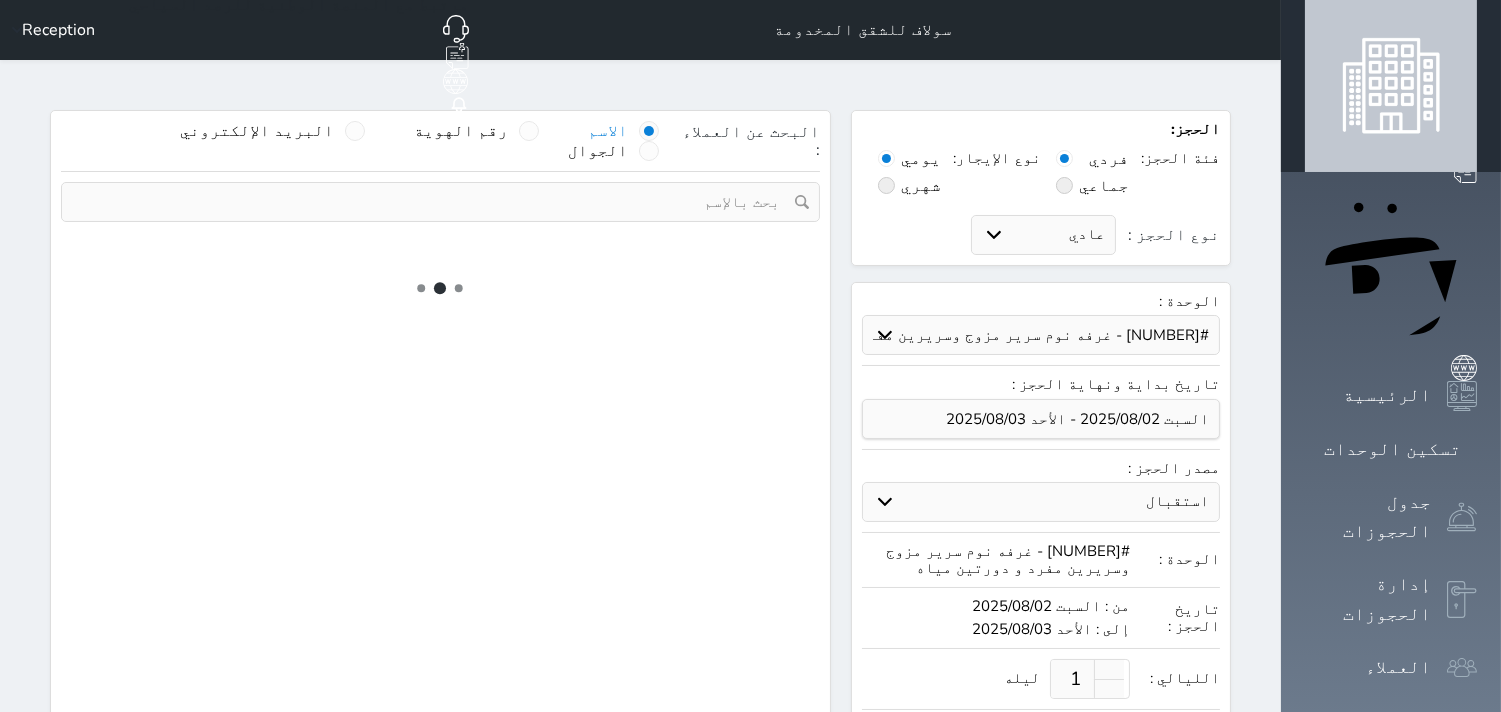 select on "7" 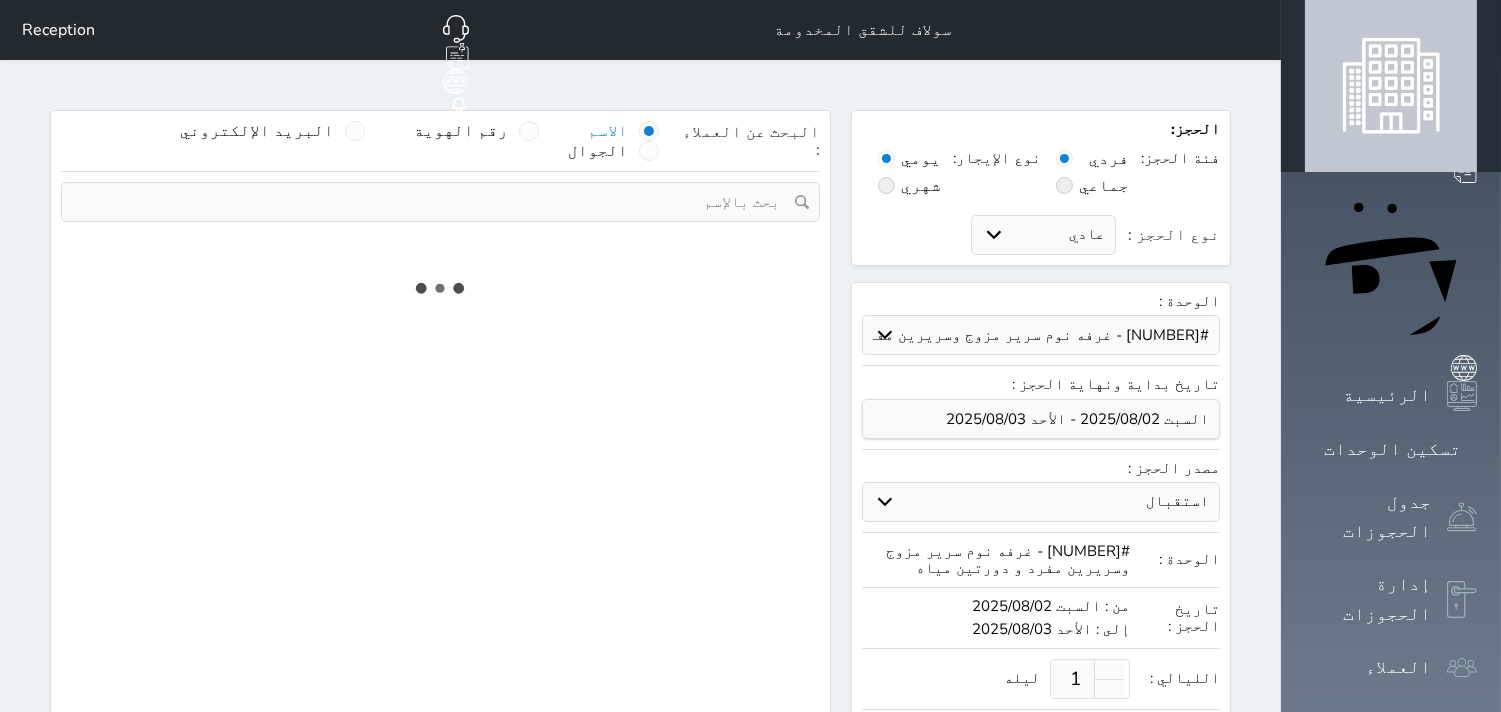 select 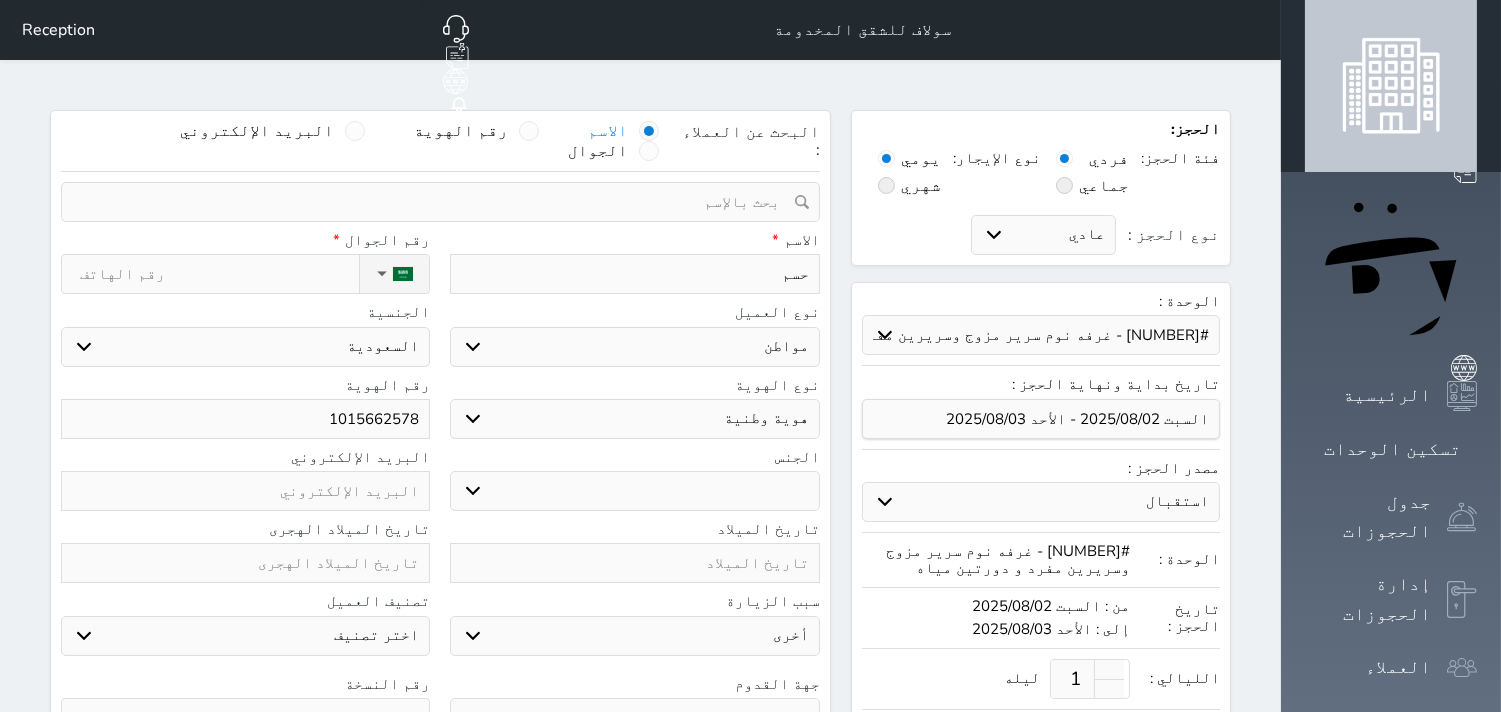 select 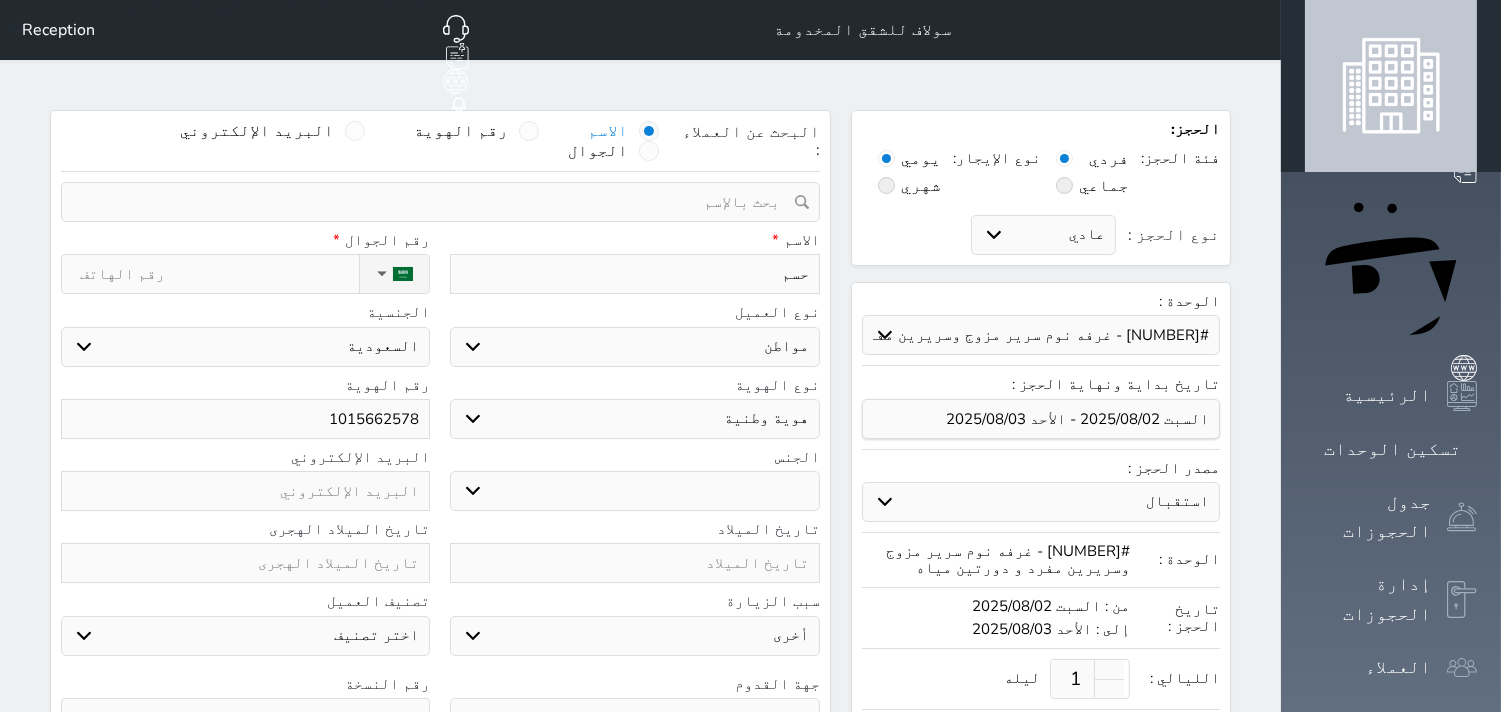 select 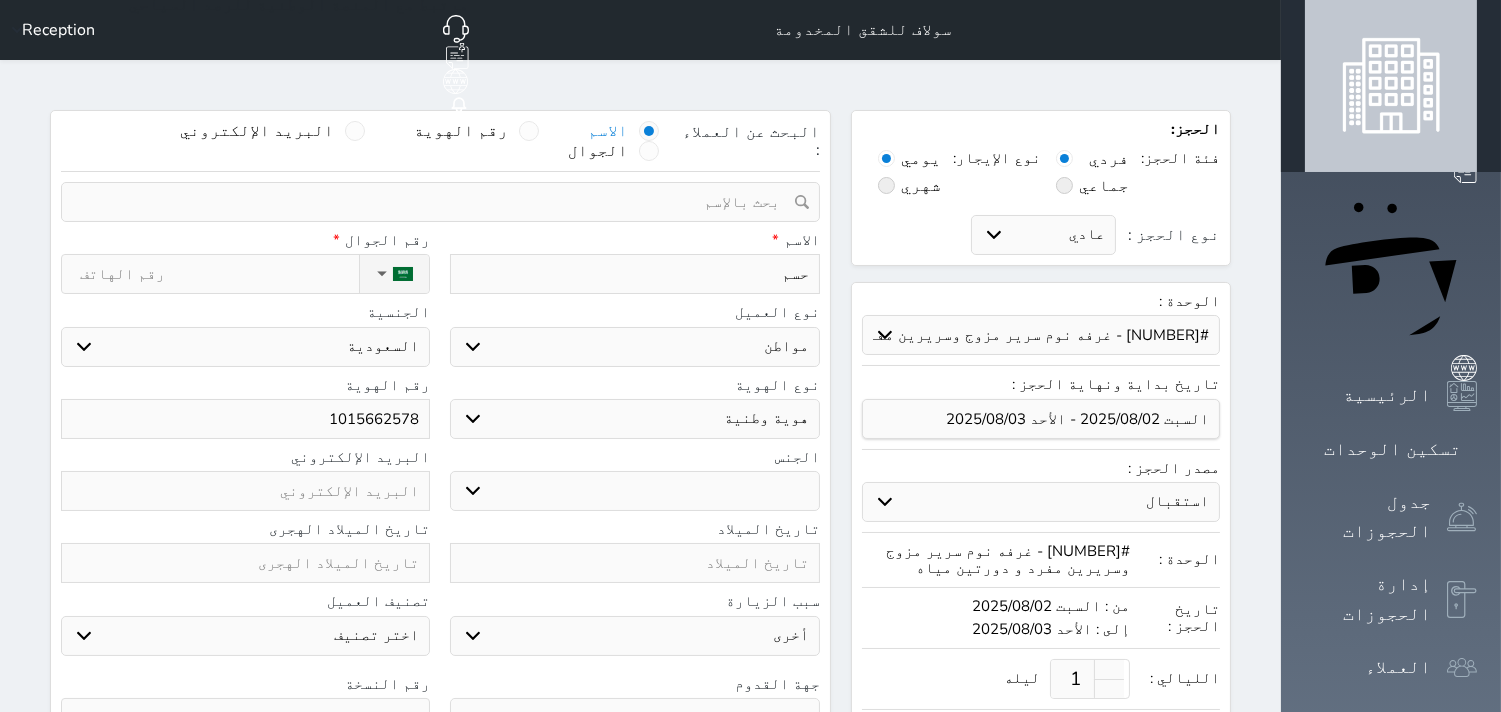select 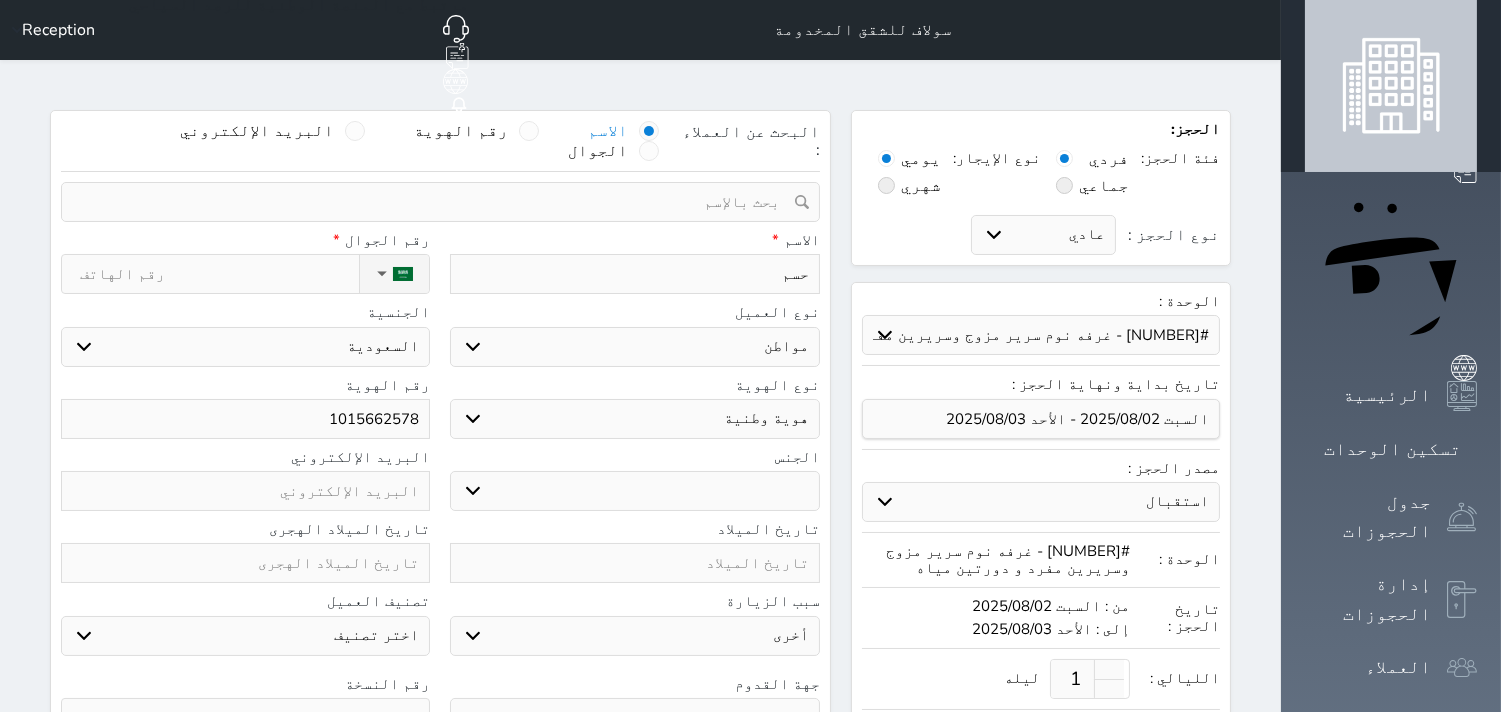 click on "حسم" at bounding box center (634, 274) 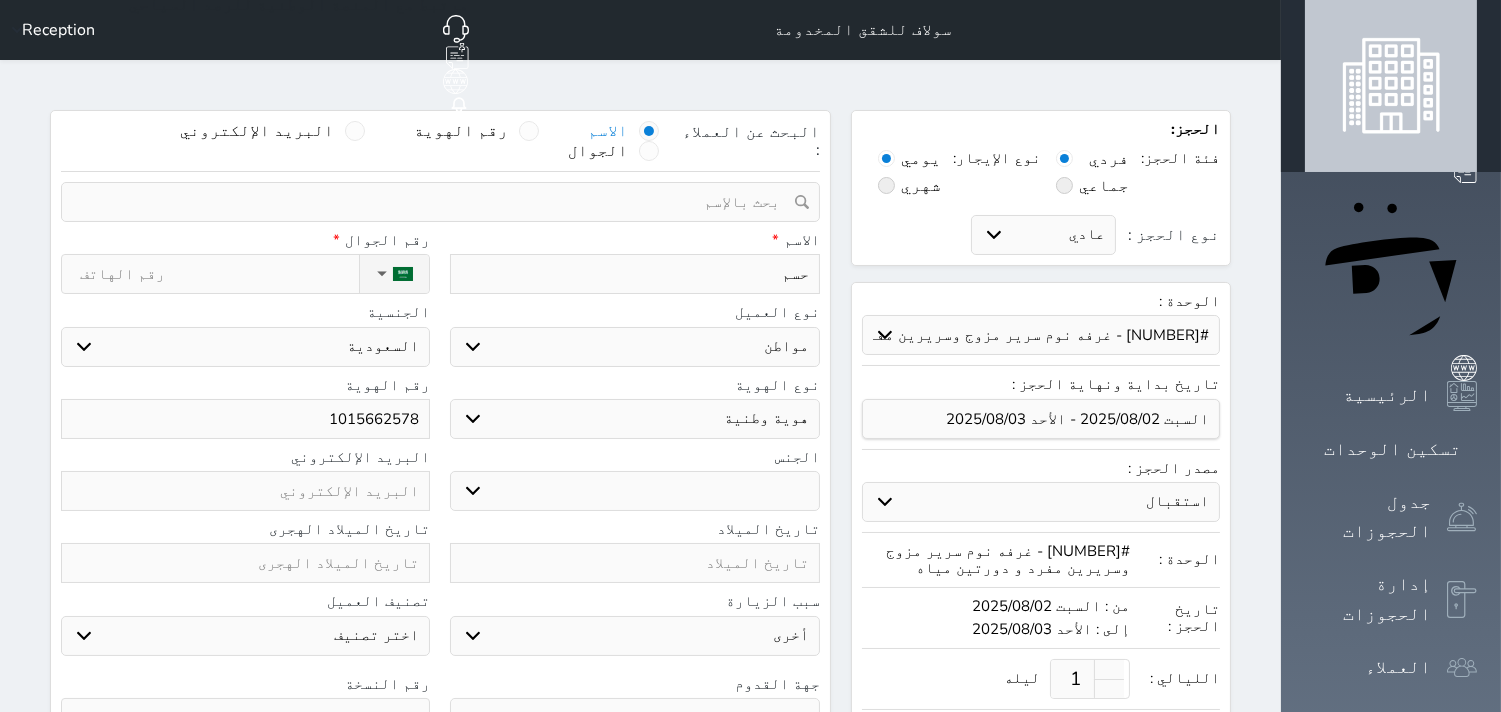 type 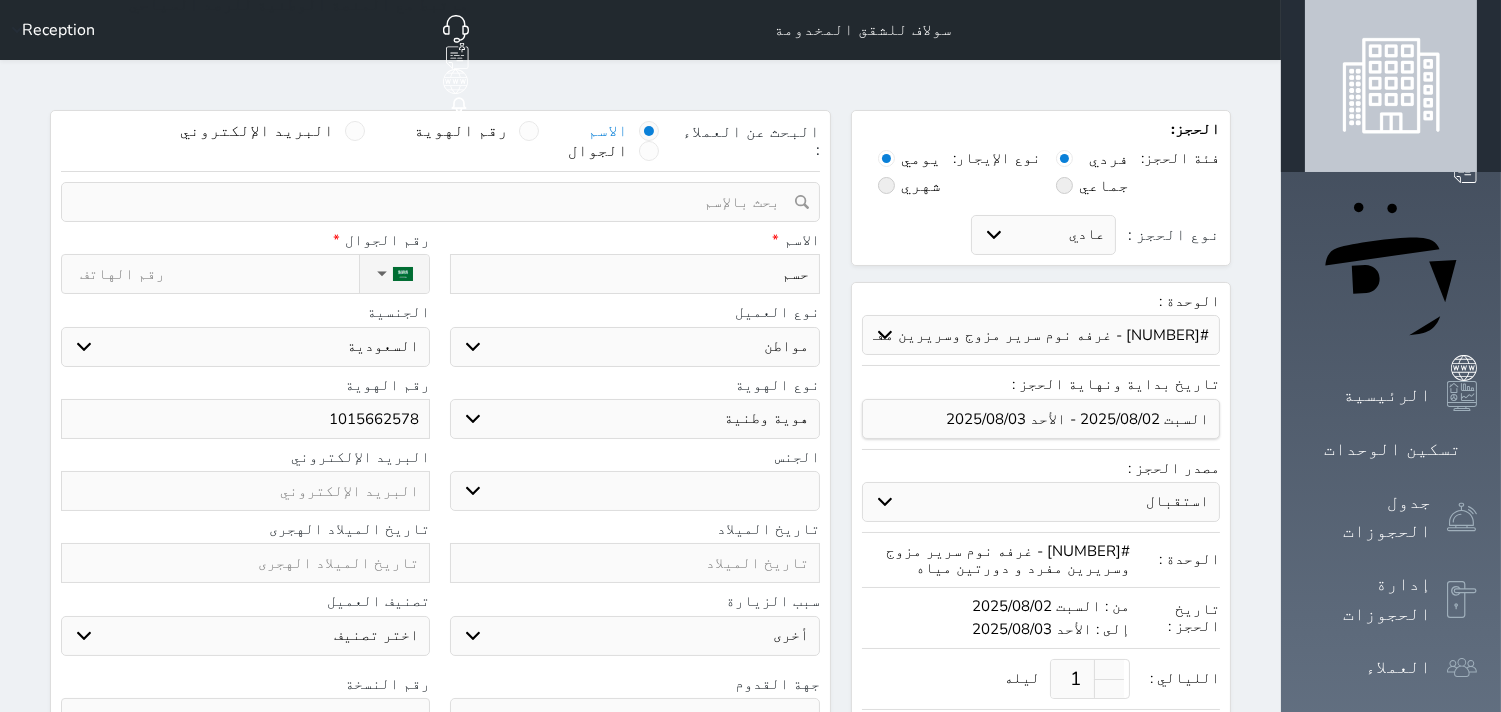 select 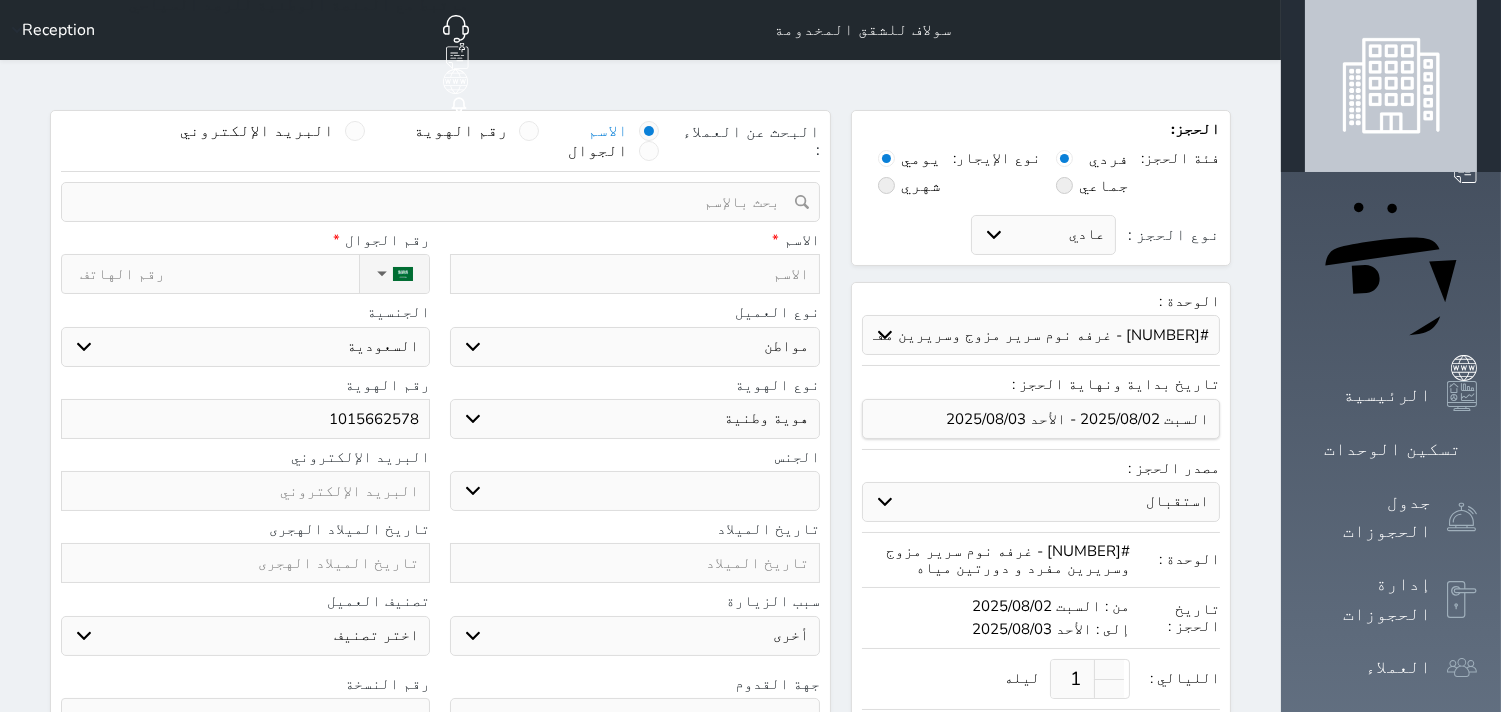 type on "ح" 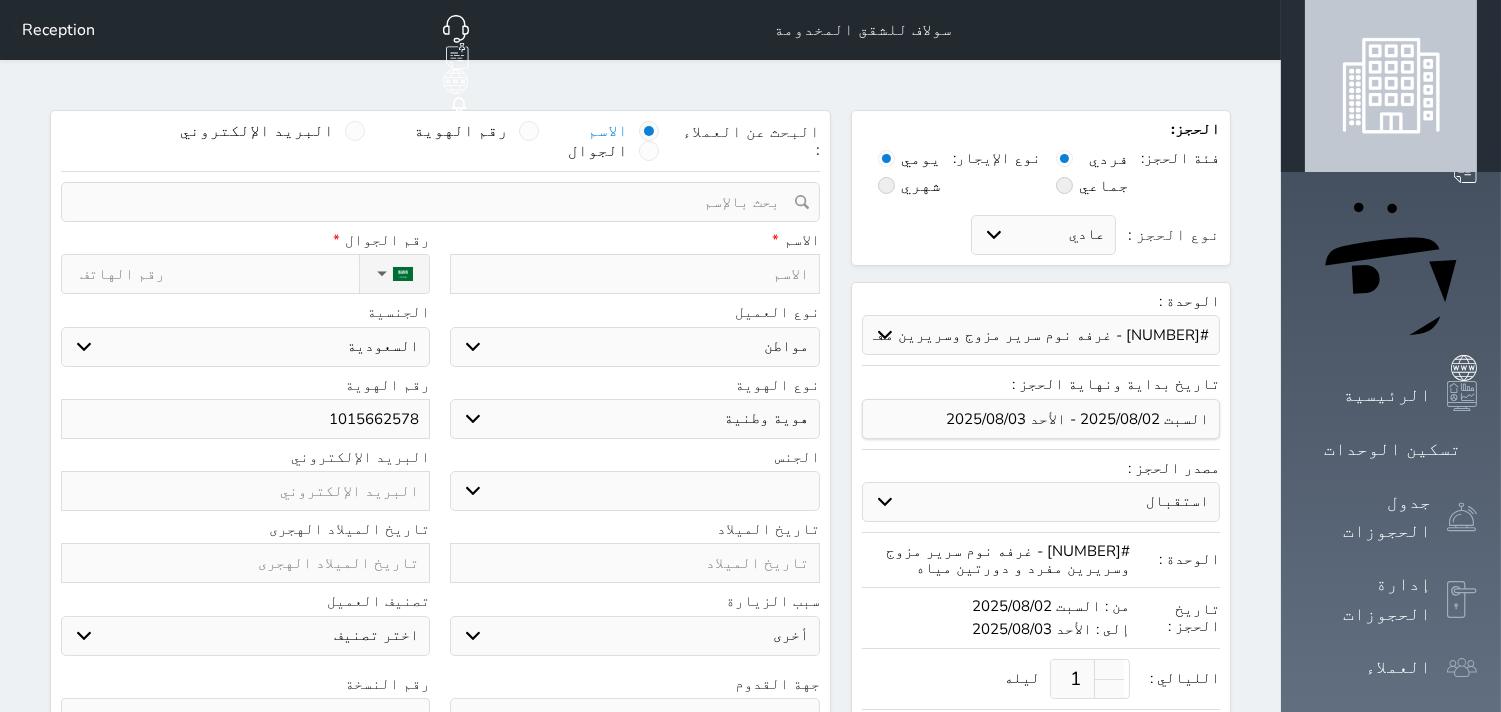select 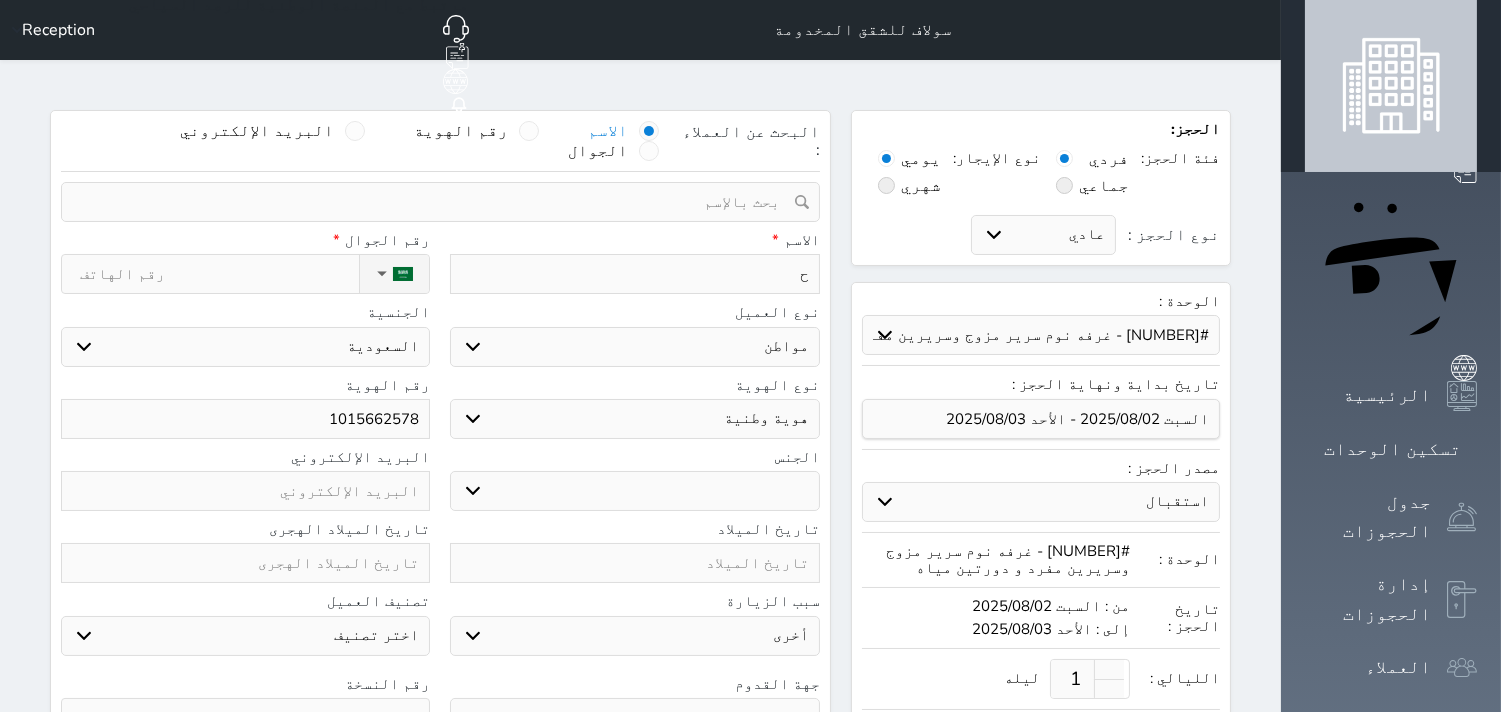 type on "حس" 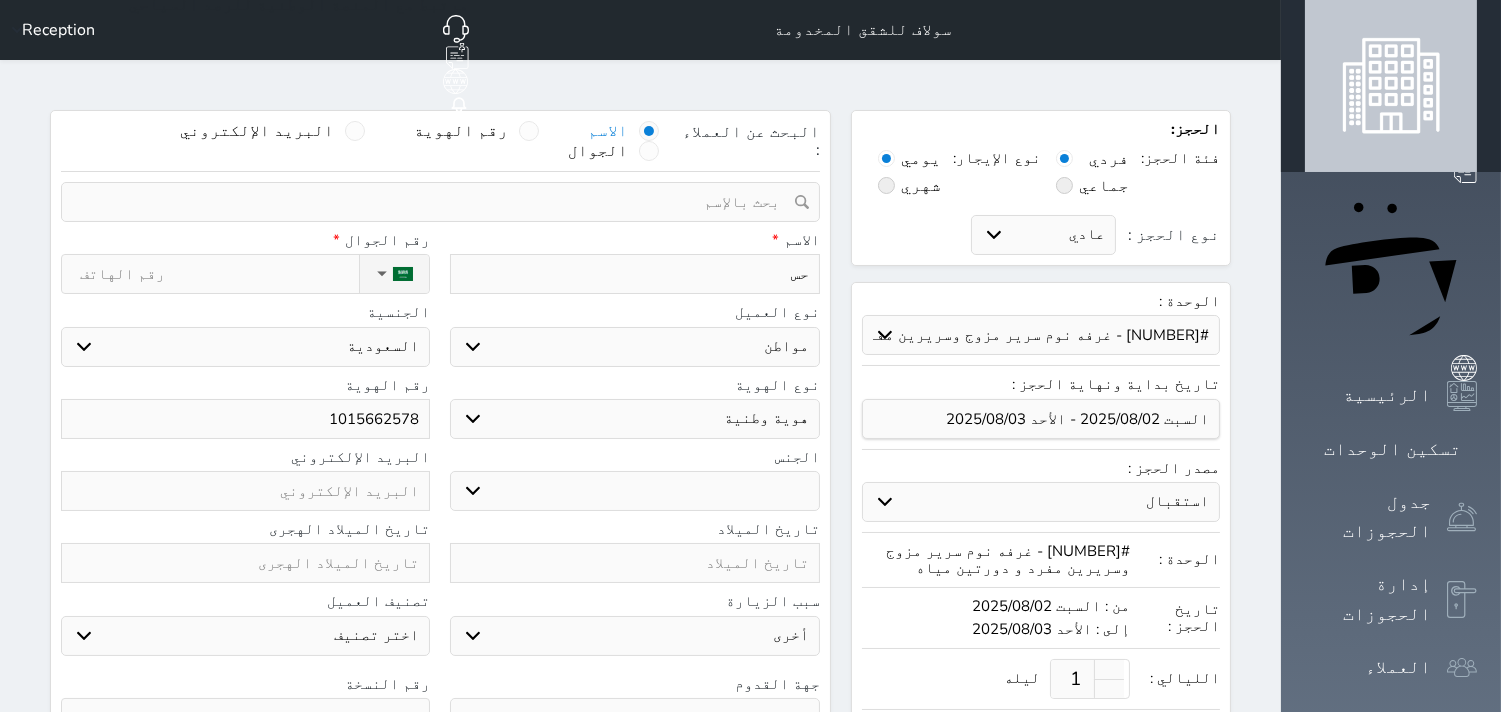 type on "حسن" 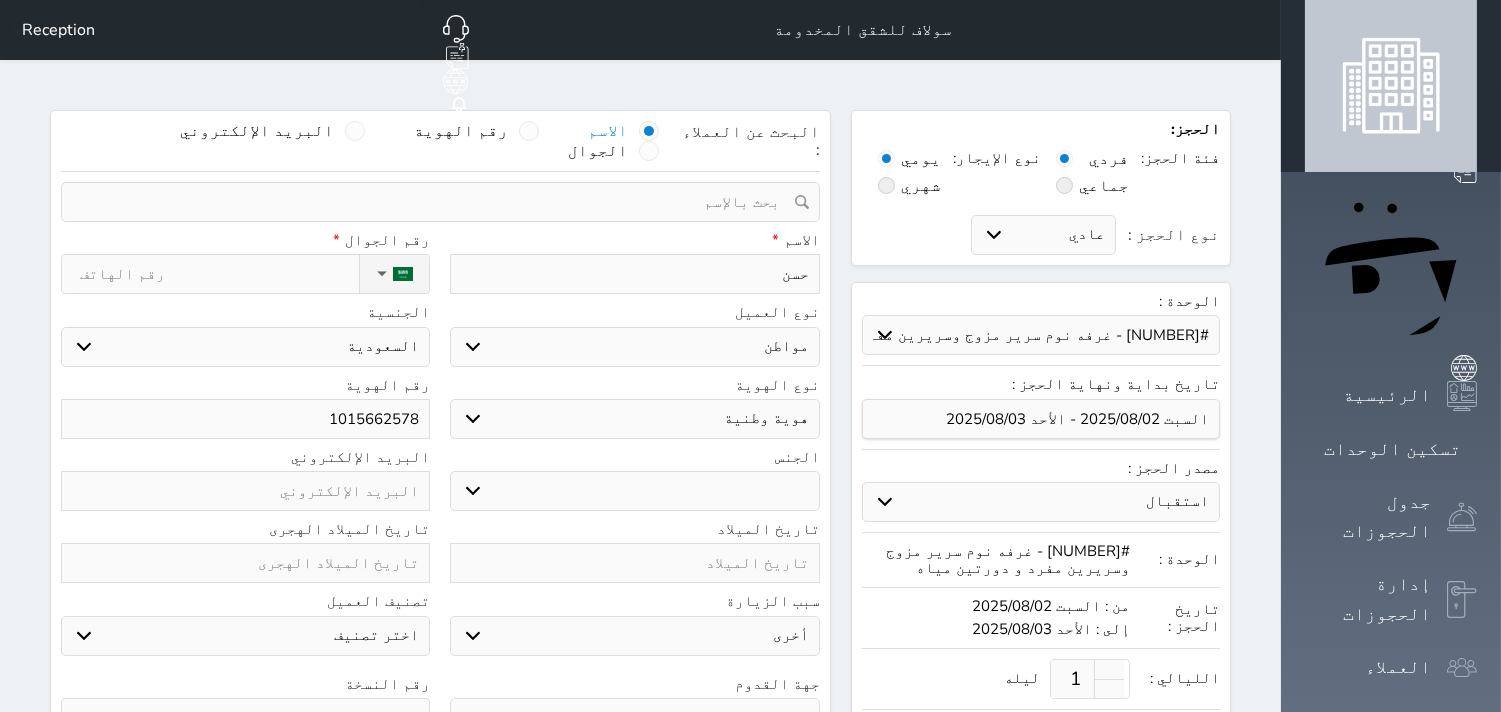 select 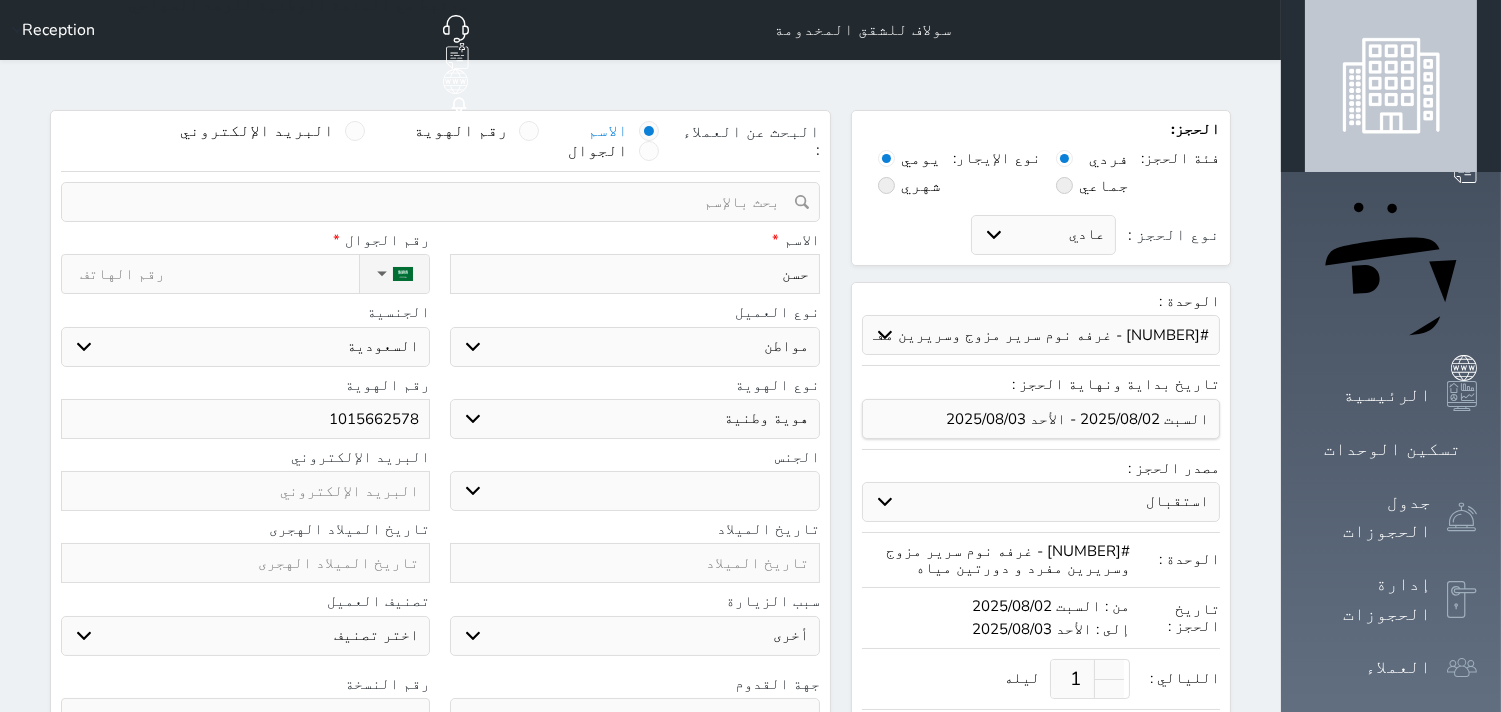 type on "حسن" 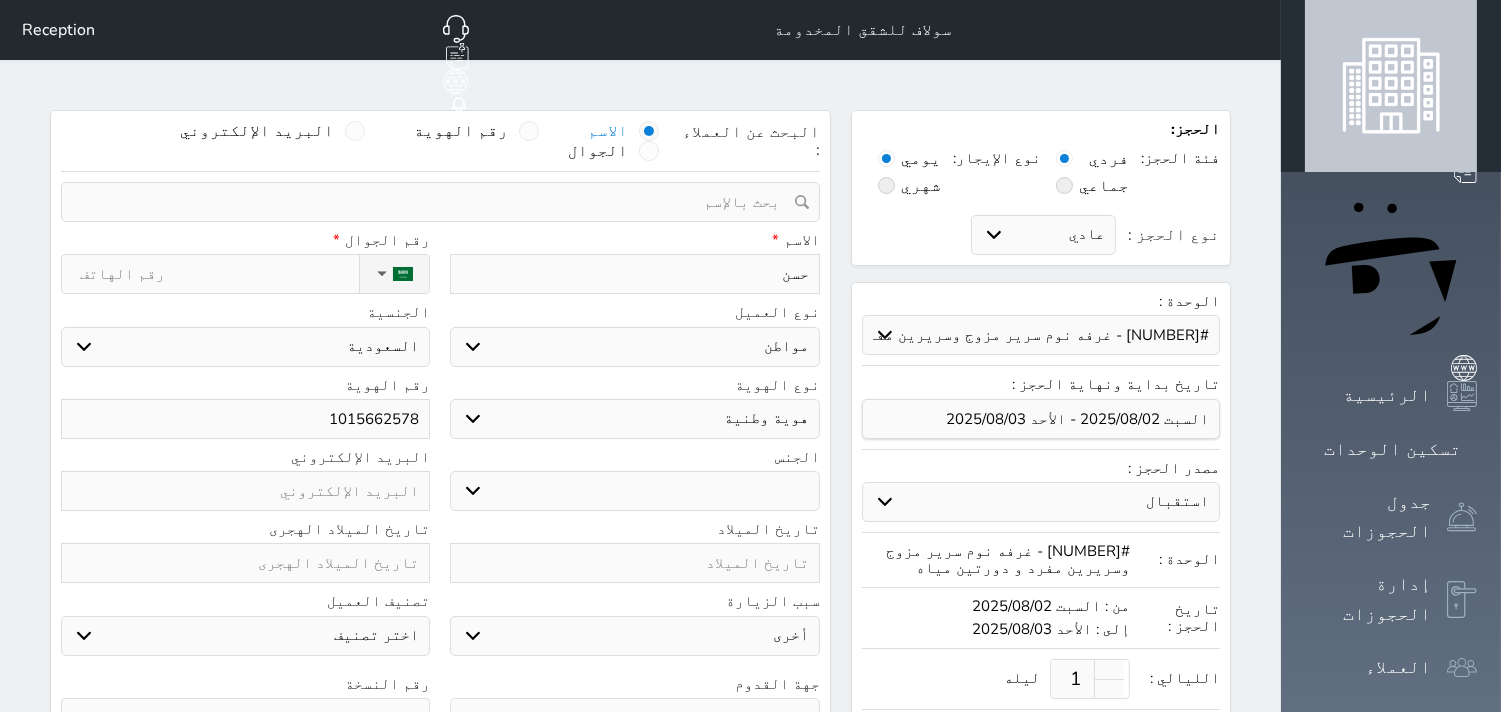 type on "حسن ك" 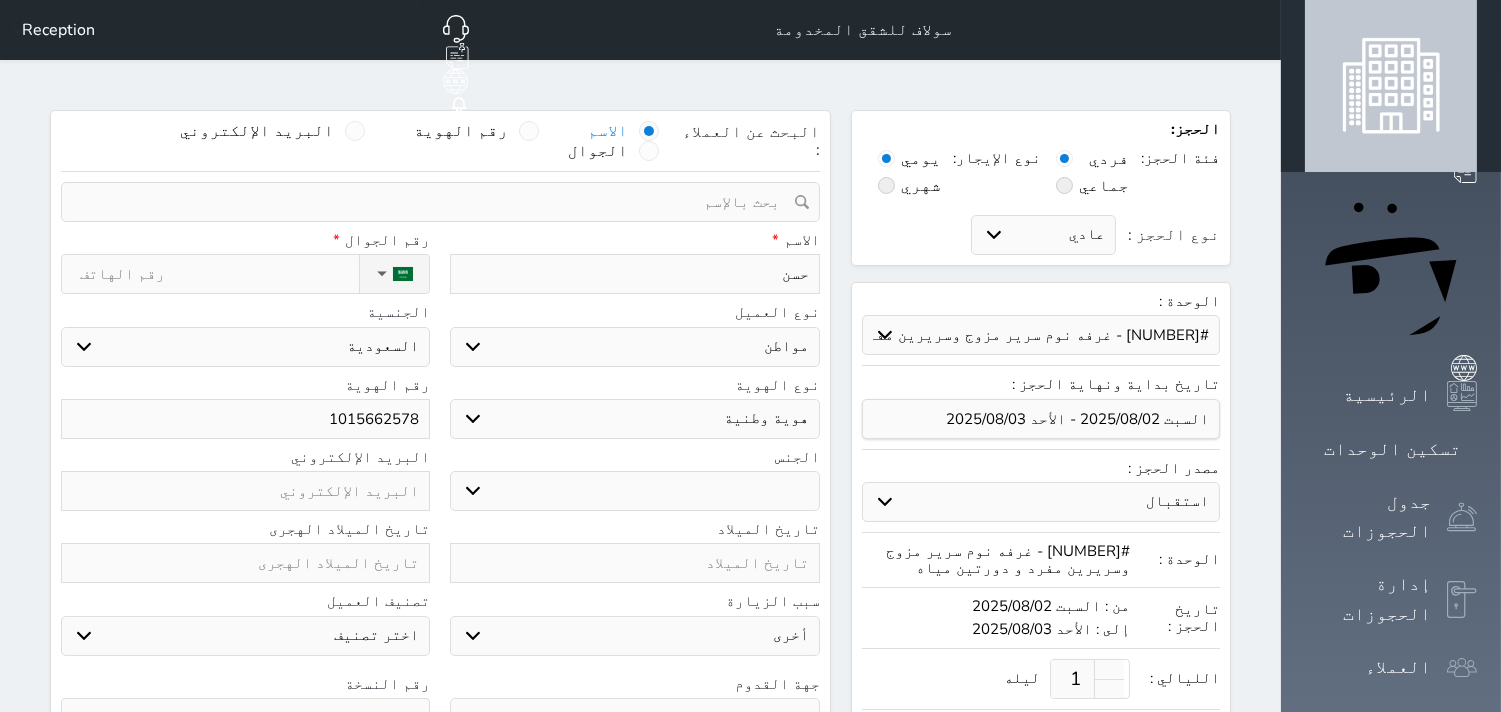 select 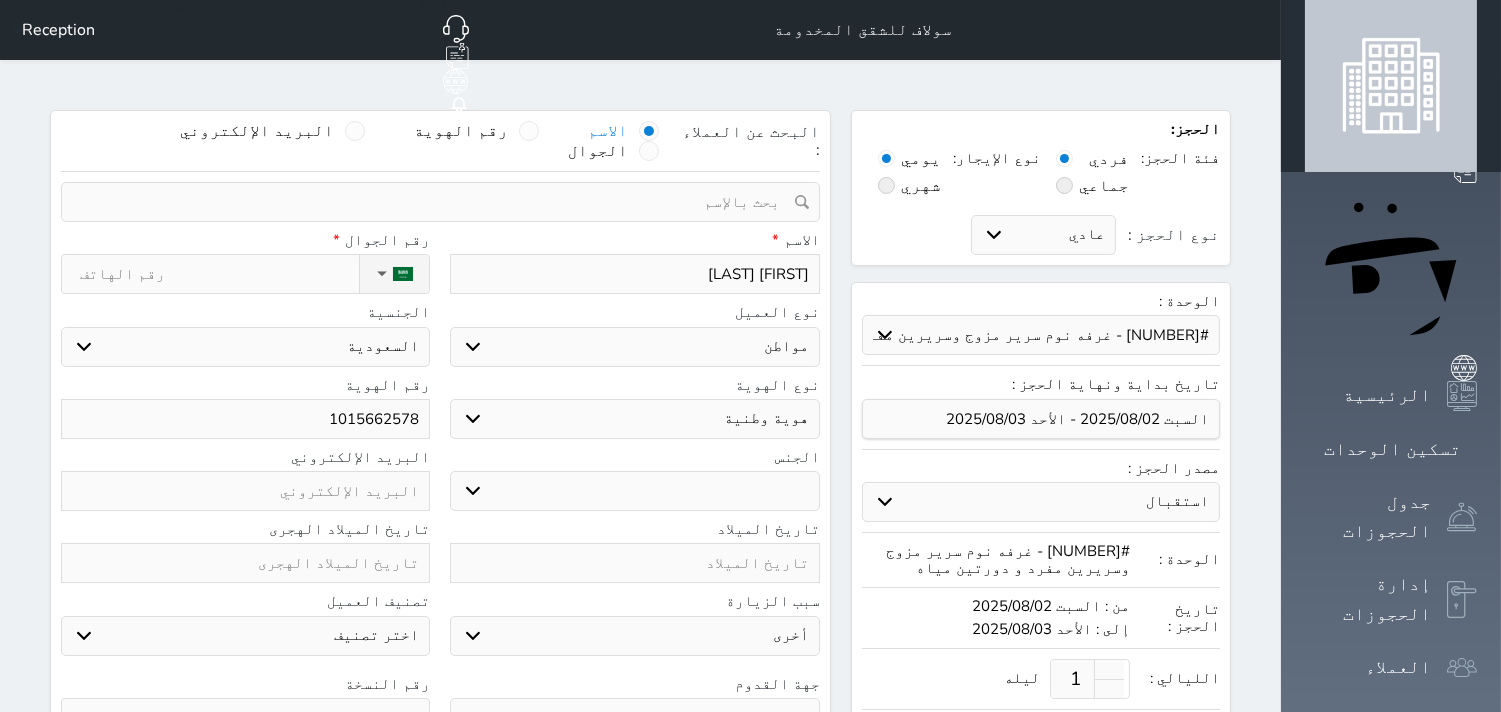 type on "حسن" 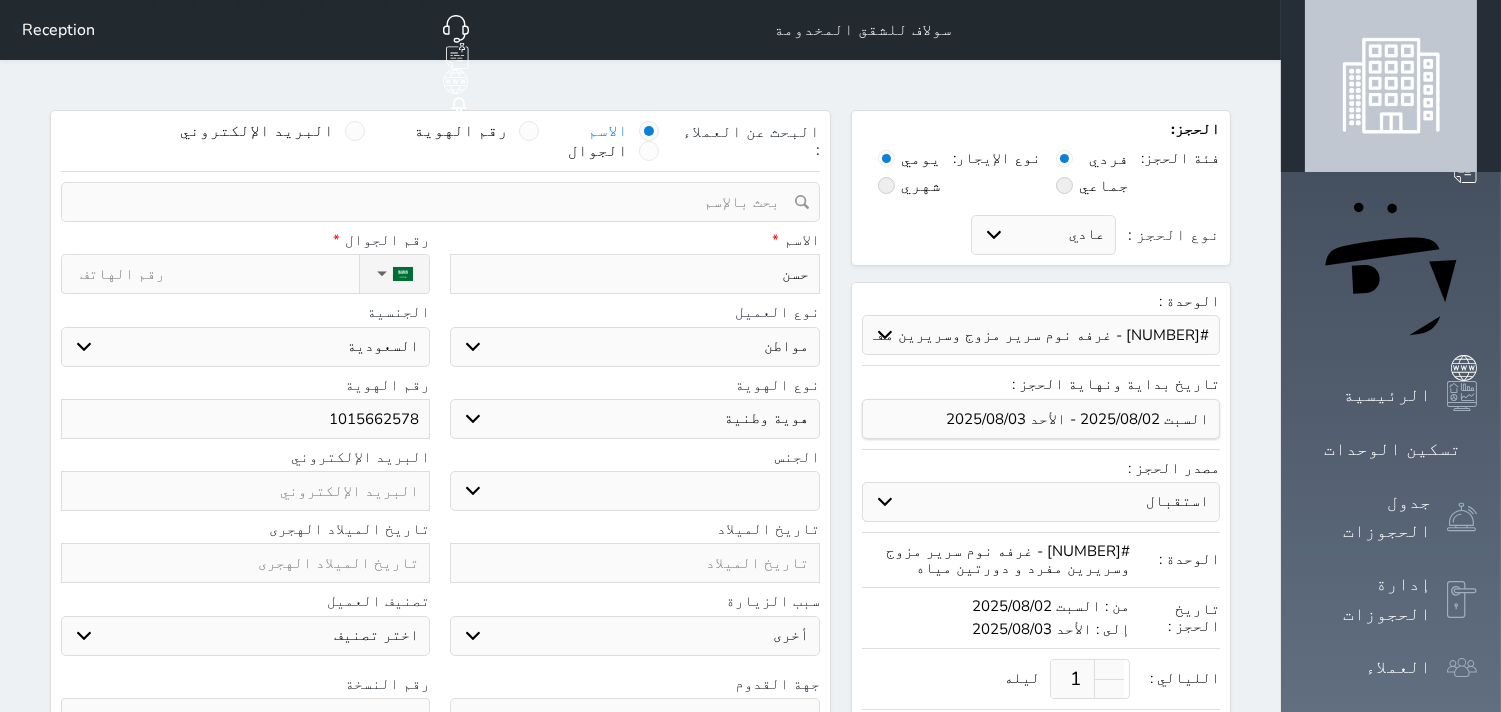 type on "حسن م" 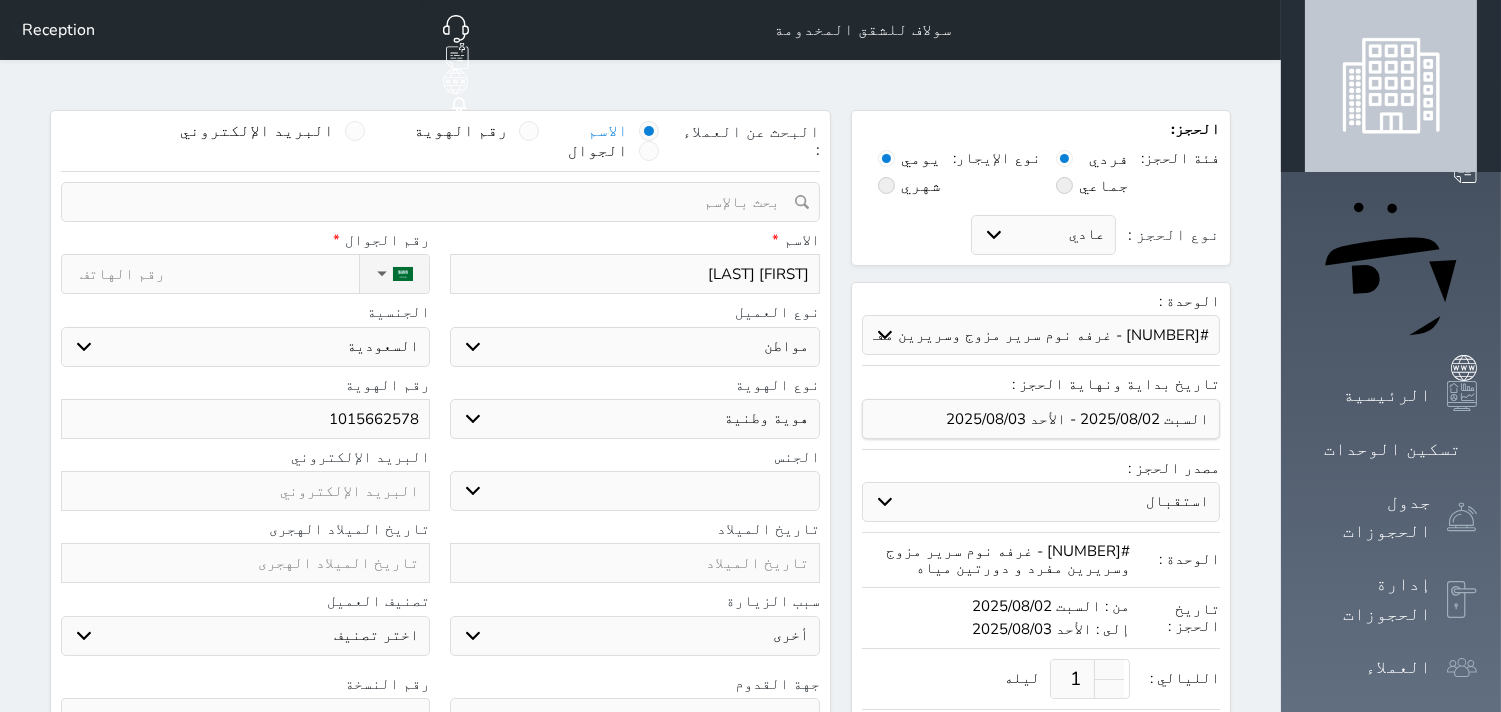 type on "حسن مح" 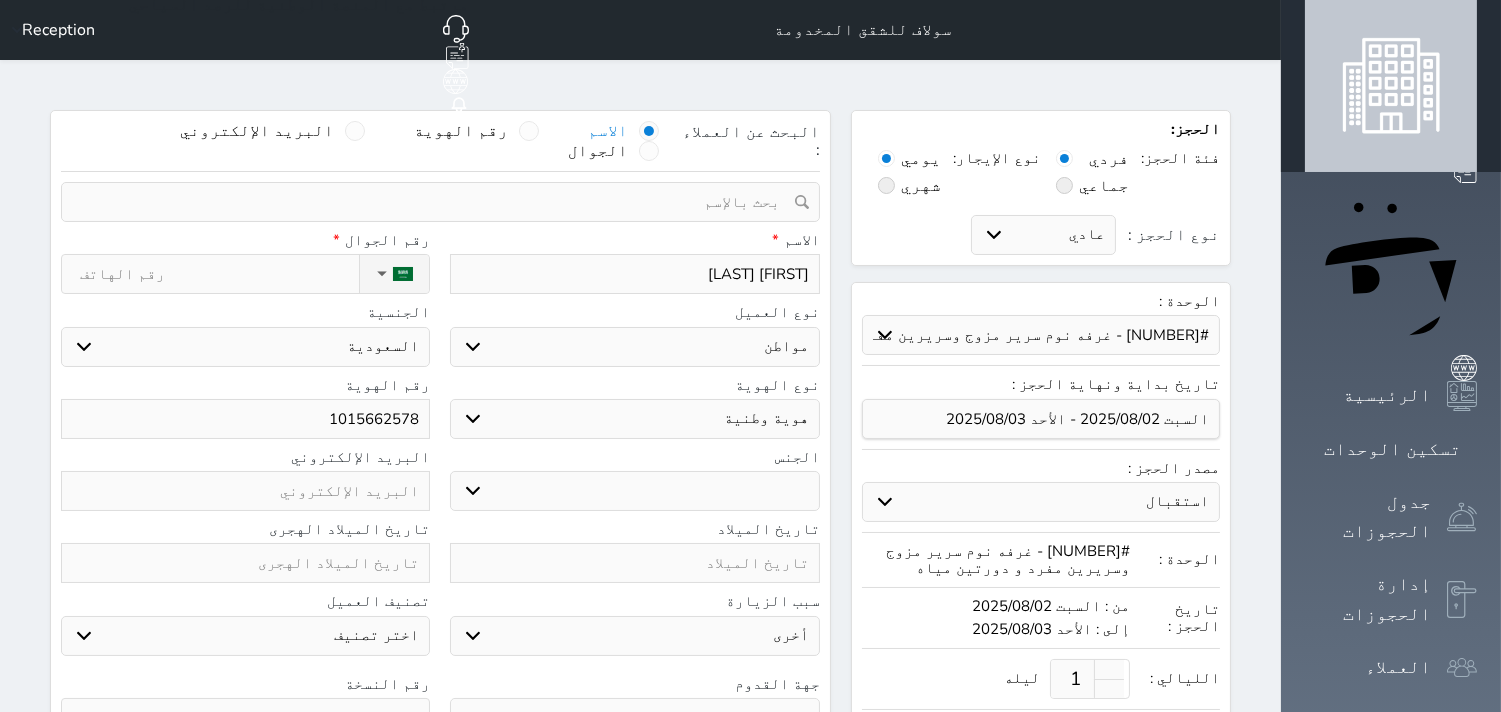 select 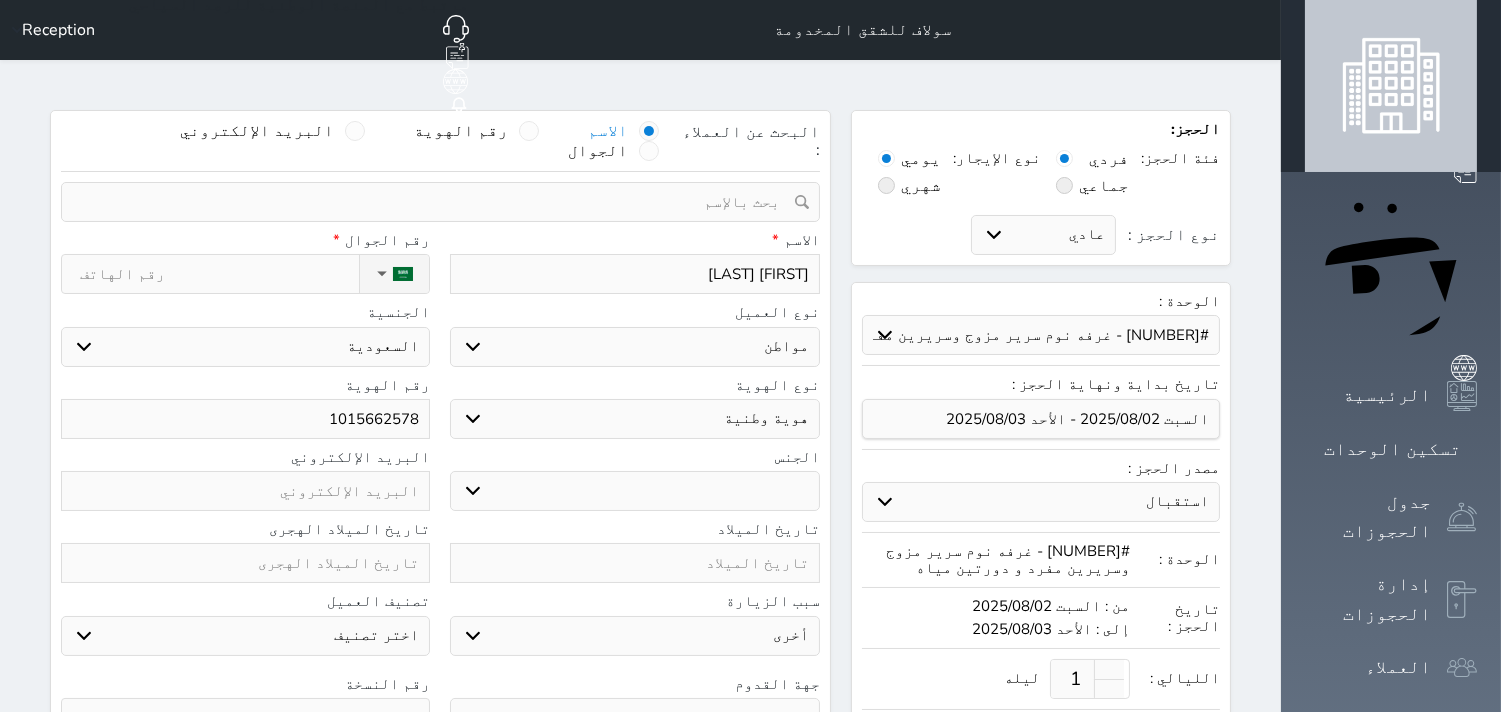 type on "حسن محم" 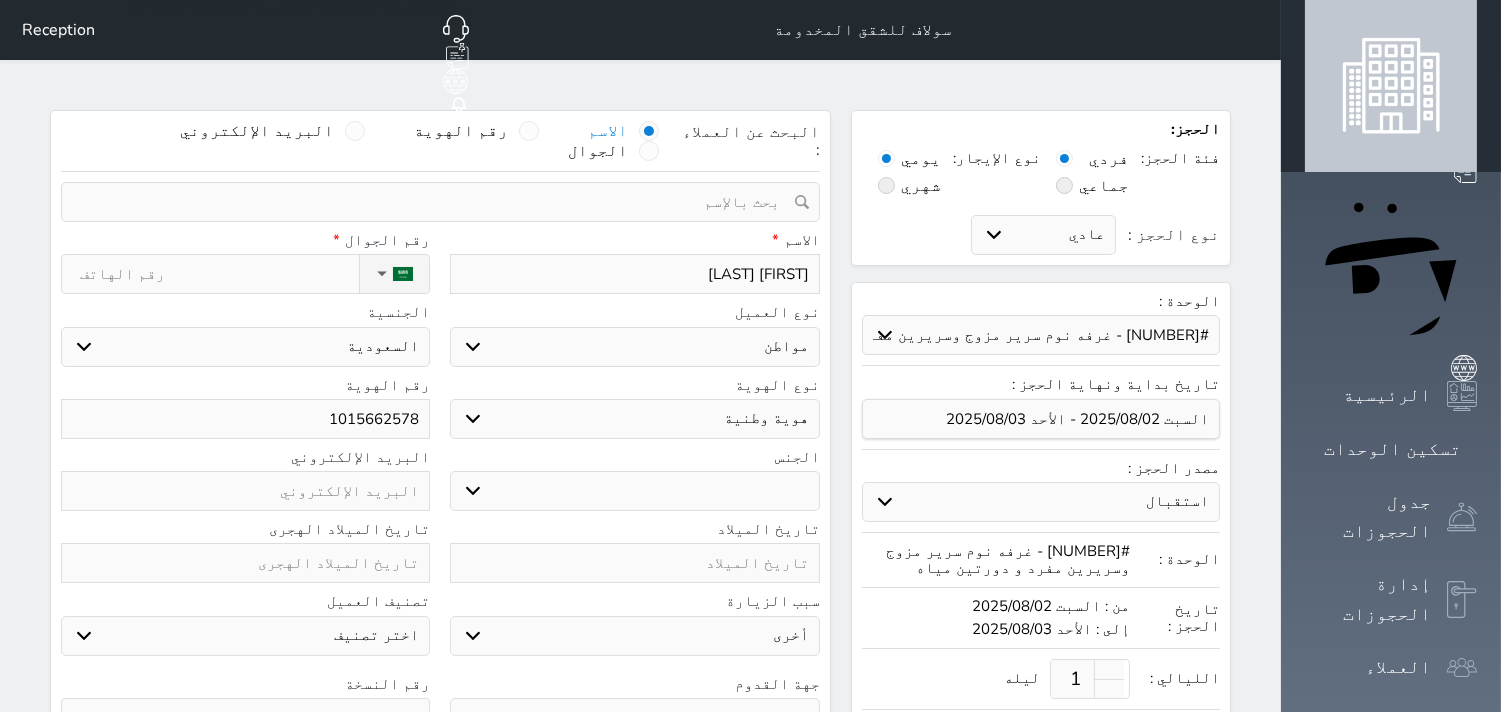 type on "حسن محمد" 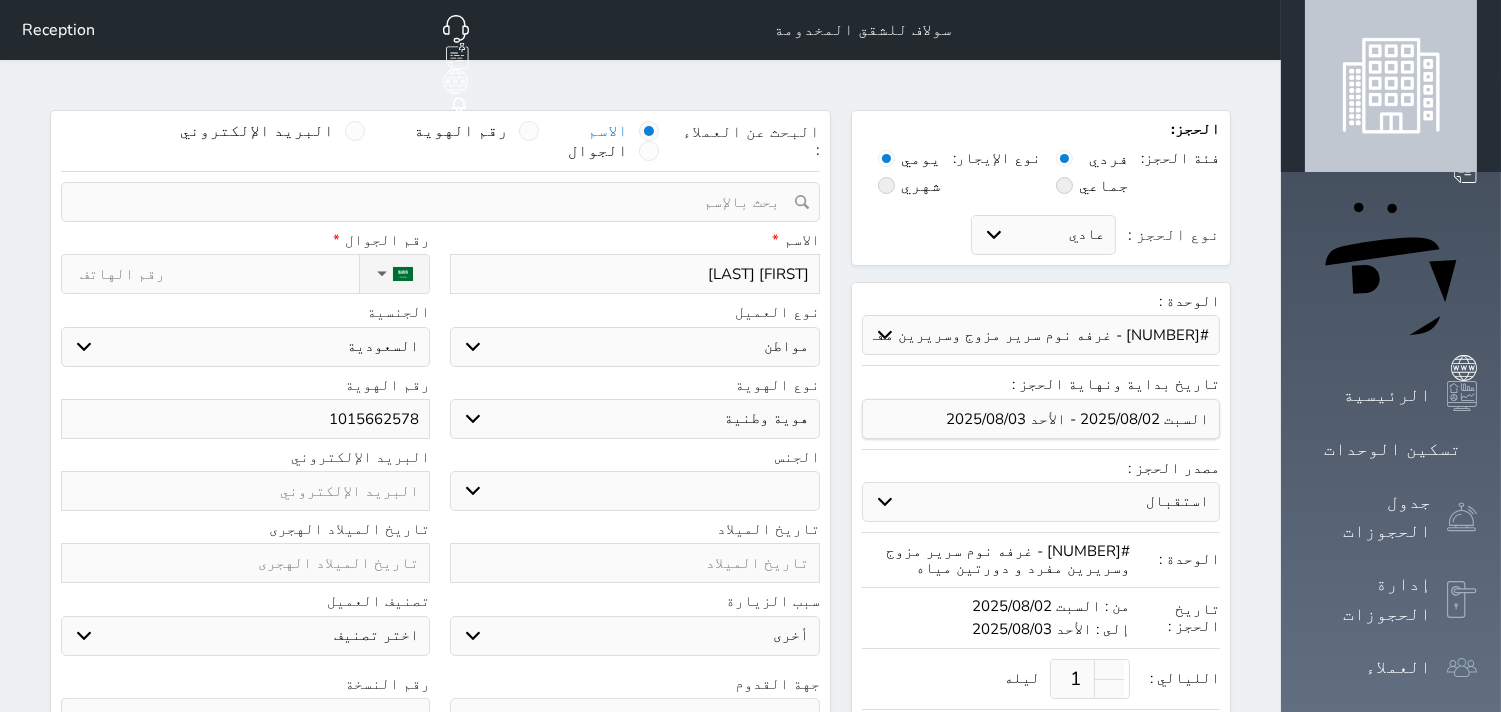 select 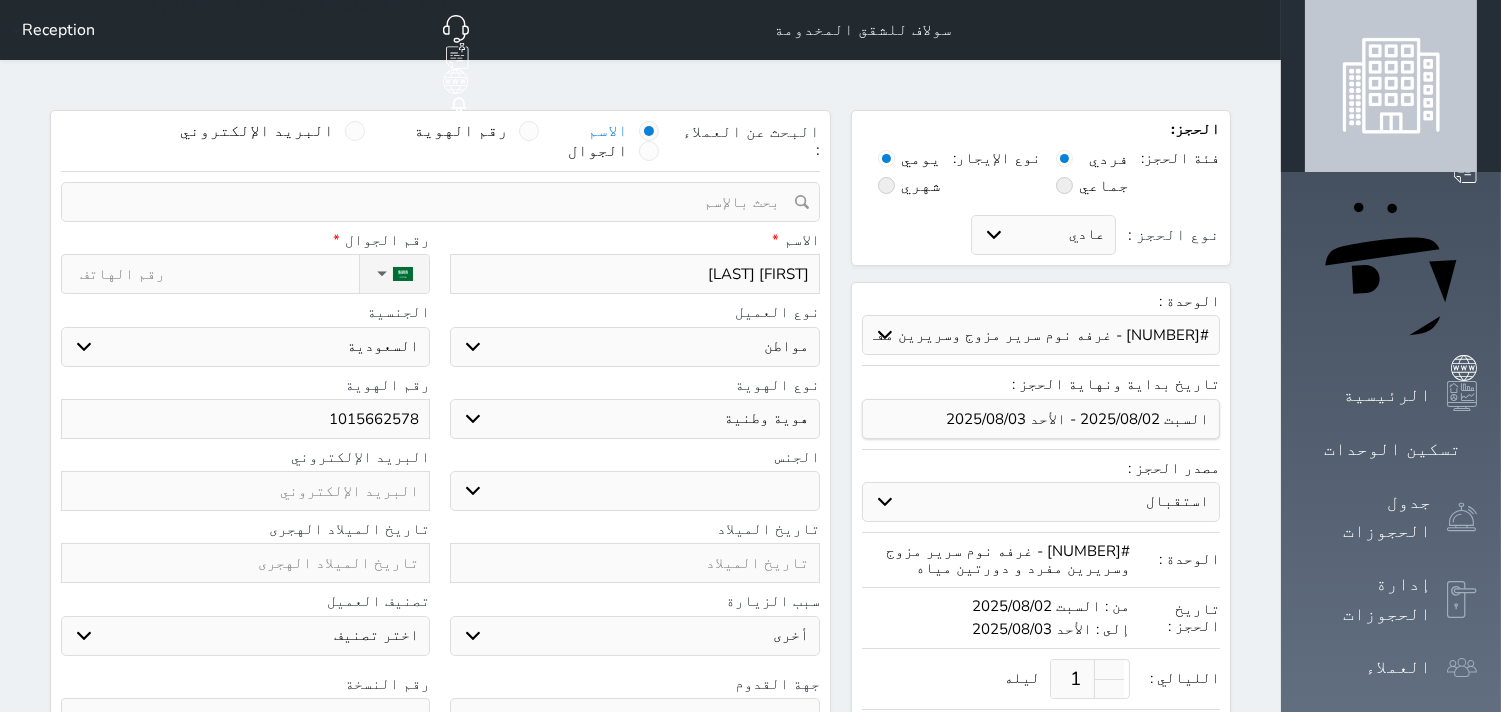 type on "حسن محمد" 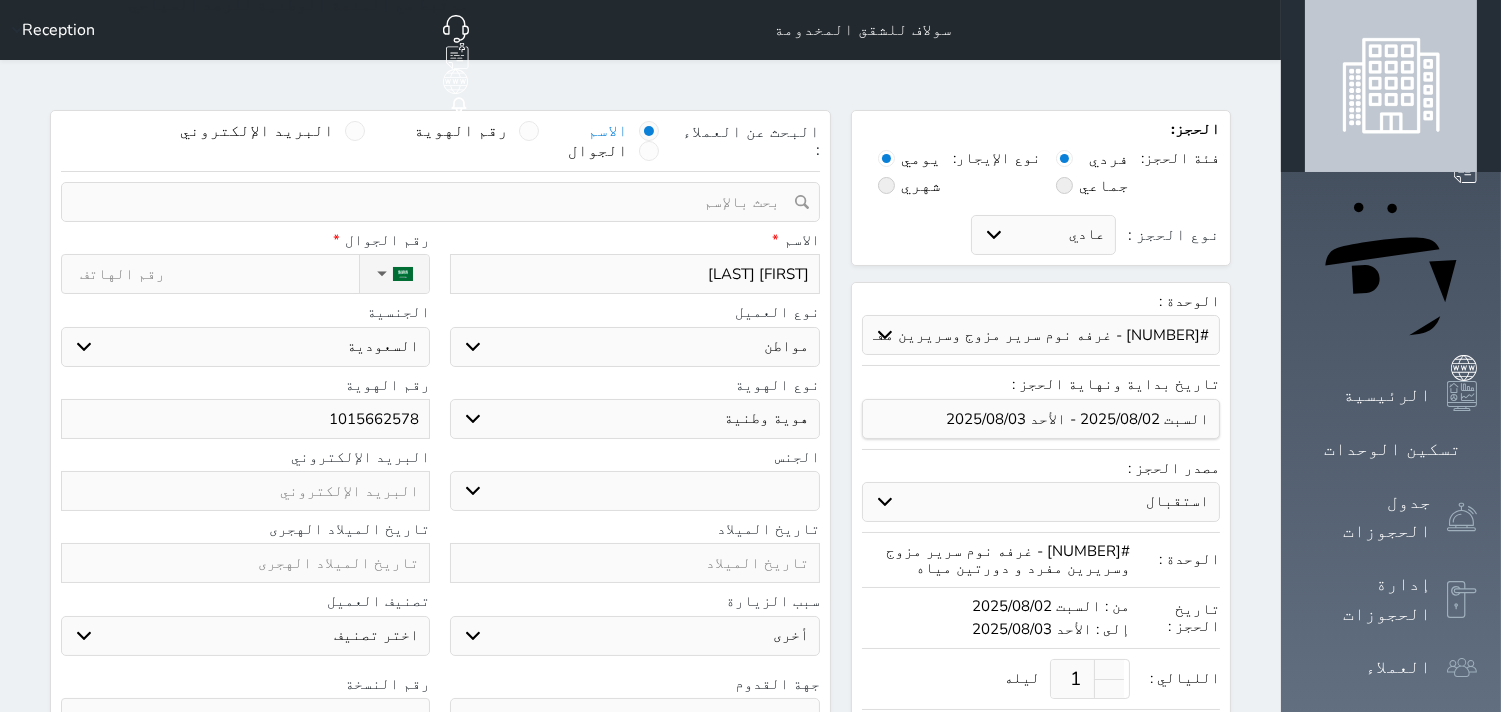 type on "حسن محمد سلا" 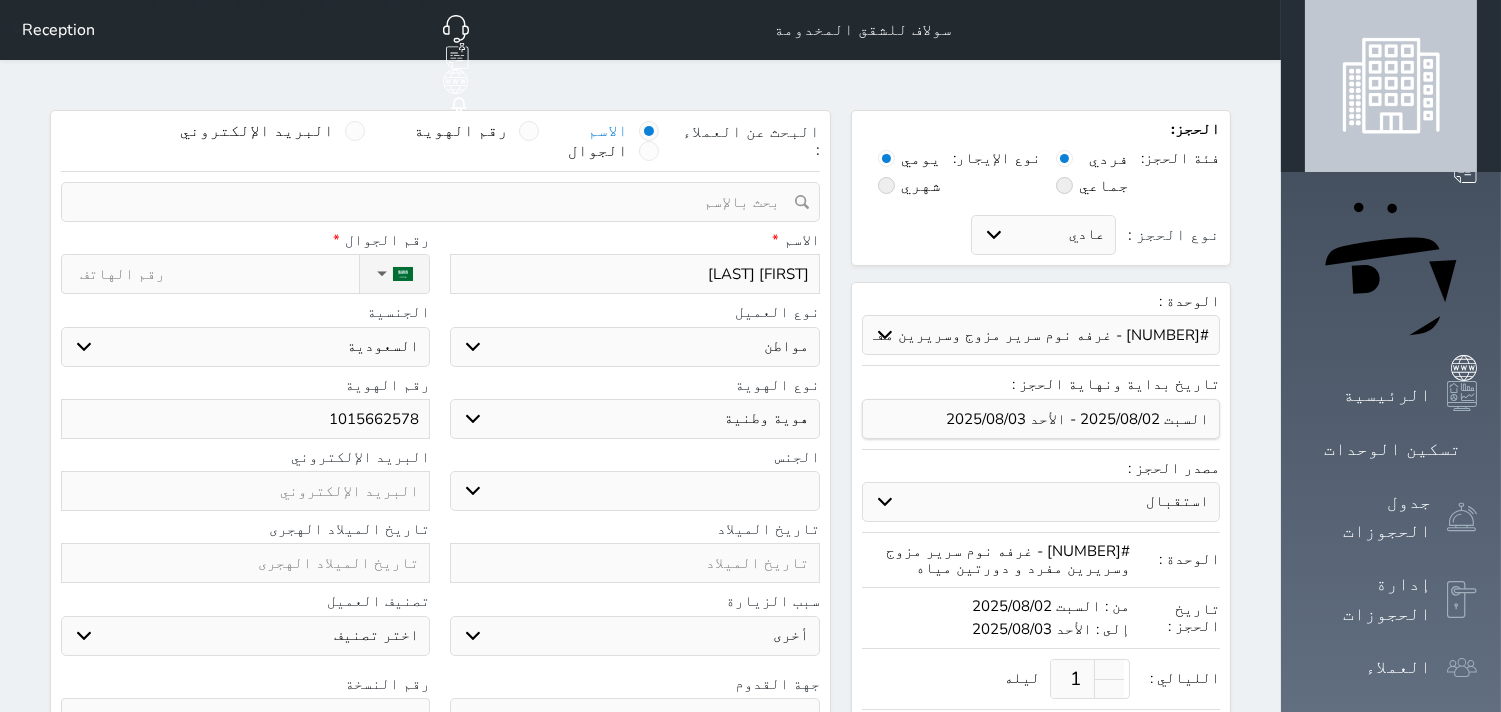 select 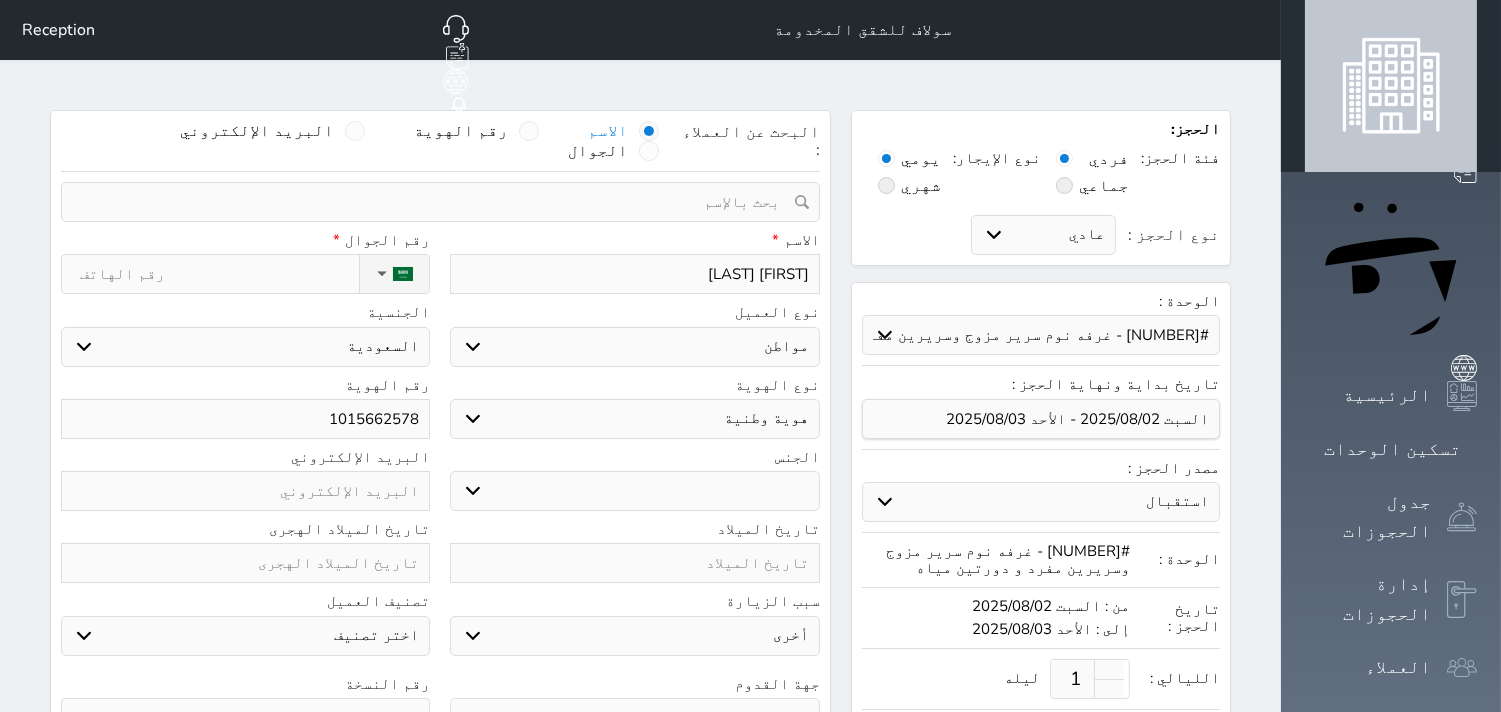 type on "حسن محمد سلام" 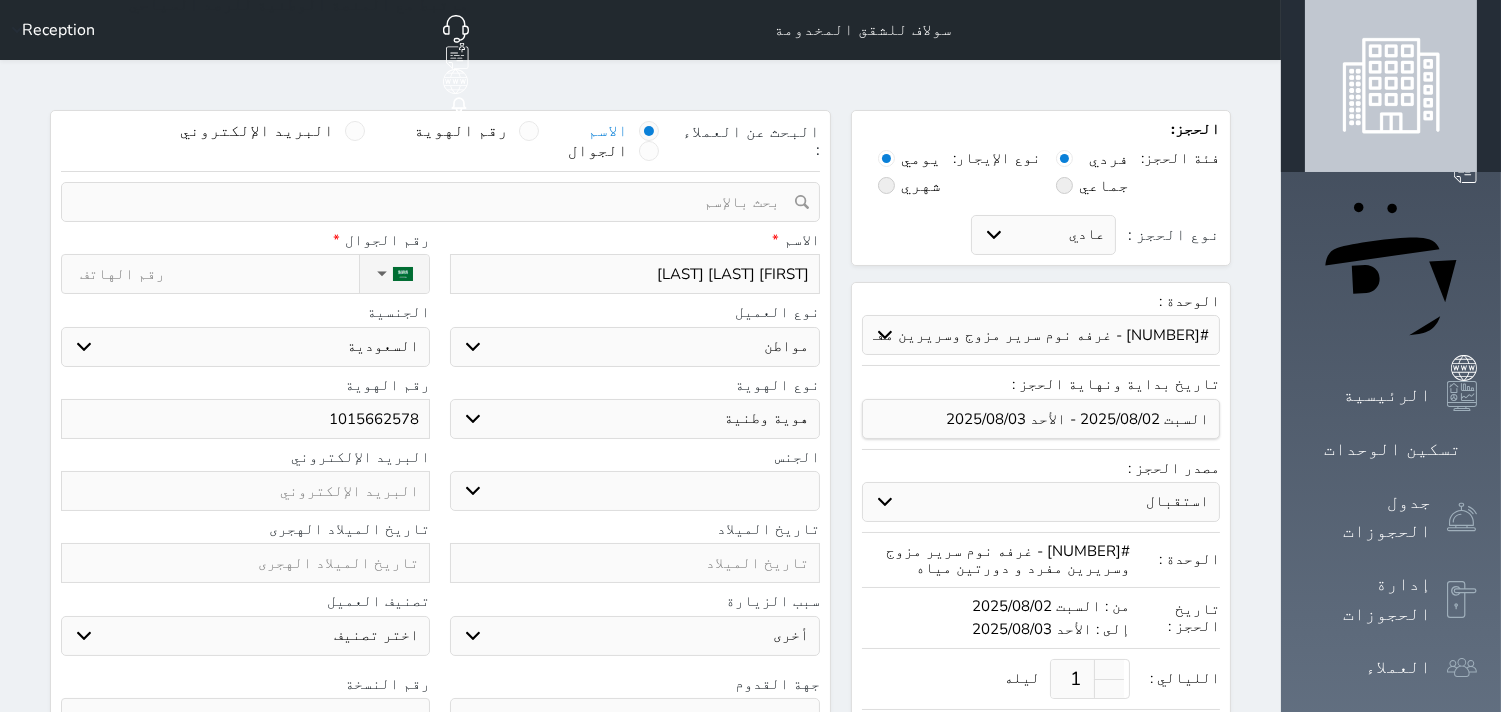 type on "[FIRST] [LAST]" 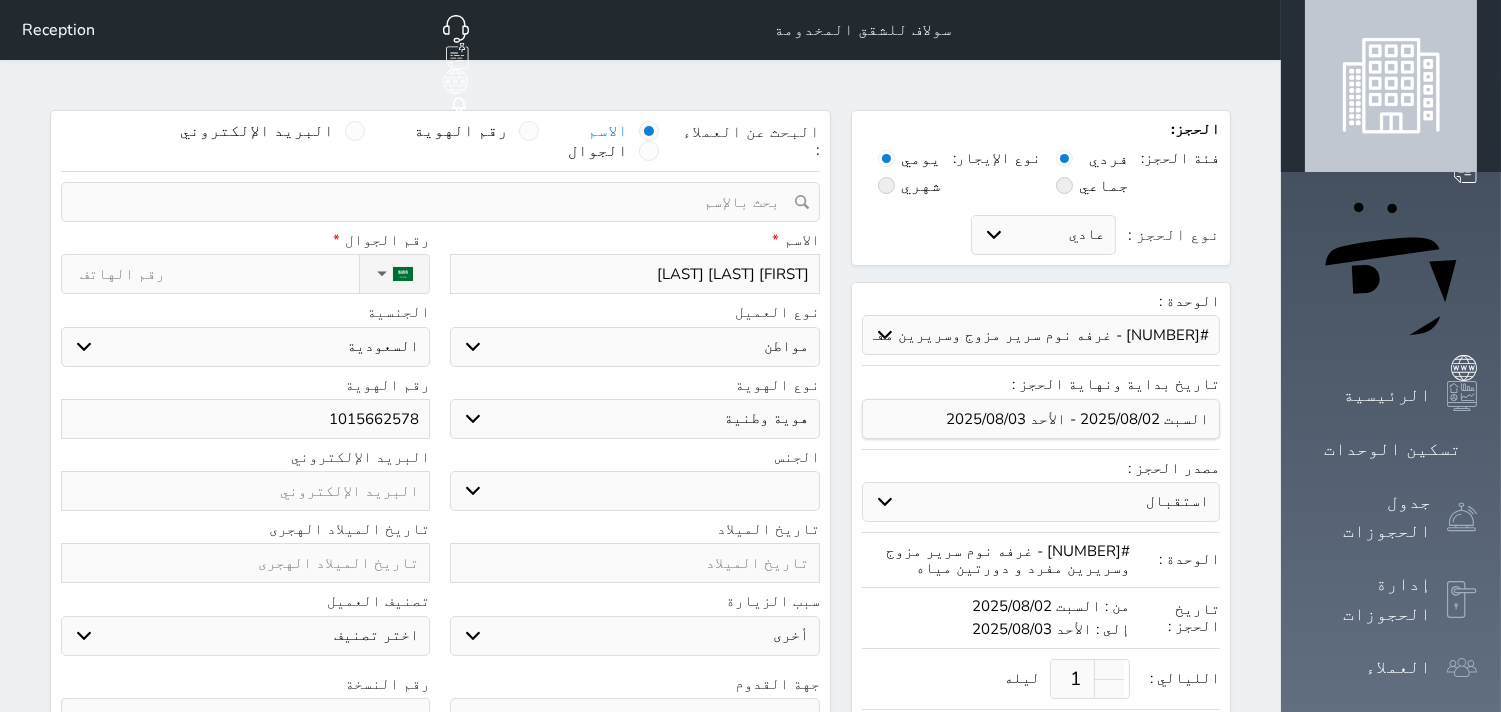 type on "[FIRST] [LAST]" 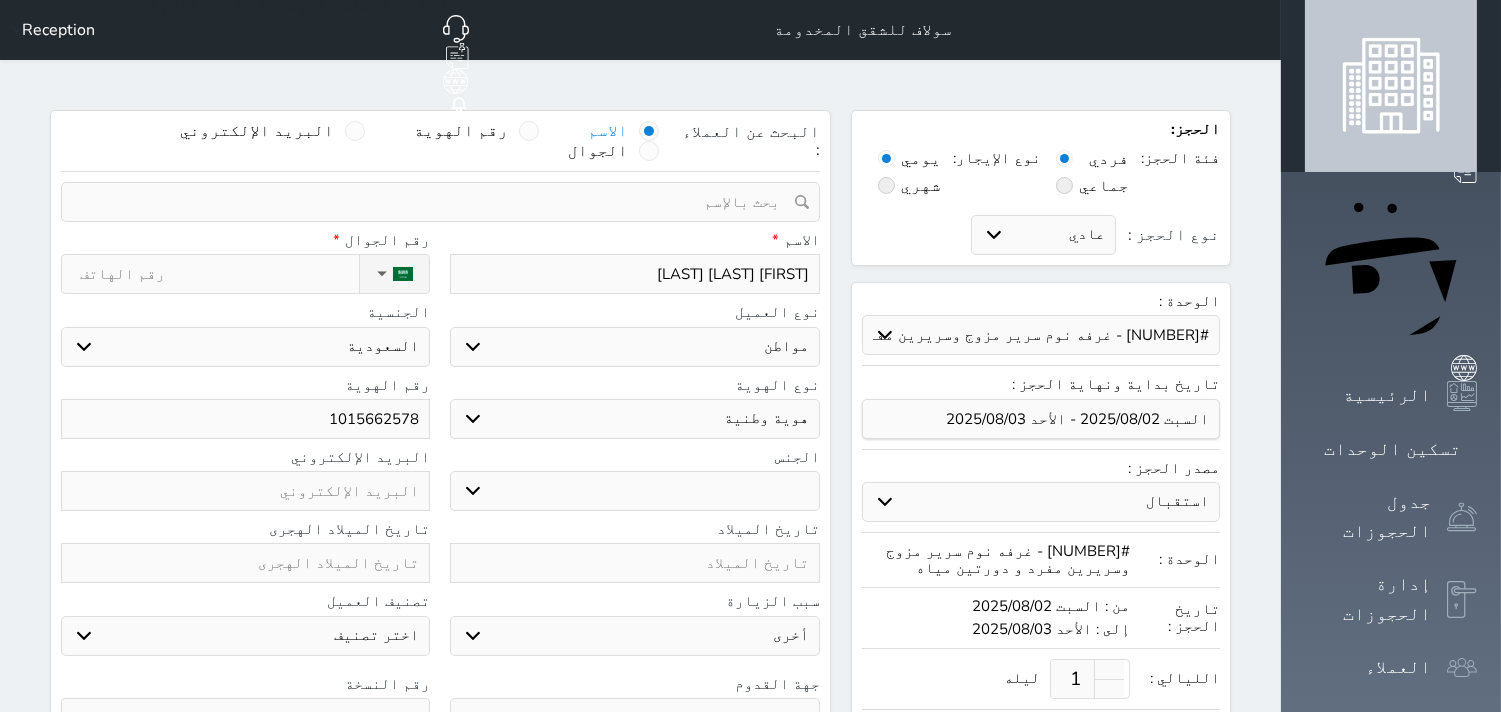 type on "5" 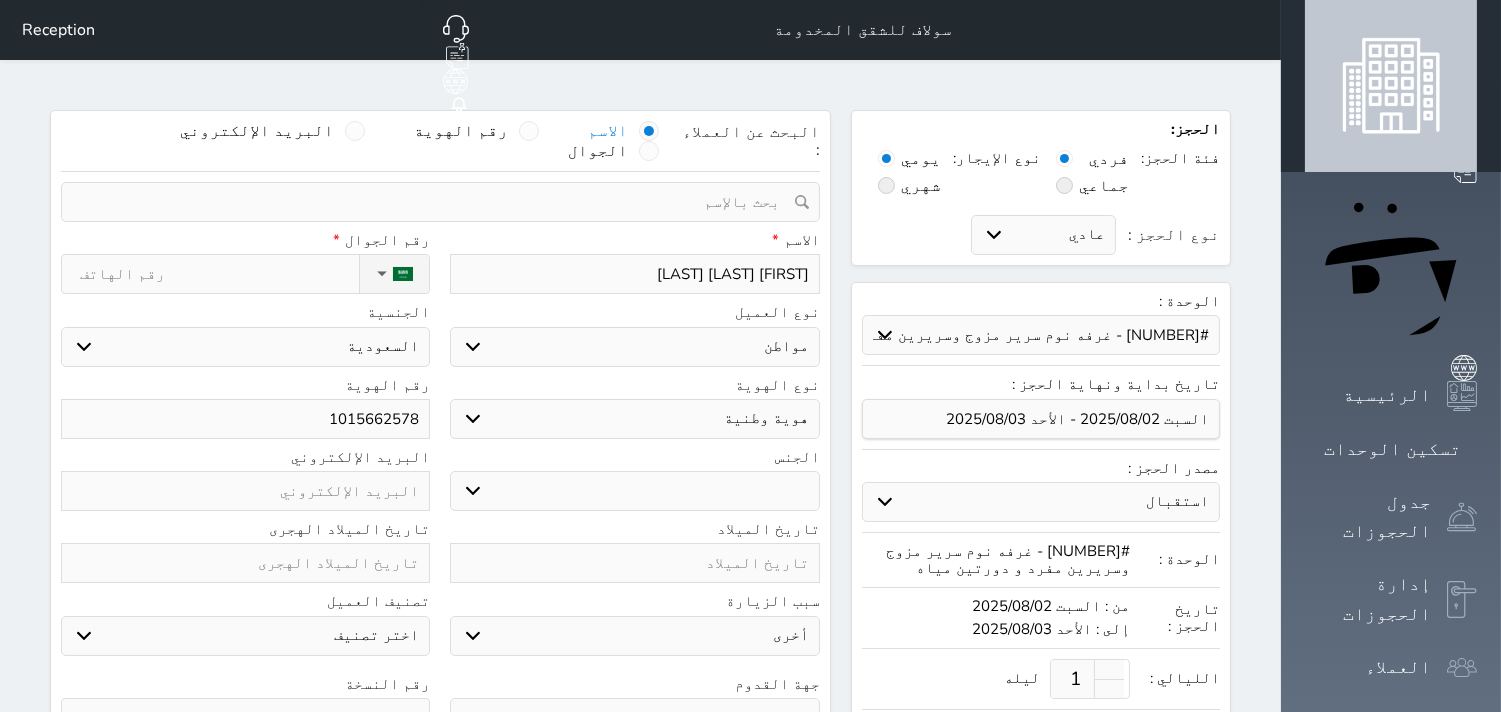 select 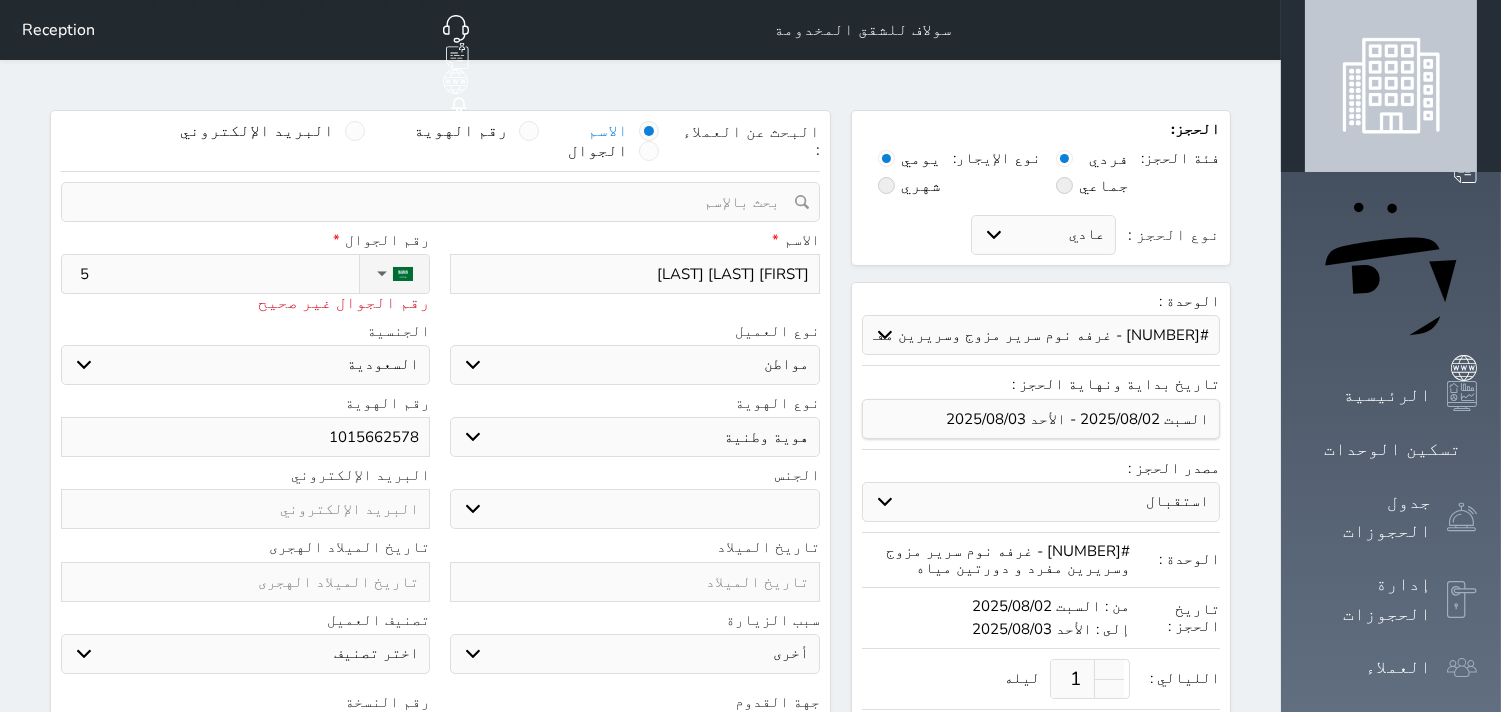 type on "55" 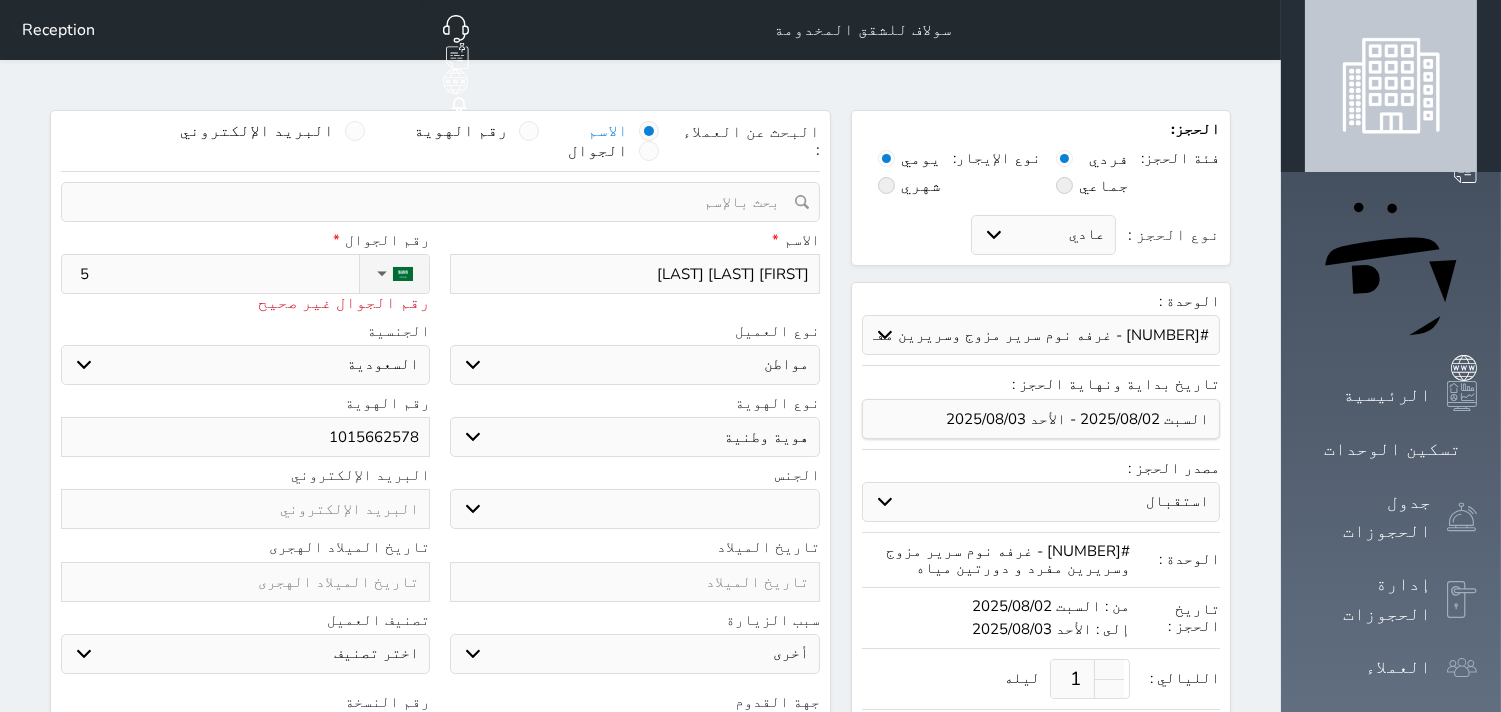 select 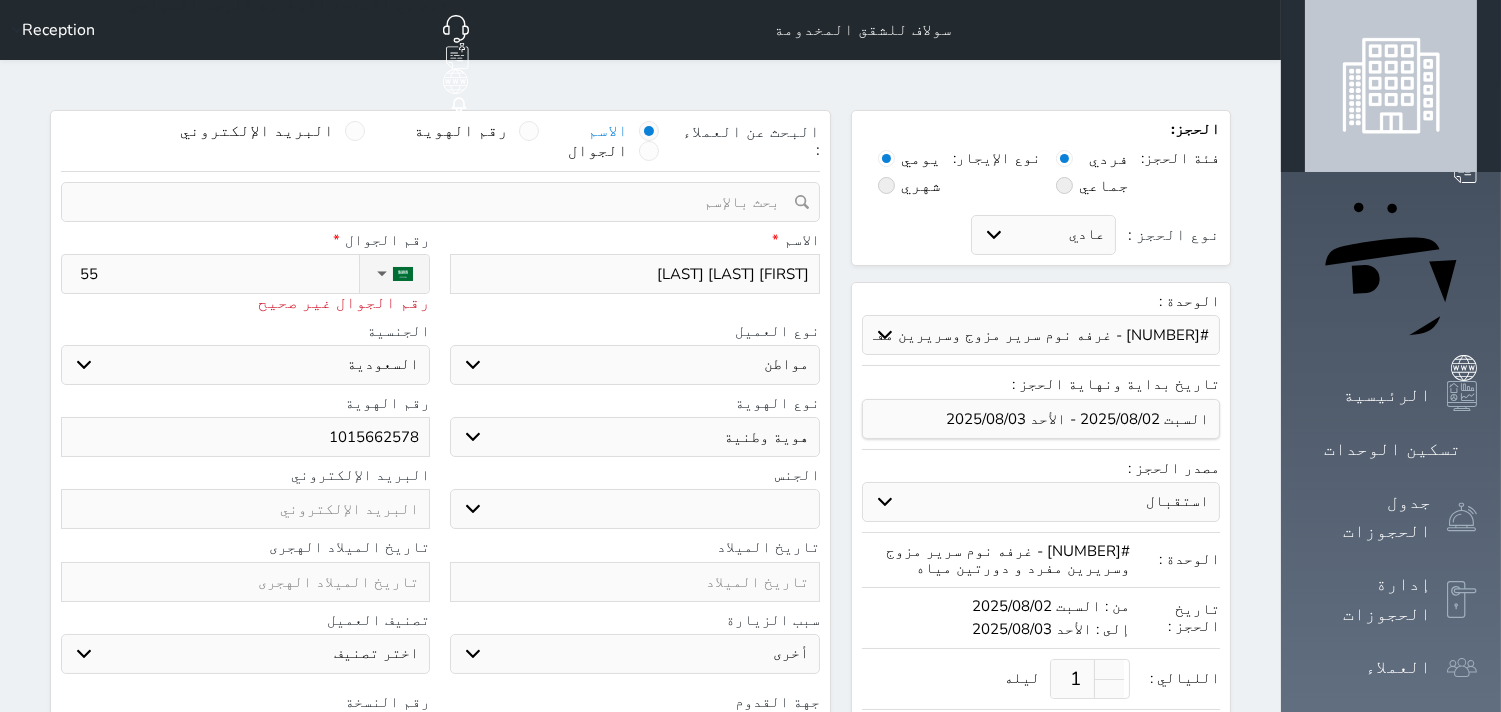 type on "557" 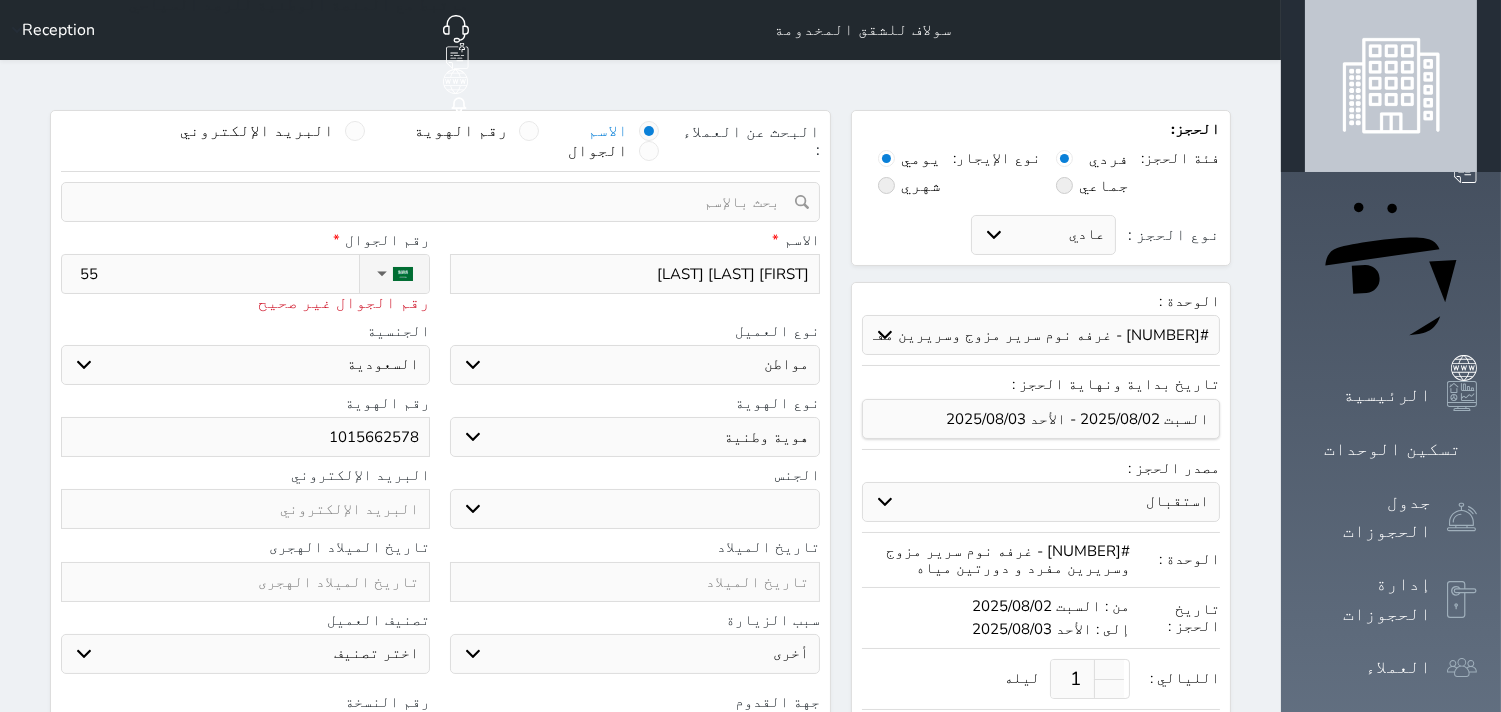 select 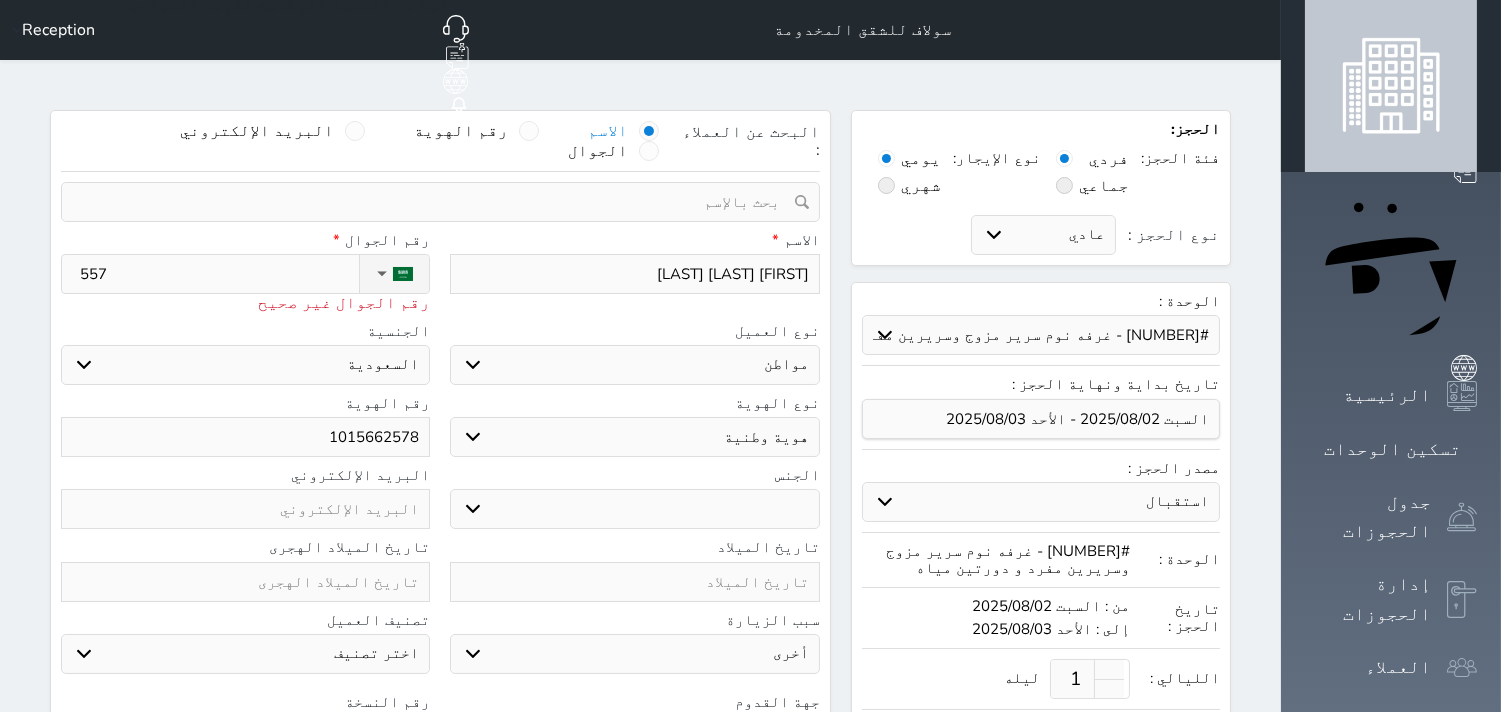 type on "5572" 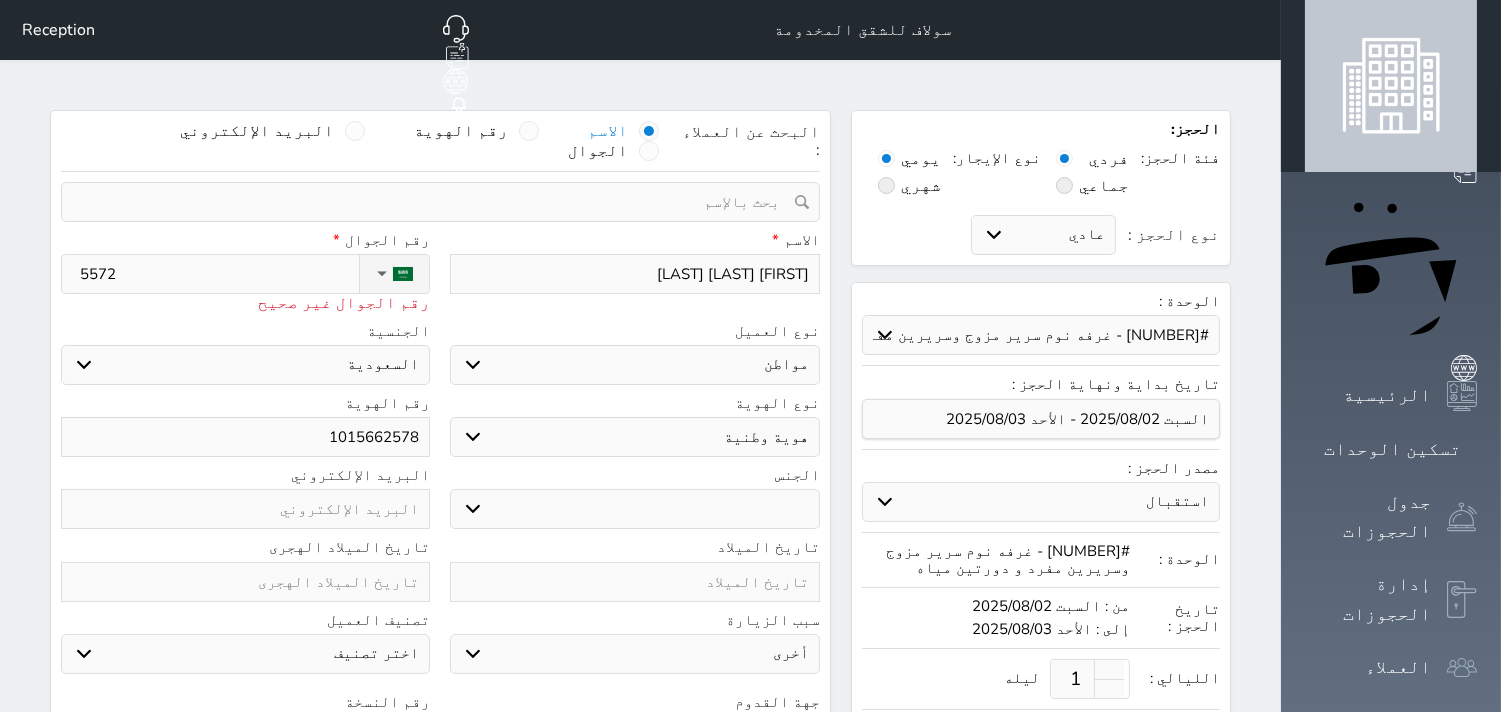 type on "55728" 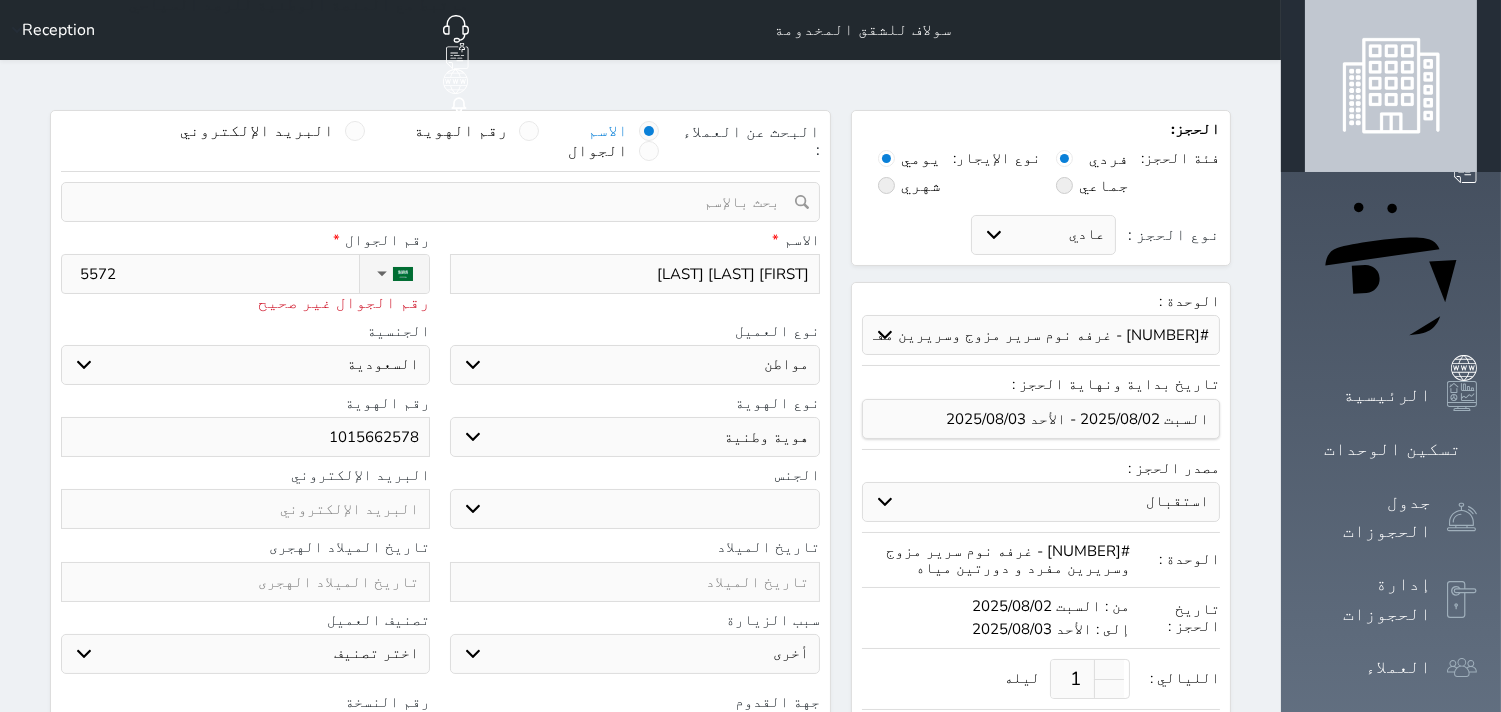select 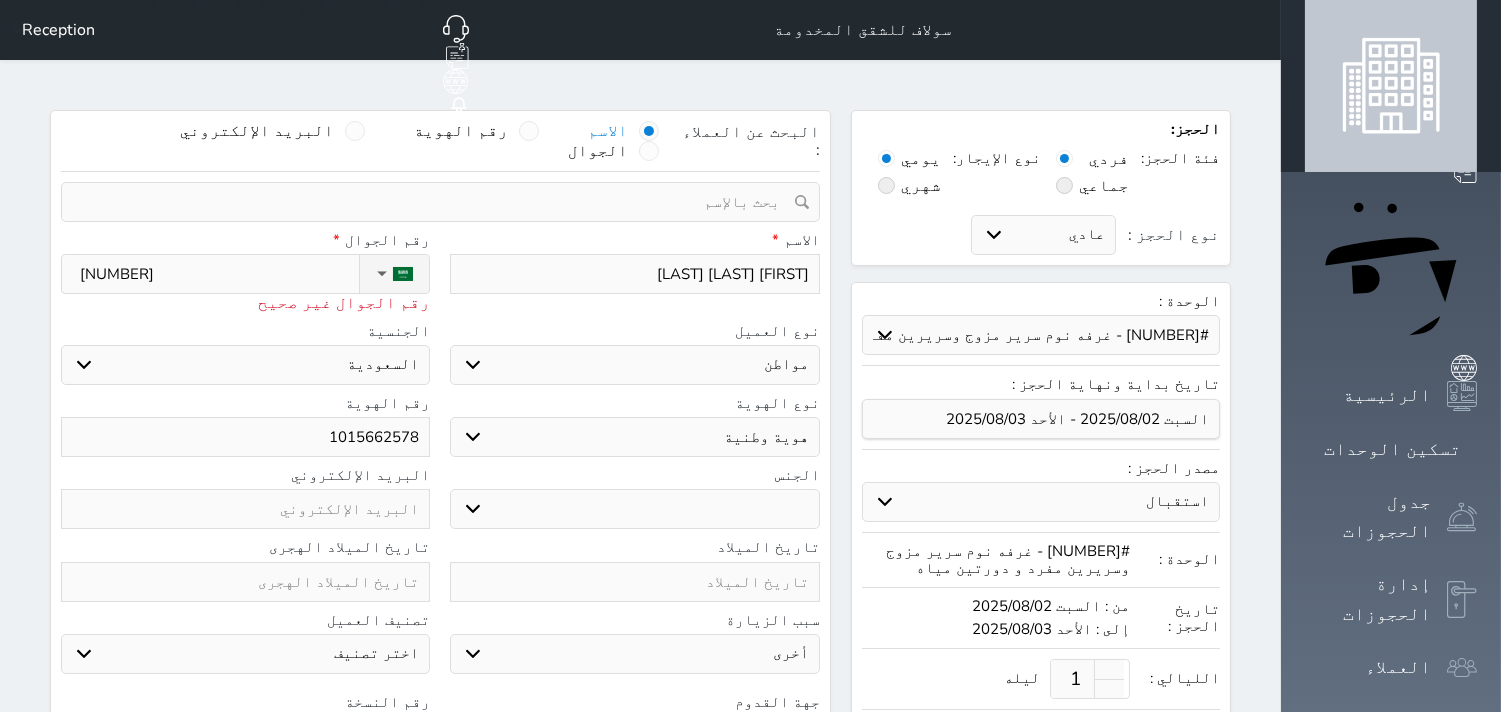 type on "557285" 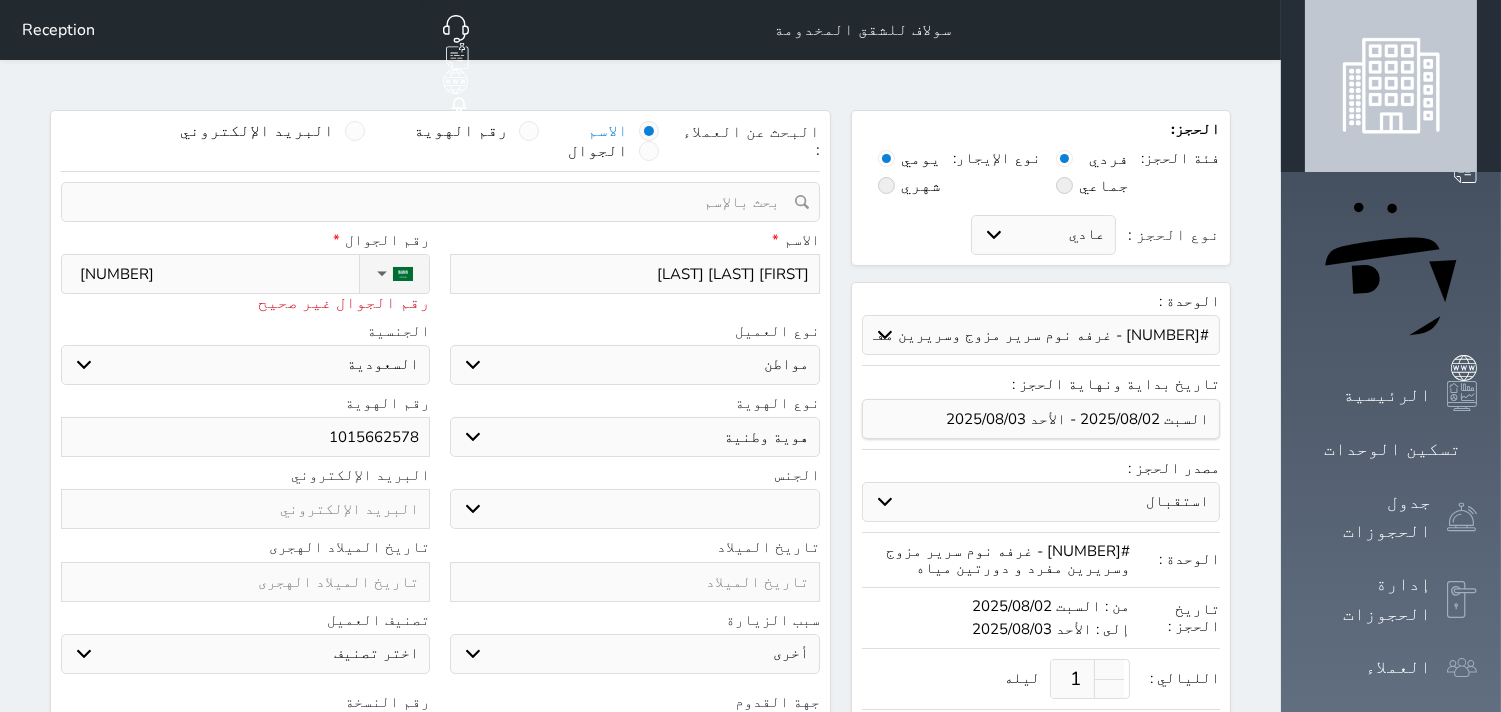 type on "5572853" 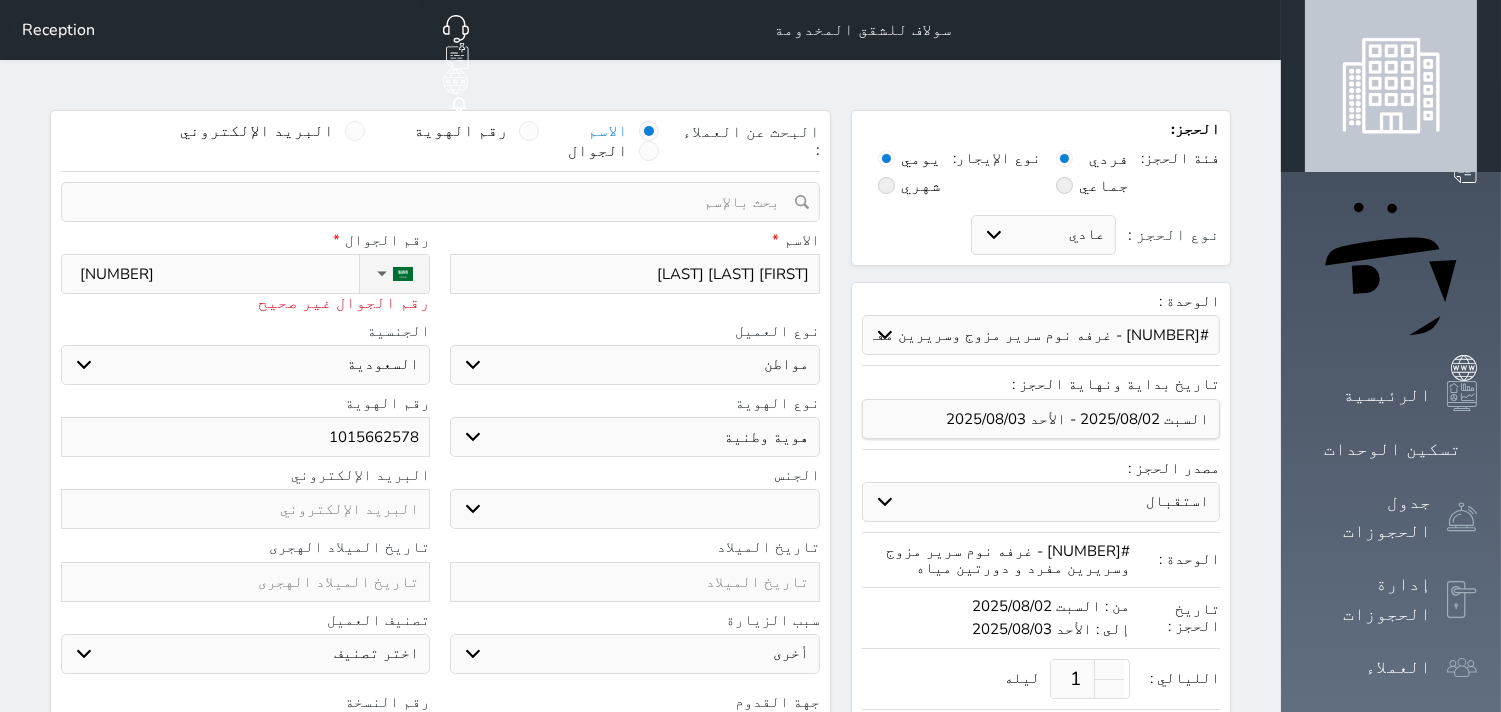 select 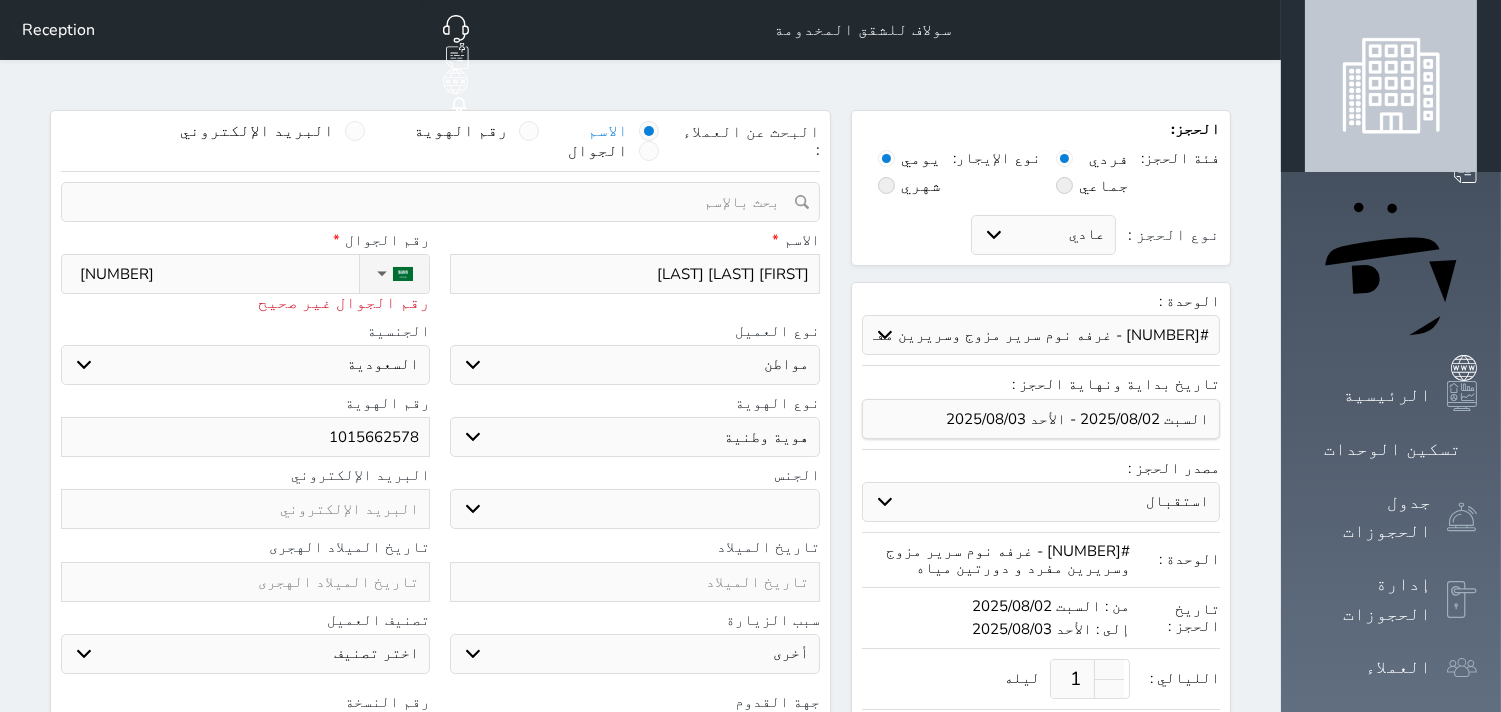 type on "55728537" 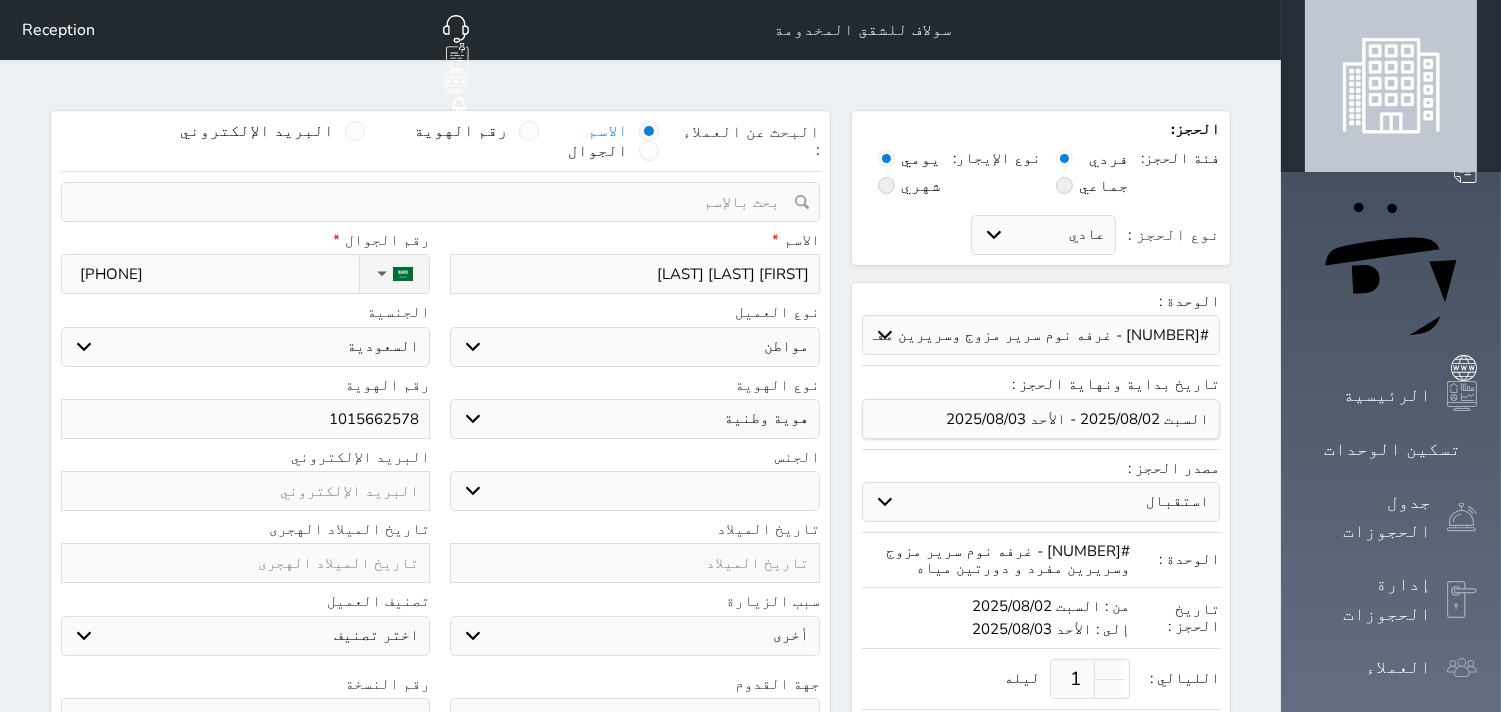 type on "+966 55 728 5377" 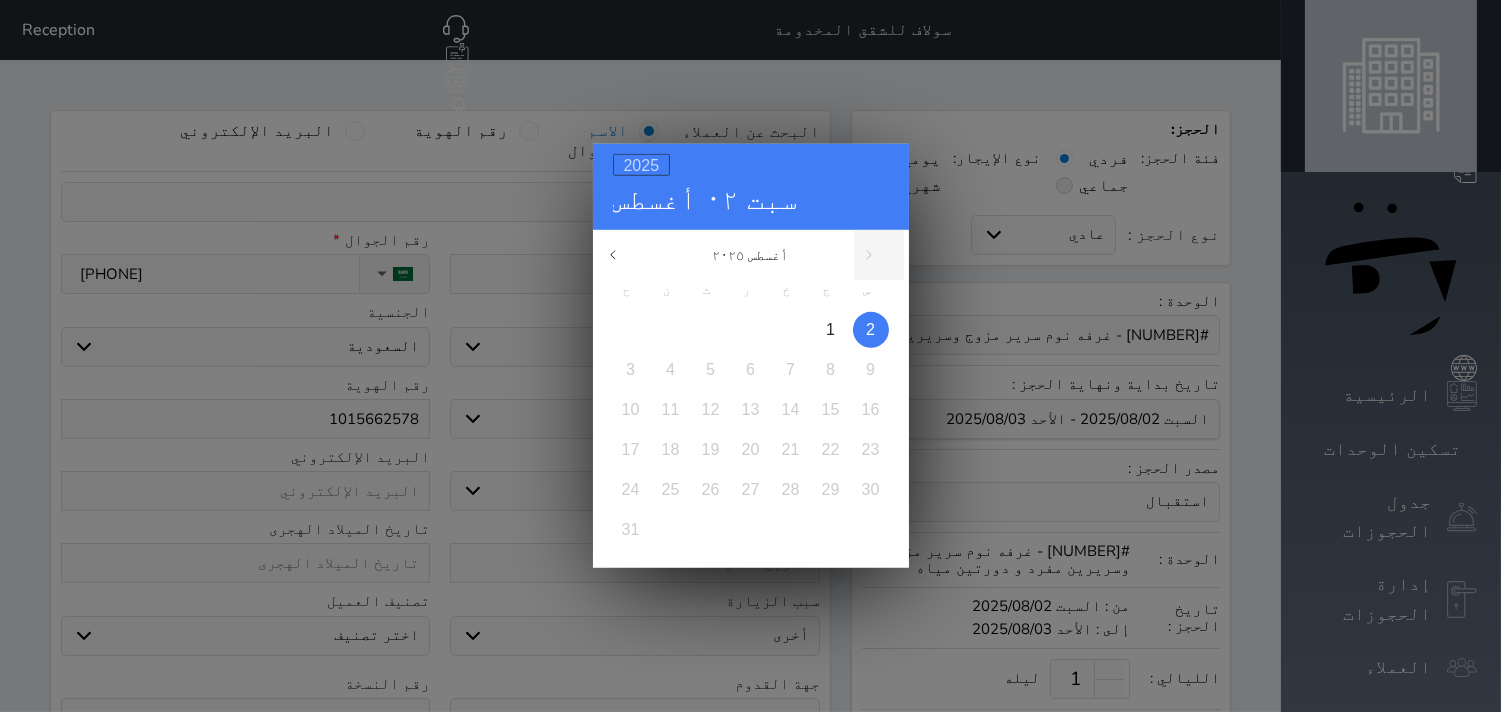 click on "2025" at bounding box center [642, 165] 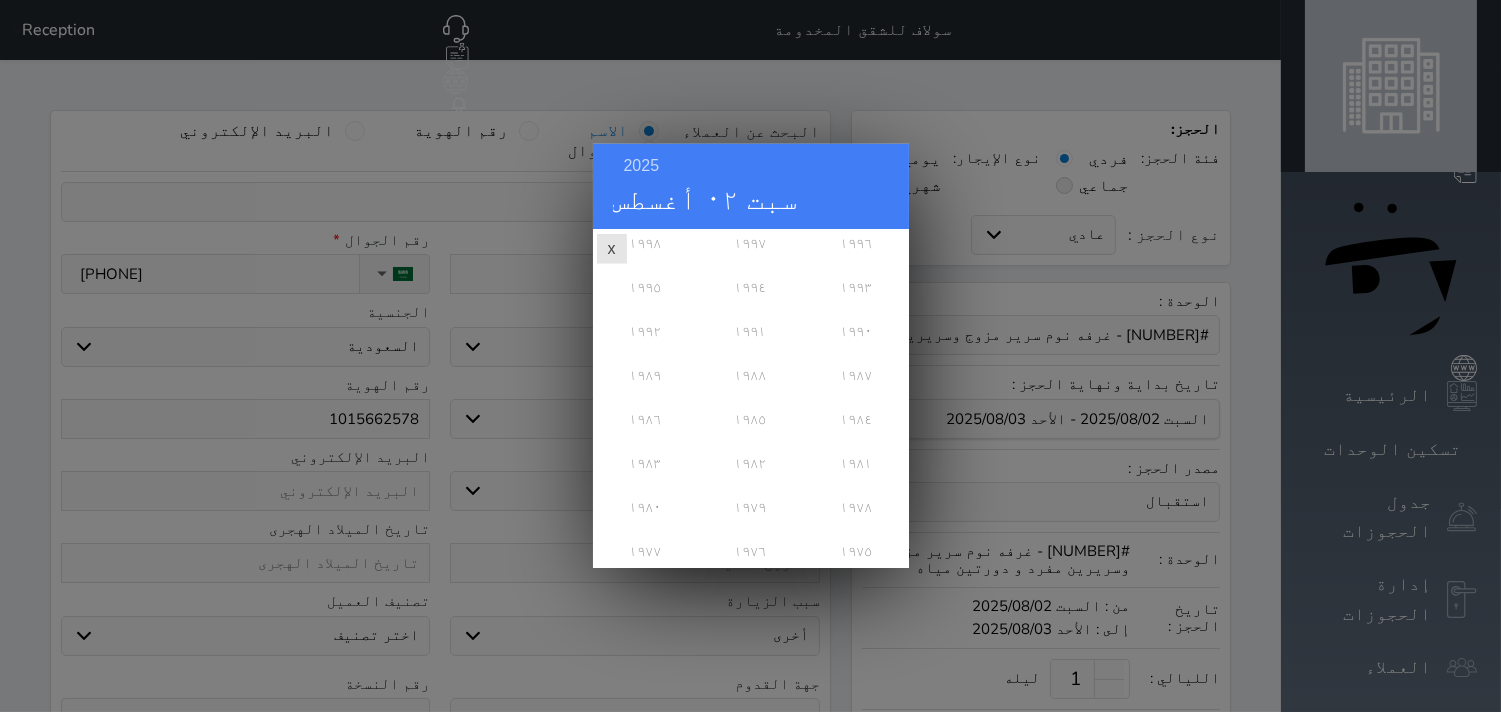 scroll, scrollTop: 444, scrollLeft: 0, axis: vertical 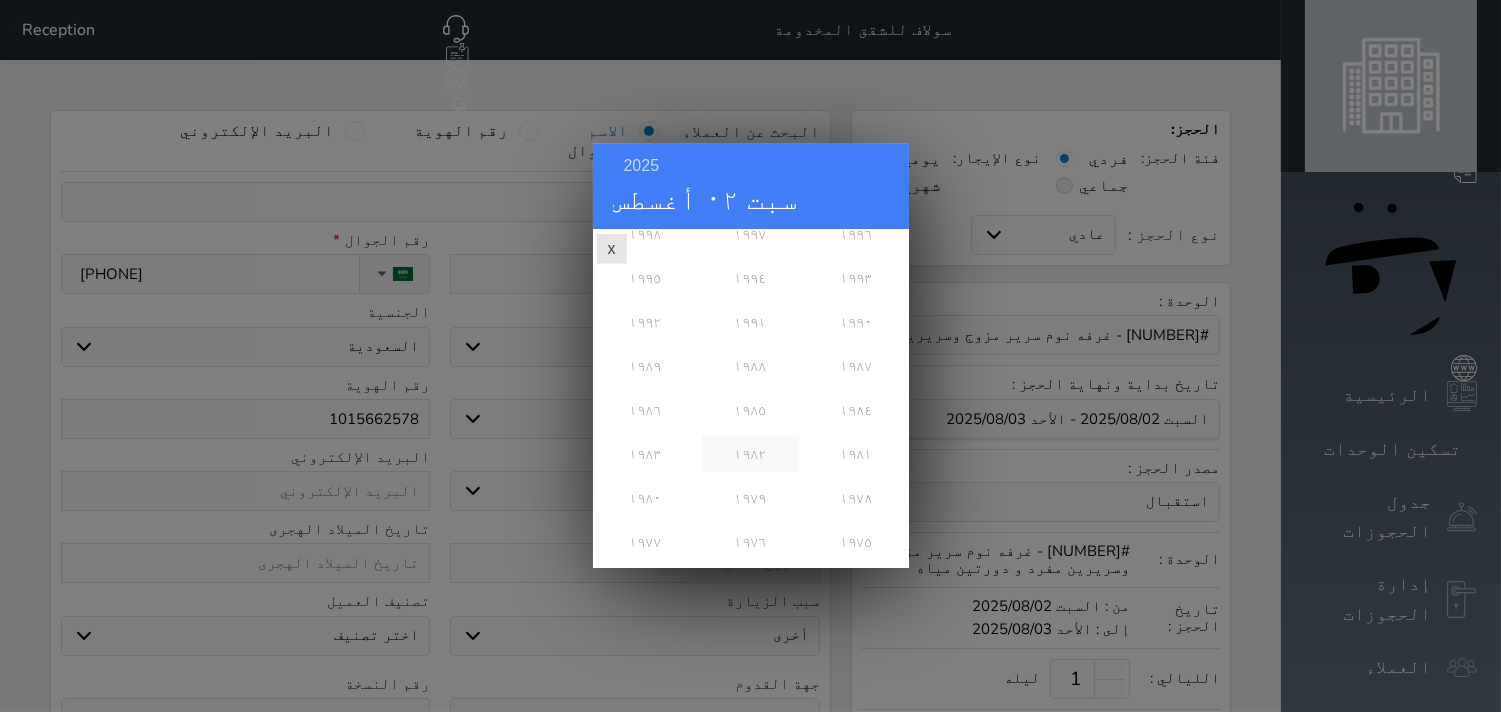 click on "١٩٨٢" at bounding box center [750, 454] 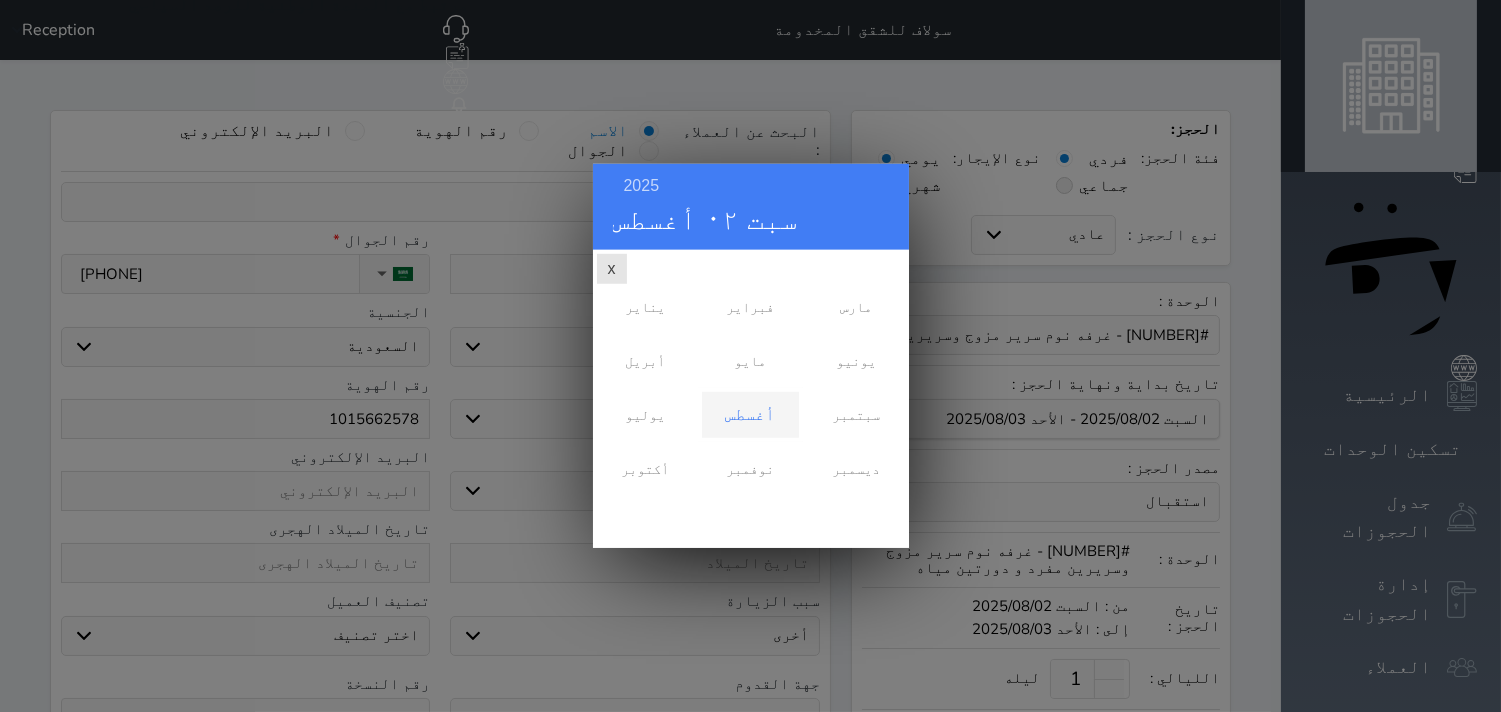 scroll, scrollTop: 0, scrollLeft: 0, axis: both 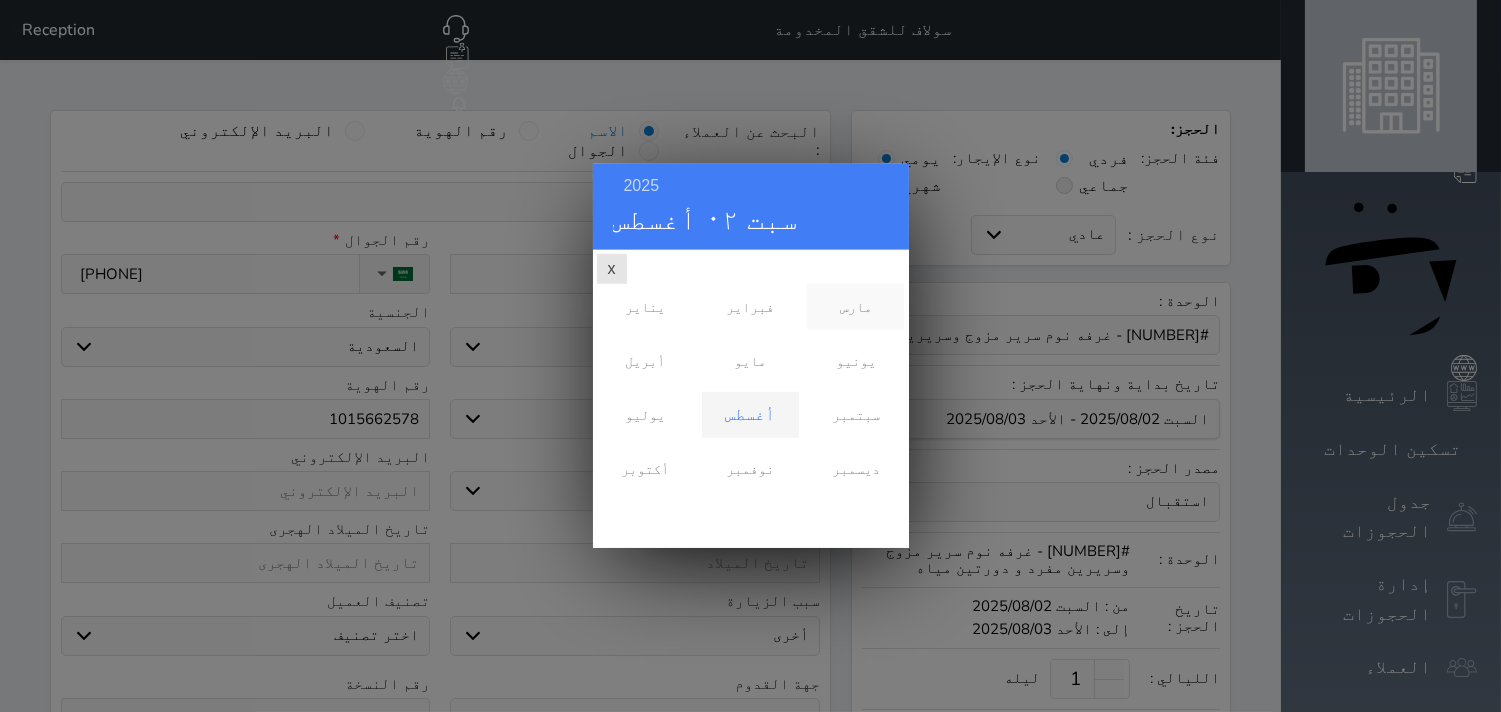 click on "مارس" at bounding box center [855, 307] 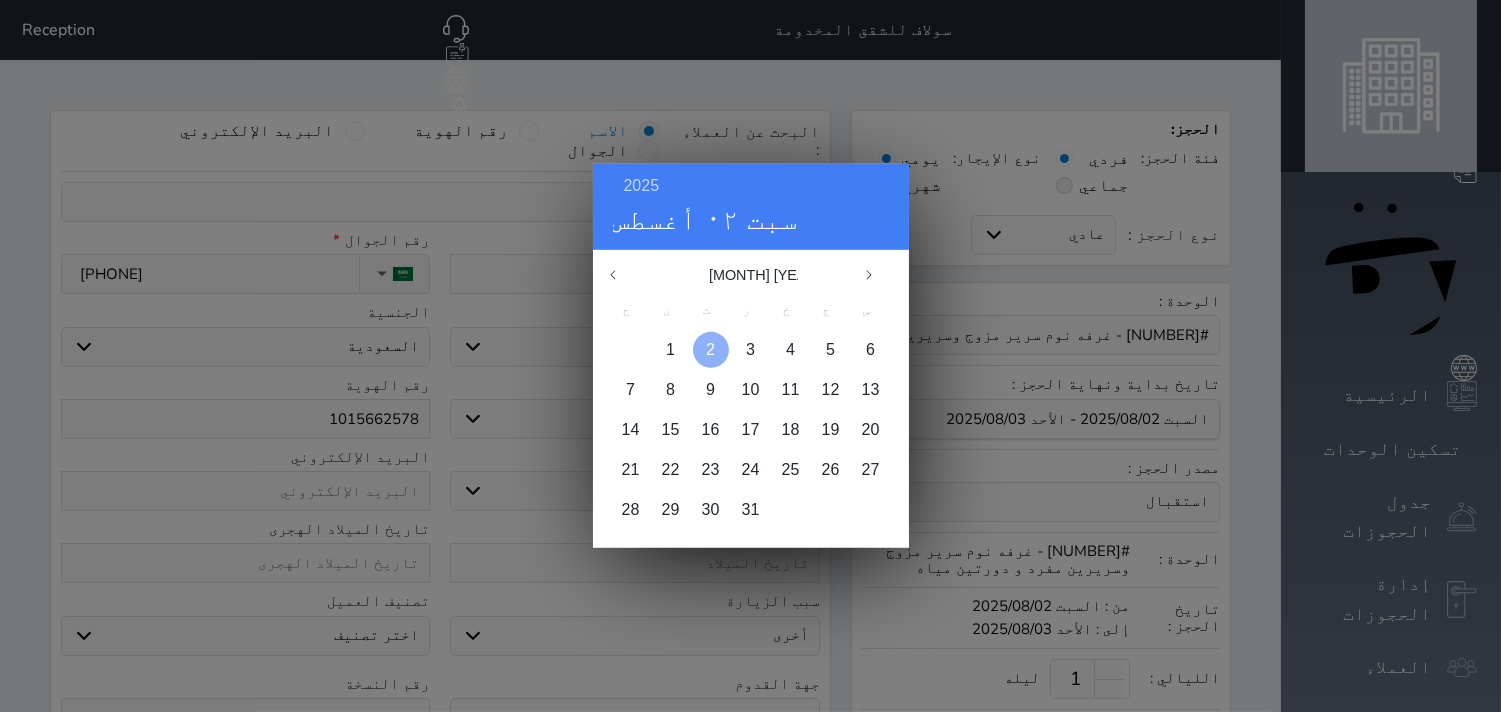 click on "2" at bounding box center [710, 349] 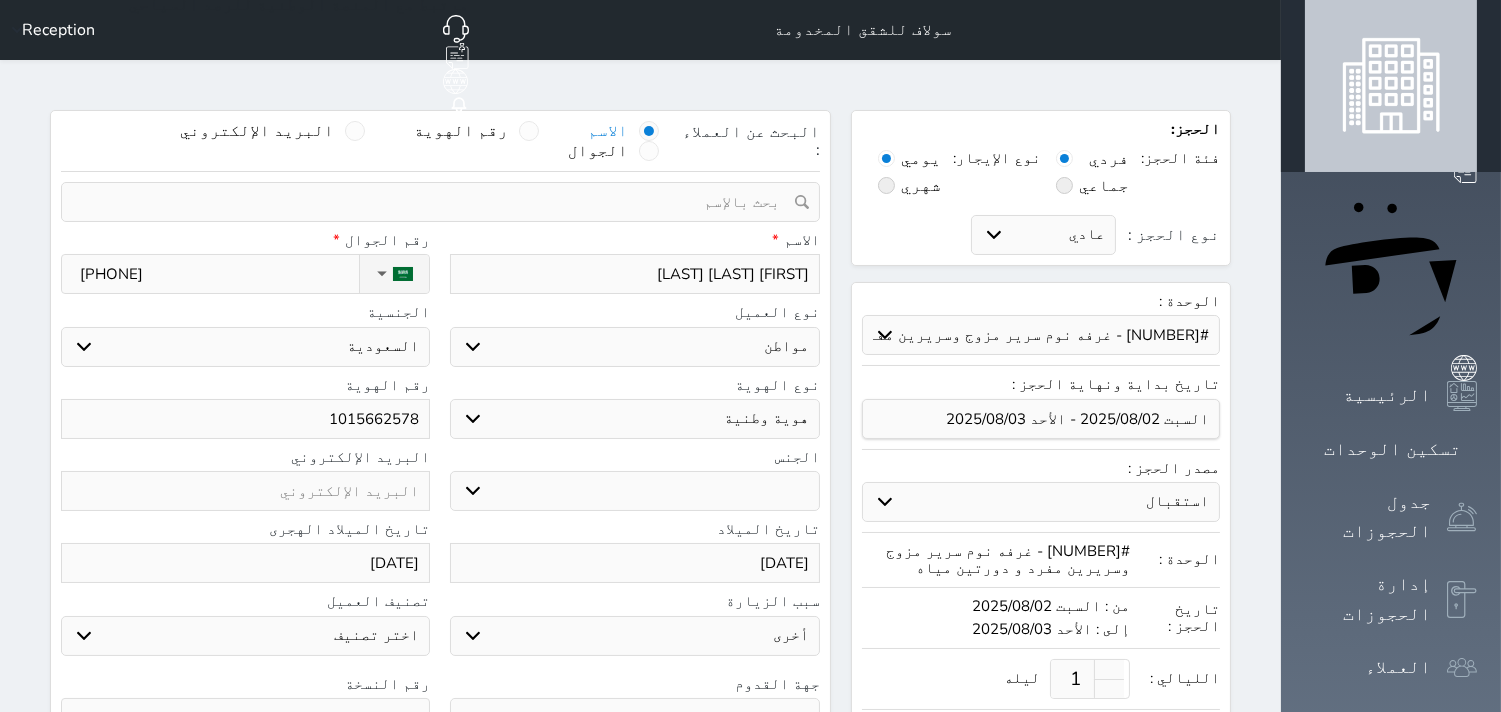 click on "ذكر   انثى" at bounding box center [634, 491] 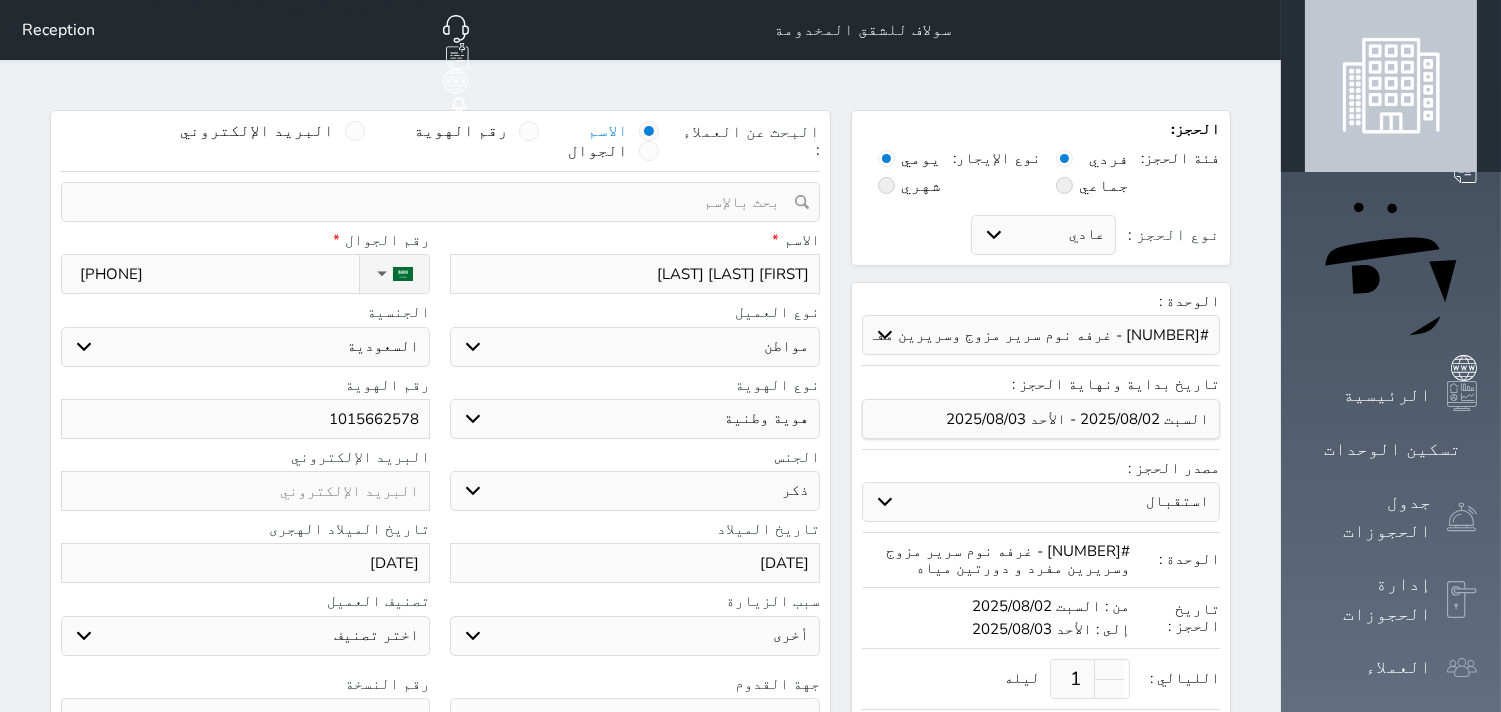 click on "ذكر   انثى" at bounding box center [634, 491] 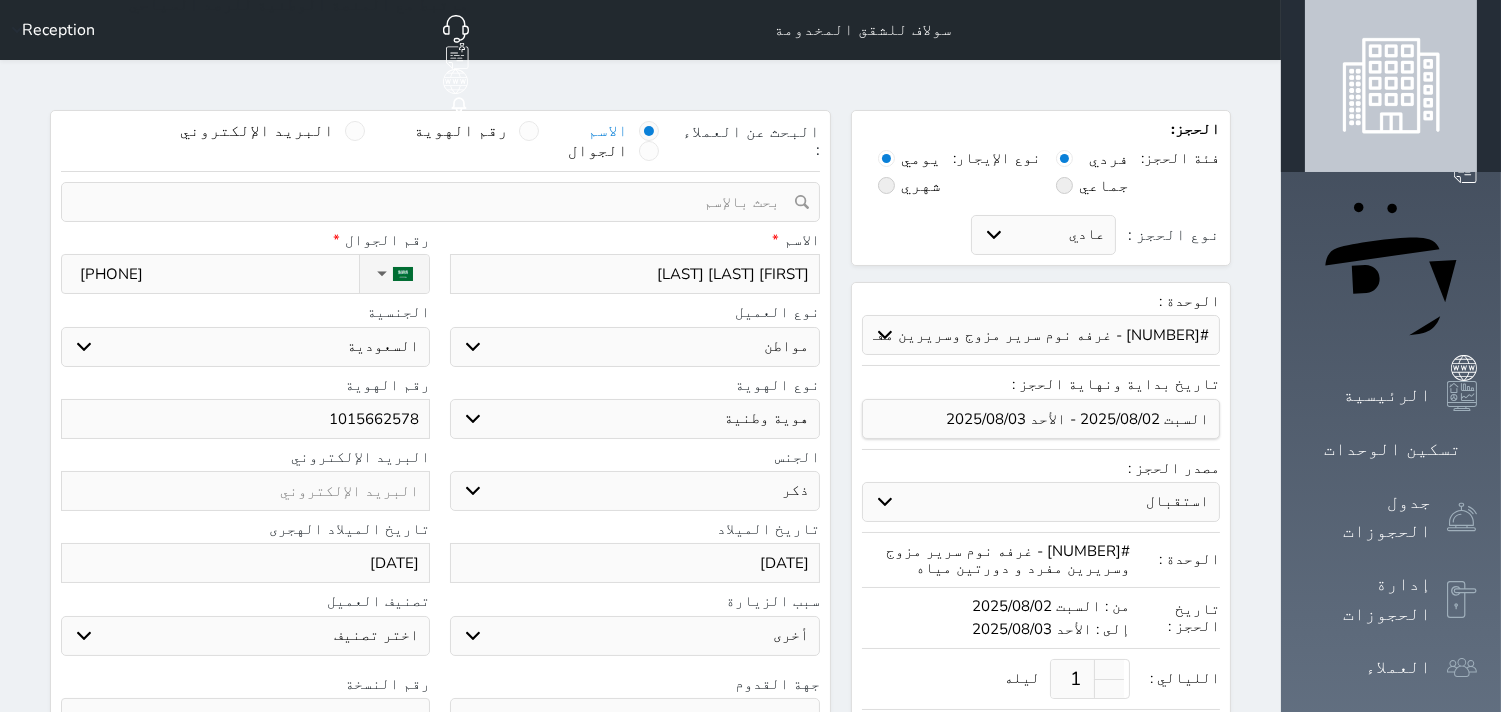 click on "جو بحر ارض" at bounding box center (634, 718) 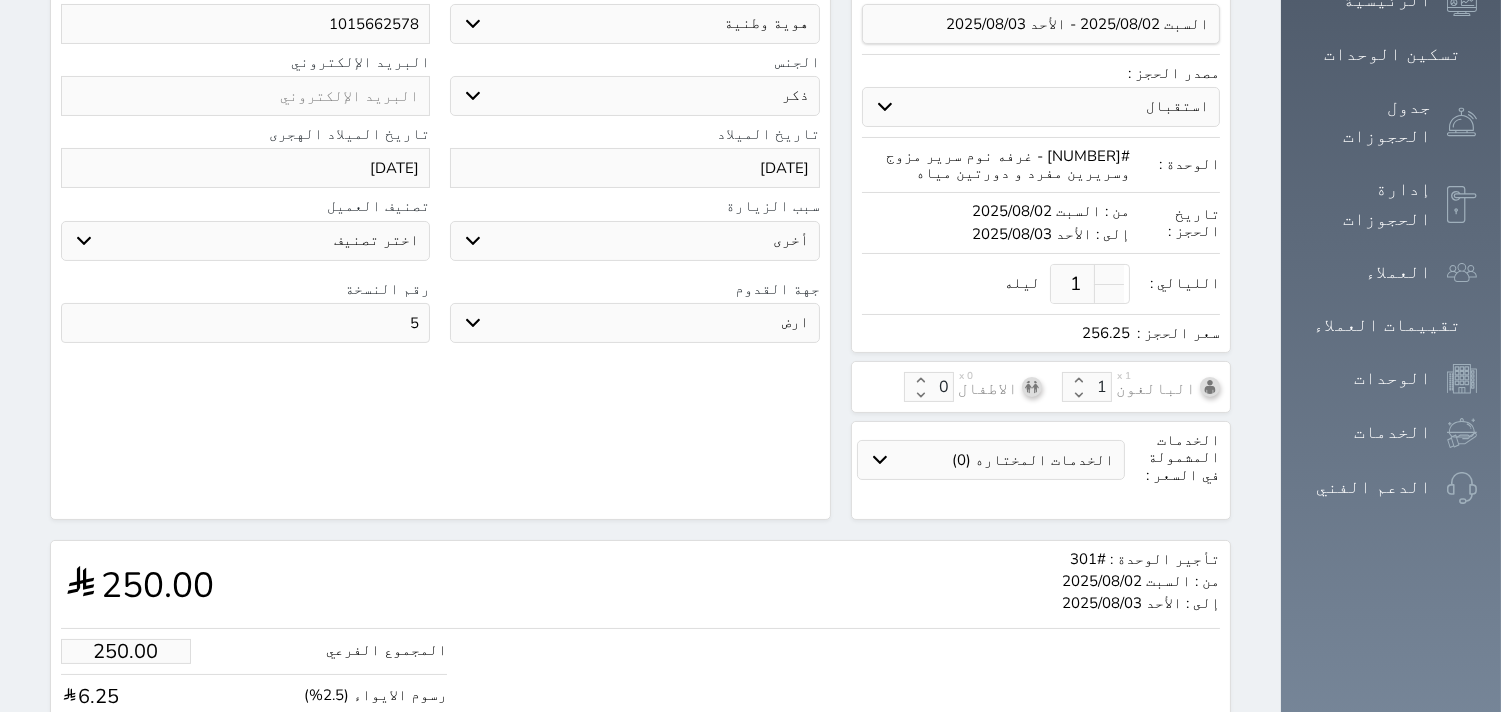 scroll, scrollTop: 491, scrollLeft: 0, axis: vertical 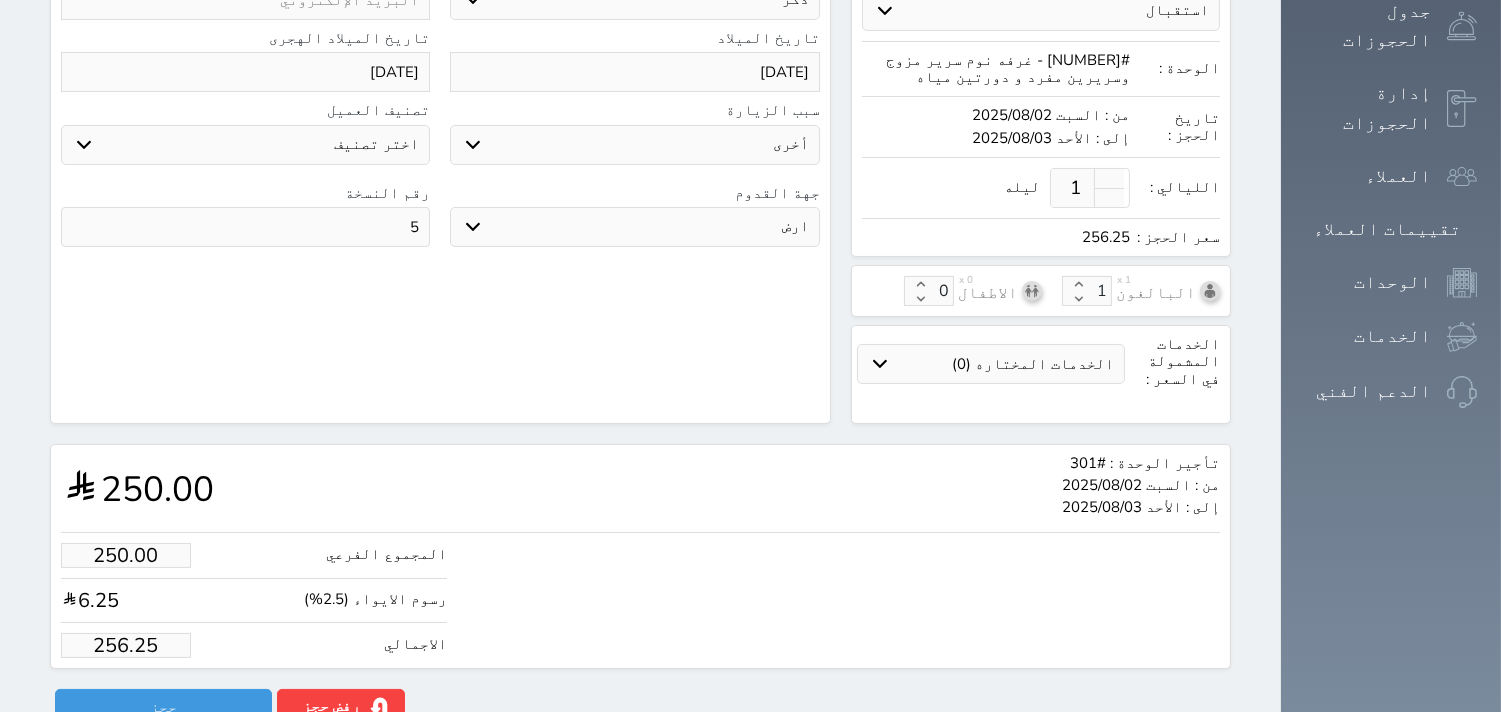 click on "256.25" at bounding box center [126, 645] 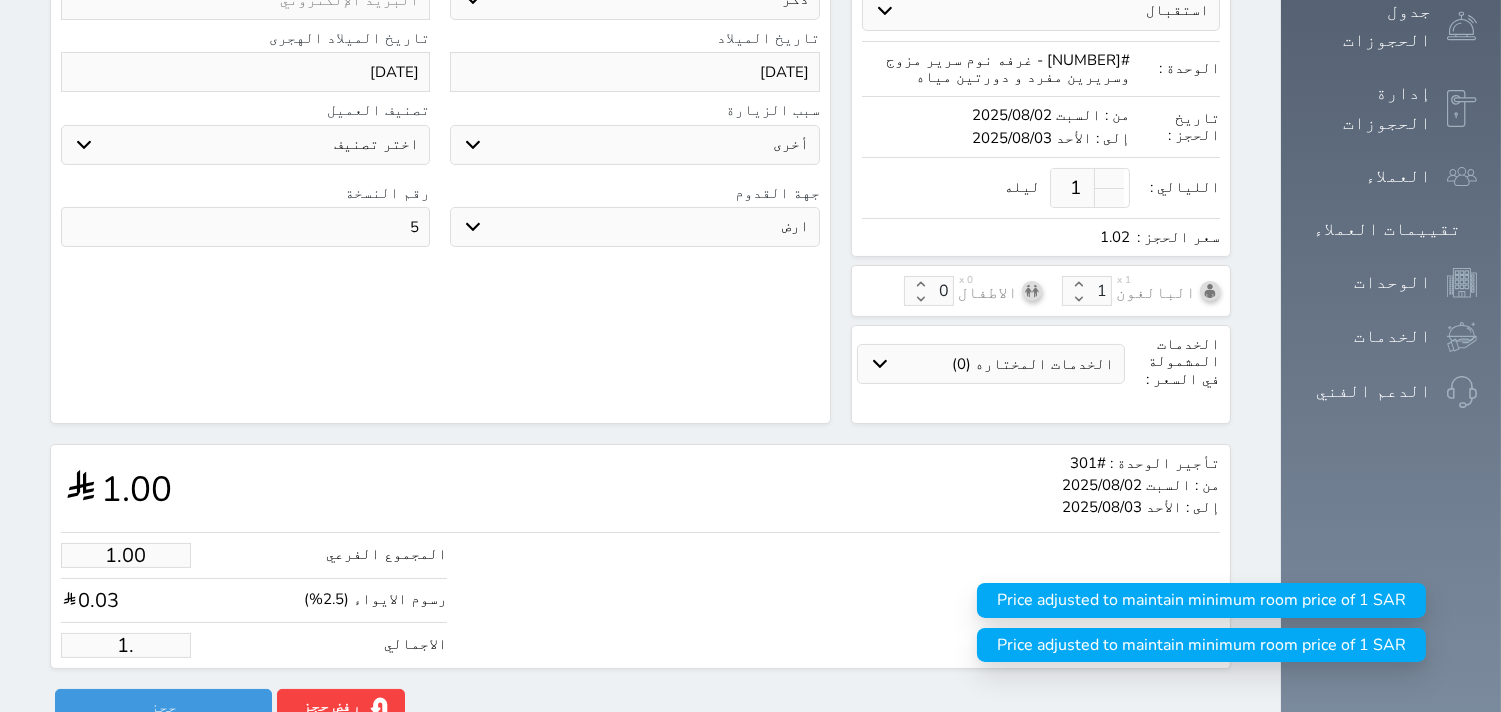 type on "1" 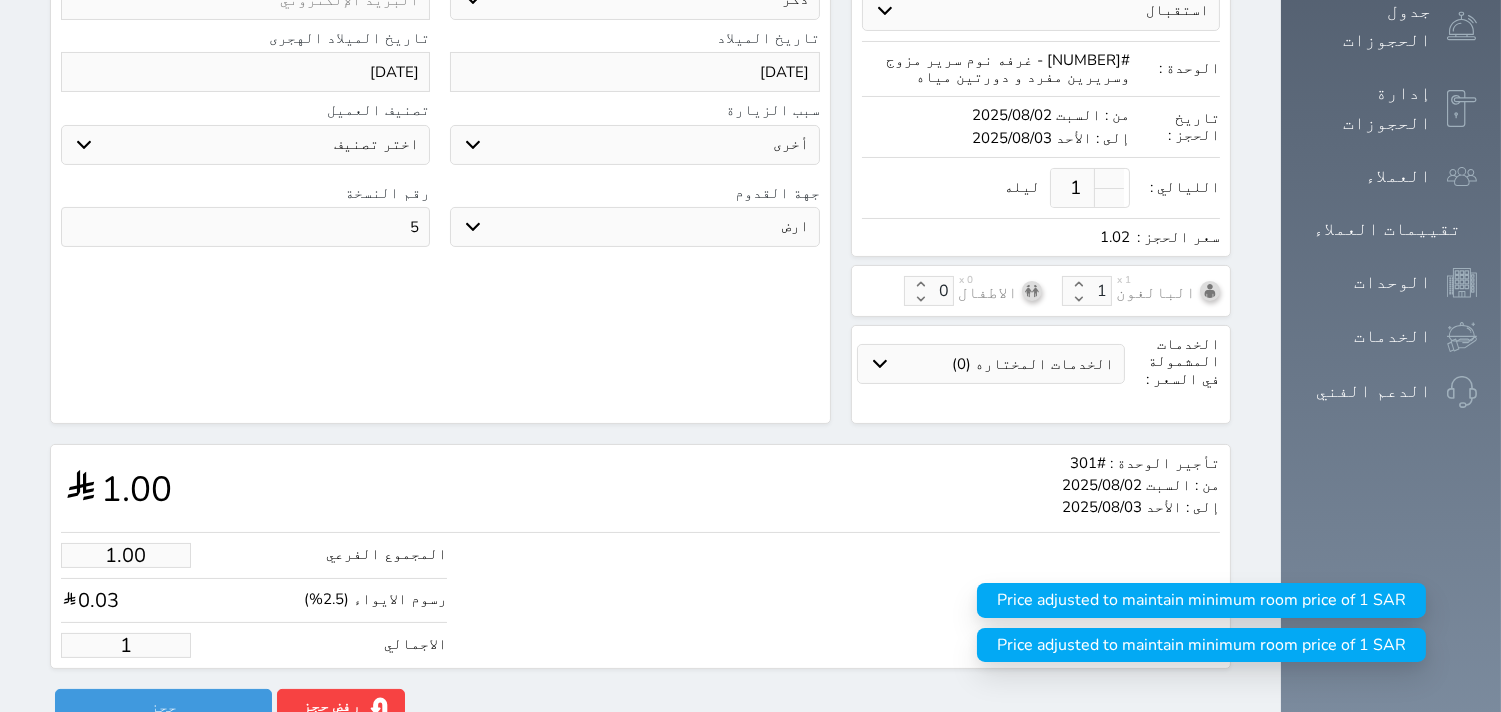 type 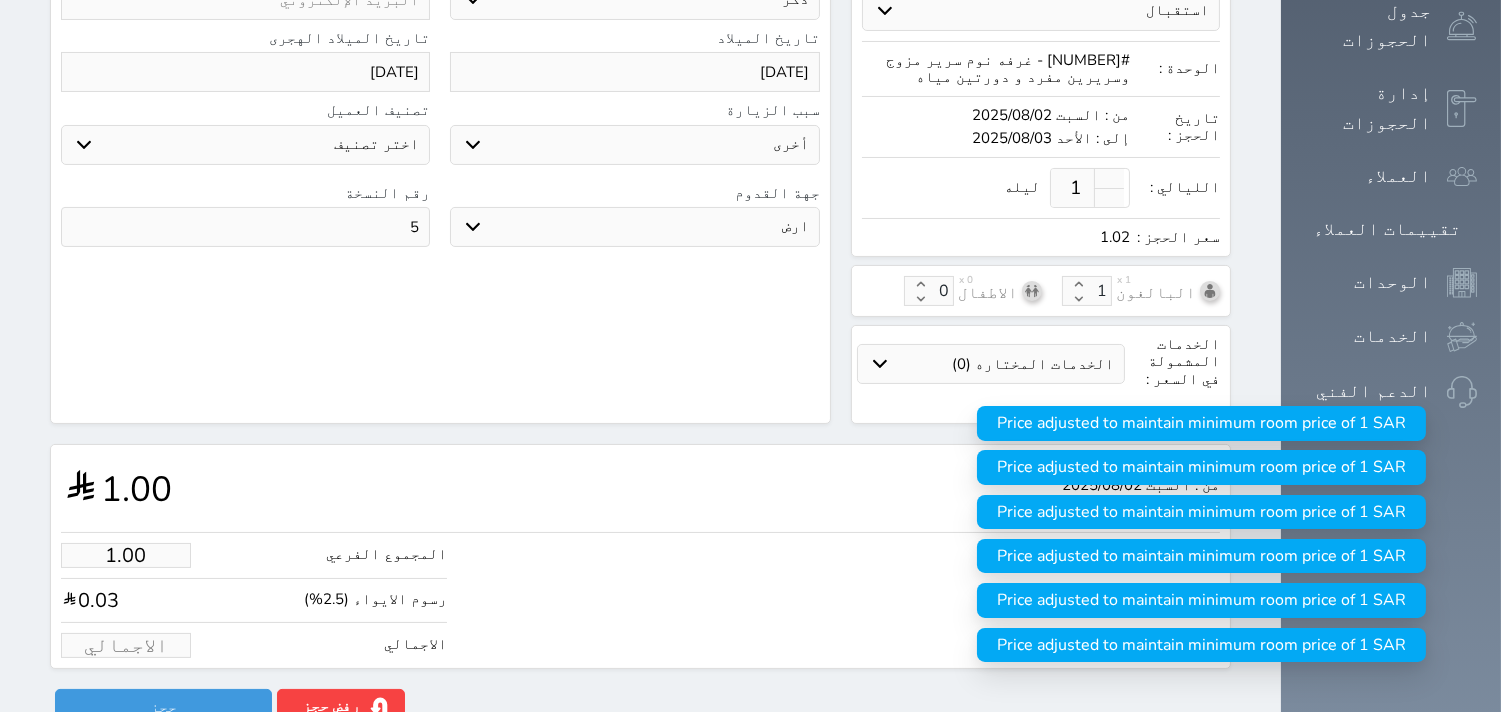type on "1.95" 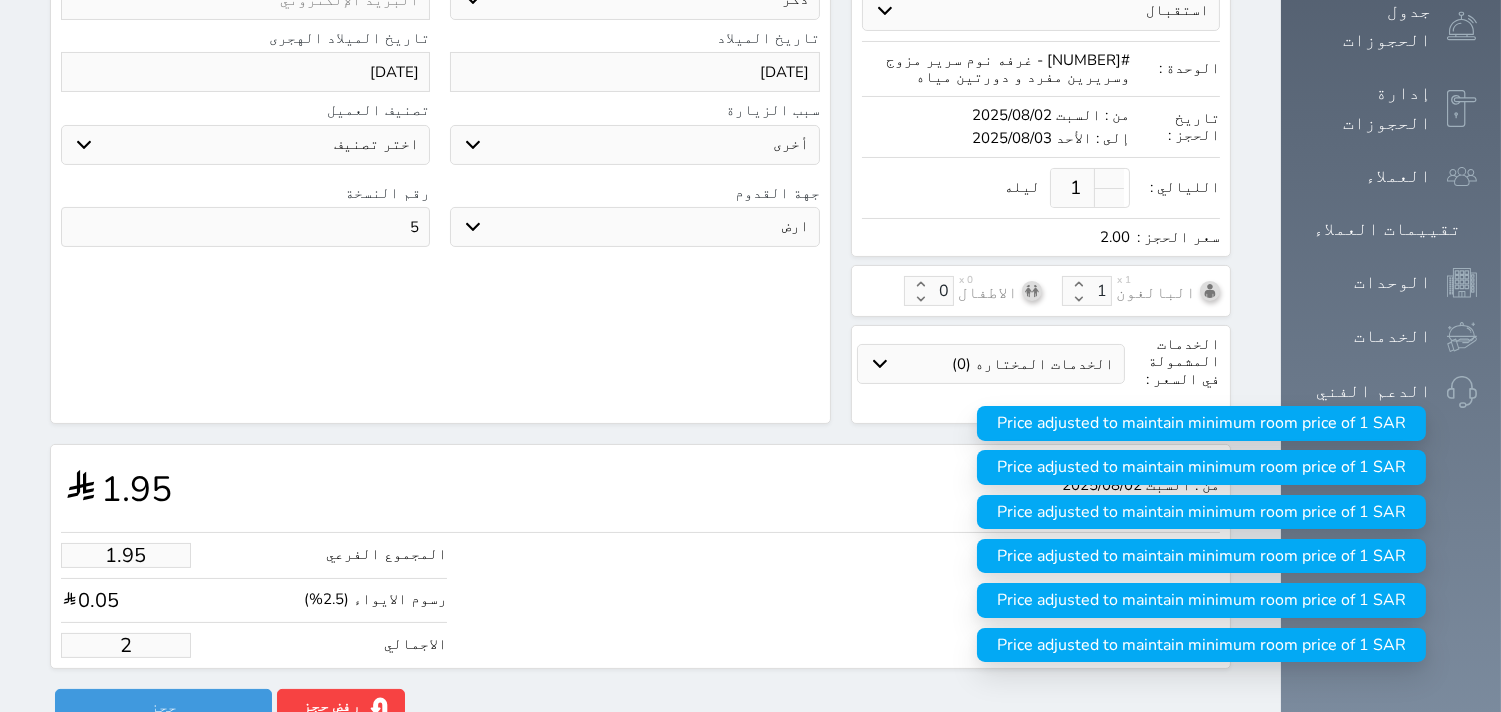 type on "24.39" 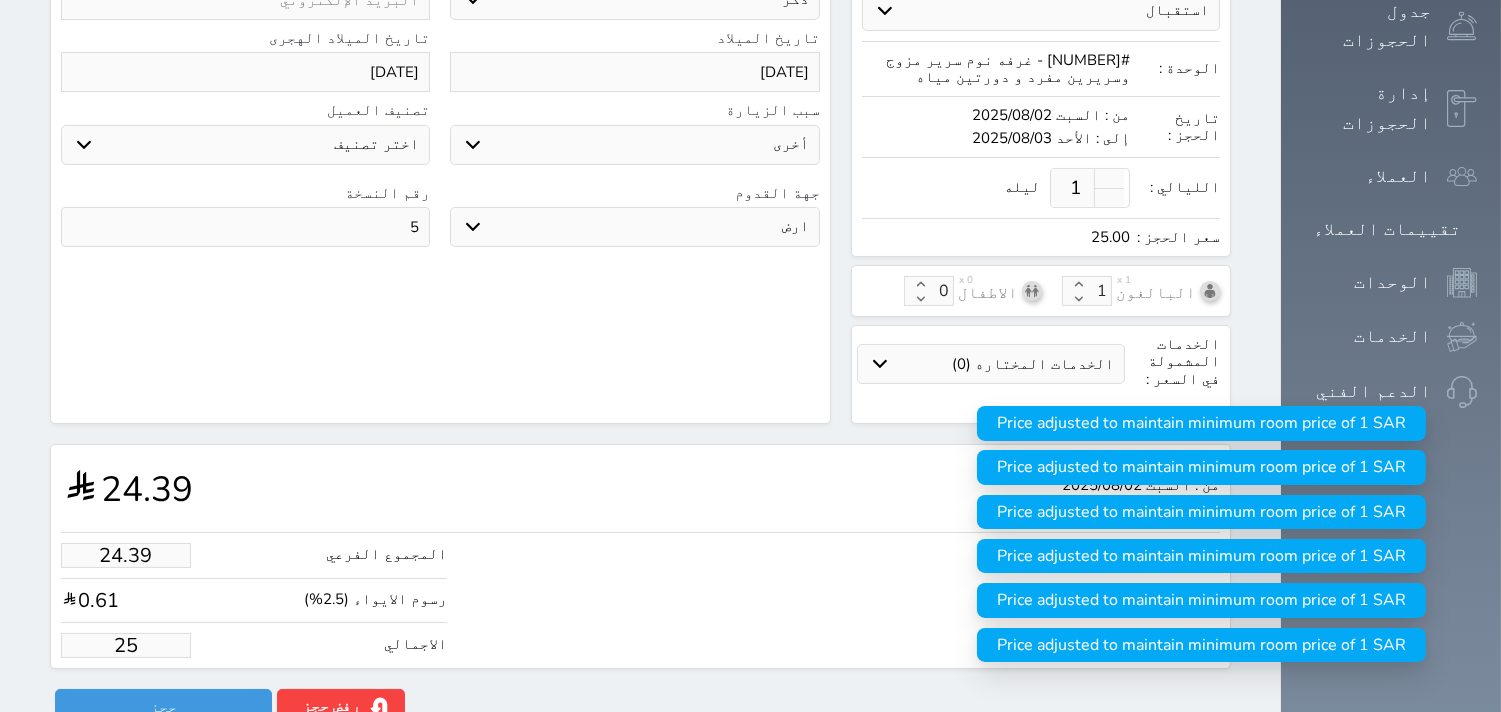 type on "243.90" 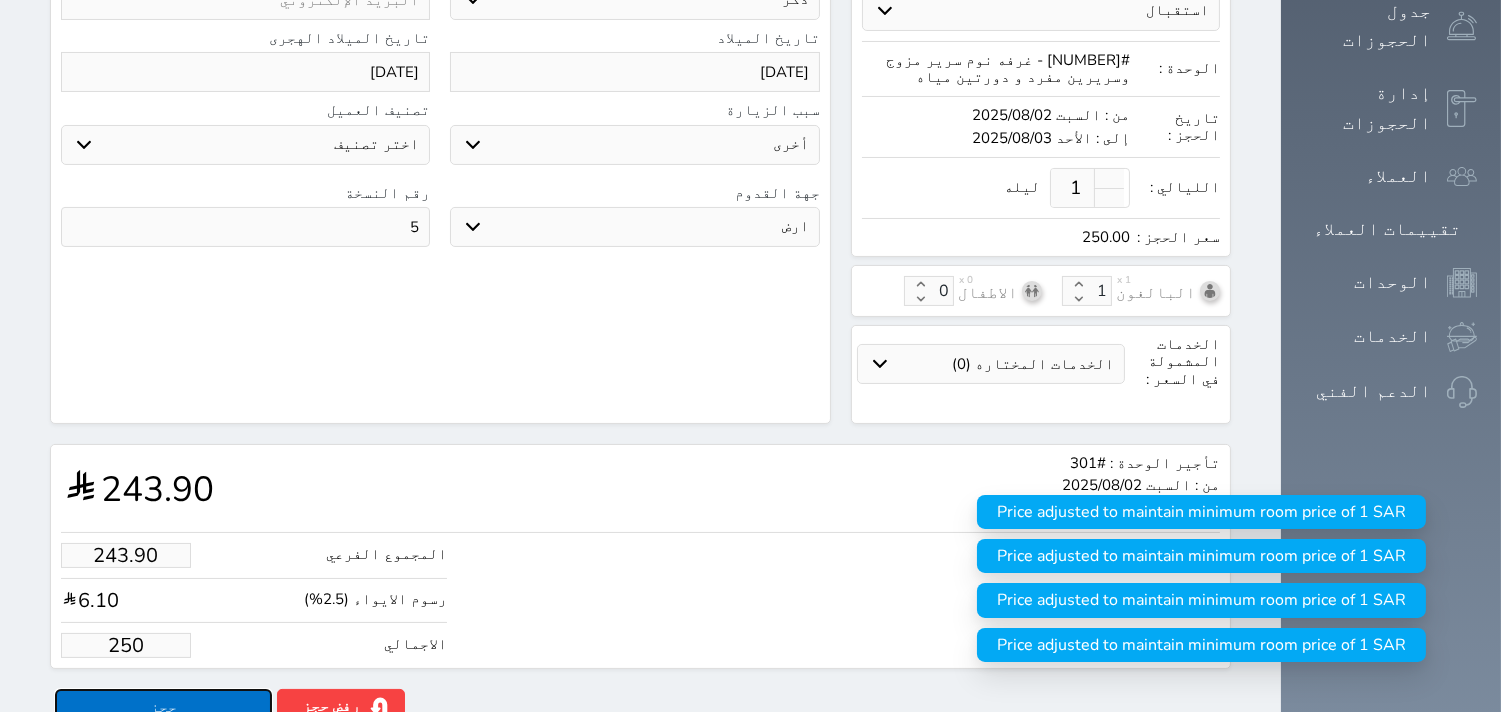 type on "250.00" 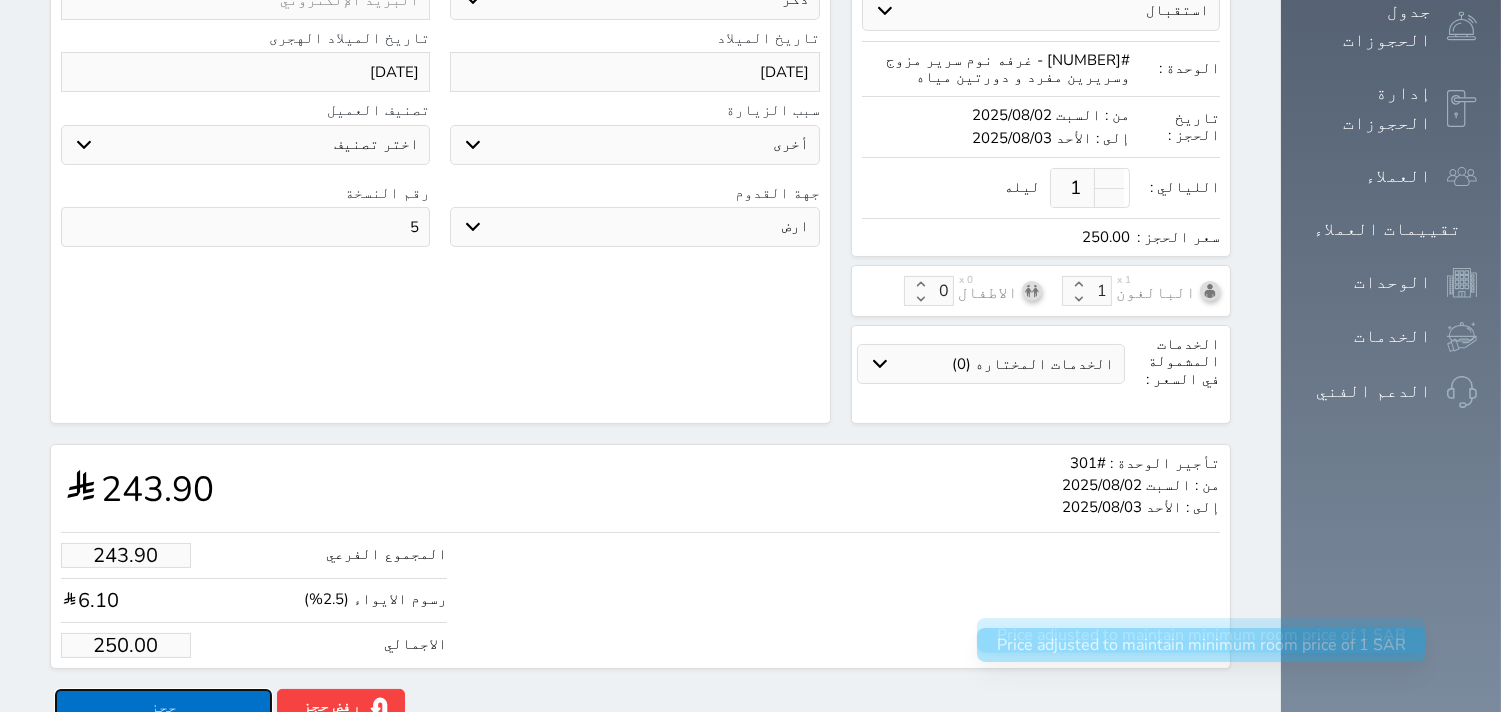 click on "حجز" at bounding box center [163, 706] 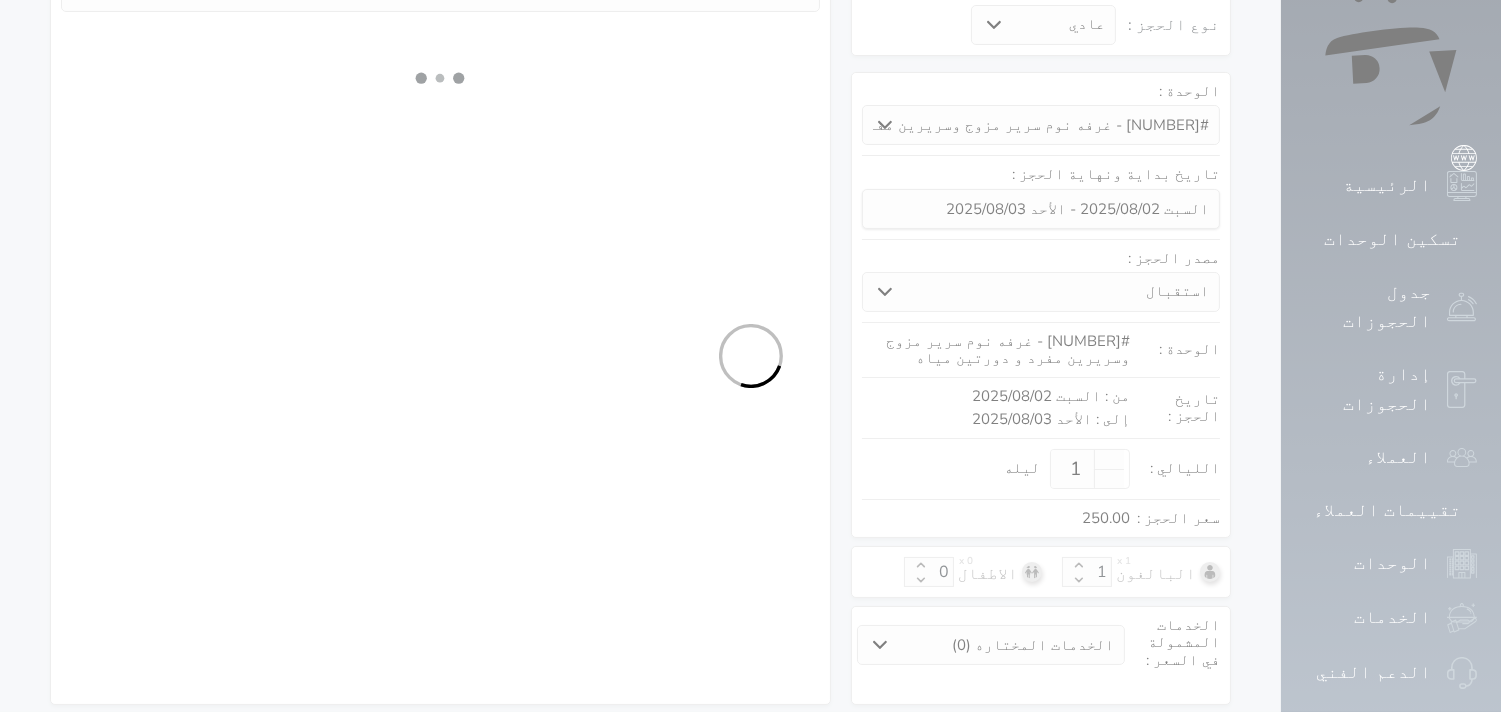 scroll, scrollTop: 491, scrollLeft: 0, axis: vertical 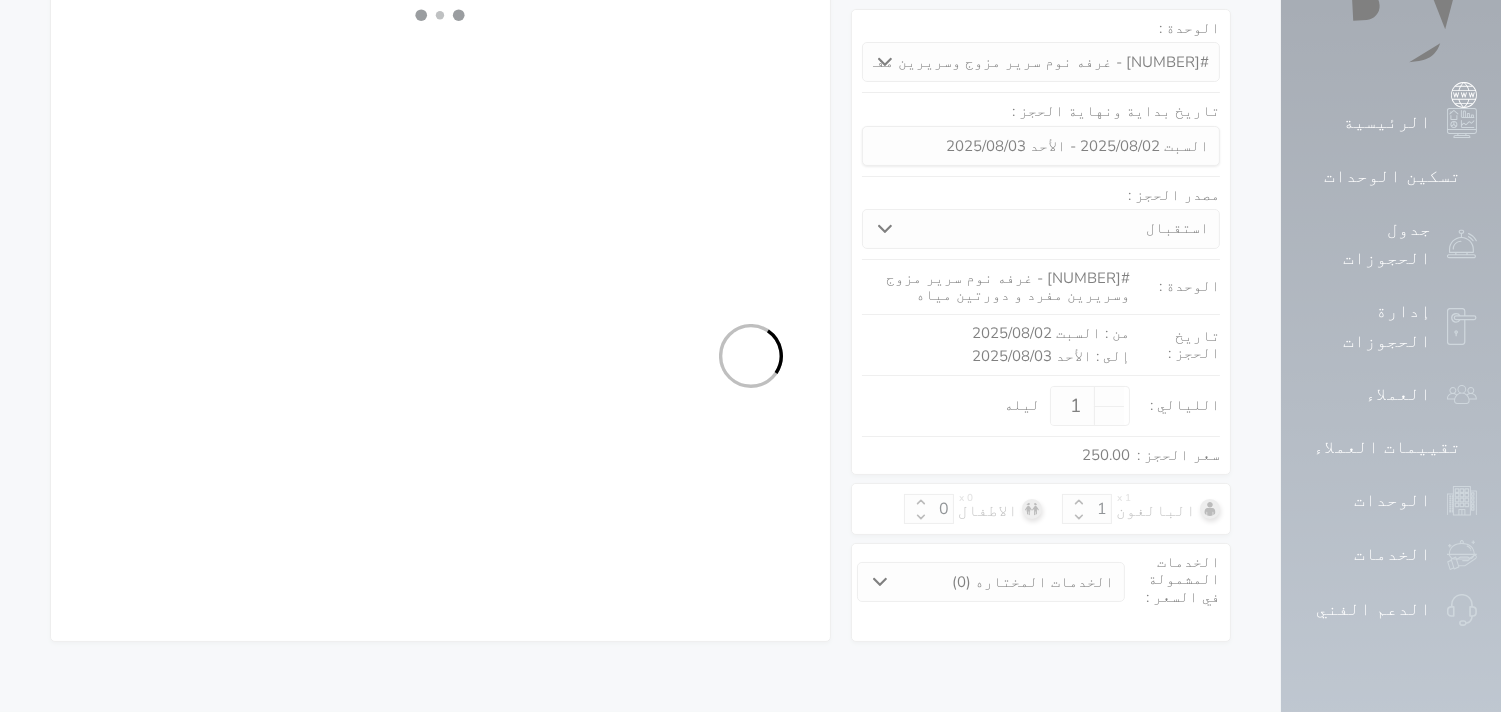 select on "1" 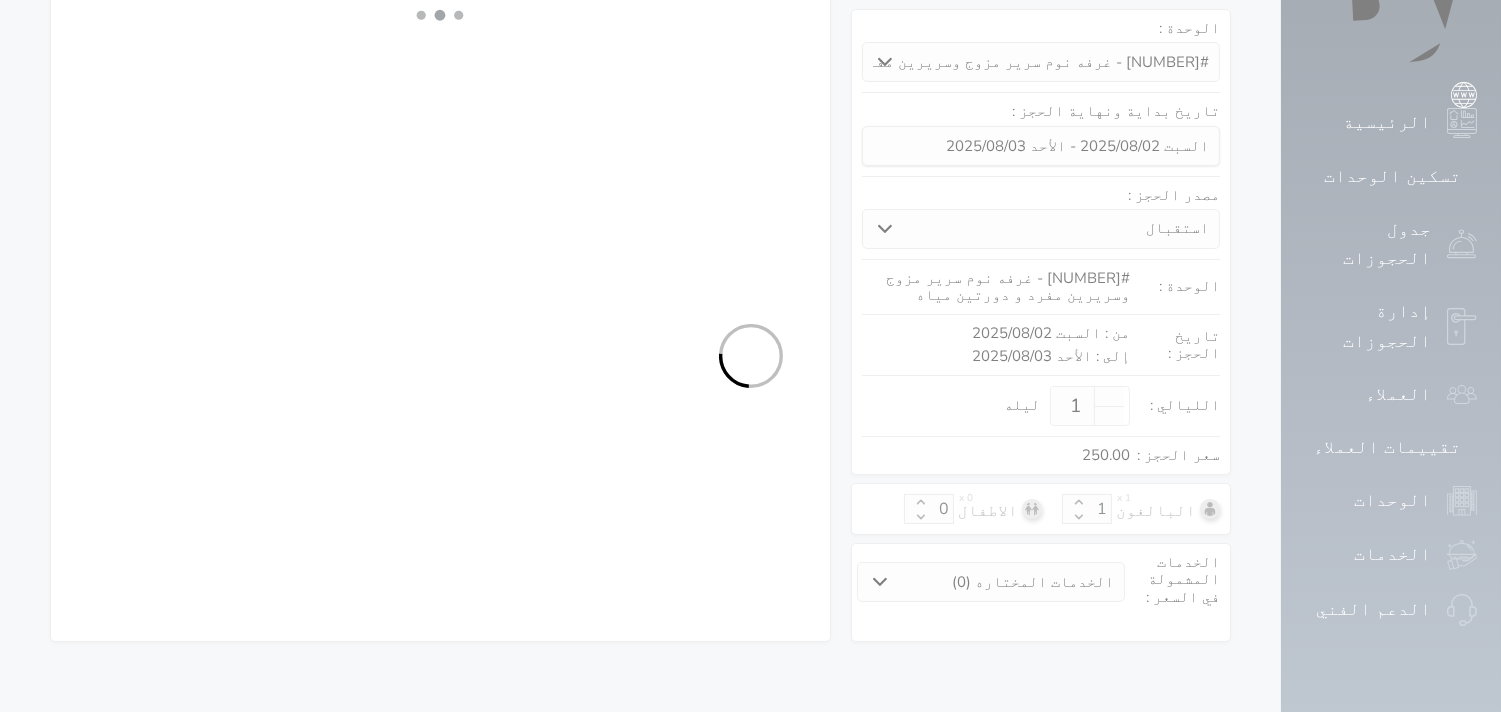 select on "113" 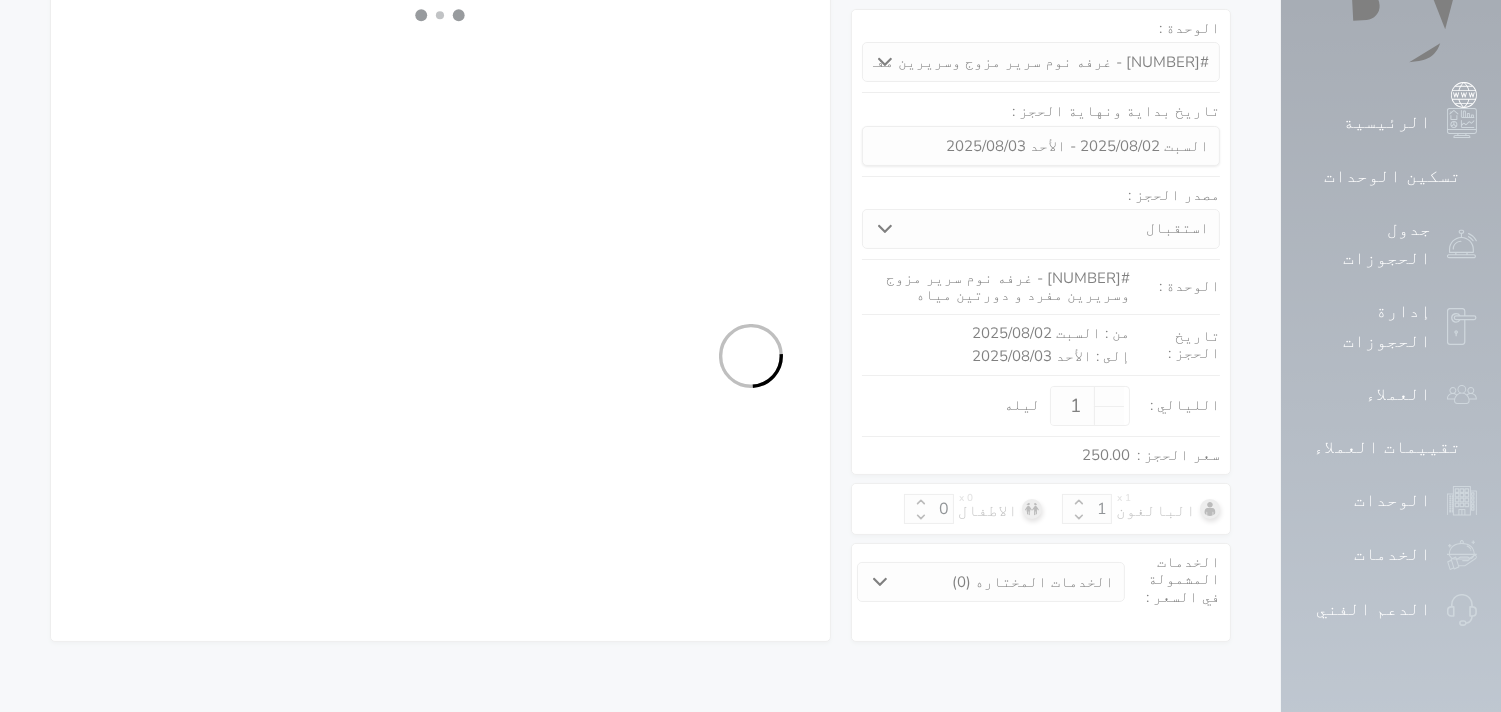 select on "1" 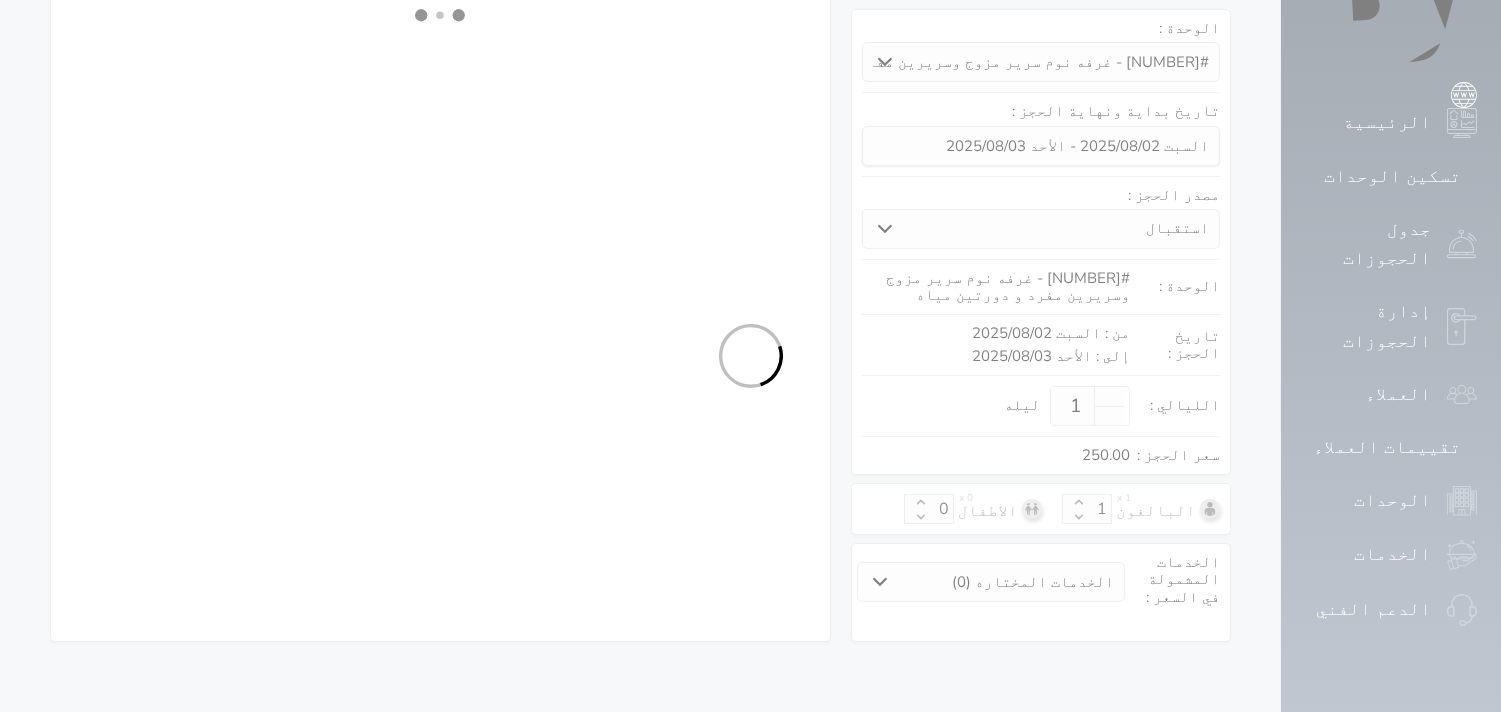 select on "7" 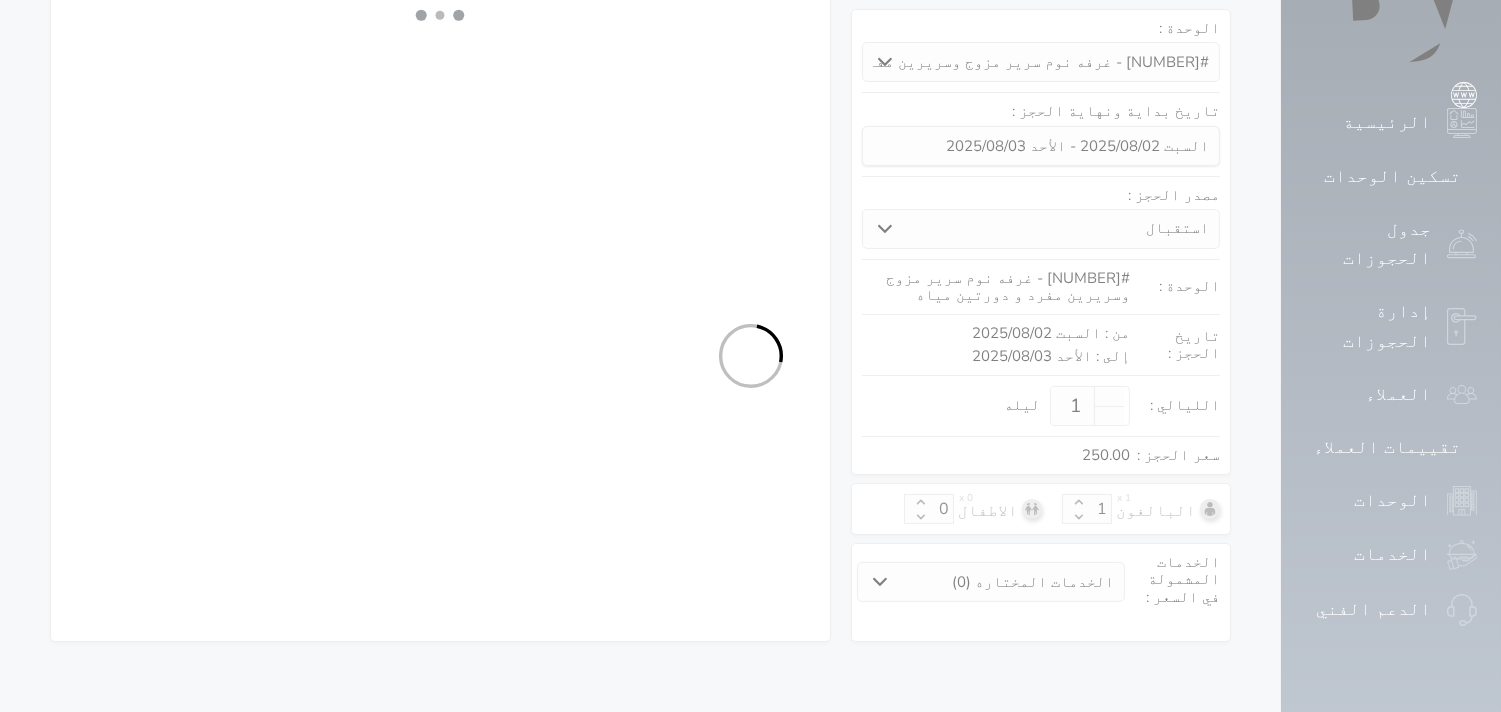 select on "9" 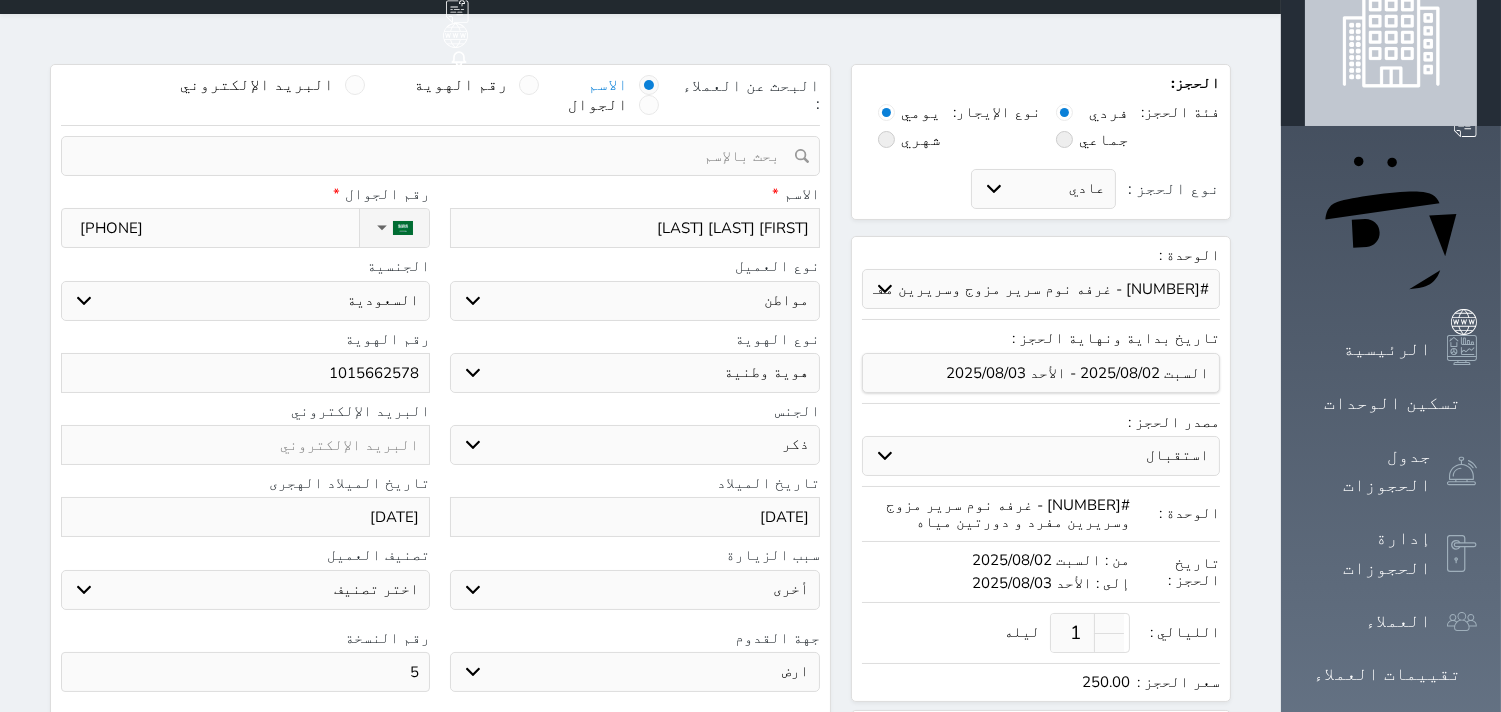 scroll, scrollTop: 0, scrollLeft: 0, axis: both 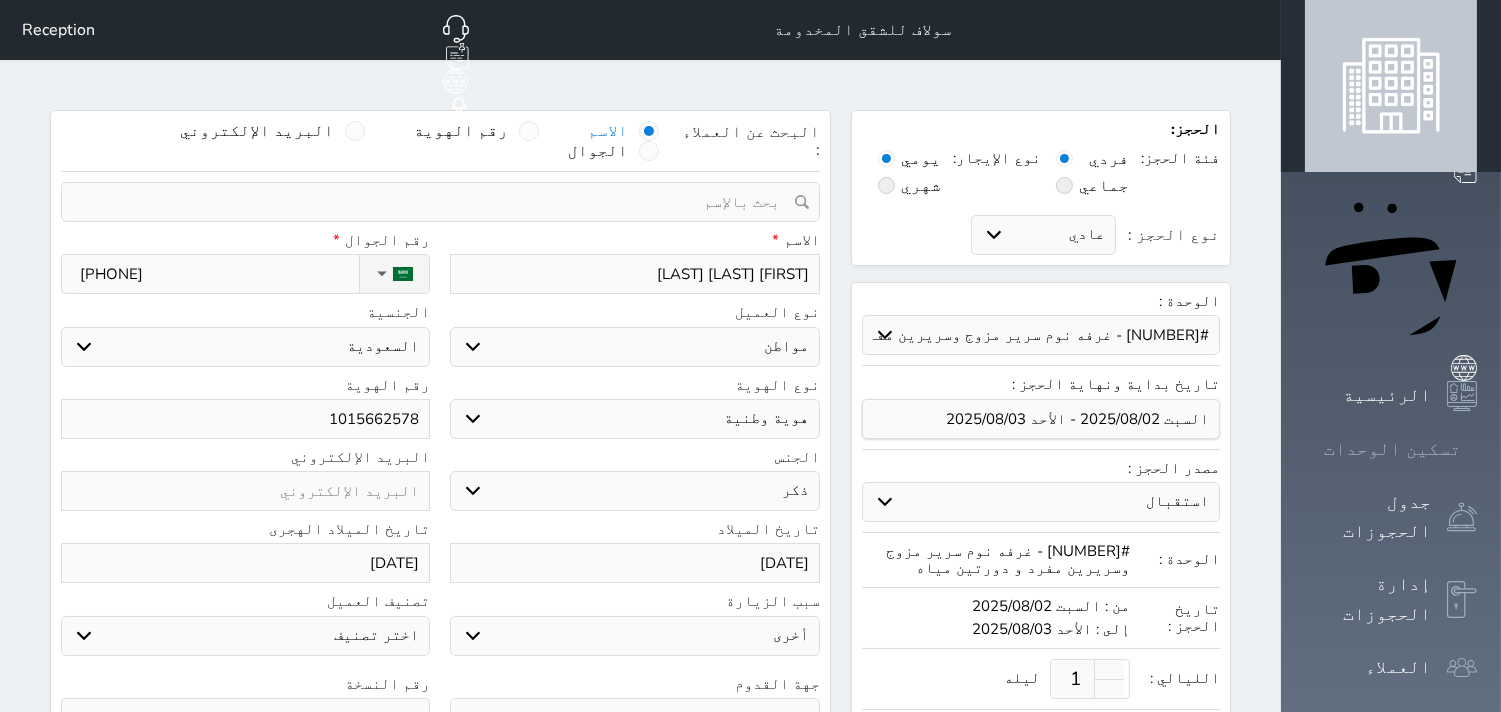 click 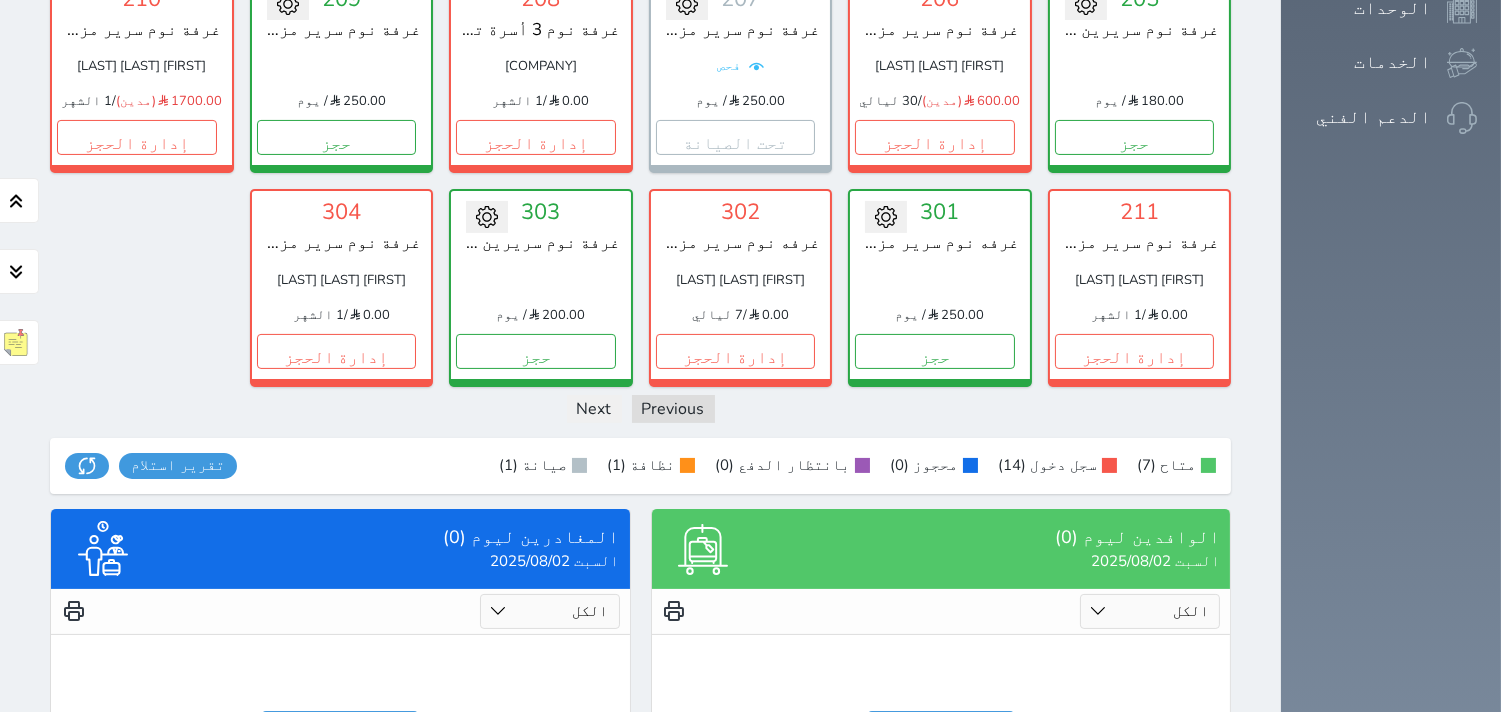 scroll, scrollTop: 844, scrollLeft: 0, axis: vertical 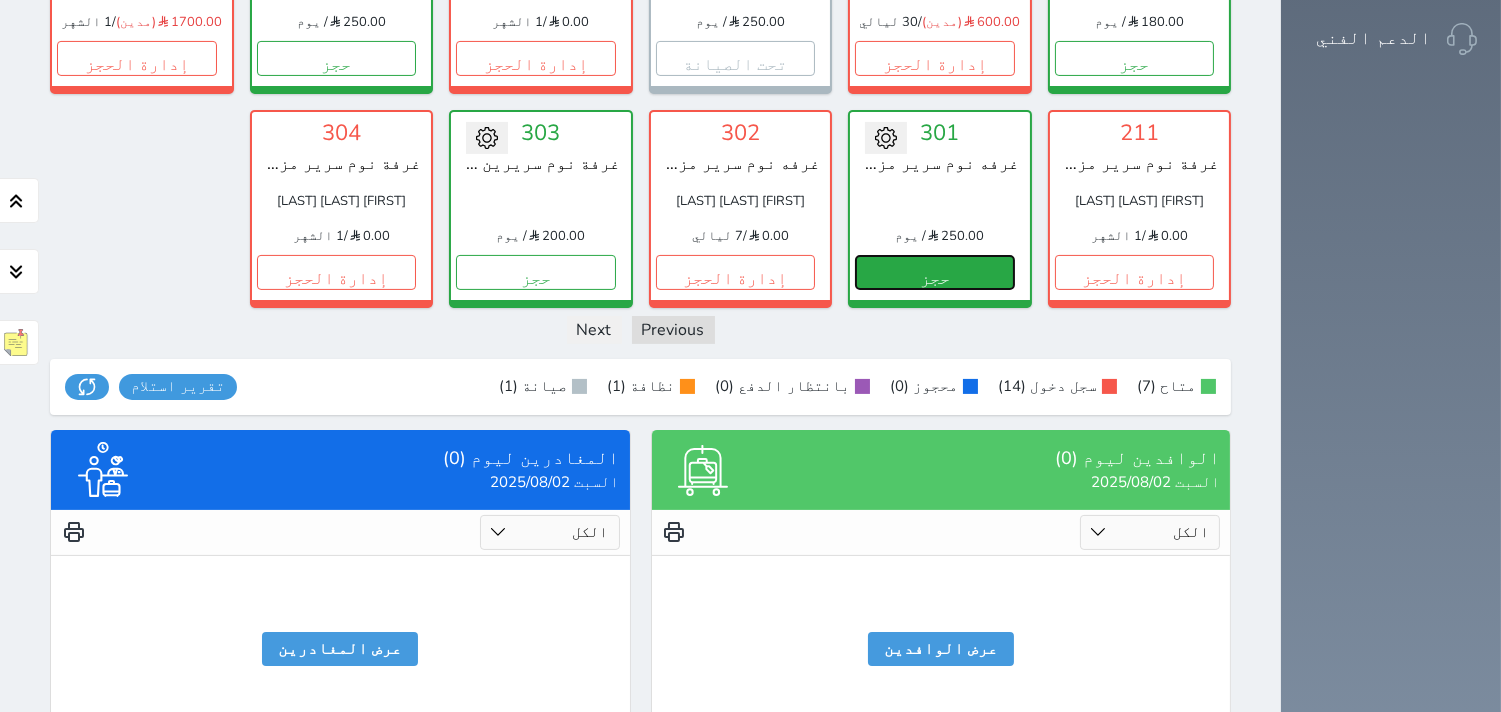 click on "حجز" at bounding box center (935, 272) 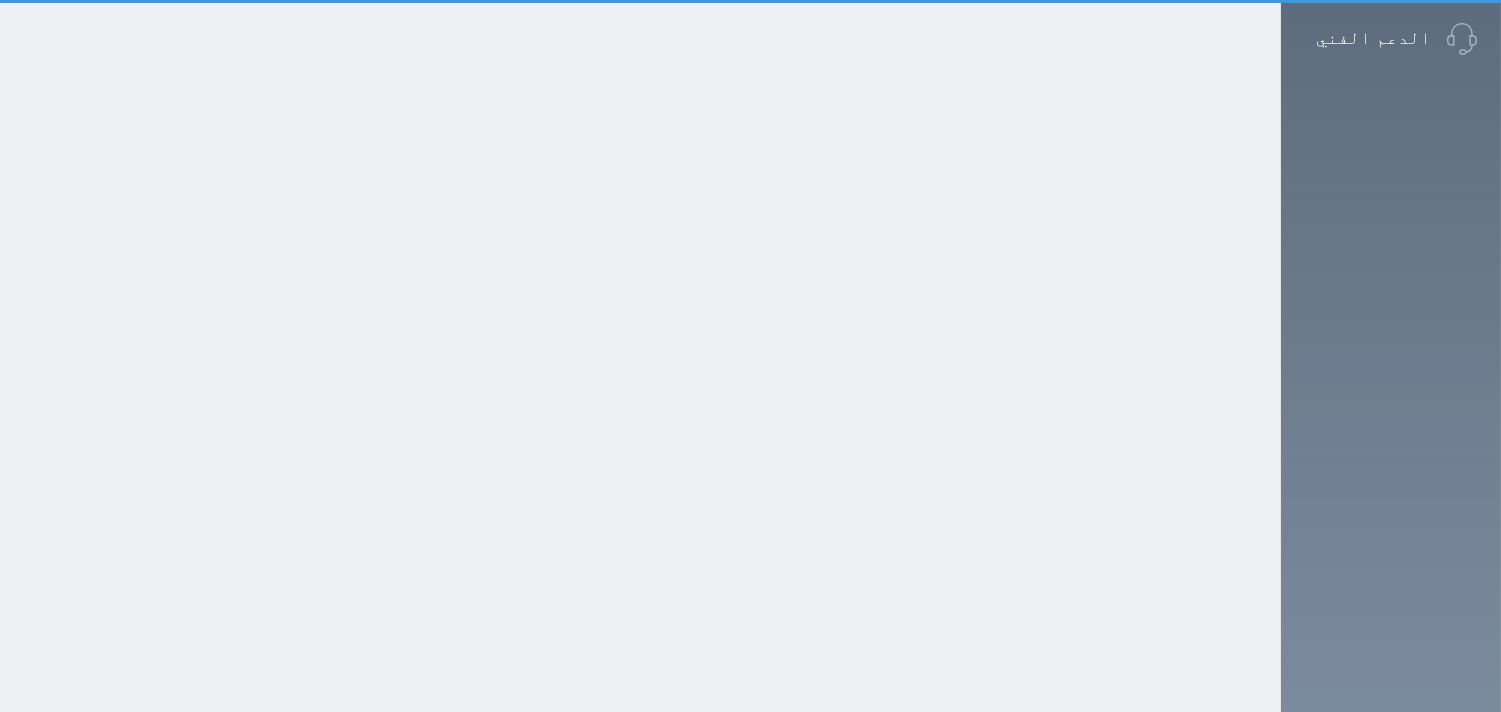 scroll, scrollTop: 136, scrollLeft: 0, axis: vertical 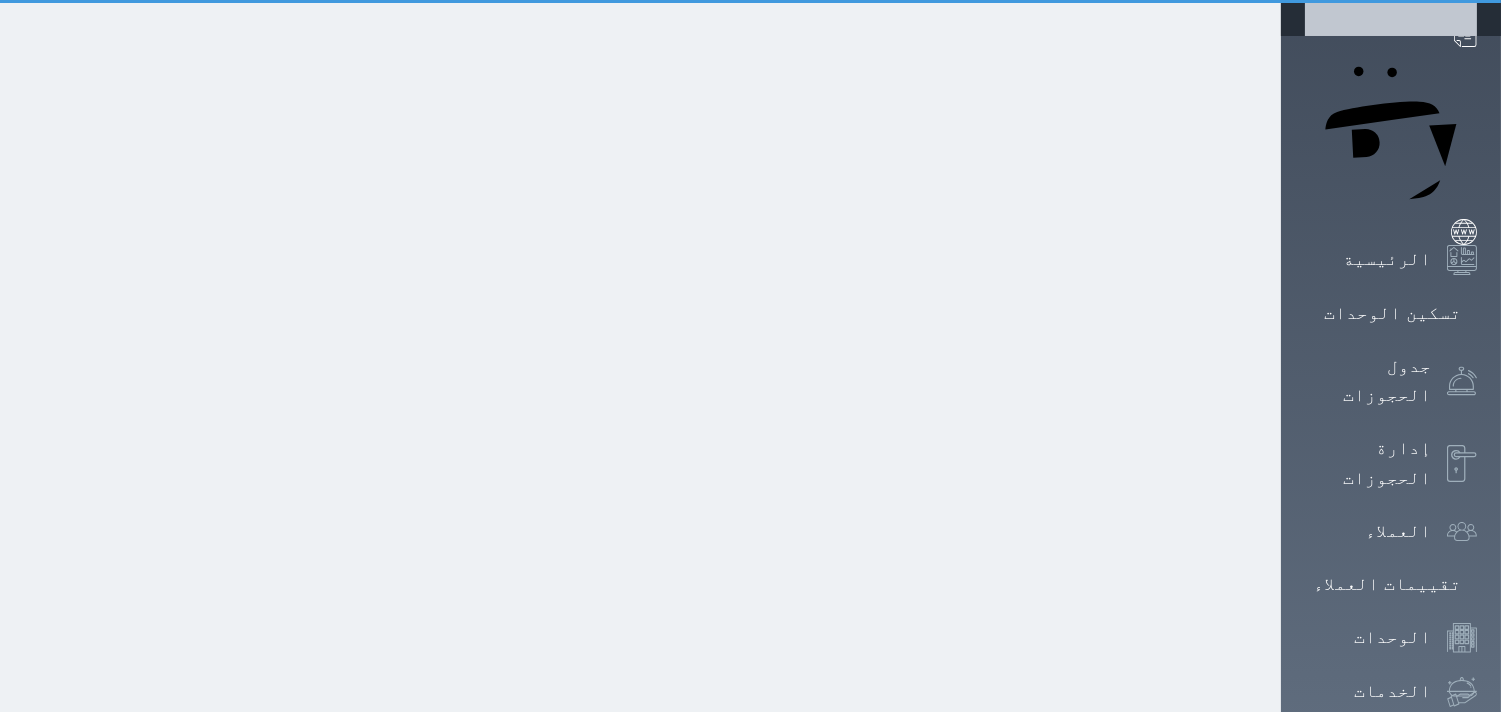 select on "1" 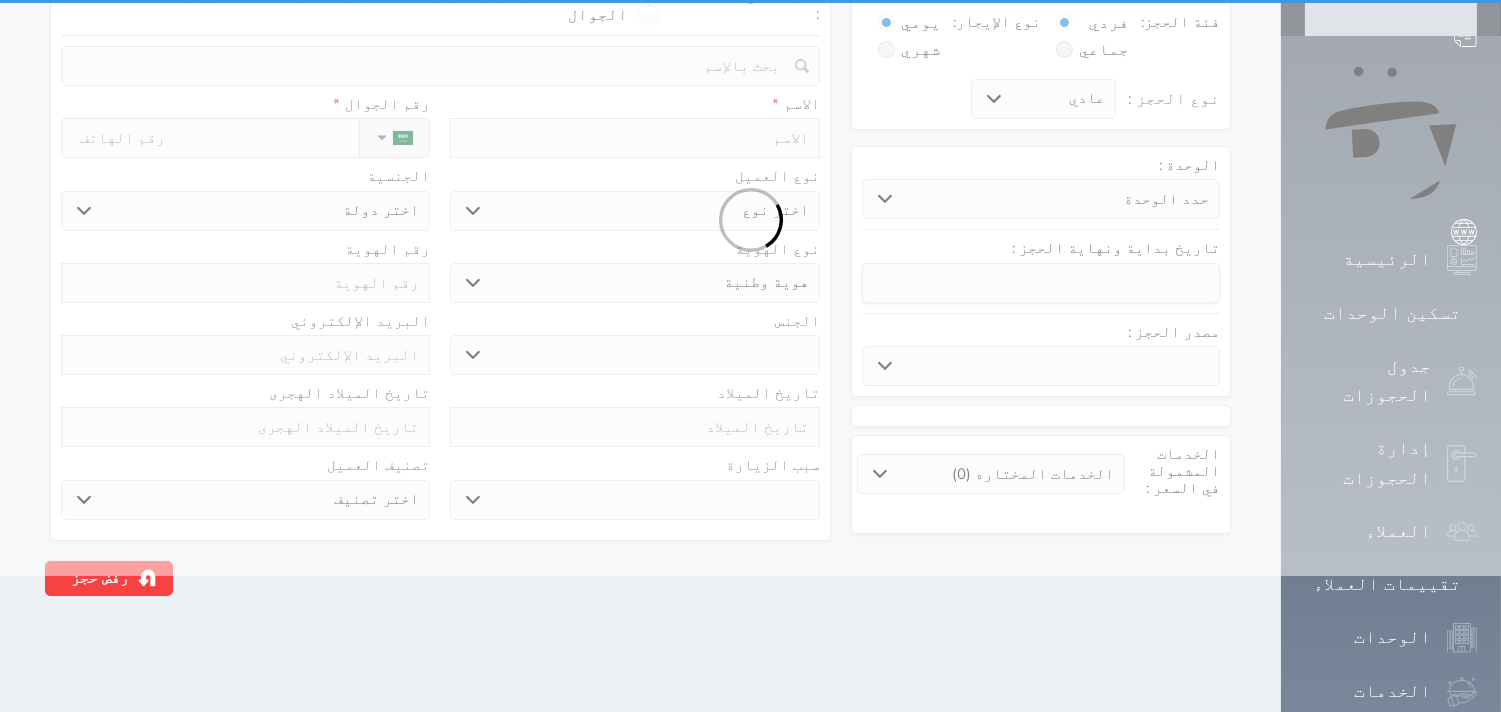 scroll, scrollTop: 0, scrollLeft: 0, axis: both 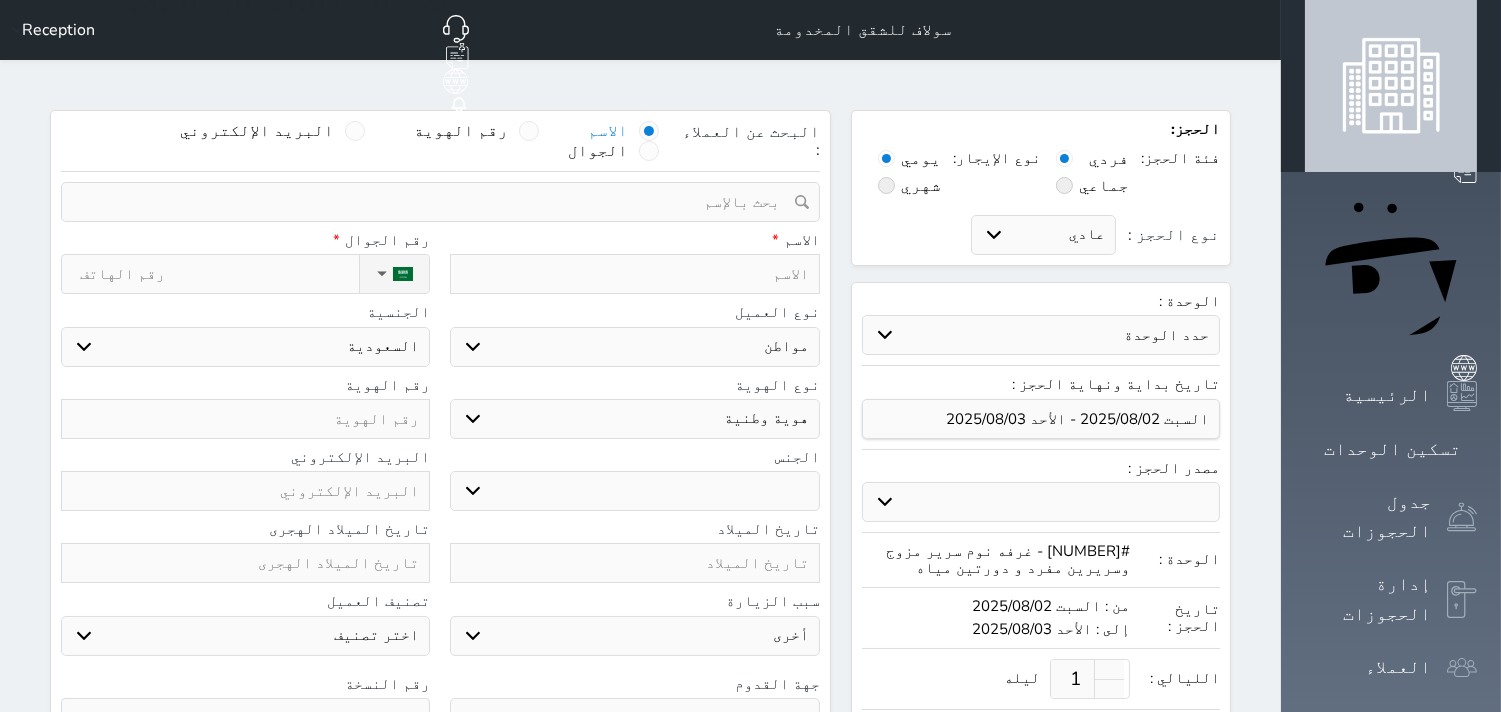 click at bounding box center (529, 131) 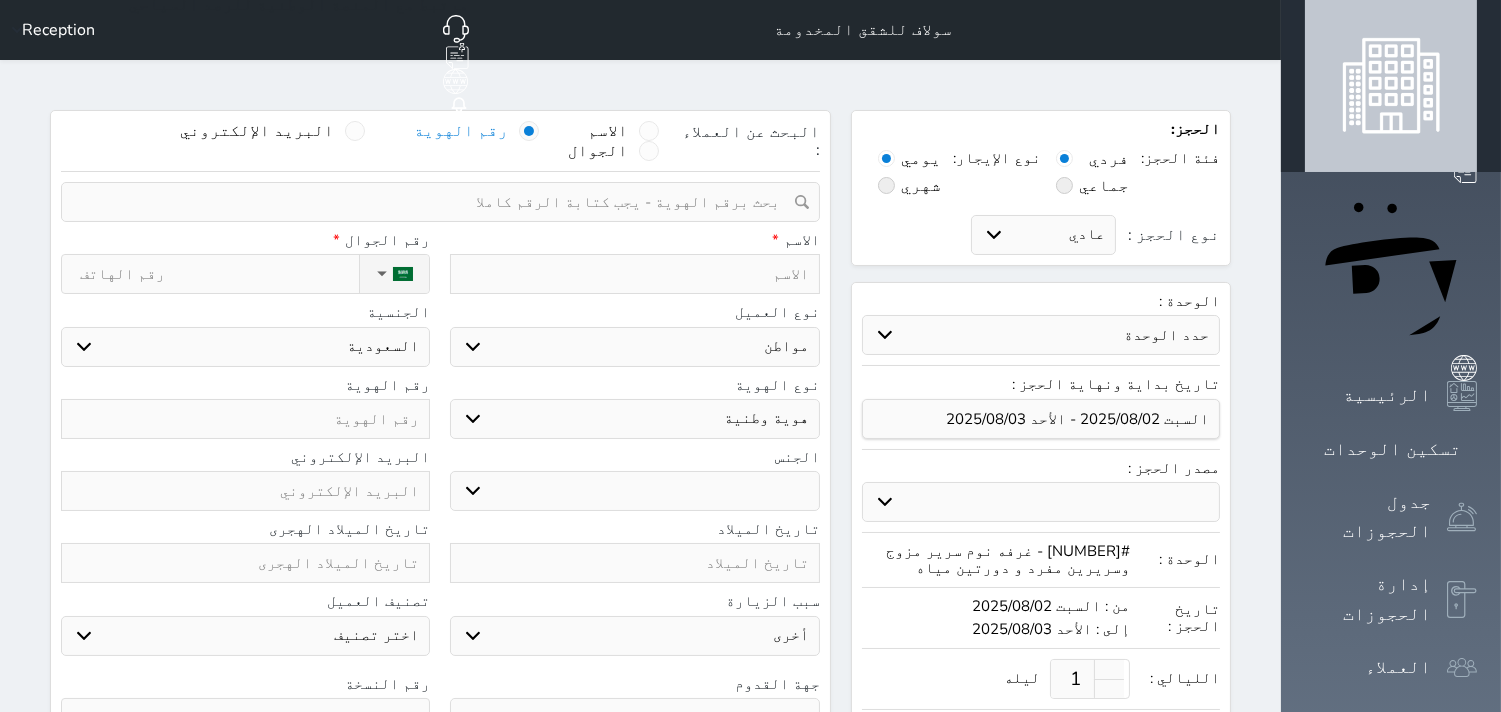 click at bounding box center [433, 202] 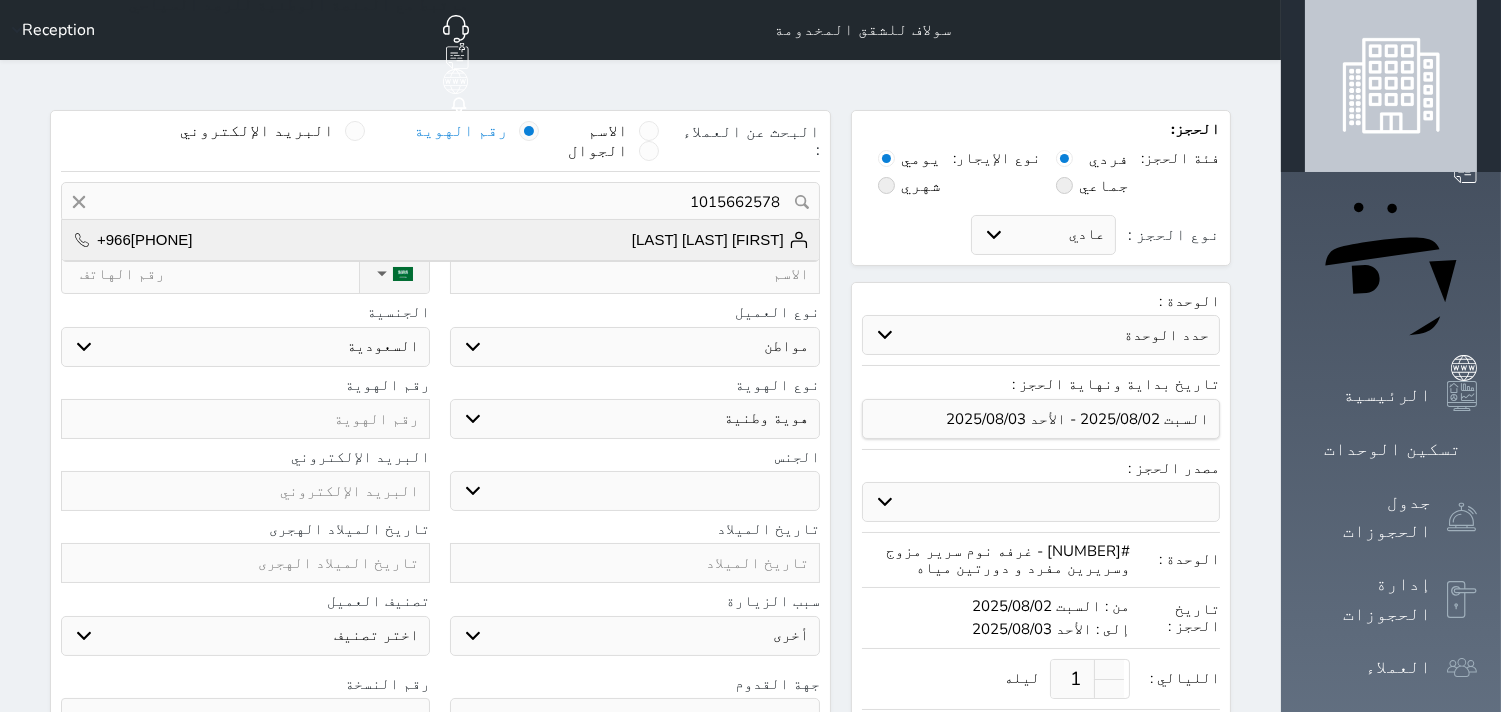 click on "حسن محمد سلامي   +966557285377" at bounding box center (440, 240) 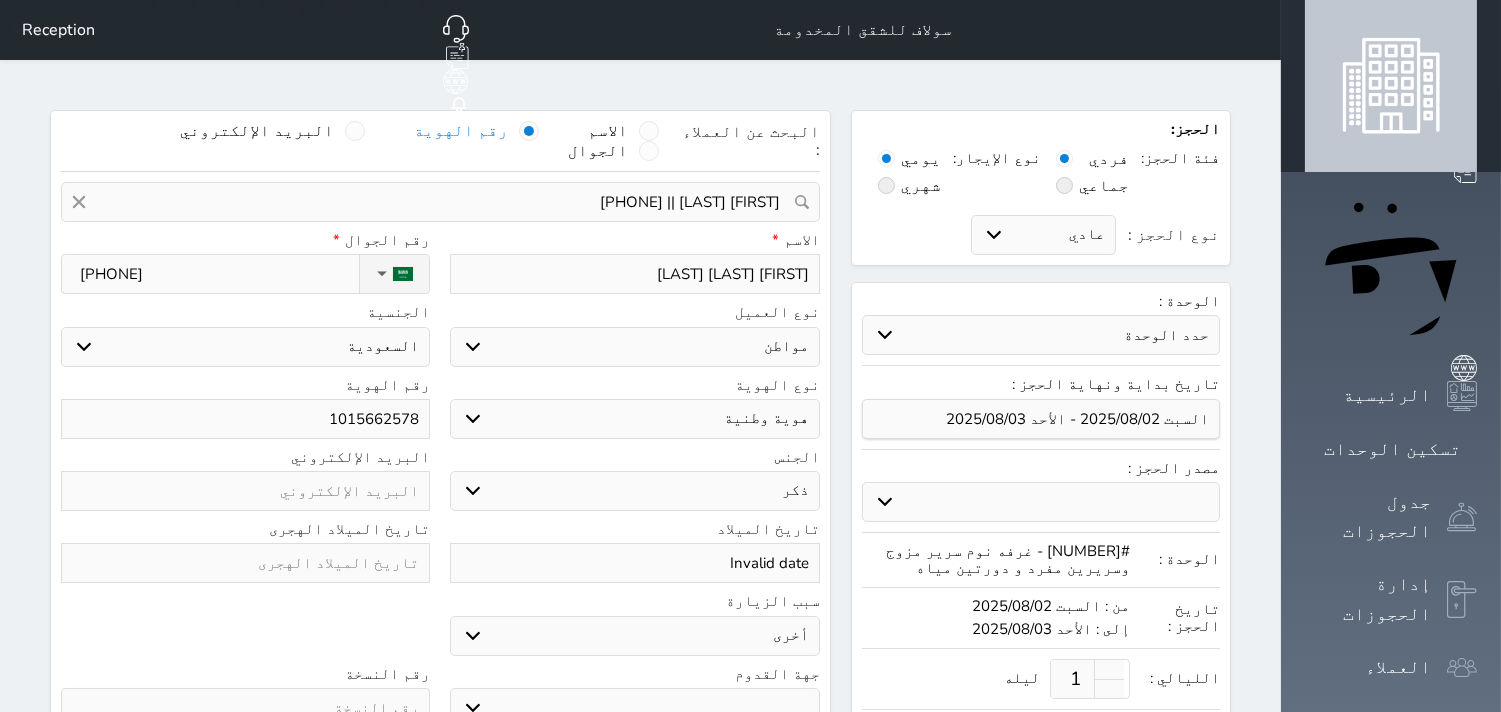 click on "Invalid date" at bounding box center [634, 563] 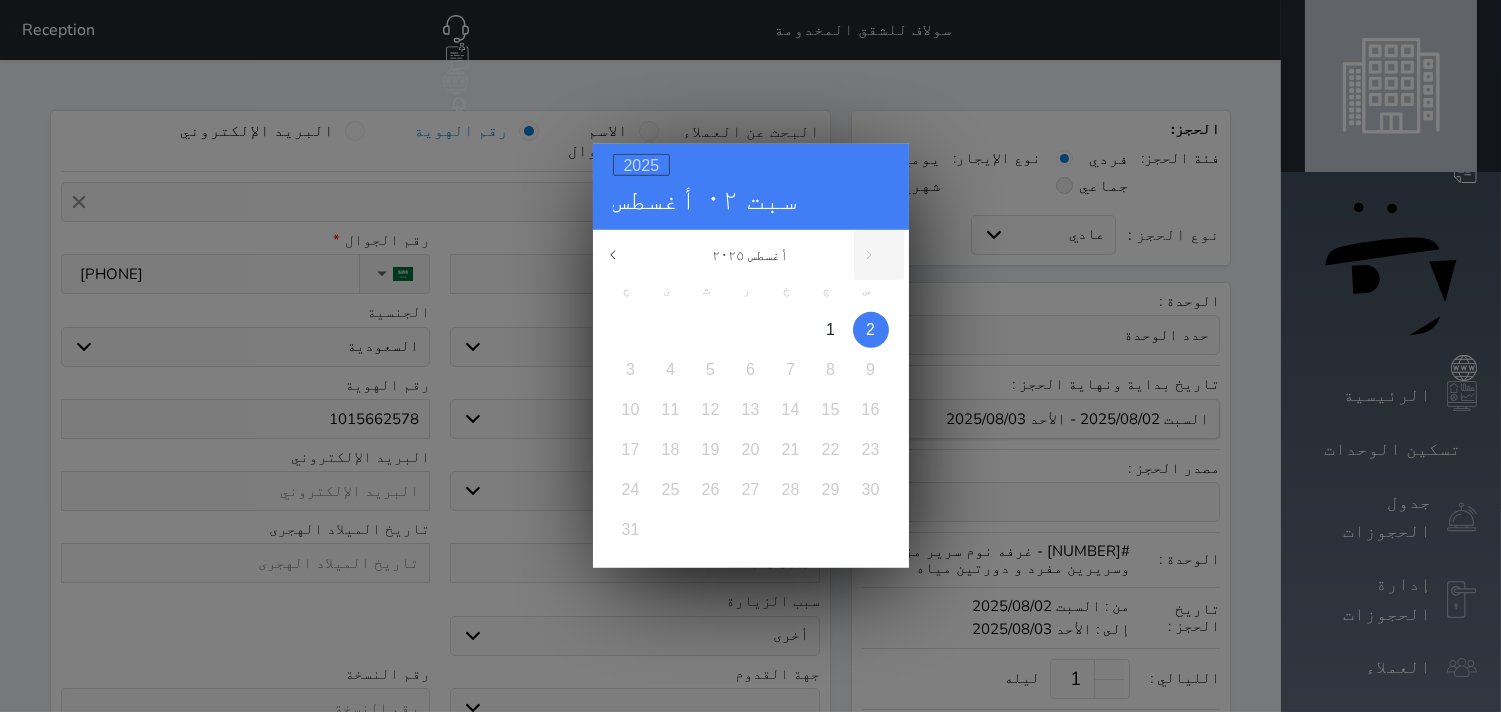 click on "2025" at bounding box center [642, 165] 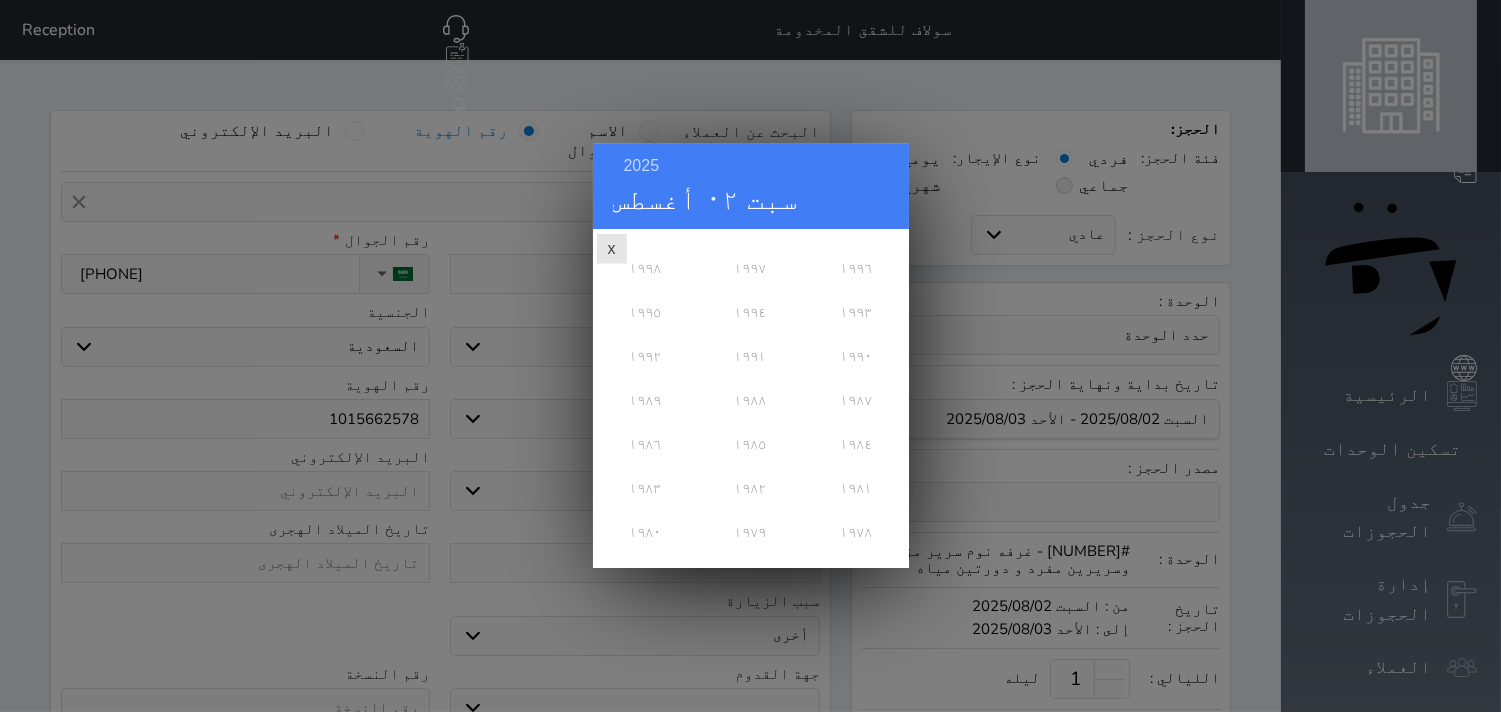 scroll, scrollTop: 444, scrollLeft: 0, axis: vertical 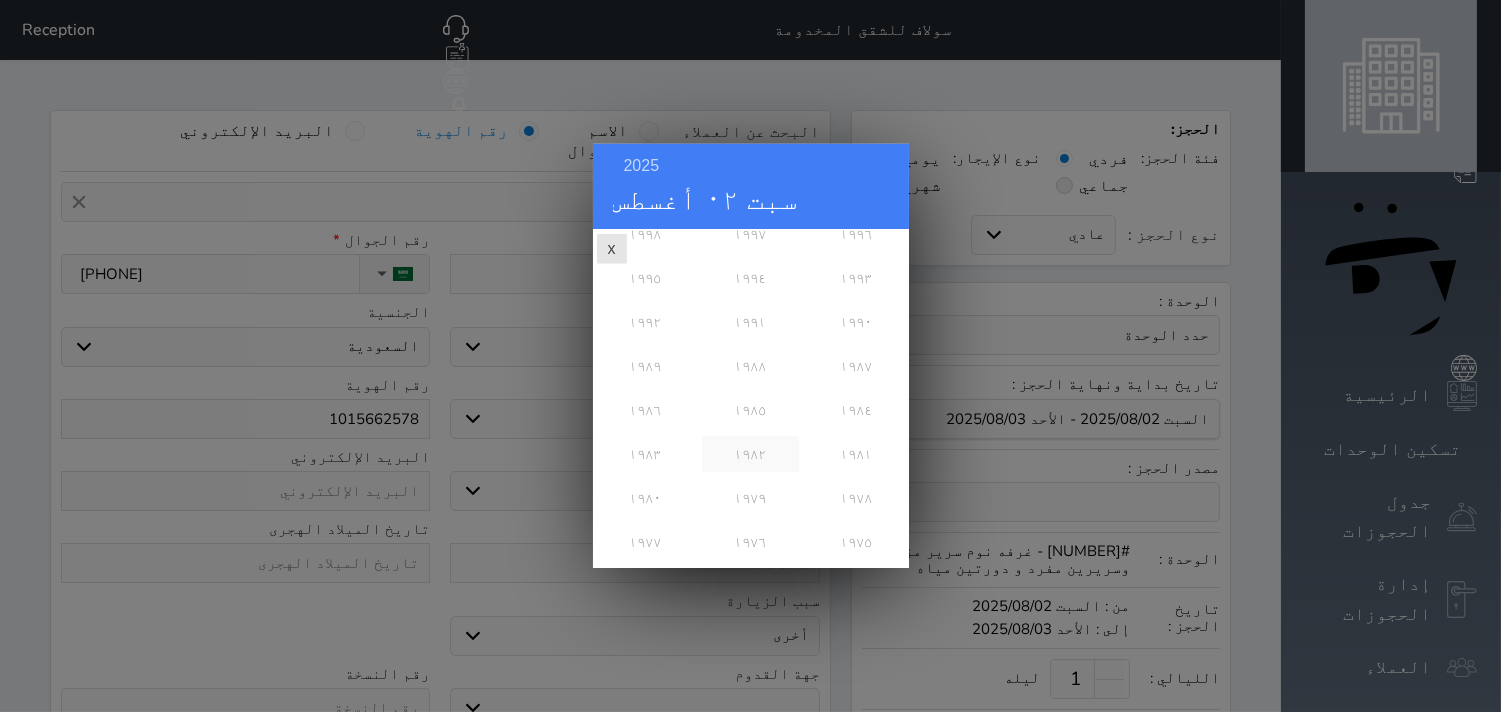 click on "١٩٨٢" at bounding box center (750, 454) 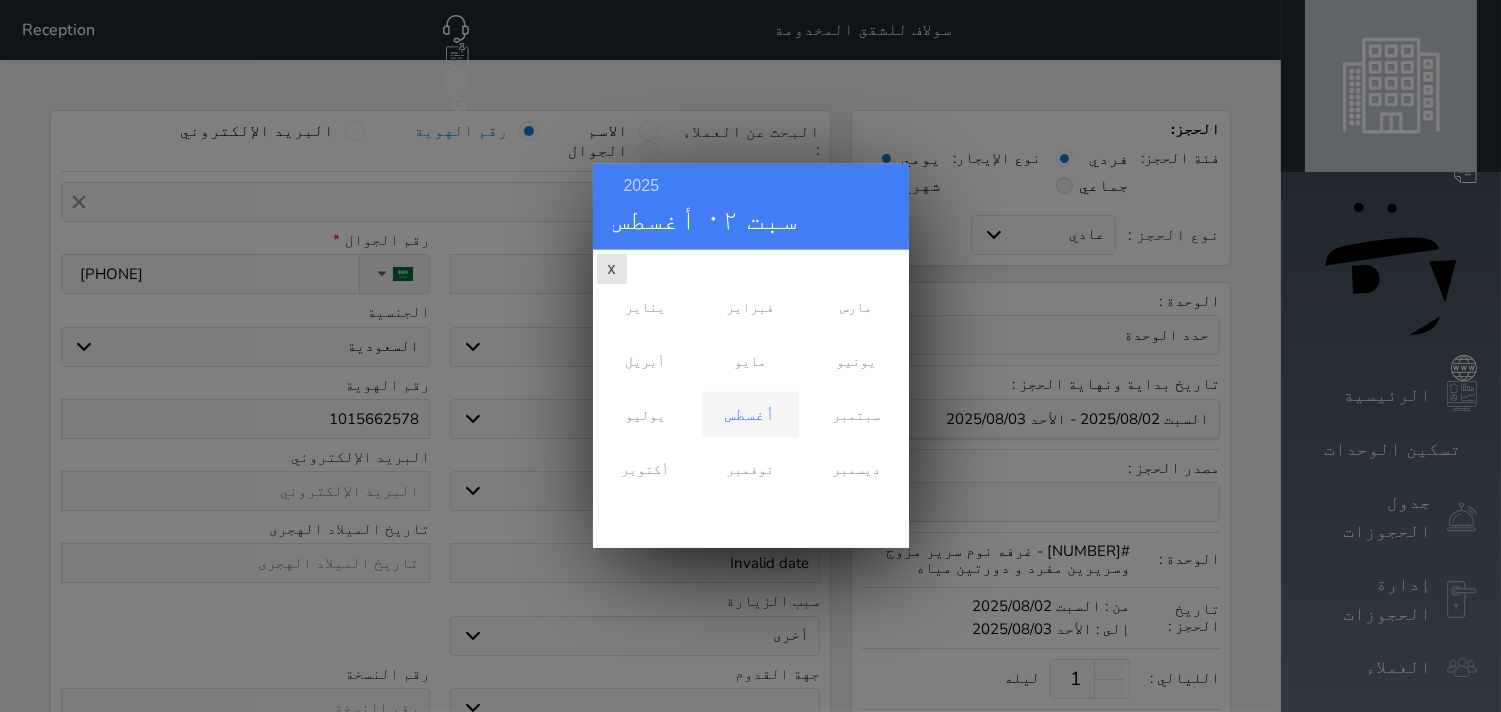 scroll, scrollTop: 0, scrollLeft: 0, axis: both 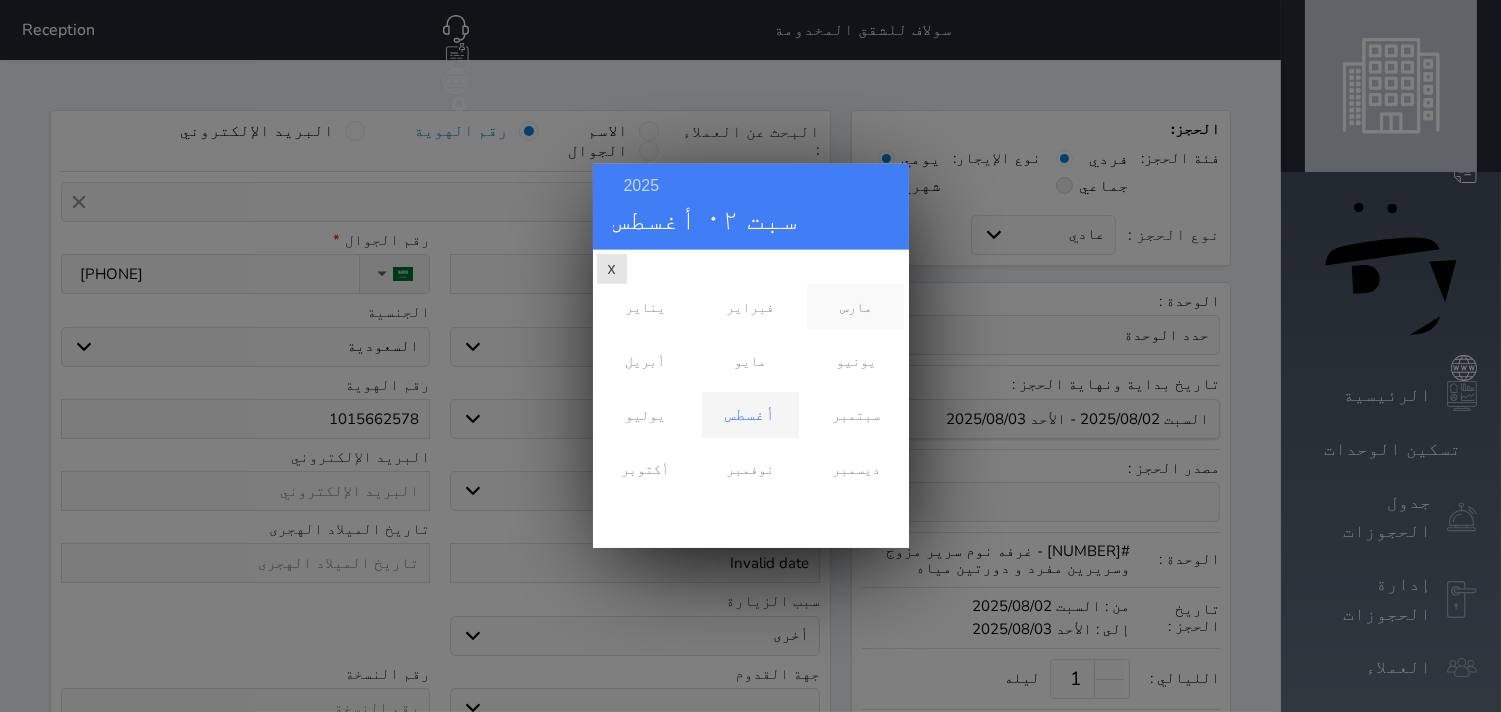 click on "مارس" at bounding box center [855, 307] 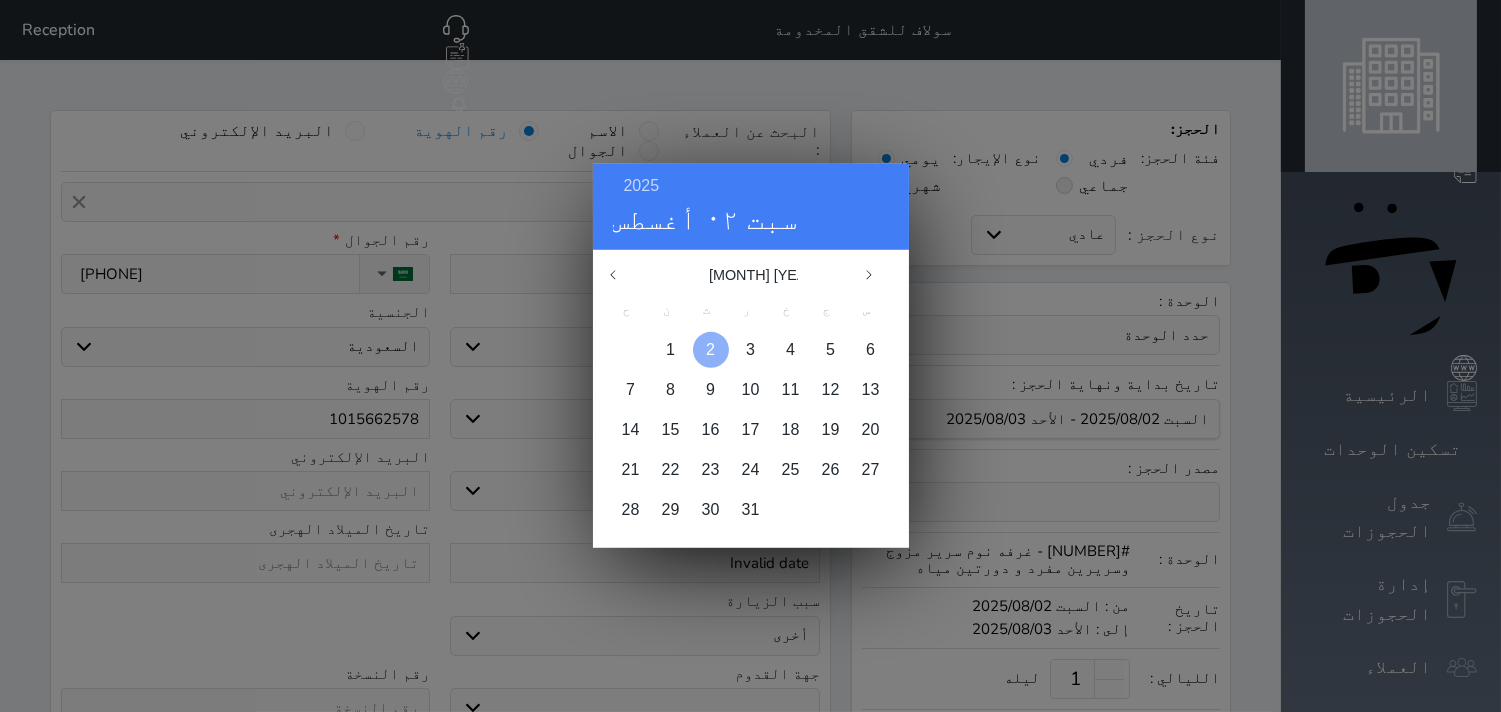 click on "2" at bounding box center [710, 349] 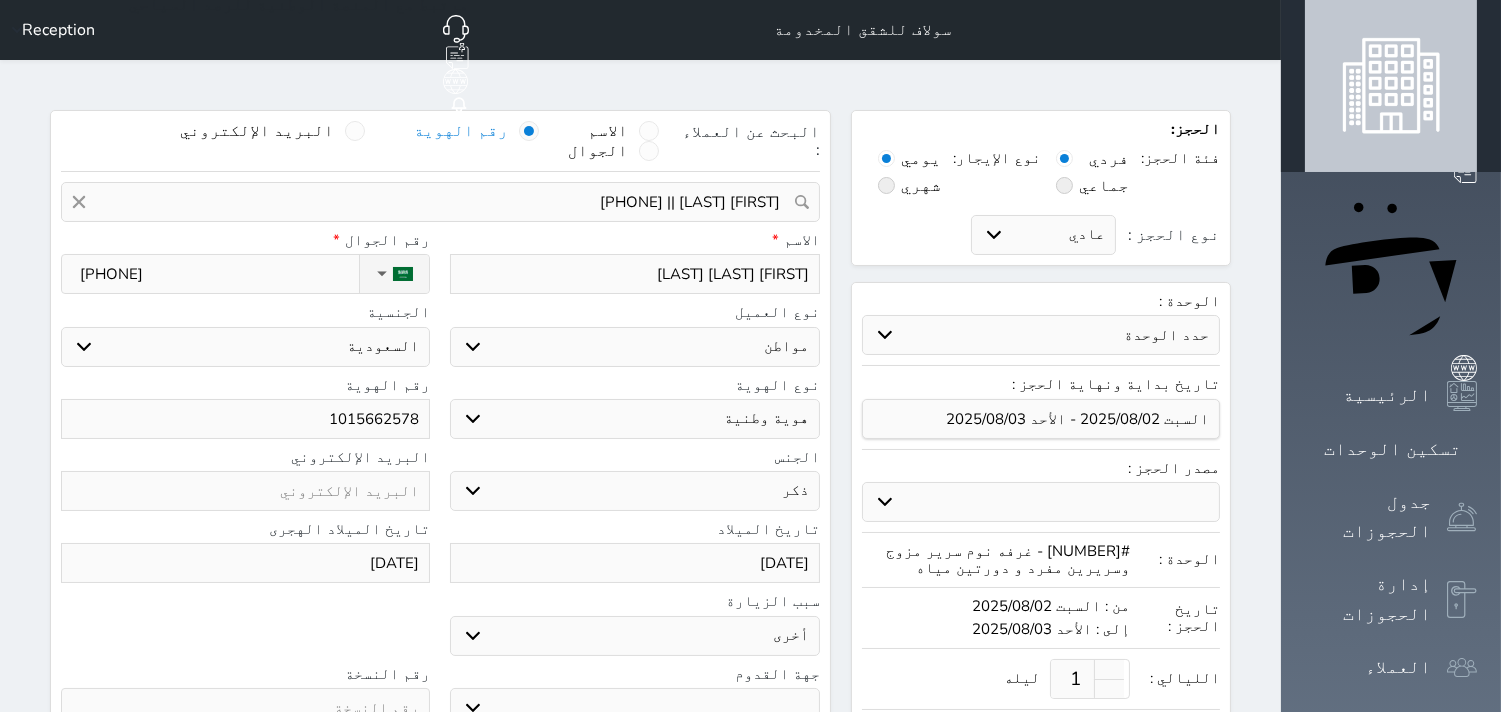 click at bounding box center [245, 708] 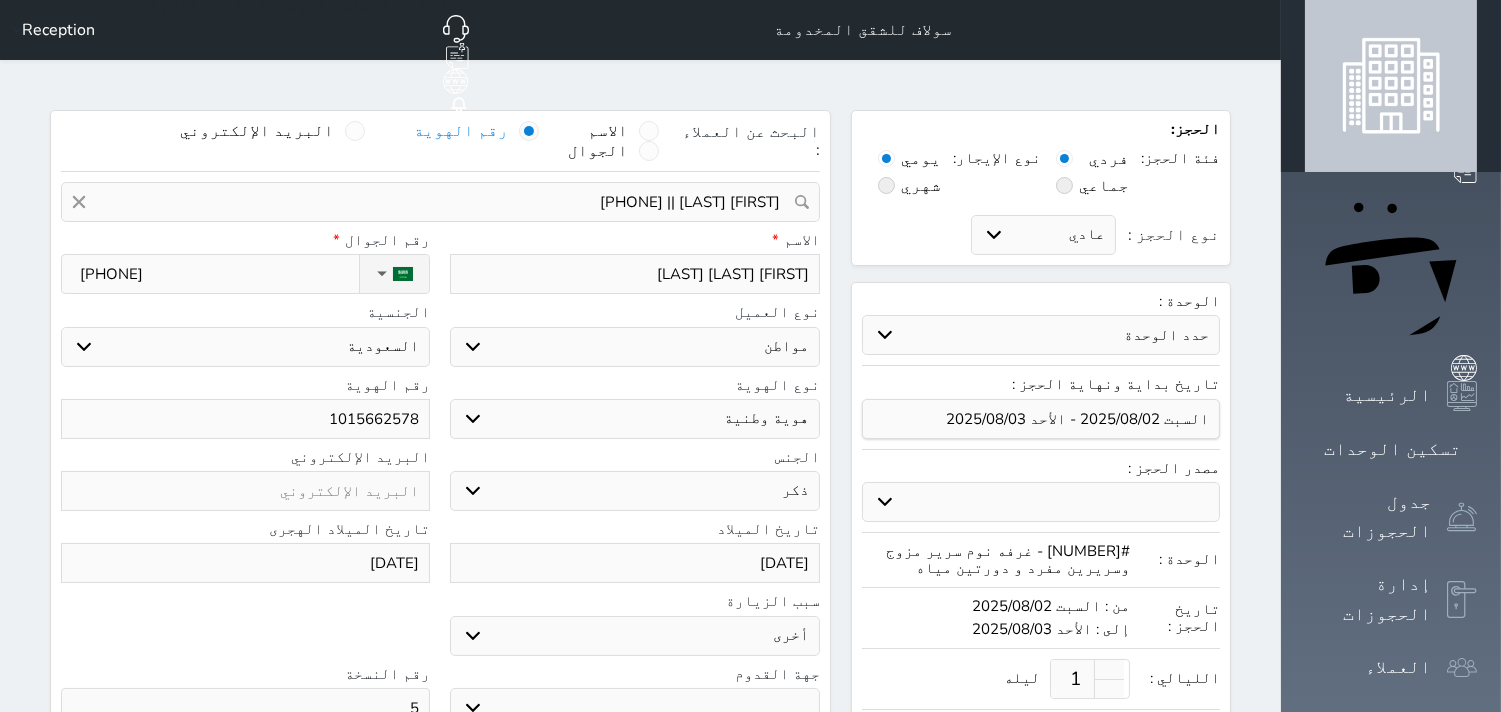 click on "جو بحر ارض" at bounding box center [634, 708] 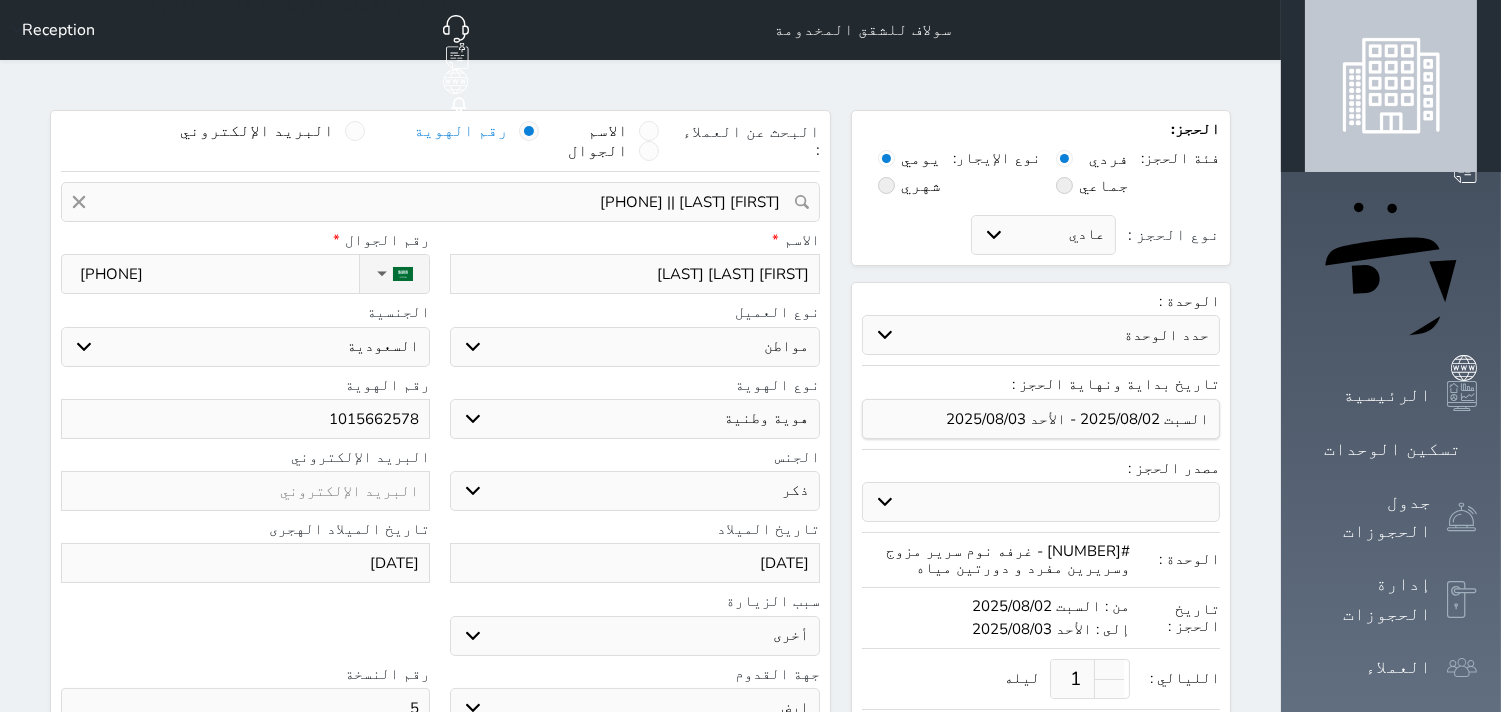 click on "جو بحر ارض" at bounding box center (634, 708) 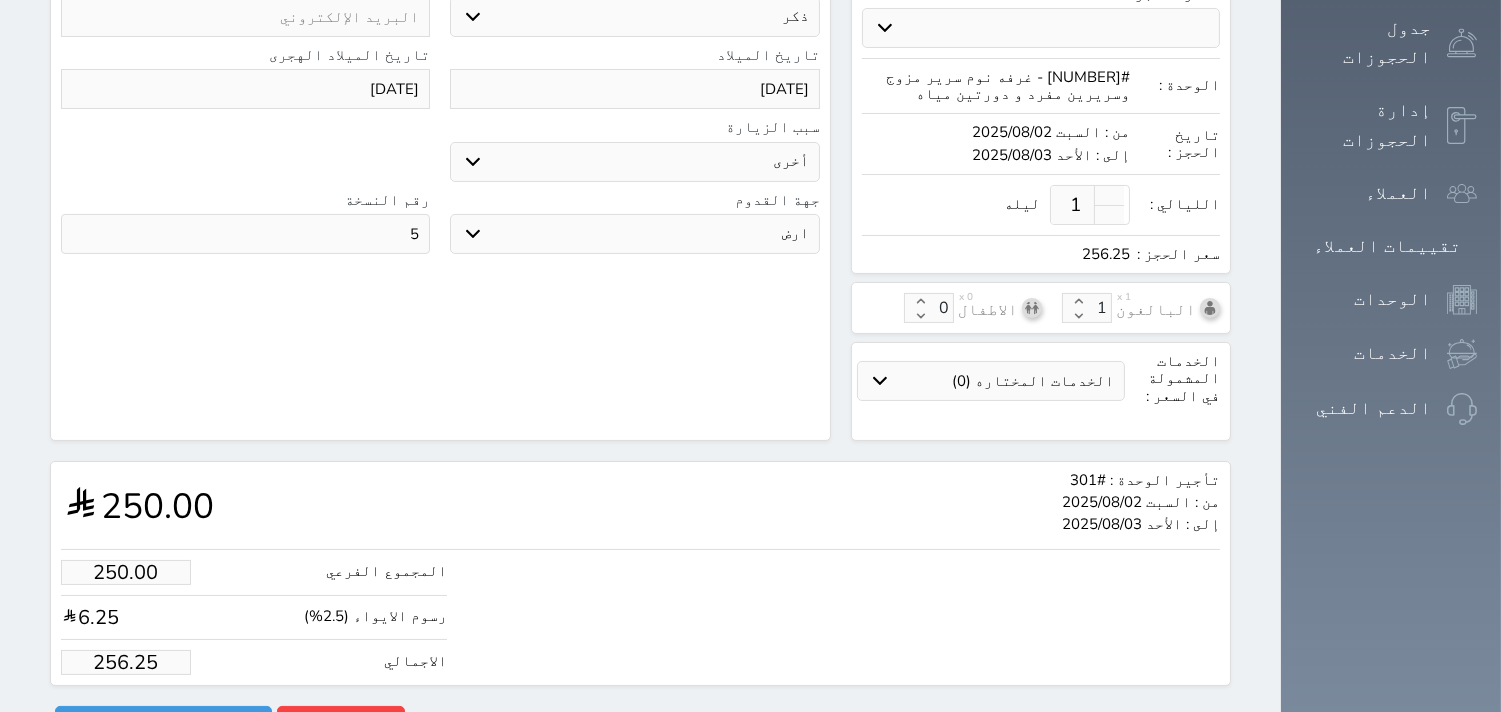 scroll, scrollTop: 491, scrollLeft: 0, axis: vertical 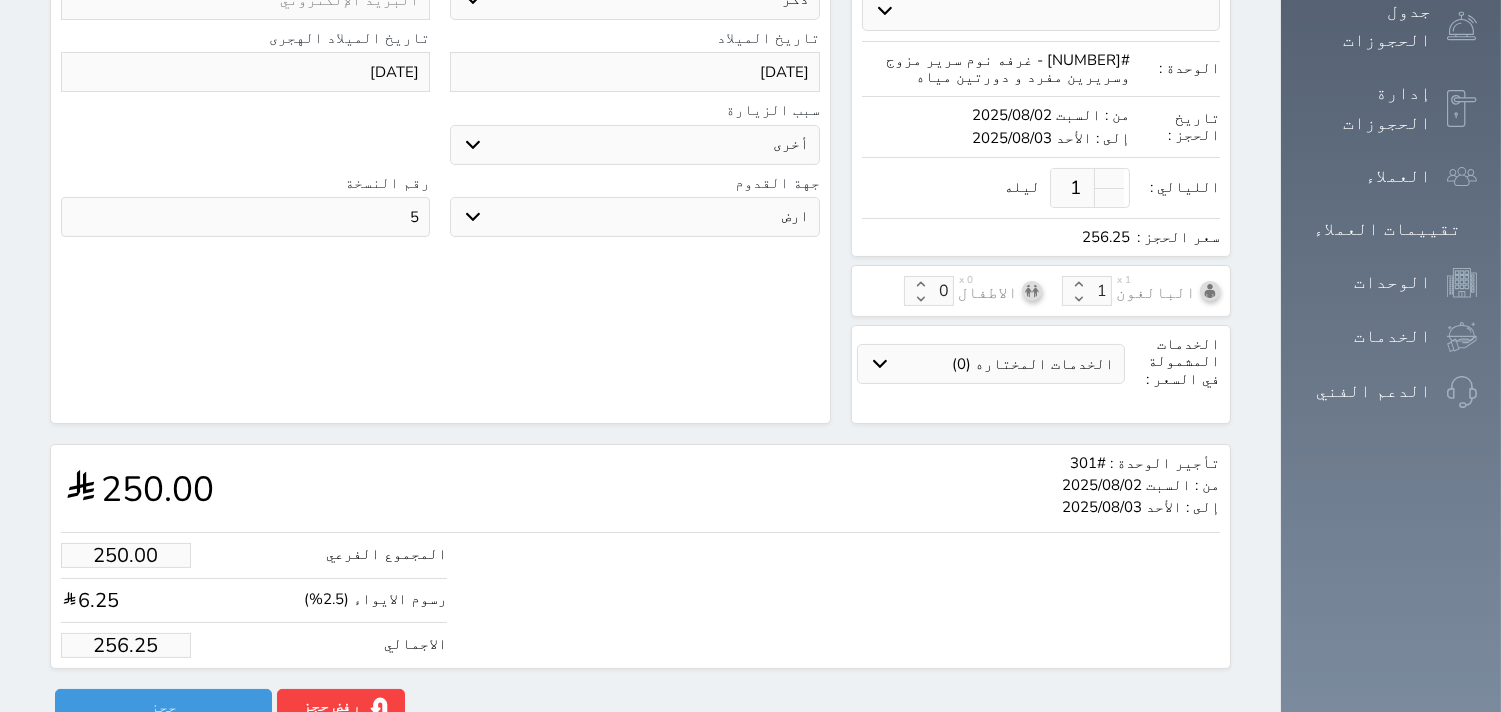 click on "256.25" at bounding box center [126, 645] 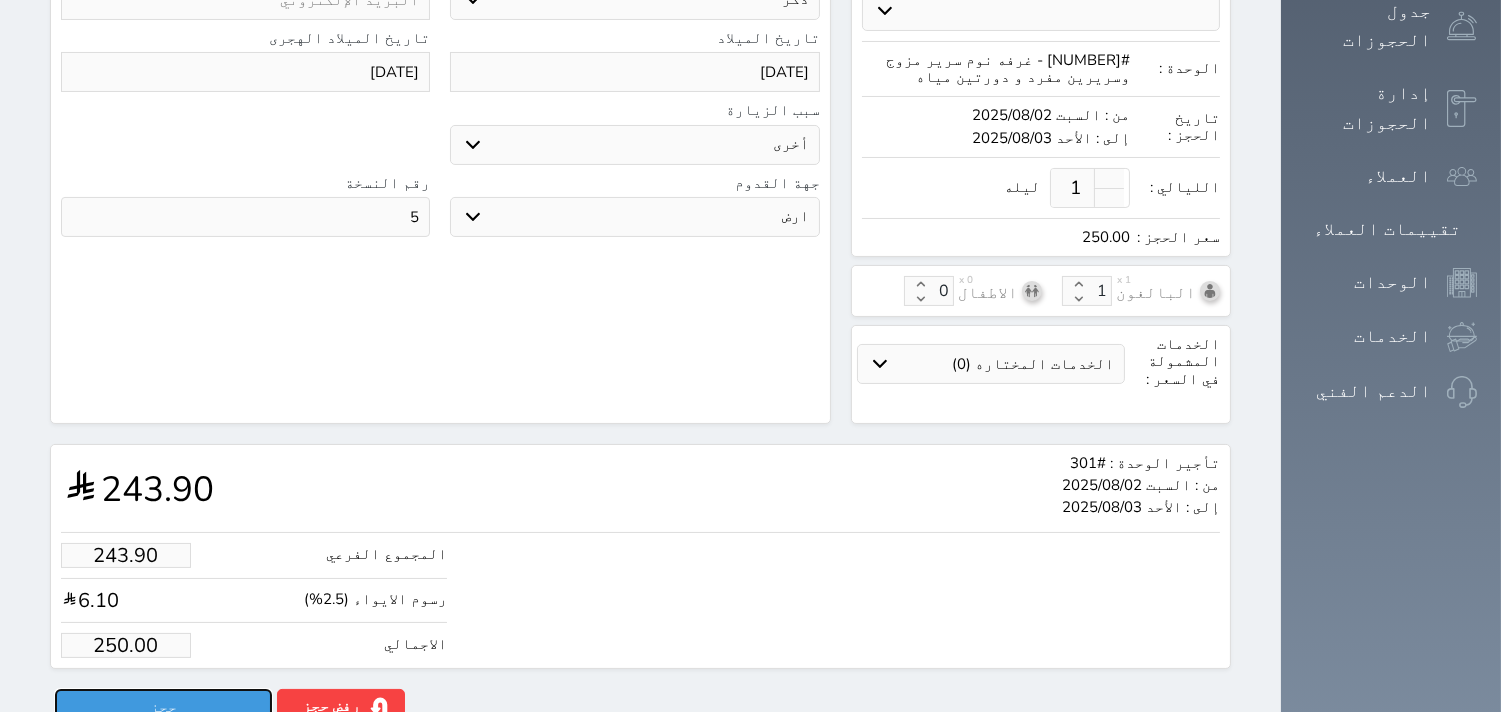 click on "حجز" at bounding box center (163, 706) 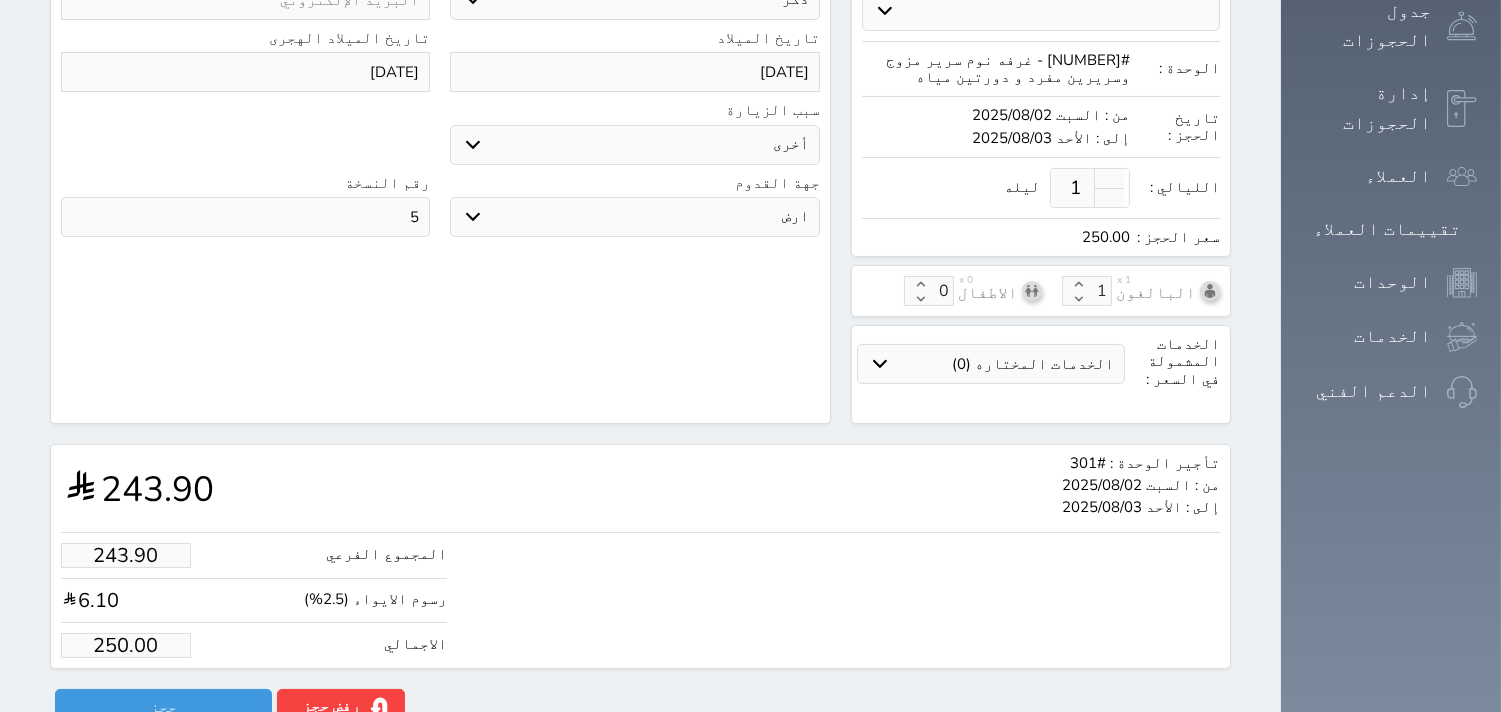 scroll, scrollTop: 210, scrollLeft: 0, axis: vertical 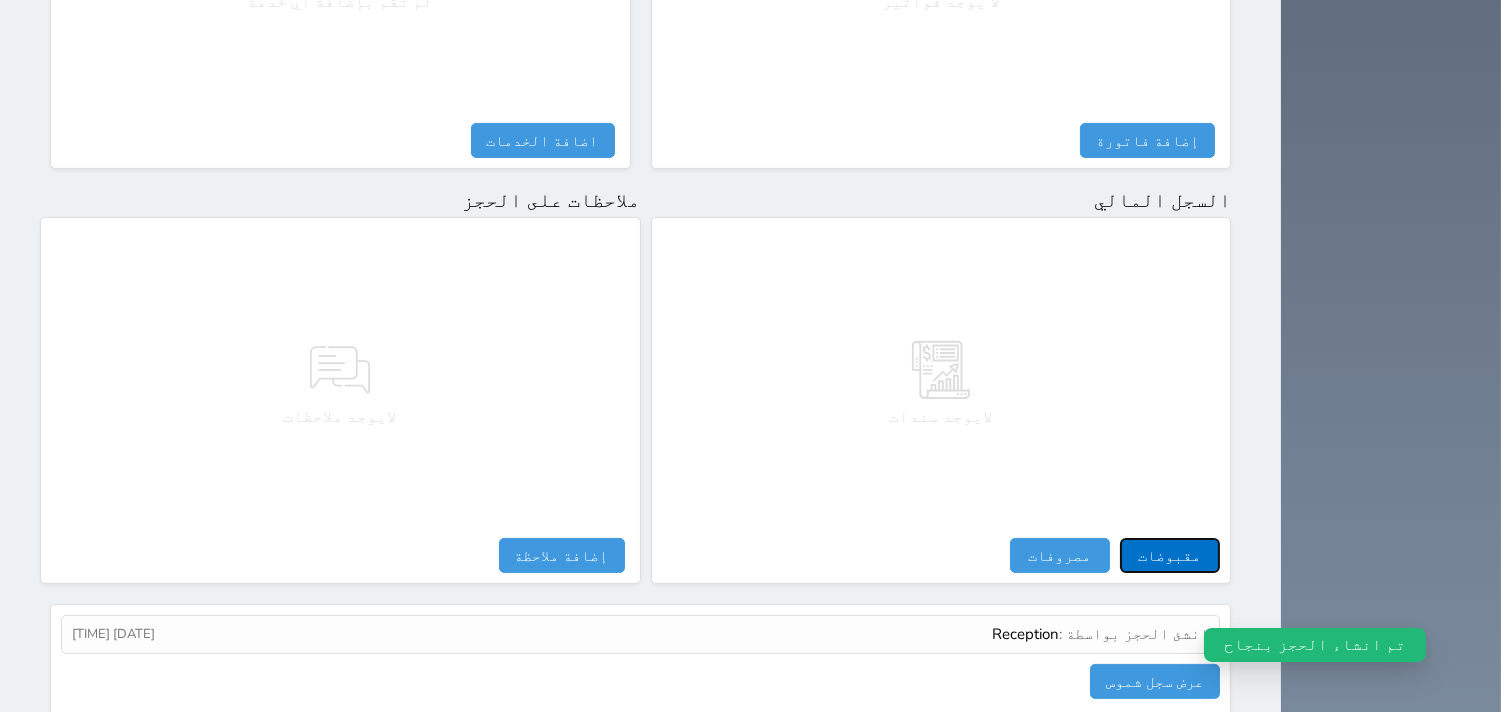 click on "مقبوضات" at bounding box center [1170, 555] 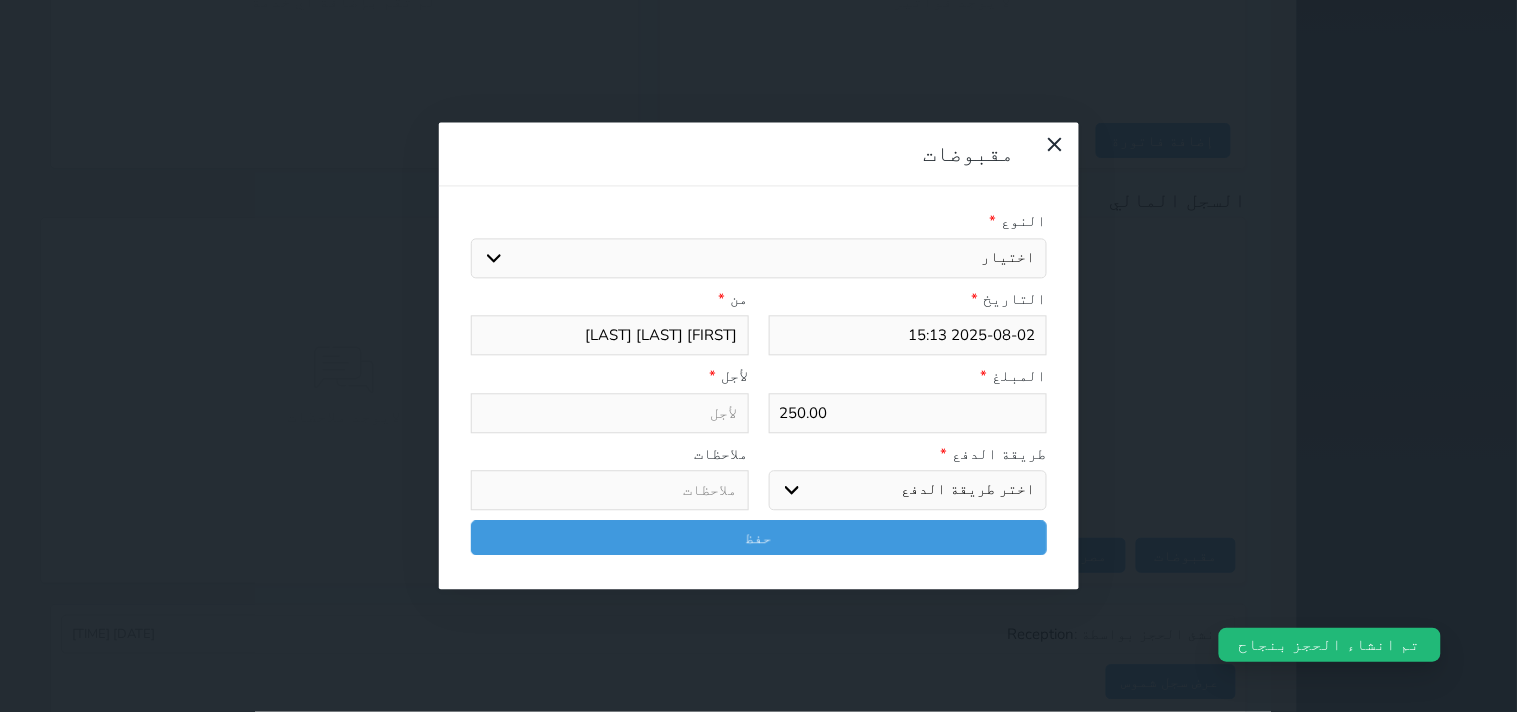 click on "اختيار   مقبوضات عامة قيمة إيجار فواتير تامين عربون لا ينطبق آخر مغسلة واي فاي - الإنترنت مواقف السيارات طعام الأغذية والمشروبات مشروبات المشروبات الباردة المشروبات الساخنة الإفطار غداء عشاء مخبز و كعك حمام سباحة الصالة الرياضية سبا و خدمات الجمال اختيار وإسقاط (خدمات النقل) ميني بار كابل - تلفزيون سرير إضافي تصفيف الشعر التسوق خدمات الجولات السياحية المنظمة خدمات الدليل السياحي" at bounding box center [759, 258] 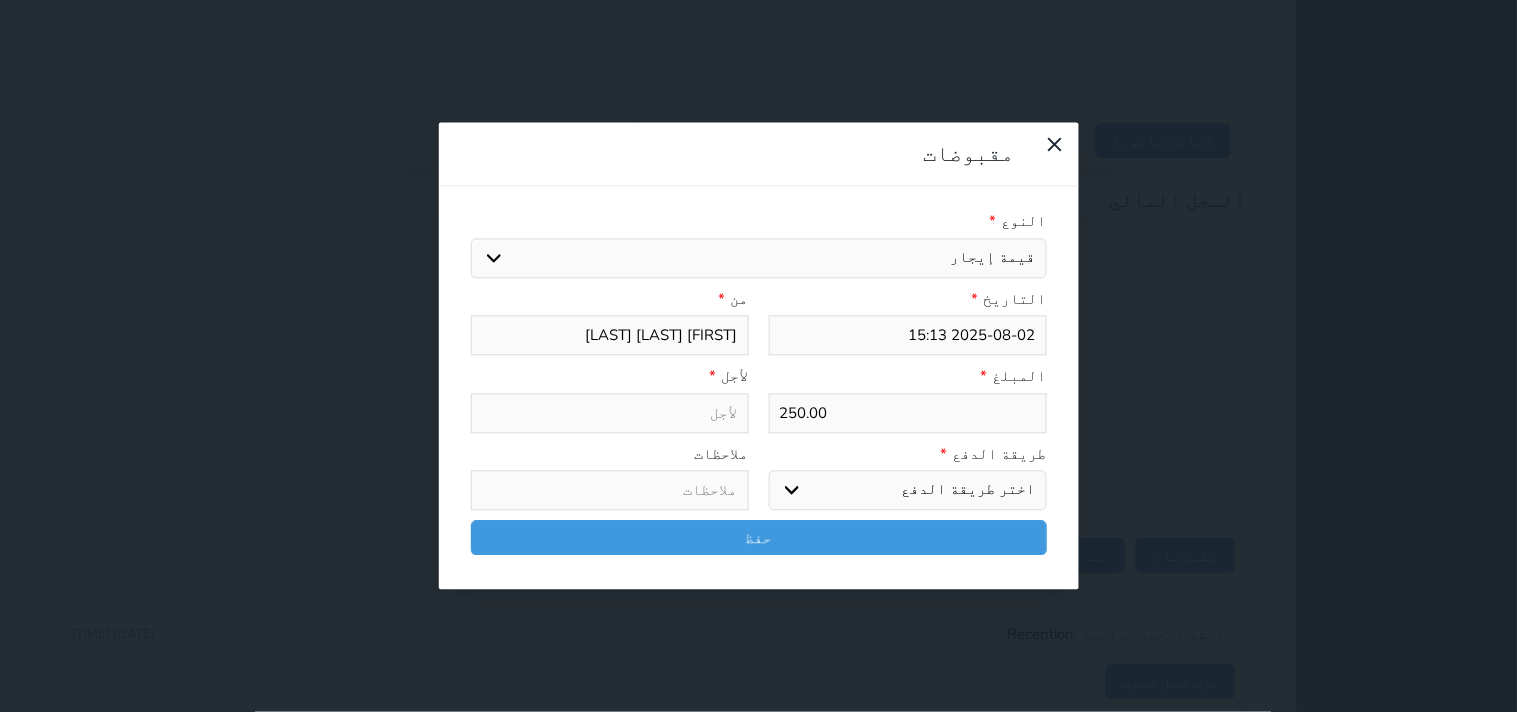click on "اختيار   مقبوضات عامة قيمة إيجار فواتير تامين عربون لا ينطبق آخر مغسلة واي فاي - الإنترنت مواقف السيارات طعام الأغذية والمشروبات مشروبات المشروبات الباردة المشروبات الساخنة الإفطار غداء عشاء مخبز و كعك حمام سباحة الصالة الرياضية سبا و خدمات الجمال اختيار وإسقاط (خدمات النقل) ميني بار كابل - تلفزيون سرير إضافي تصفيف الشعر التسوق خدمات الجولات السياحية المنظمة خدمات الدليل السياحي" at bounding box center [759, 258] 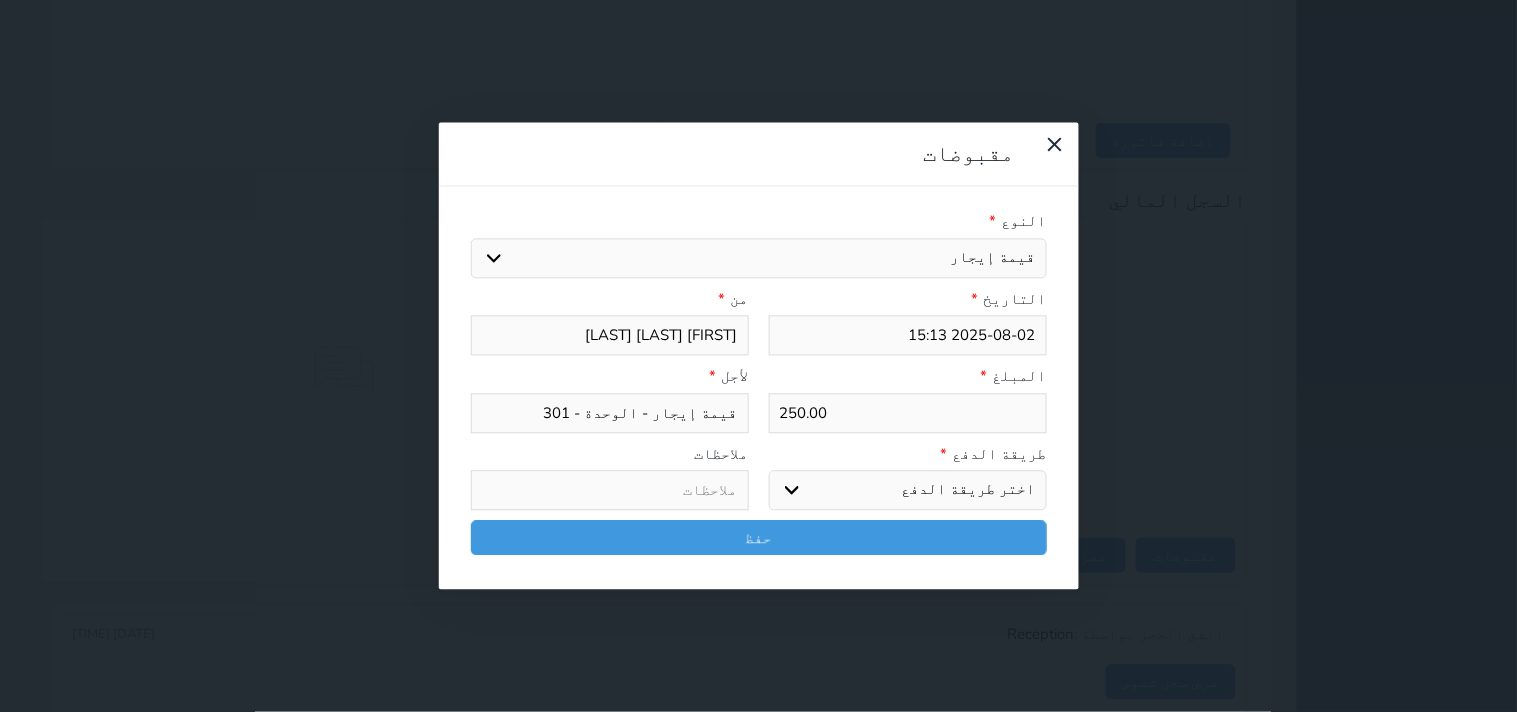 click on "اختر طريقة الدفع   دفع نقدى   تحويل بنكى   مدى   بطاقة ائتمان   آجل" at bounding box center (908, 491) 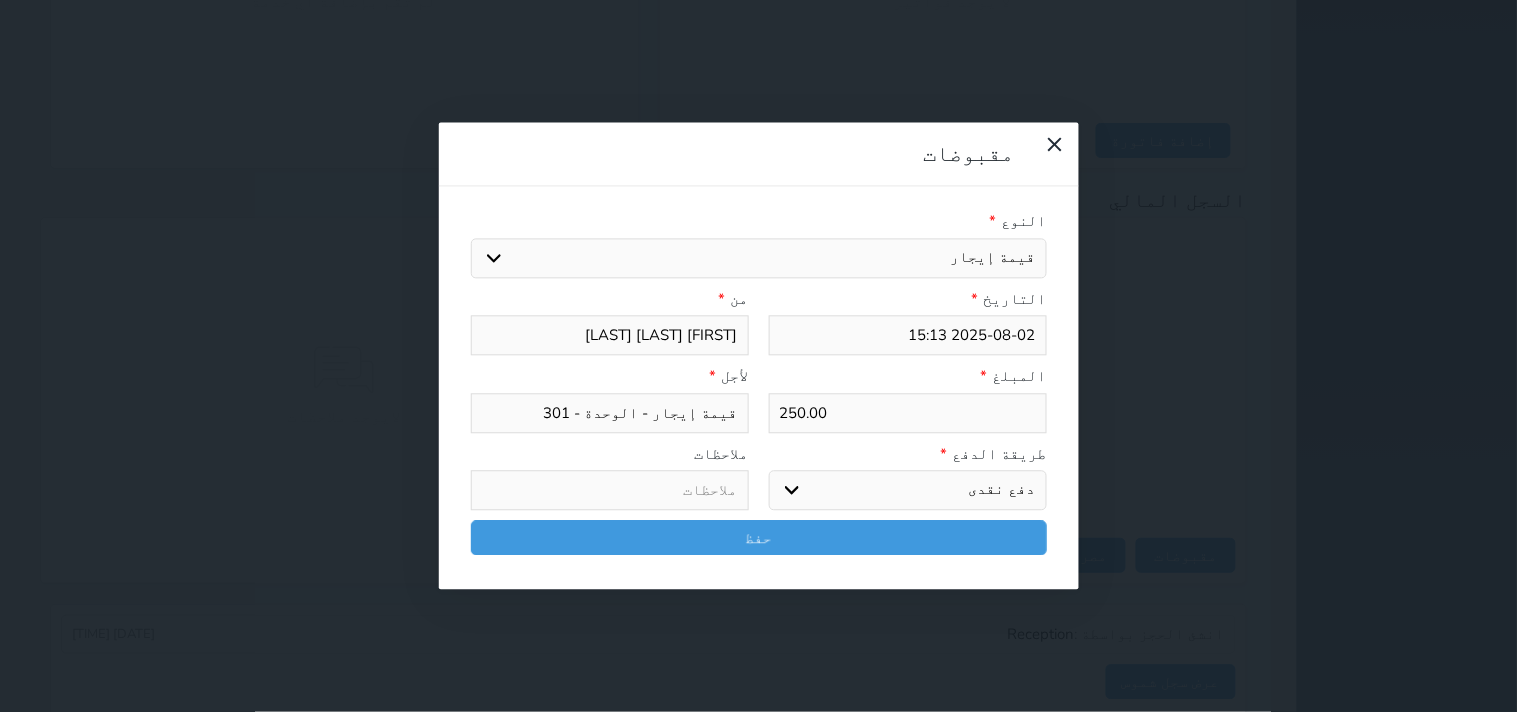 click on "اختر طريقة الدفع   دفع نقدى   تحويل بنكى   مدى   بطاقة ائتمان   آجل" at bounding box center [908, 491] 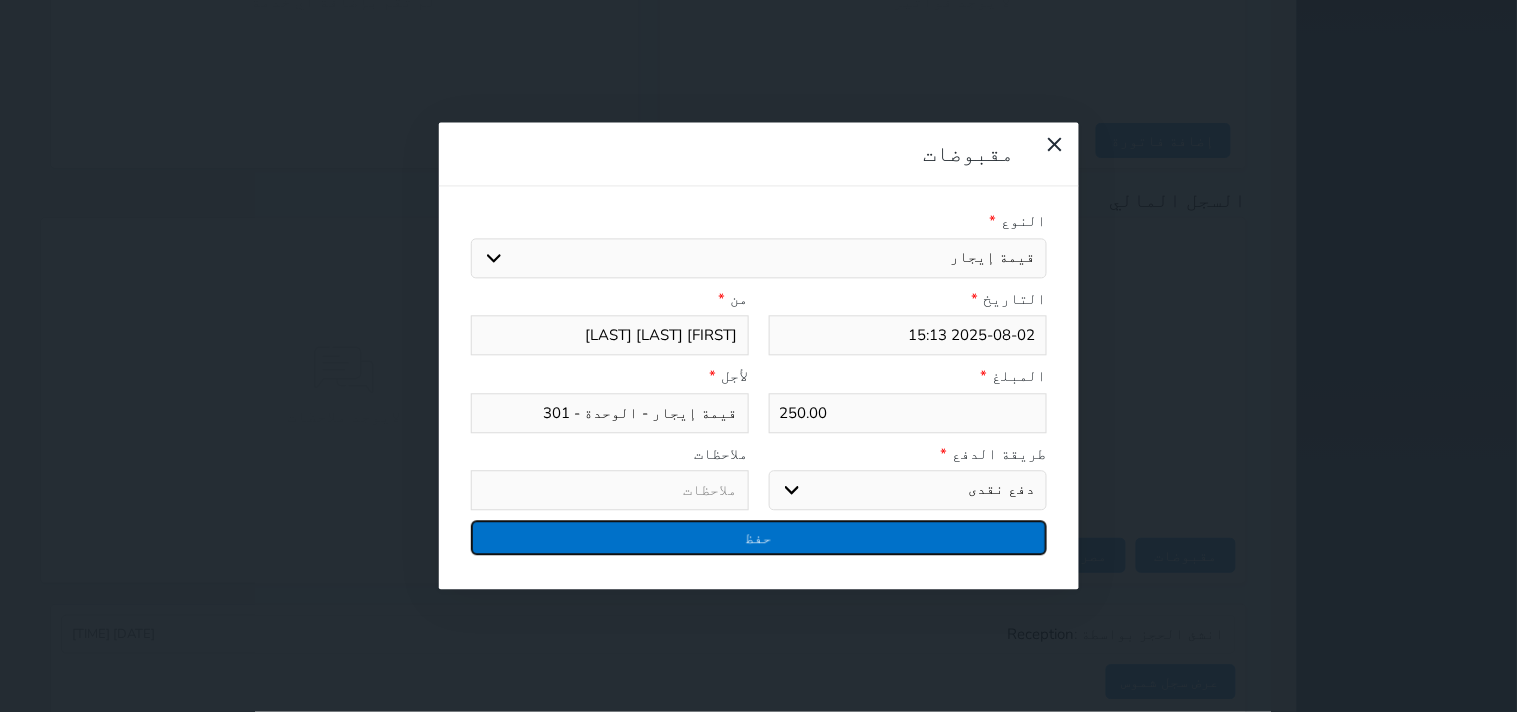 click on "حفظ" at bounding box center [759, 538] 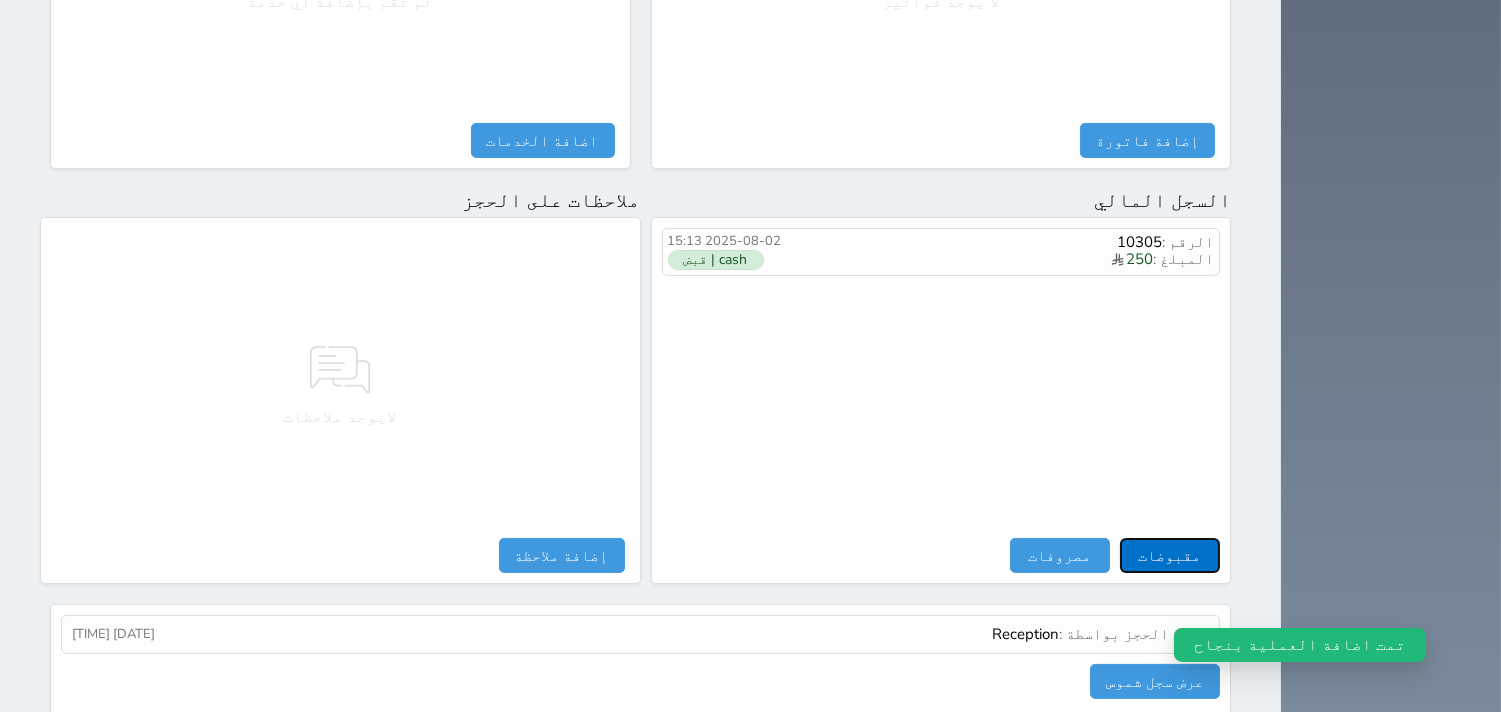click on "مقبوضات" at bounding box center (1170, 555) 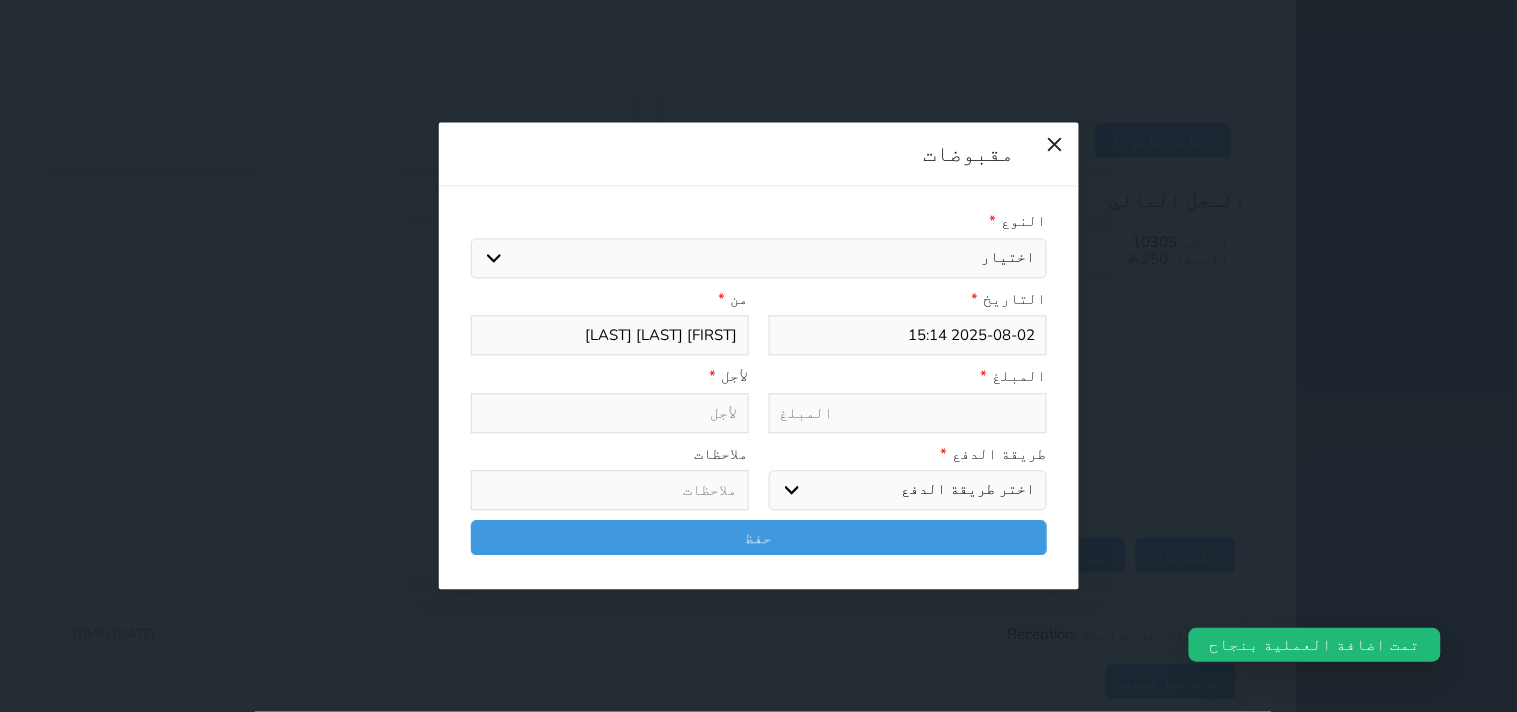 click on "اختيار   مقبوضات عامة قيمة إيجار فواتير تامين عربون لا ينطبق آخر مغسلة واي فاي - الإنترنت مواقف السيارات طعام الأغذية والمشروبات مشروبات المشروبات الباردة المشروبات الساخنة الإفطار غداء عشاء مخبز و كعك حمام سباحة الصالة الرياضية سبا و خدمات الجمال اختيار وإسقاط (خدمات النقل) ميني بار كابل - تلفزيون سرير إضافي تصفيف الشعر التسوق خدمات الجولات السياحية المنظمة خدمات الدليل السياحي" at bounding box center [759, 258] 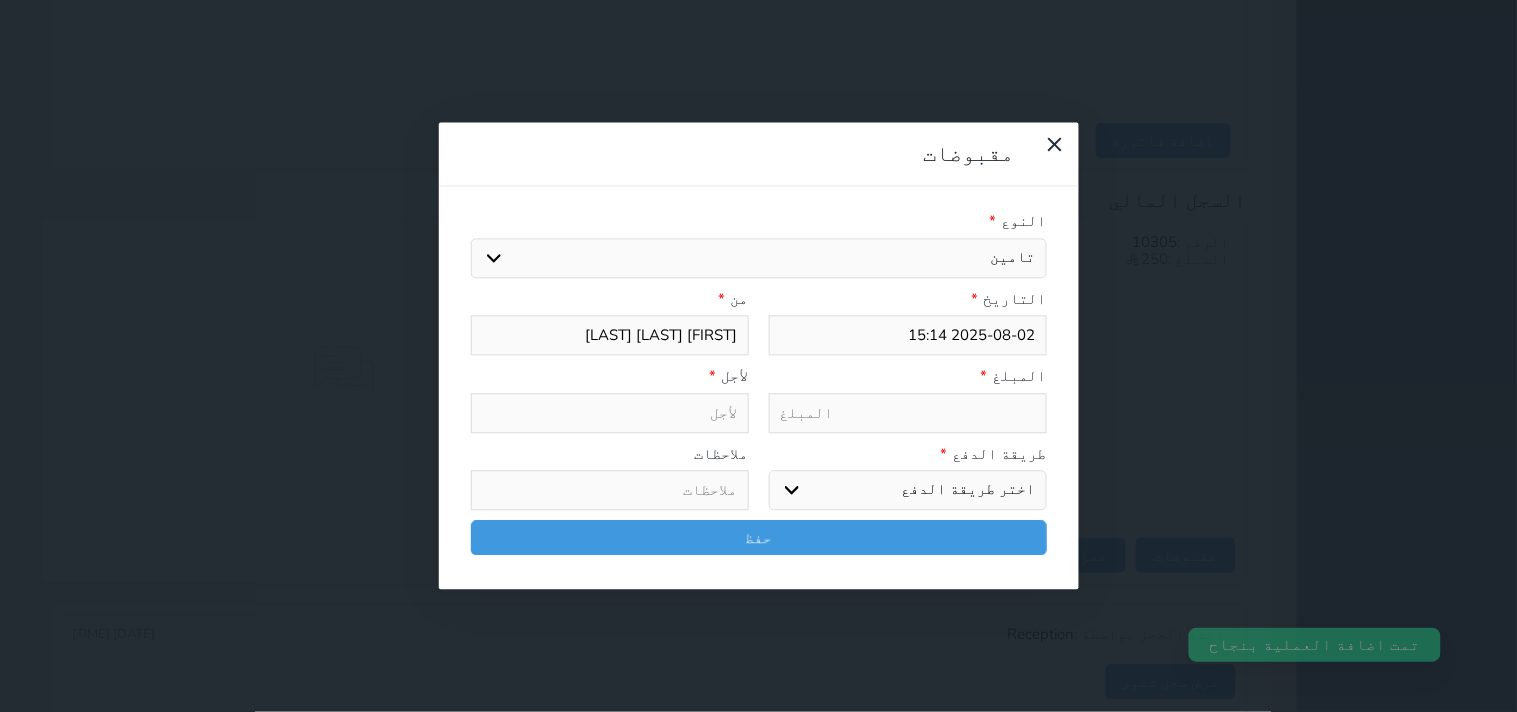 click on "اختيار   مقبوضات عامة قيمة إيجار فواتير تامين عربون لا ينطبق آخر مغسلة واي فاي - الإنترنت مواقف السيارات طعام الأغذية والمشروبات مشروبات المشروبات الباردة المشروبات الساخنة الإفطار غداء عشاء مخبز و كعك حمام سباحة الصالة الرياضية سبا و خدمات الجمال اختيار وإسقاط (خدمات النقل) ميني بار كابل - تلفزيون سرير إضافي تصفيف الشعر التسوق خدمات الجولات السياحية المنظمة خدمات الدليل السياحي" at bounding box center (759, 258) 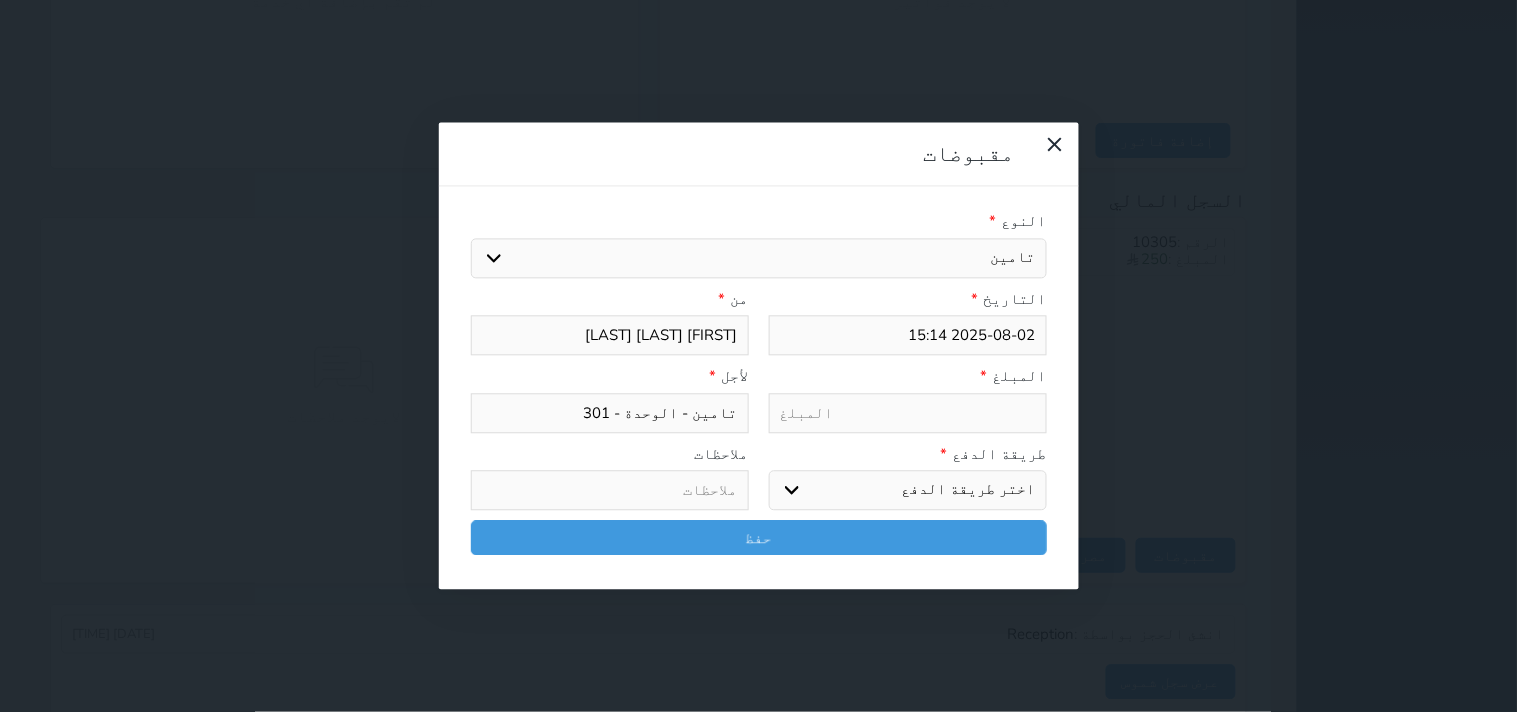 click at bounding box center (908, 413) 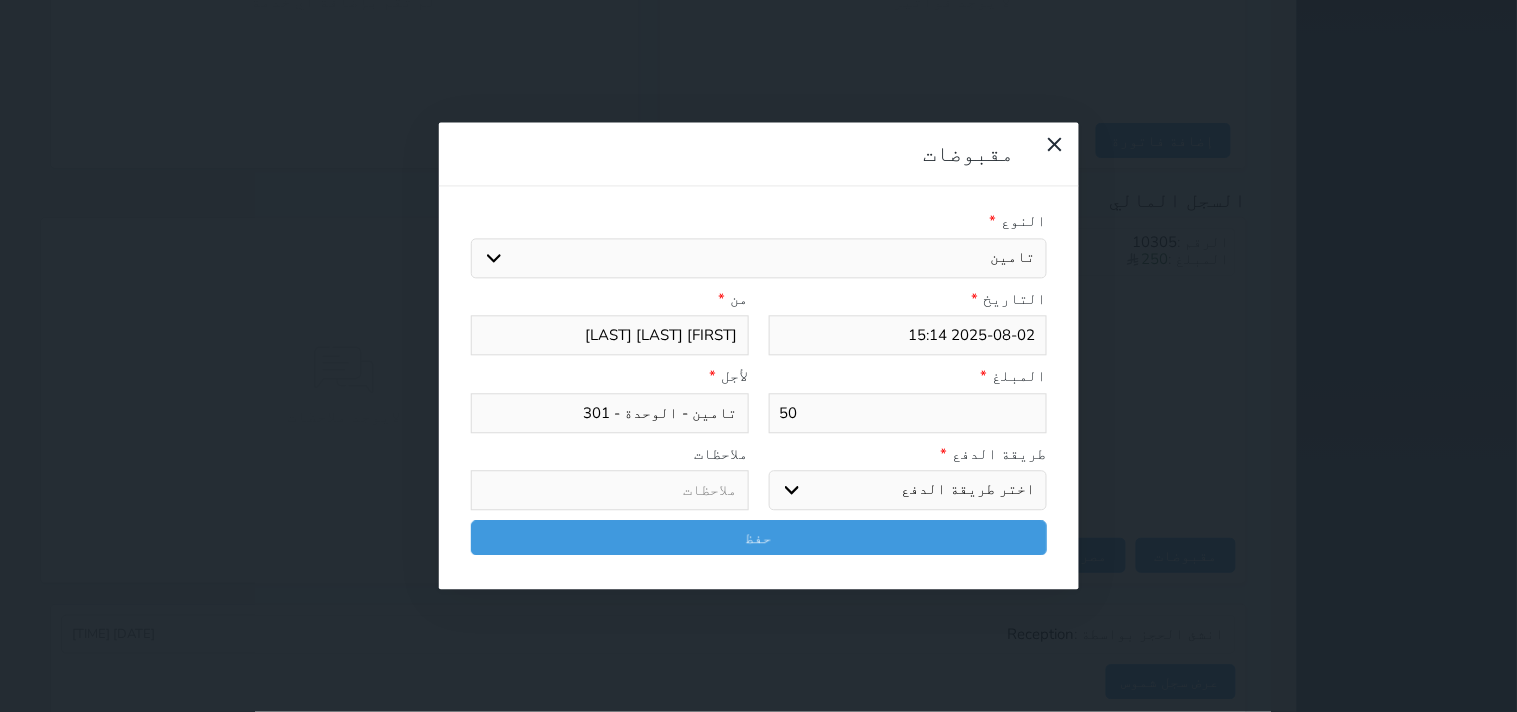 click on "اختر طريقة الدفع   دفع نقدى   تحويل بنكى   مدى   بطاقة ائتمان   آجل" at bounding box center [908, 491] 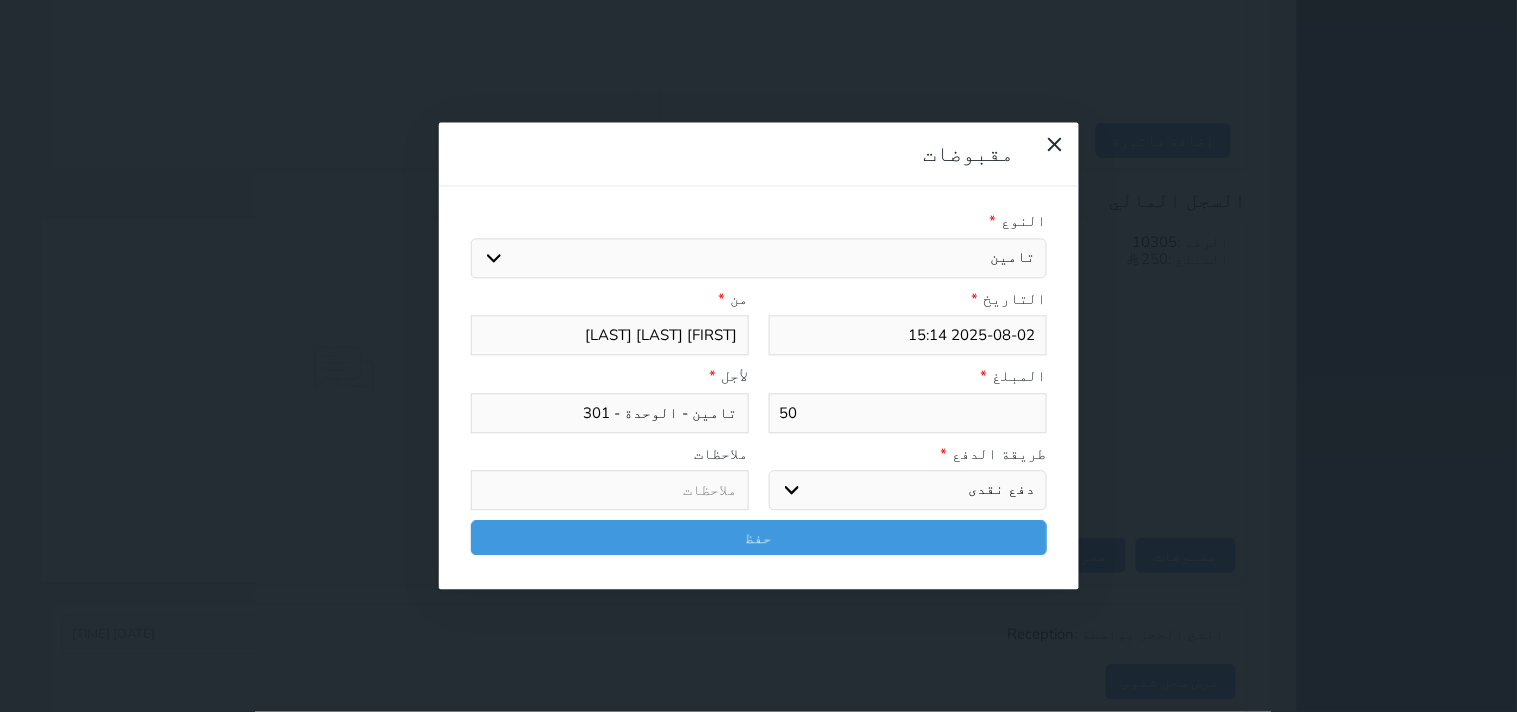 click on "اختر طريقة الدفع   دفع نقدى   تحويل بنكى   مدى   بطاقة ائتمان   آجل" at bounding box center (908, 491) 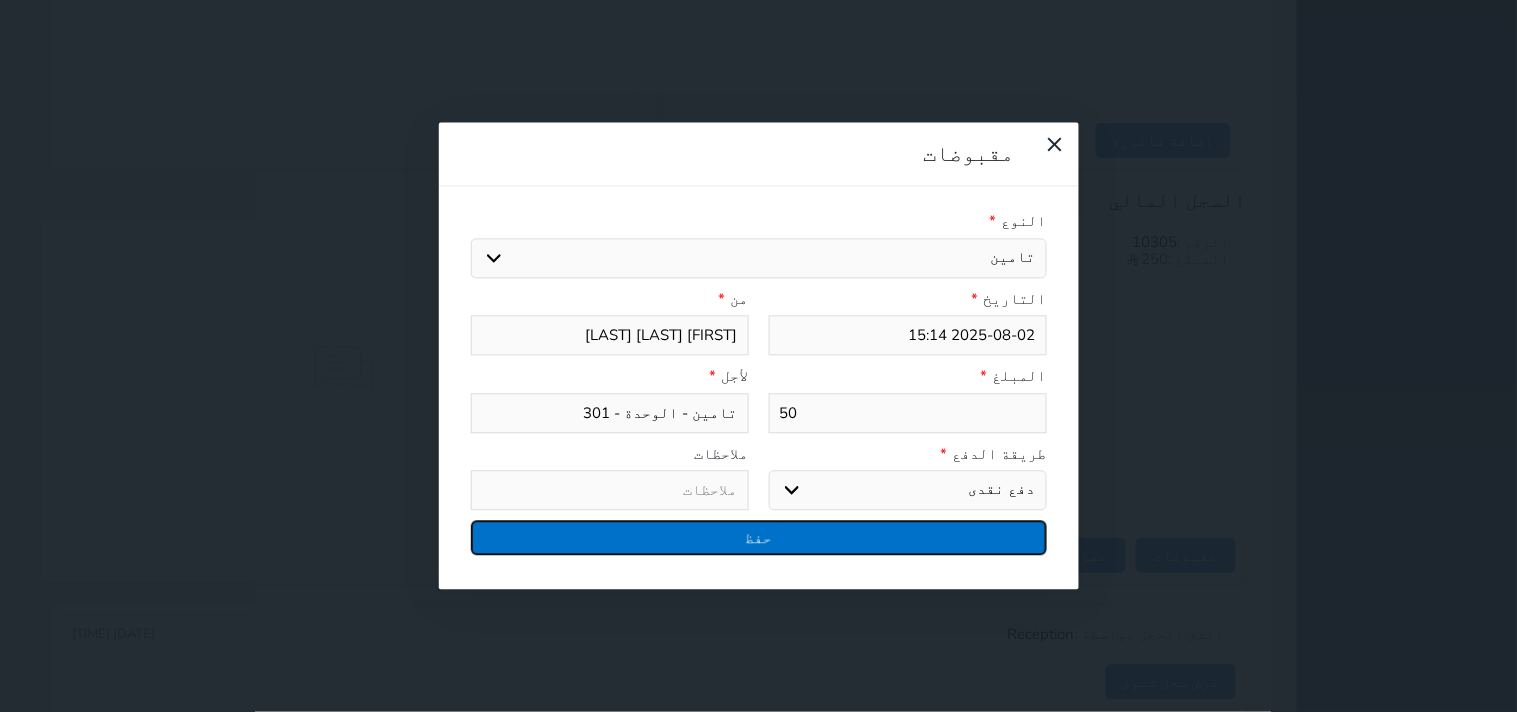 click on "حفظ" at bounding box center (759, 538) 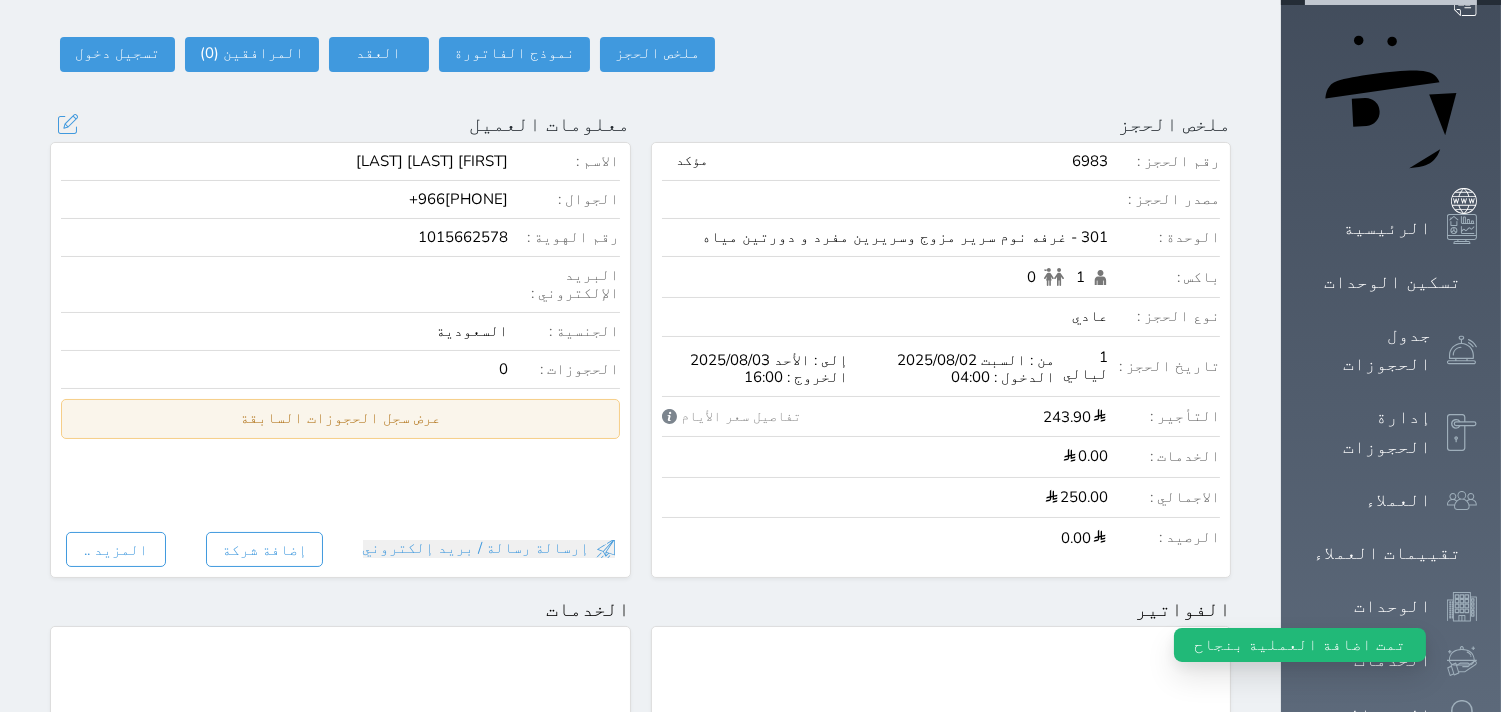 scroll, scrollTop: 0, scrollLeft: 0, axis: both 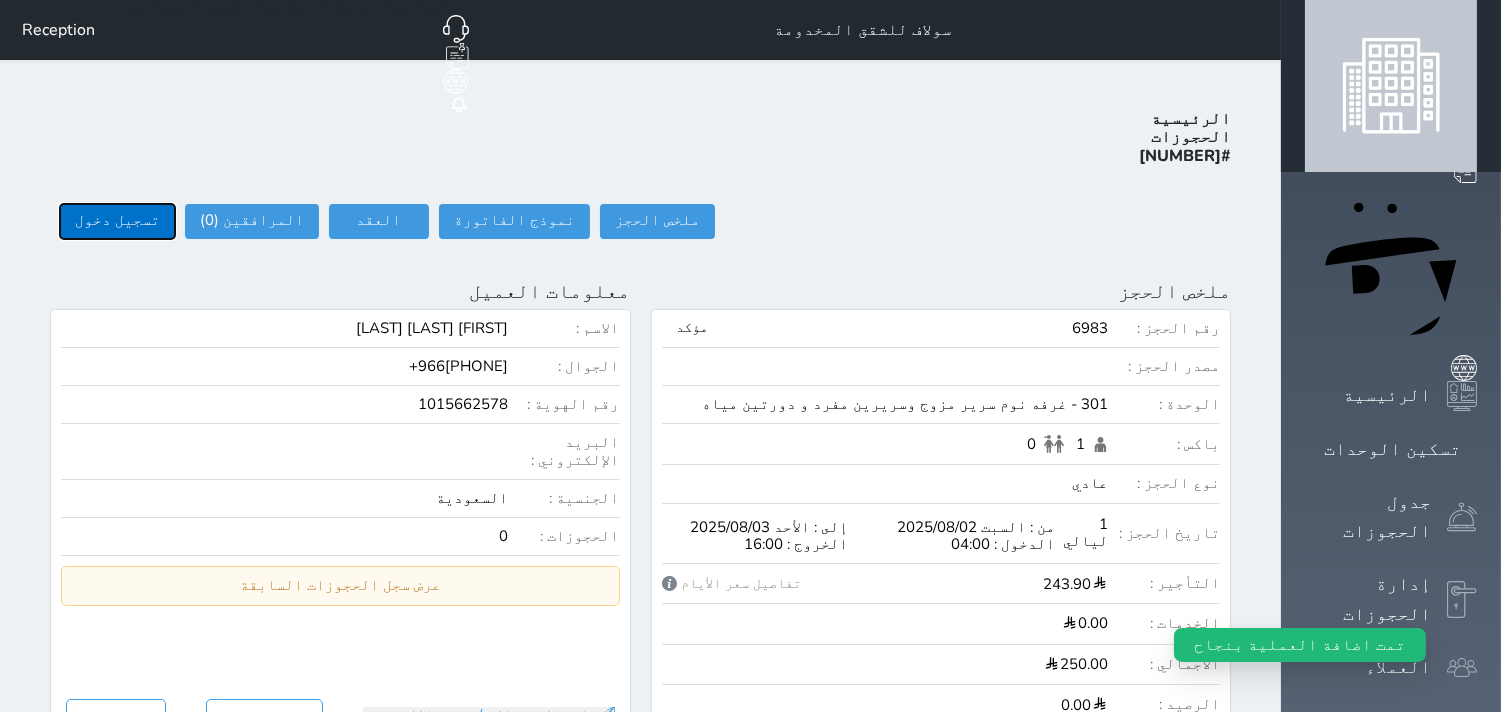 click on "تسجيل دخول" at bounding box center [117, 221] 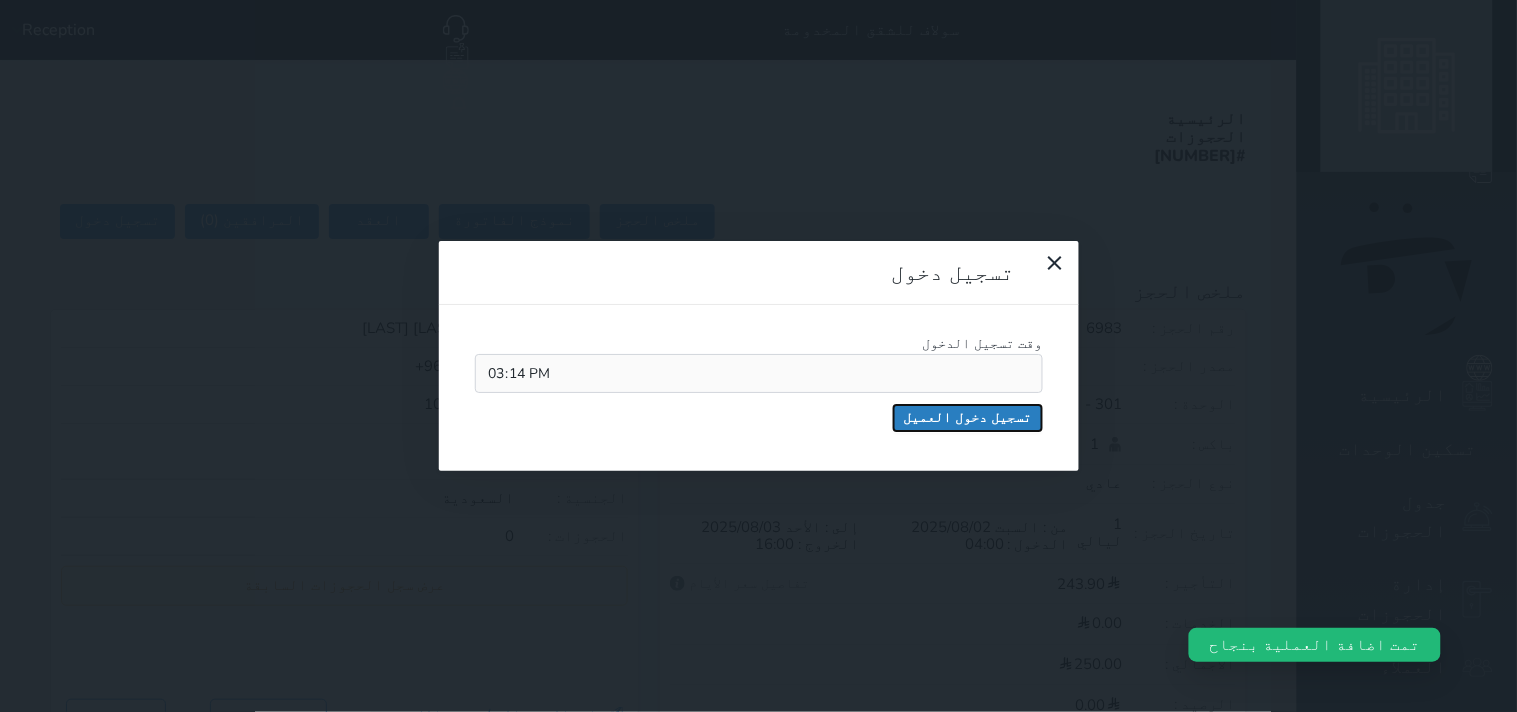 click on "تسجيل دخول العميل" at bounding box center [968, 418] 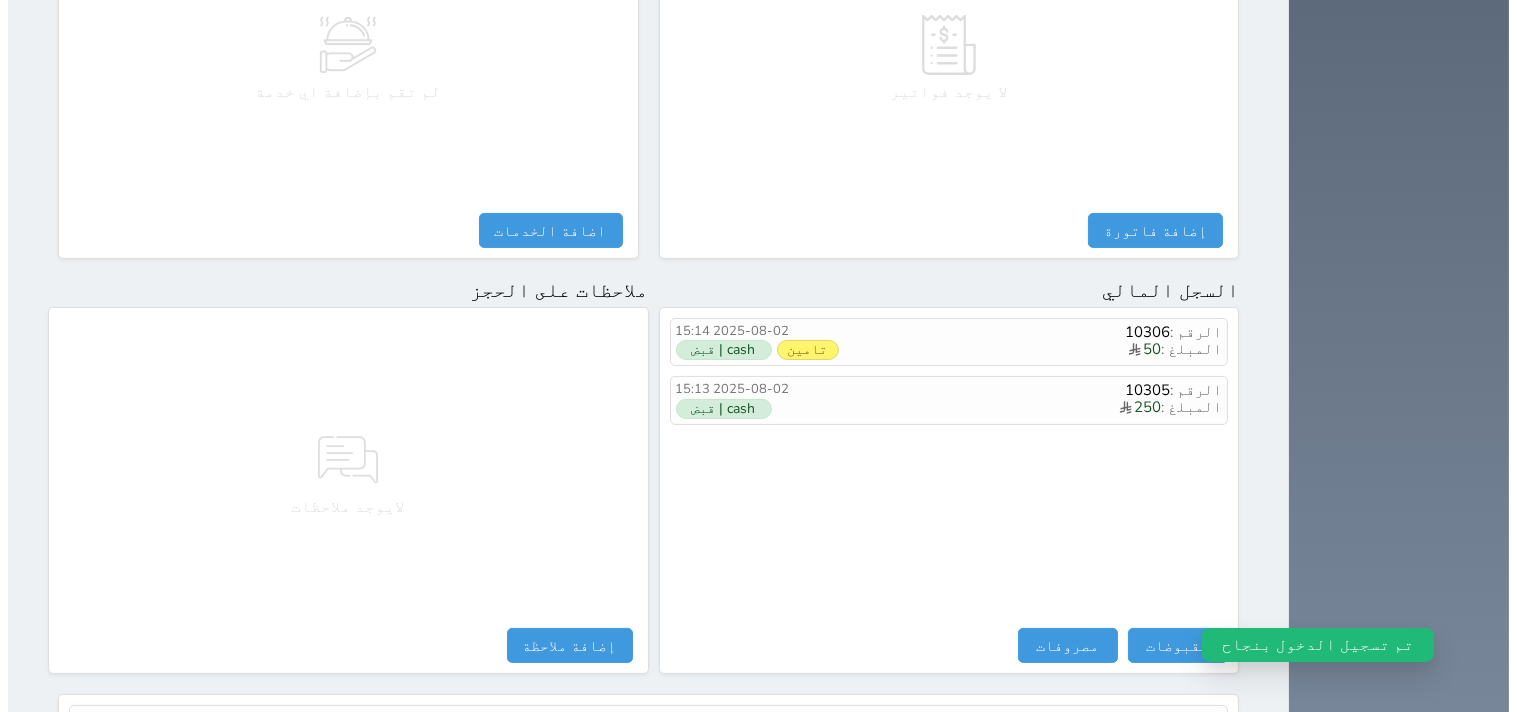scroll, scrollTop: 991, scrollLeft: 0, axis: vertical 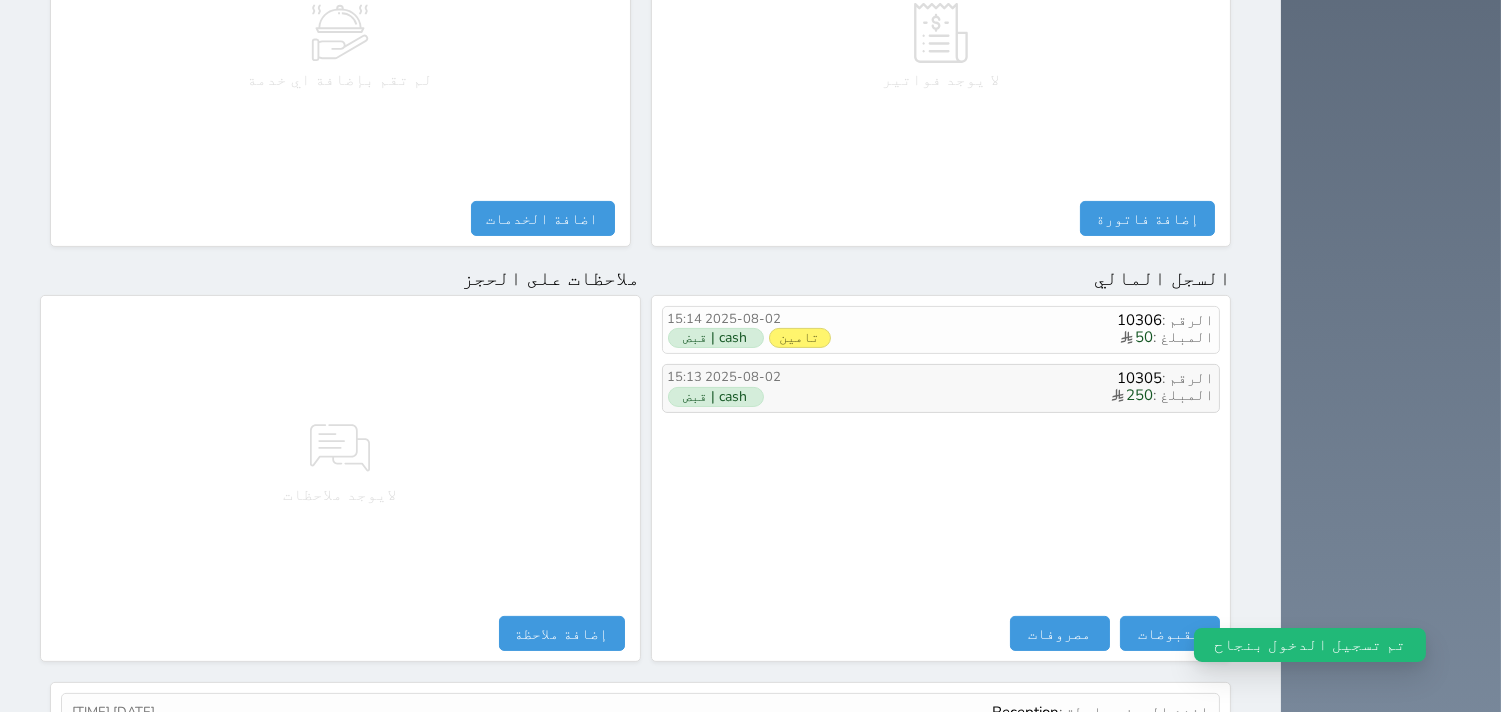 click on "cash | قبض" at bounding box center [716, 397] 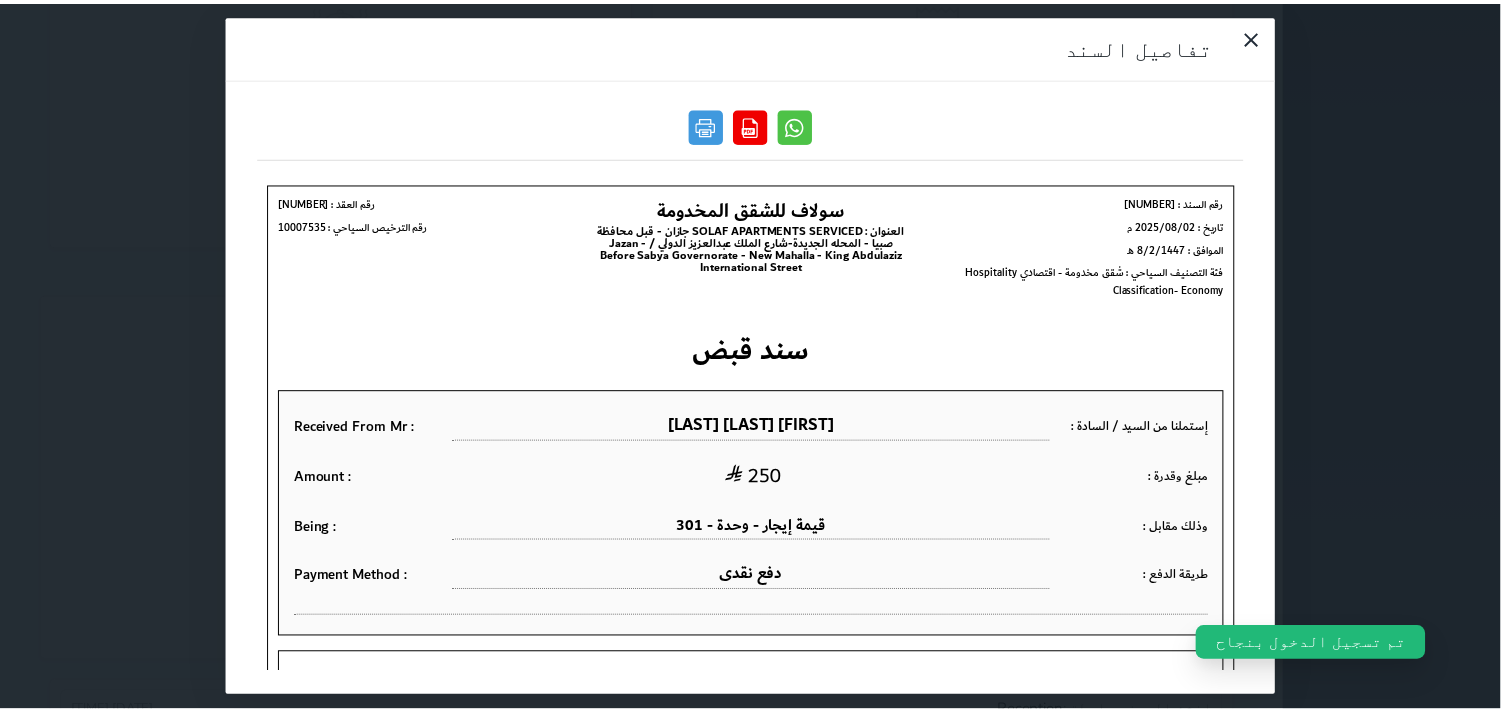 scroll, scrollTop: 0, scrollLeft: 0, axis: both 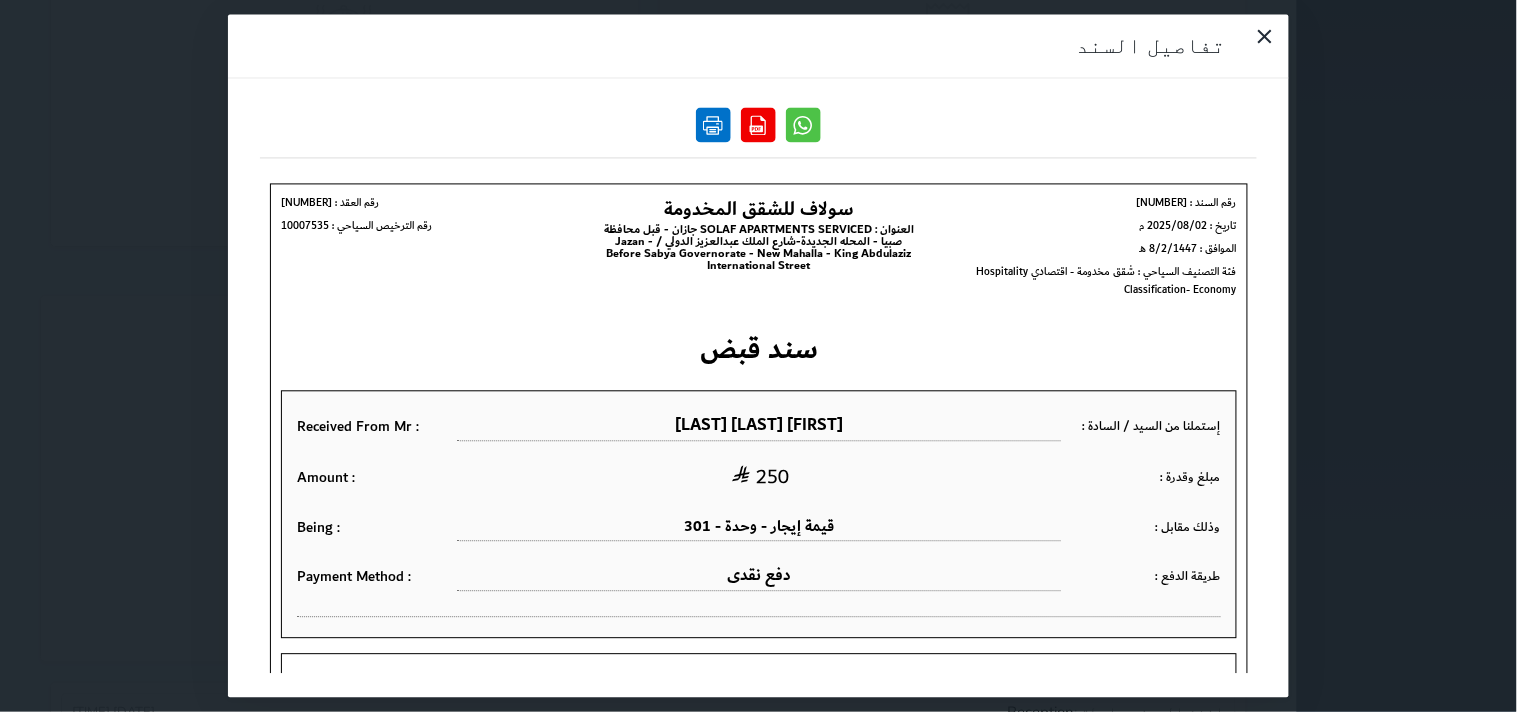 click at bounding box center [713, 125] 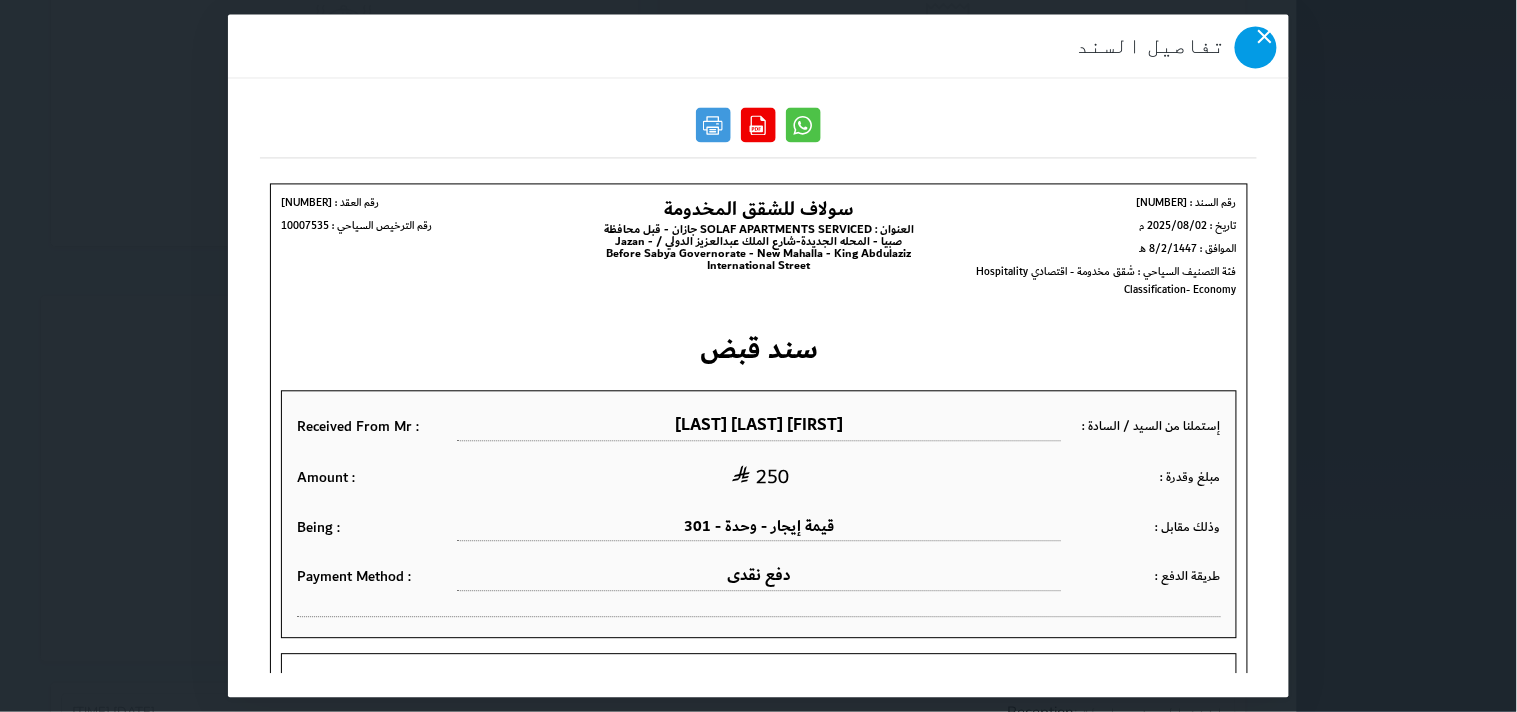 click 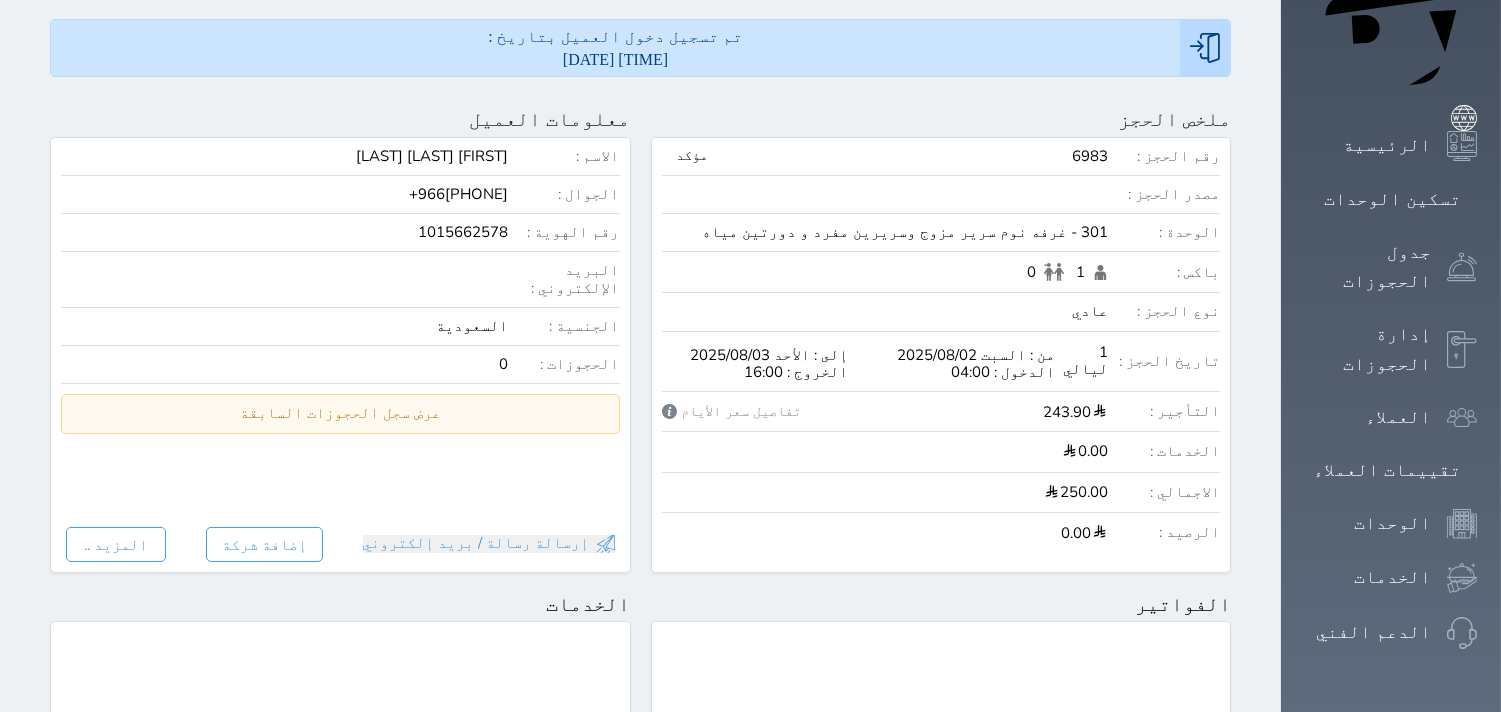 scroll, scrollTop: 0, scrollLeft: 0, axis: both 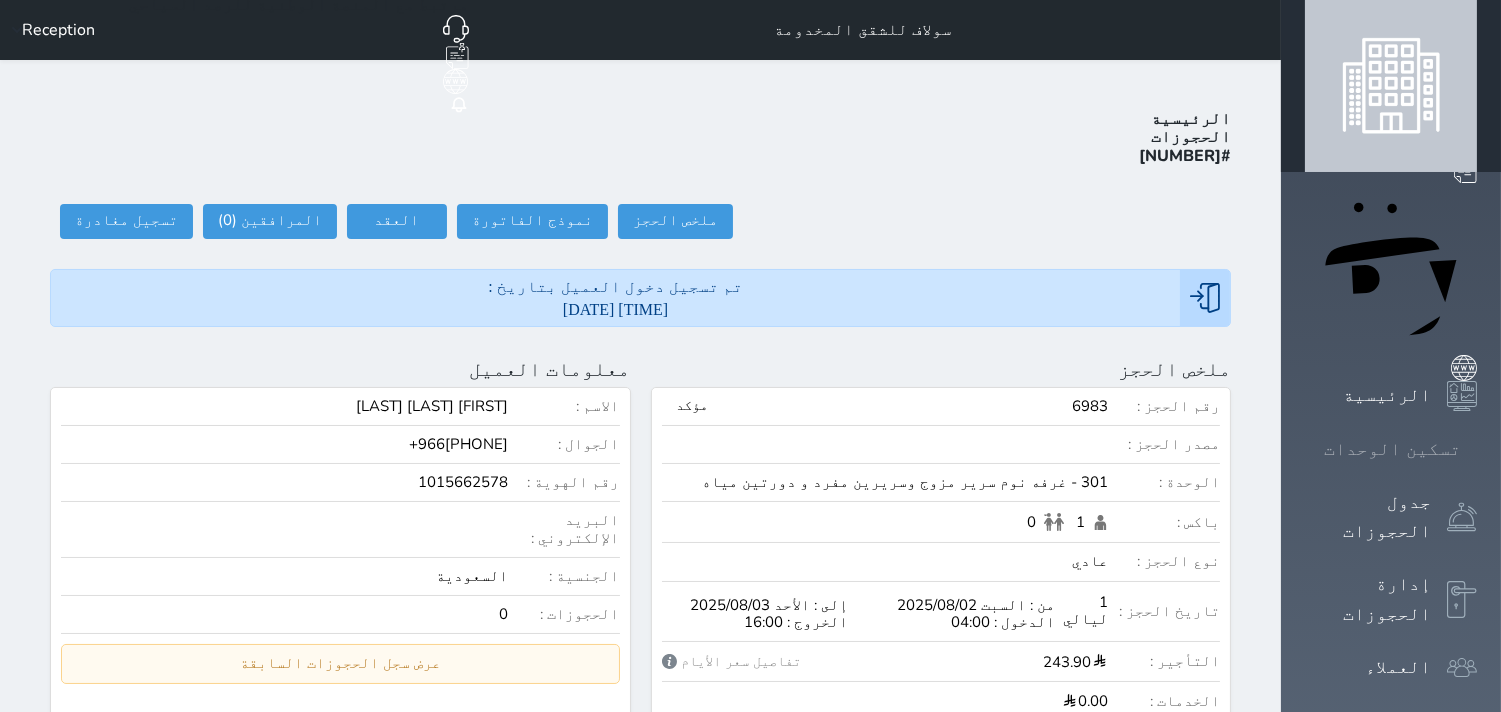 click on "تسكين الوحدات" at bounding box center [1392, 449] 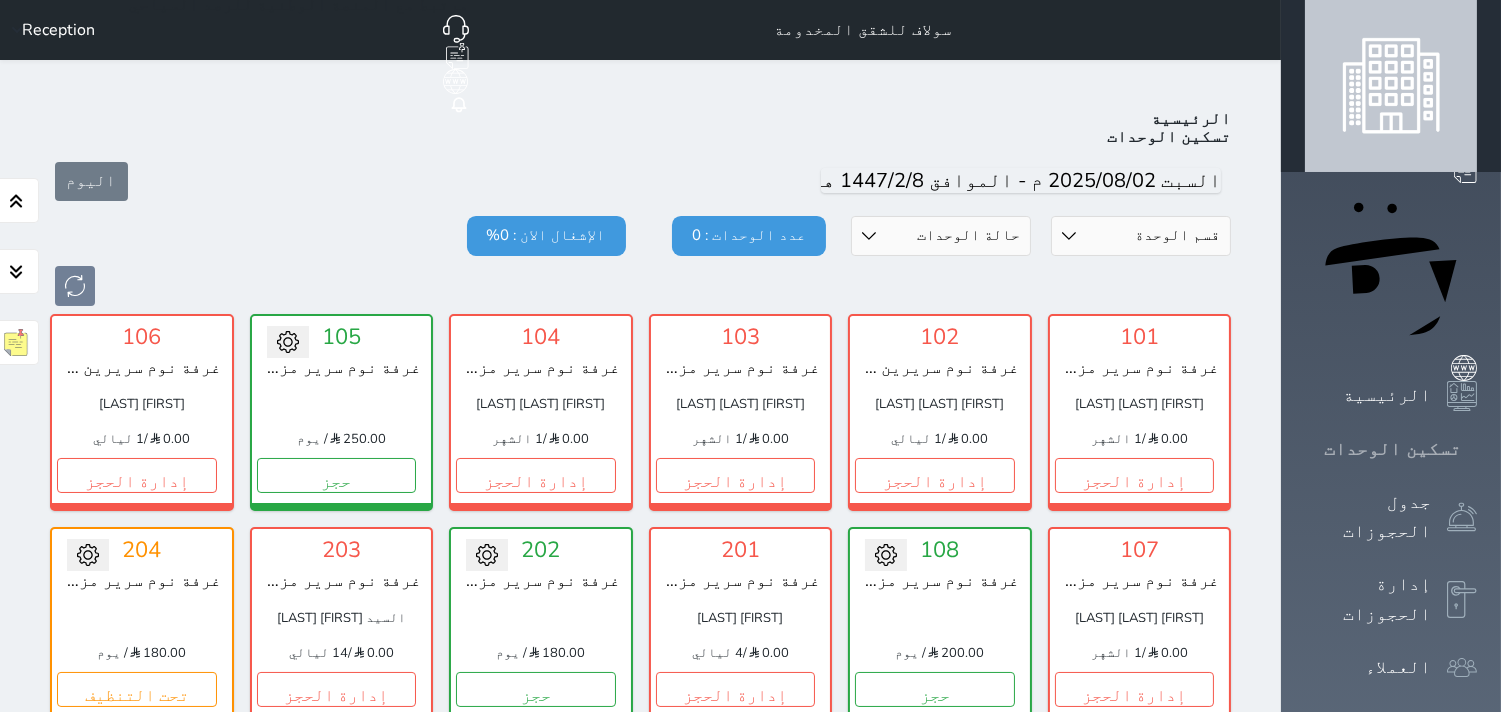 scroll, scrollTop: 77, scrollLeft: 0, axis: vertical 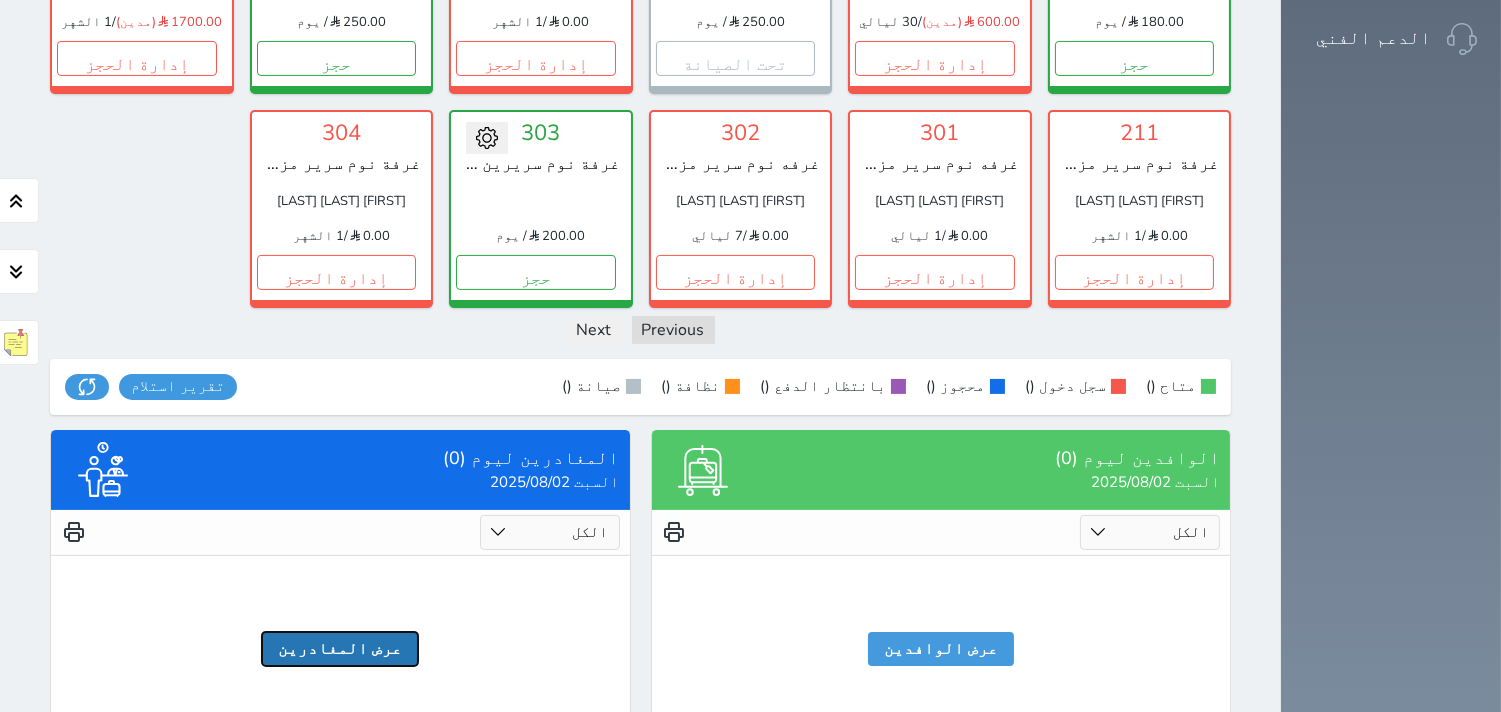 click on "عرض المغادرين" at bounding box center [340, 649] 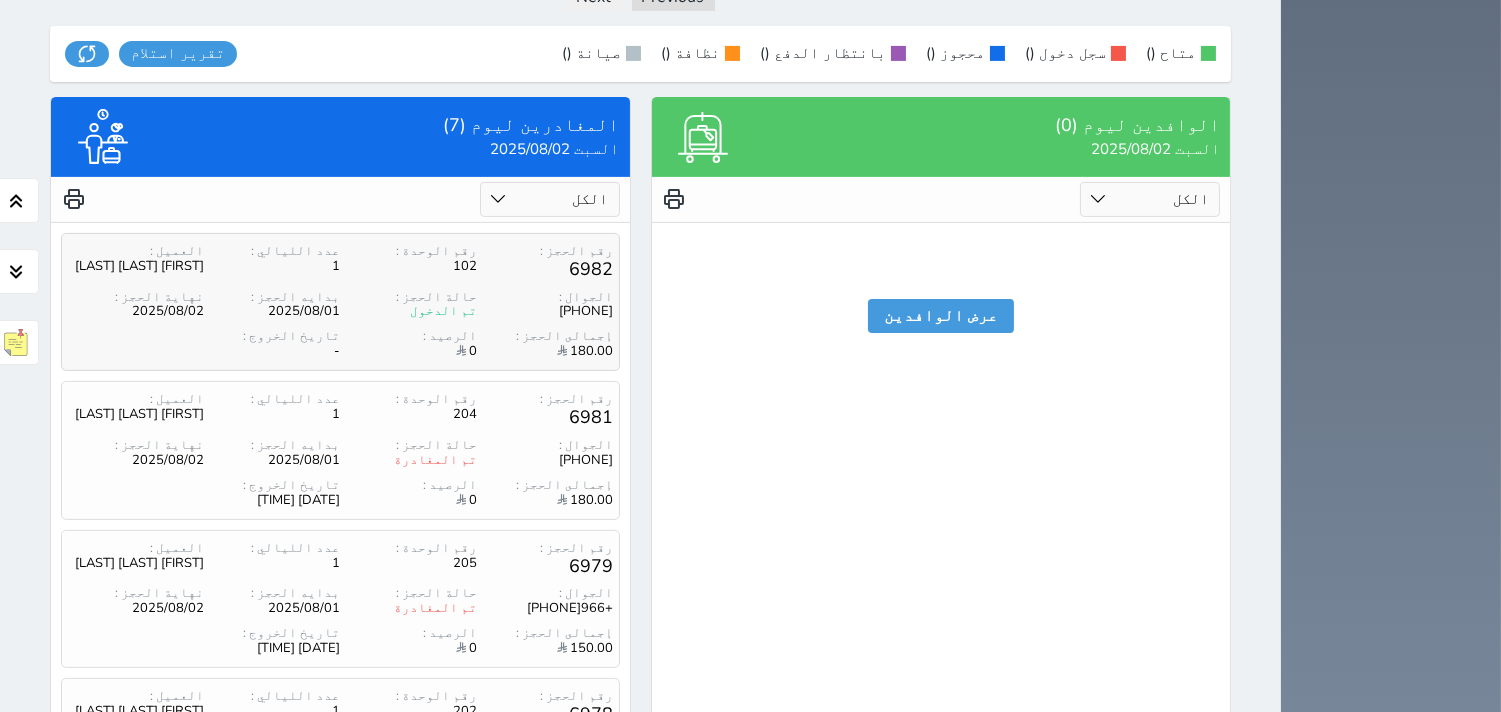 scroll, scrollTop: 1288, scrollLeft: 0, axis: vertical 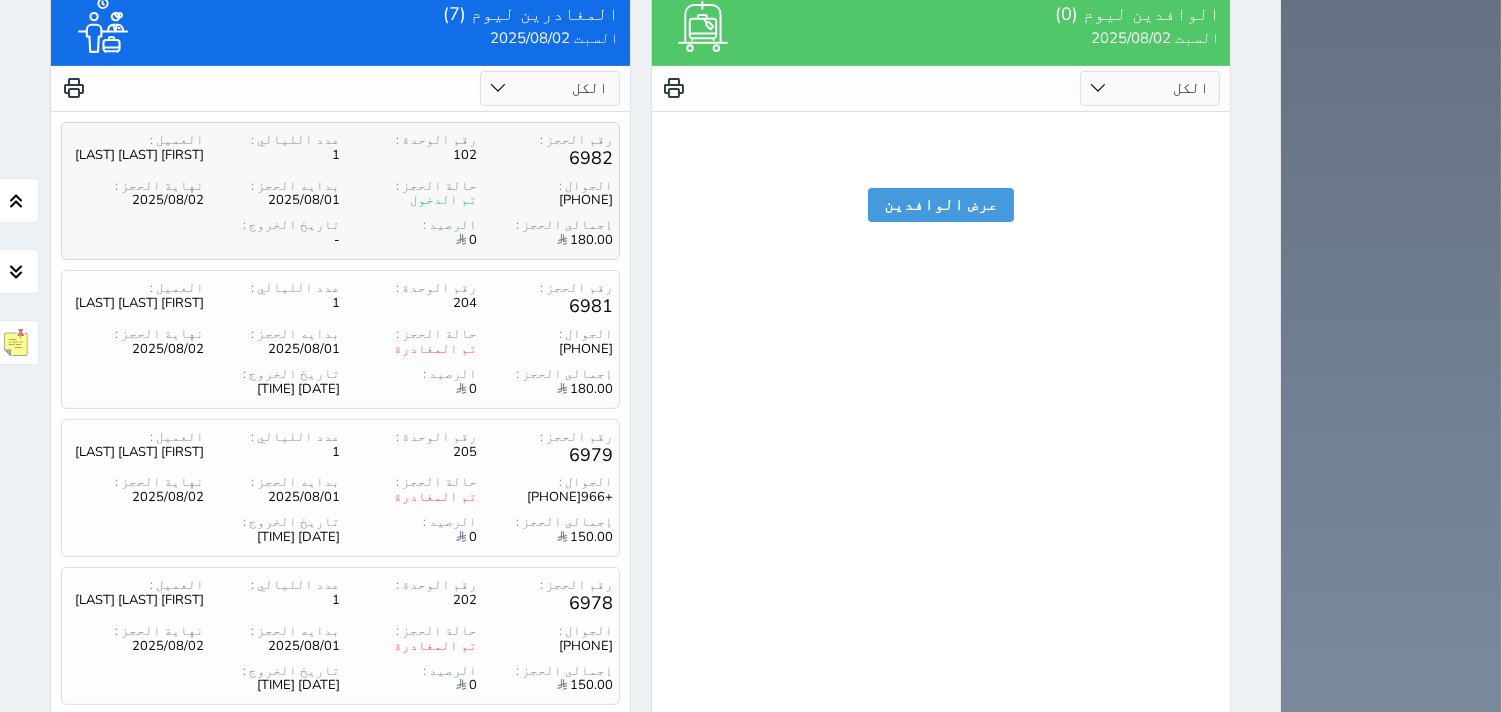 click on "حالة الحجز :" at bounding box center (408, 186) 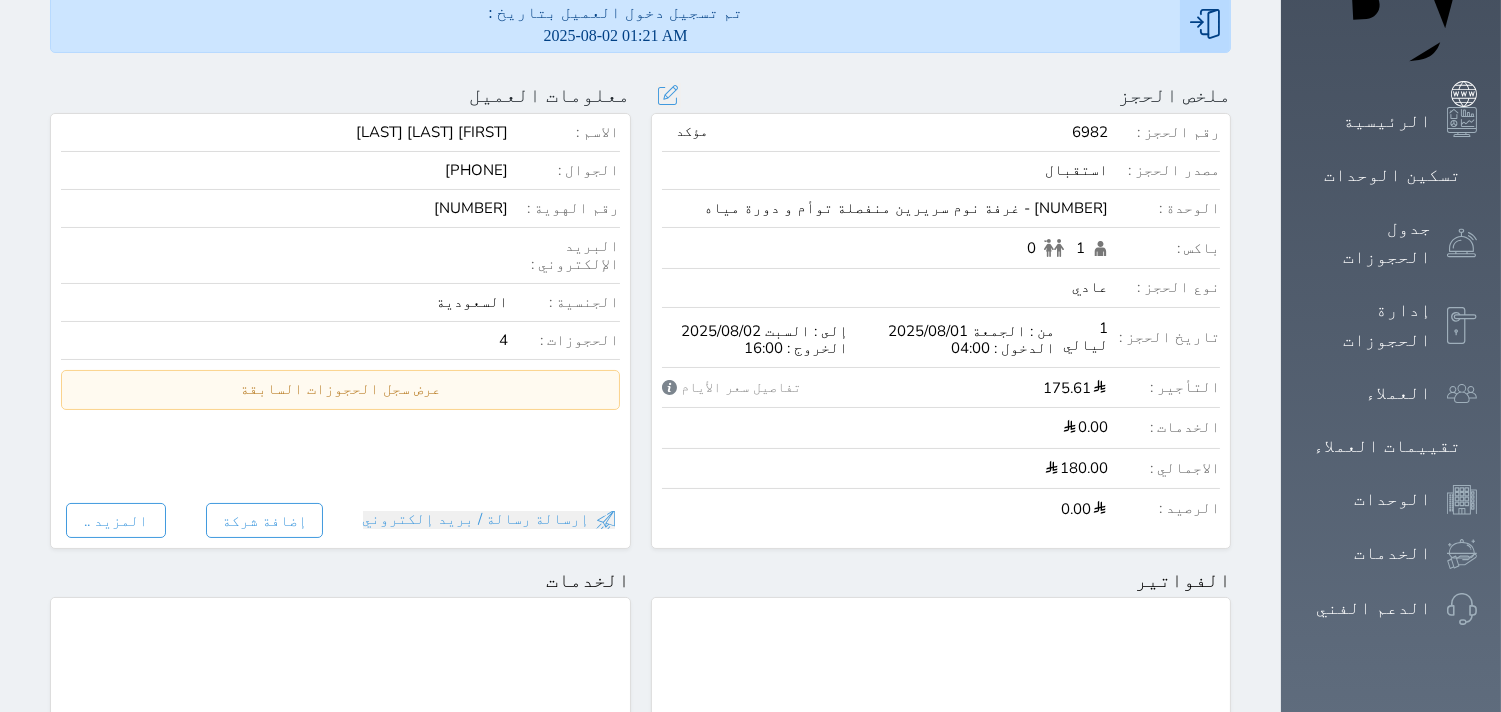 scroll, scrollTop: 0, scrollLeft: 0, axis: both 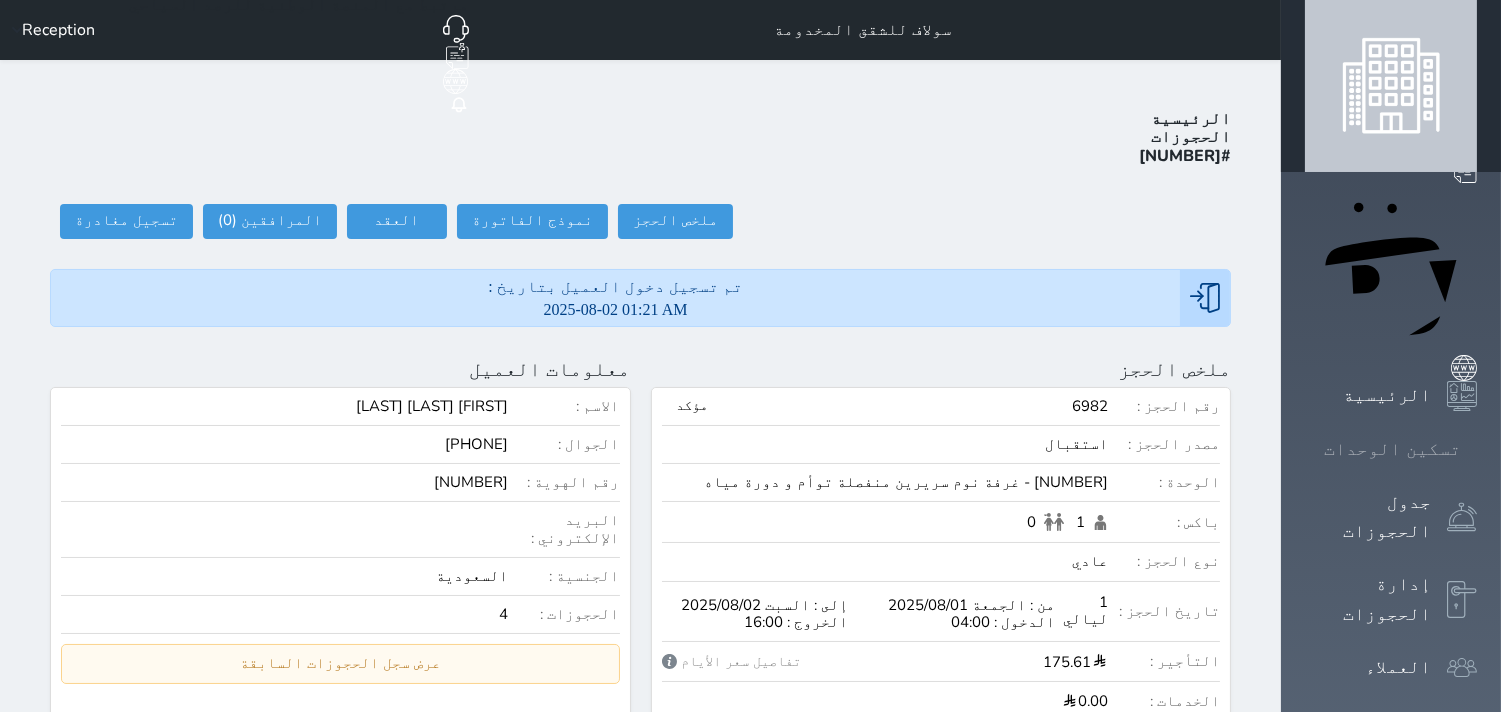 click on "تسكين الوحدات" at bounding box center [1392, 449] 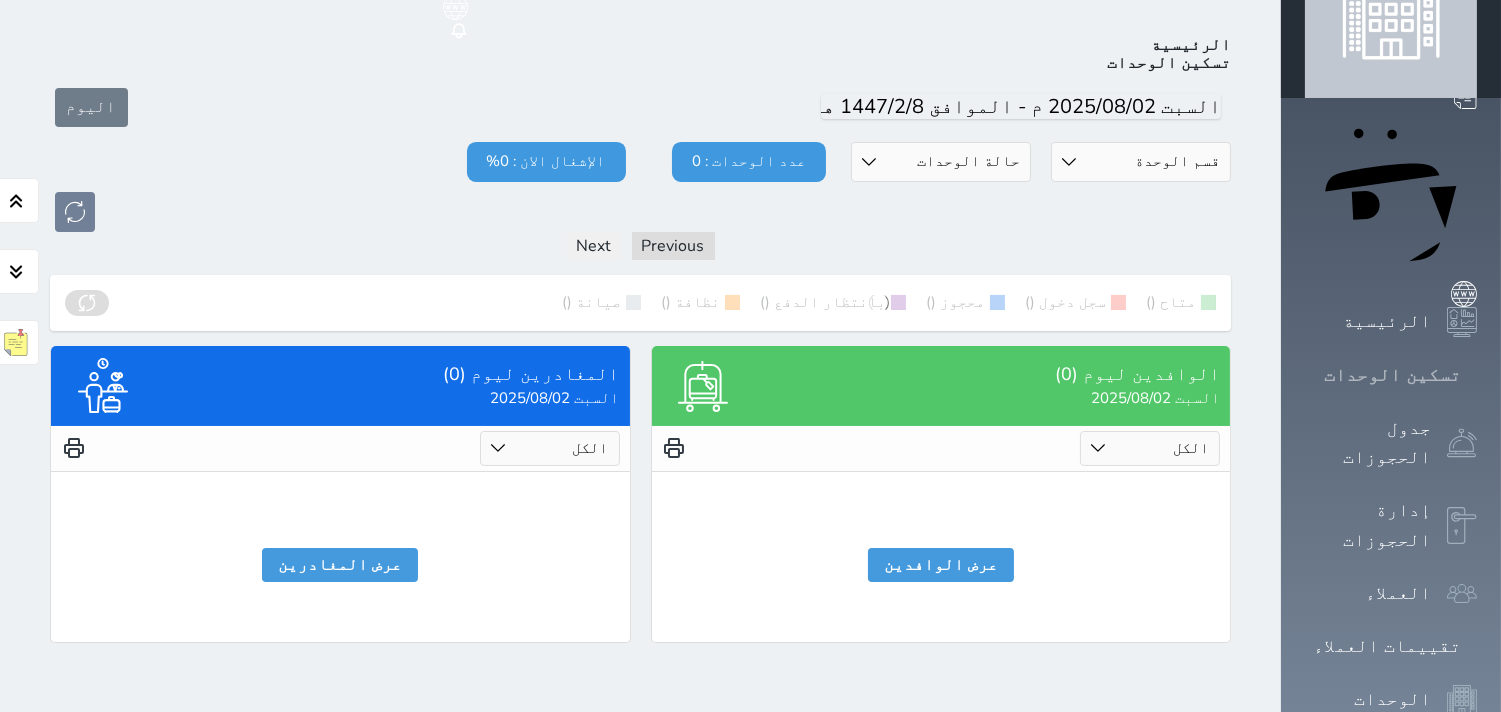 scroll, scrollTop: 77, scrollLeft: 0, axis: vertical 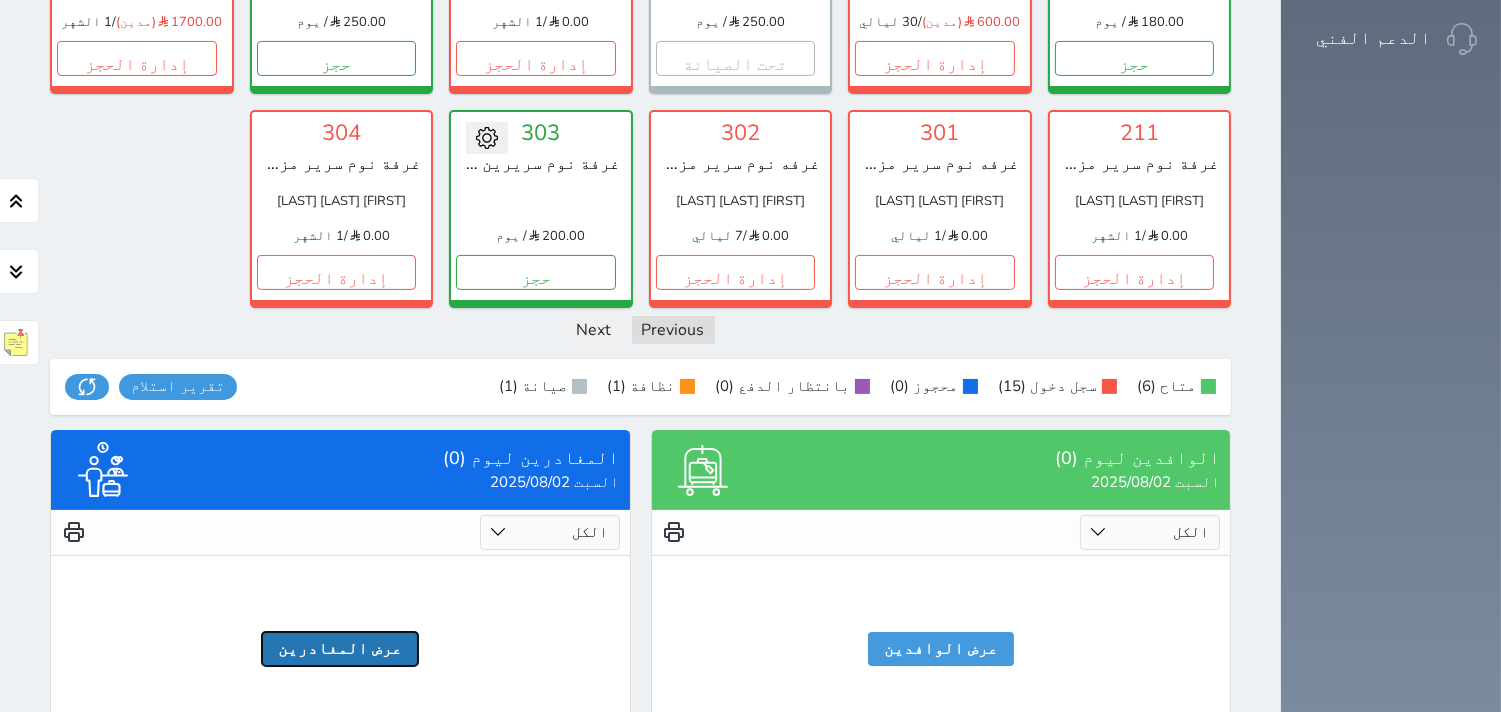 click on "عرض المغادرين" at bounding box center [340, 649] 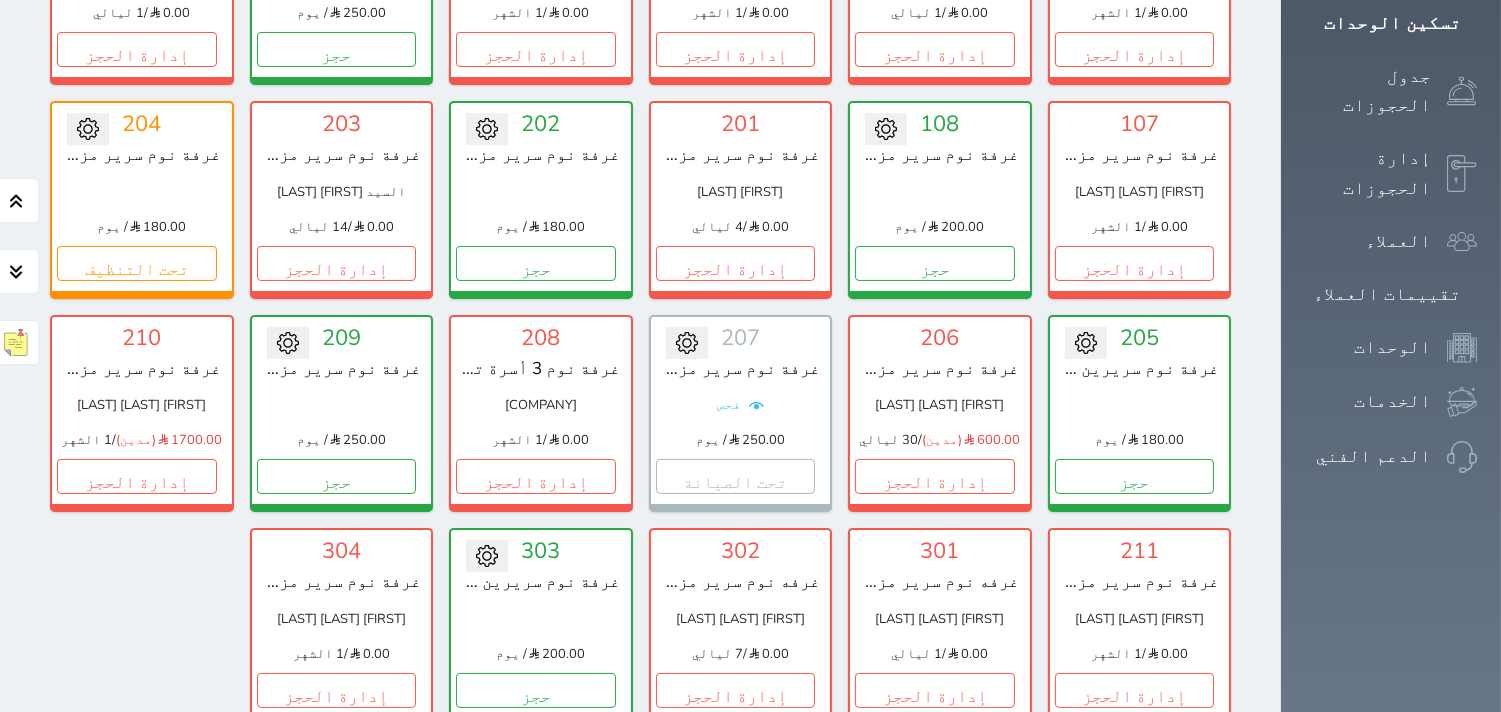 scroll, scrollTop: 400, scrollLeft: 0, axis: vertical 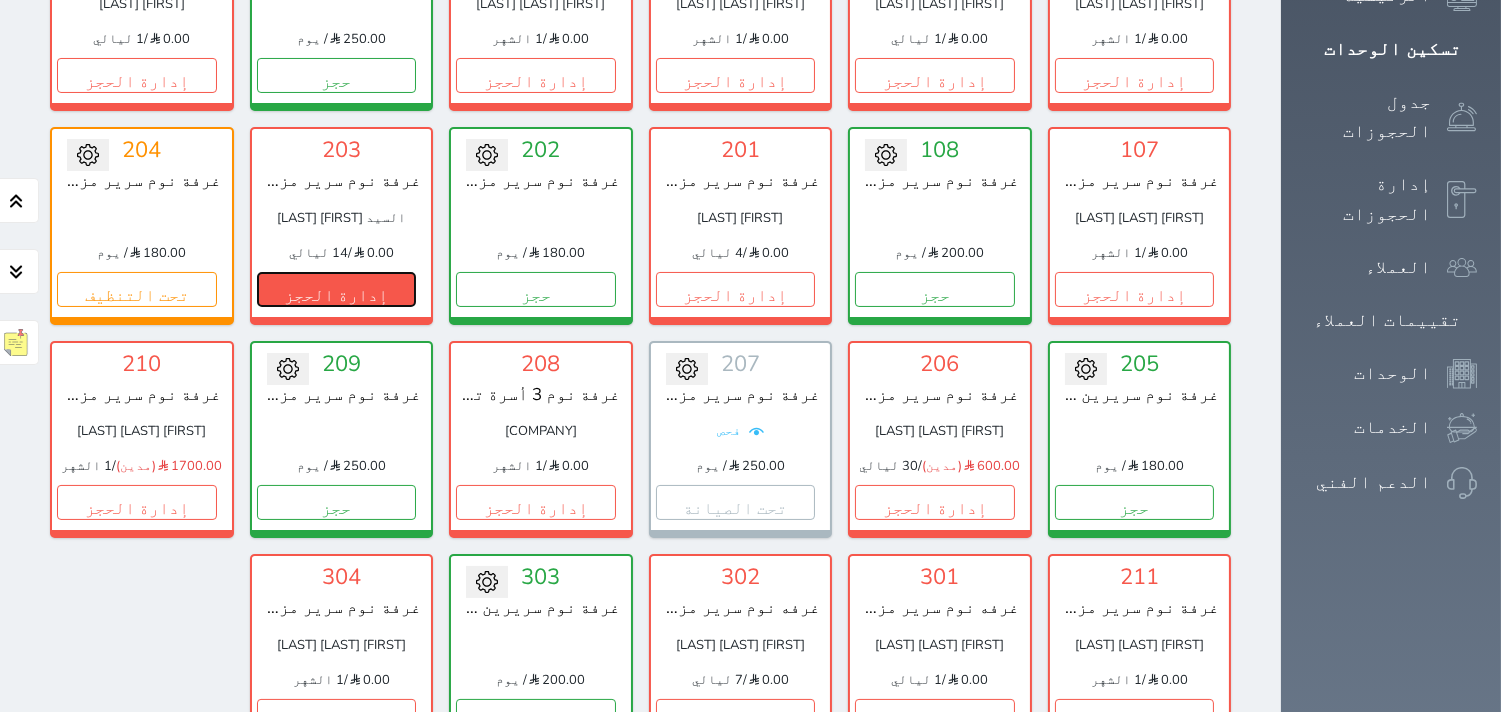 click on "إدارة الحجز" at bounding box center (337, 289) 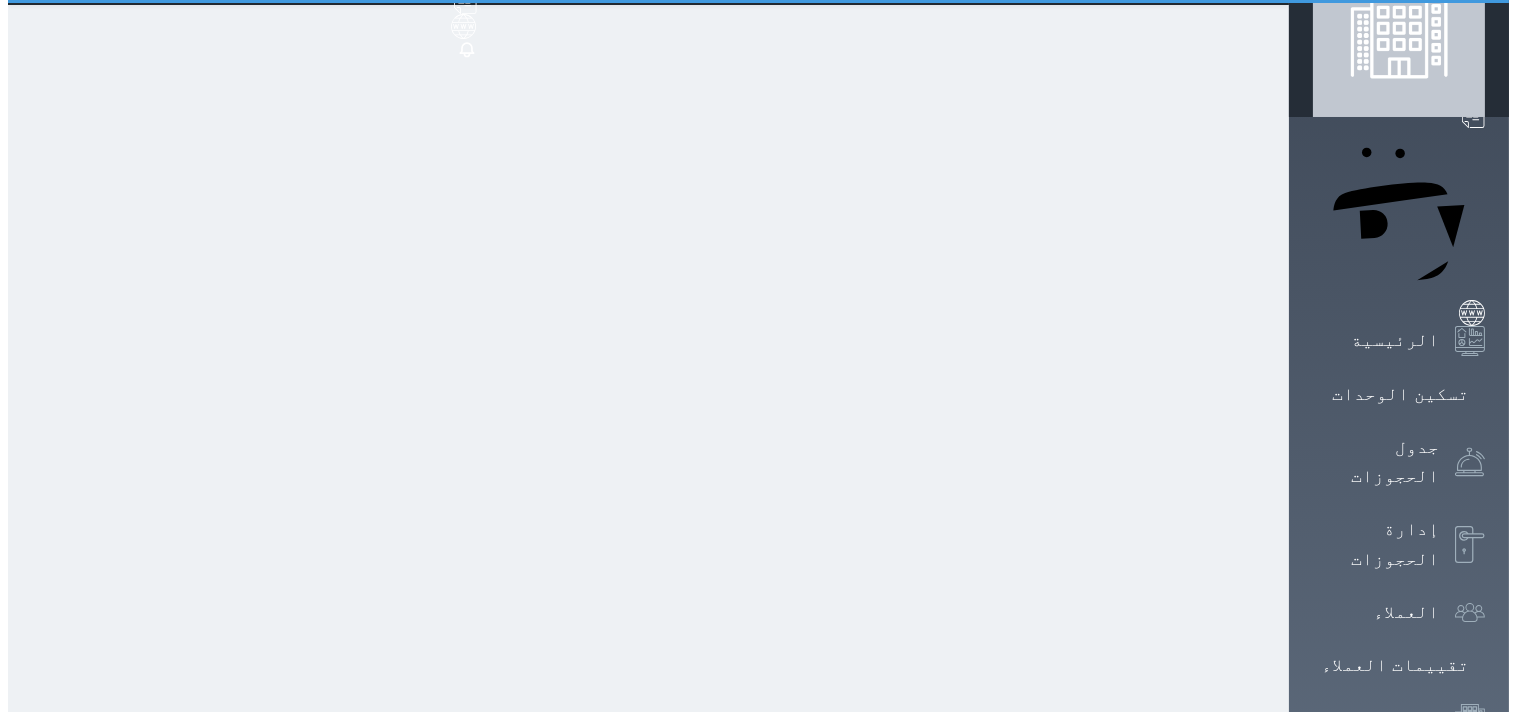 scroll, scrollTop: 0, scrollLeft: 0, axis: both 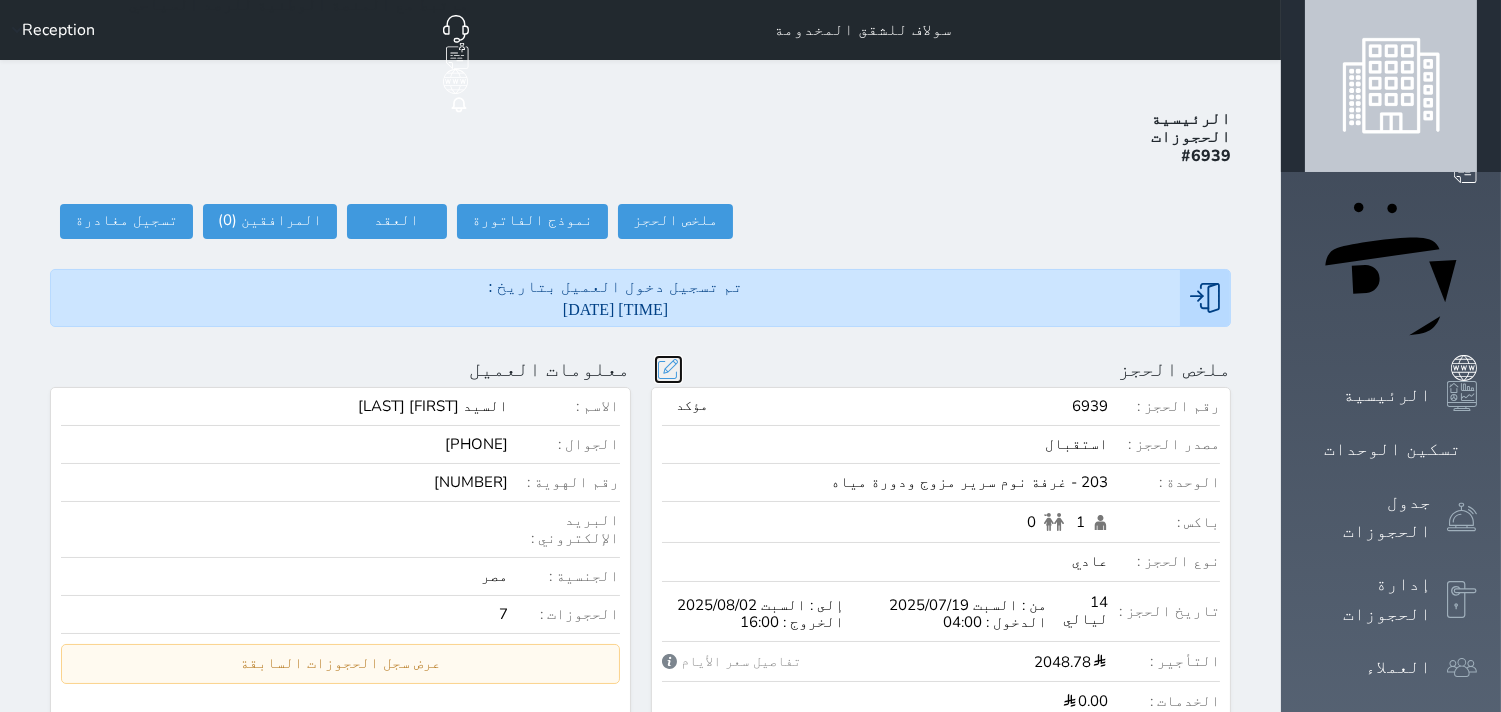 click at bounding box center [668, 369] 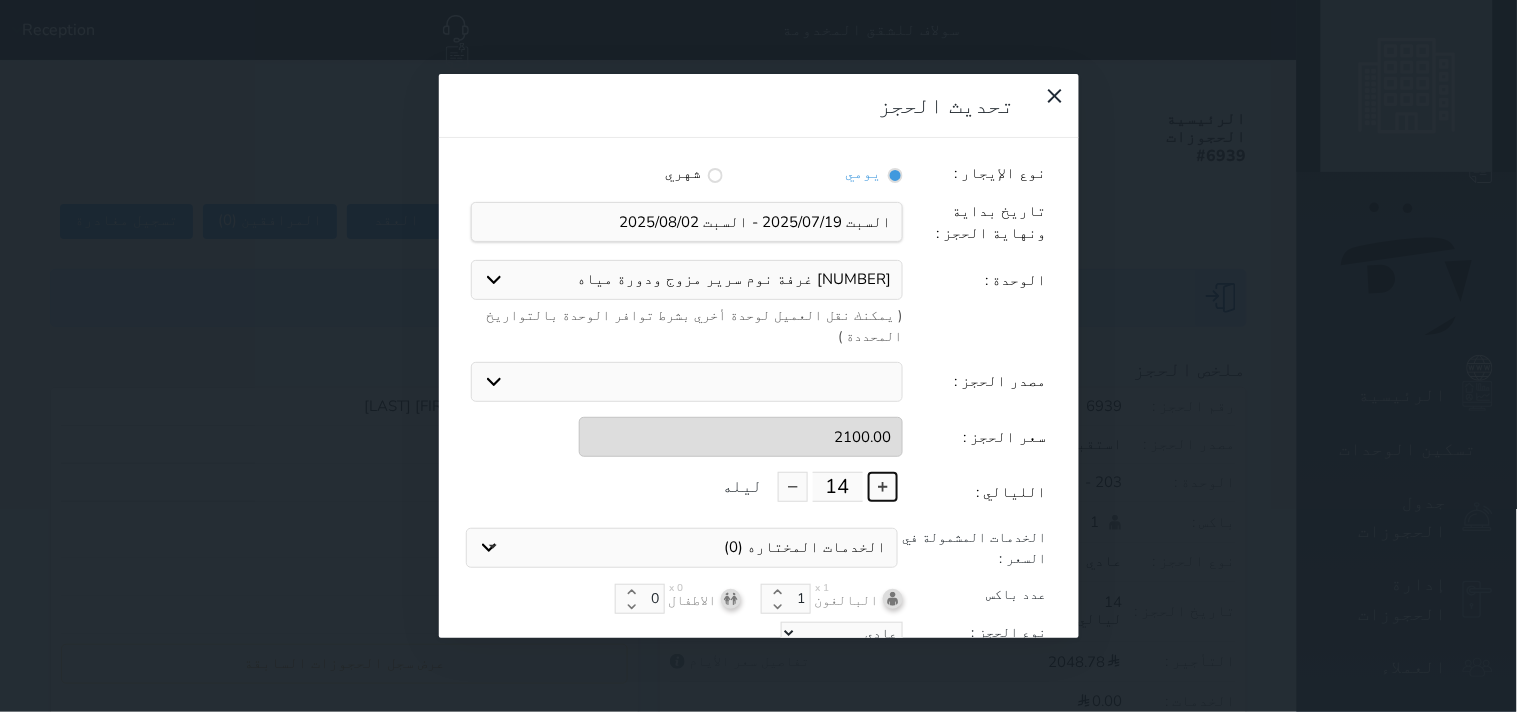 click at bounding box center [883, 487] 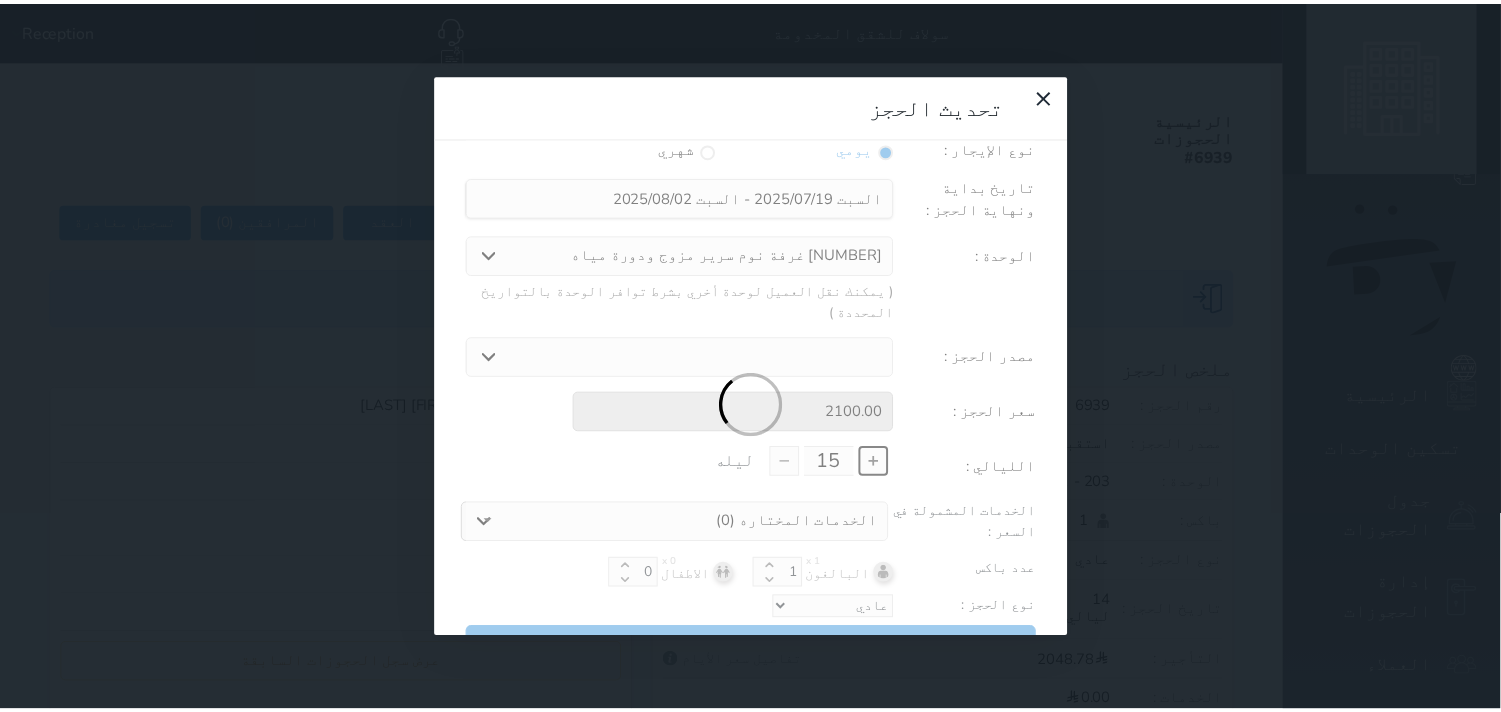 scroll, scrollTop: 44, scrollLeft: 0, axis: vertical 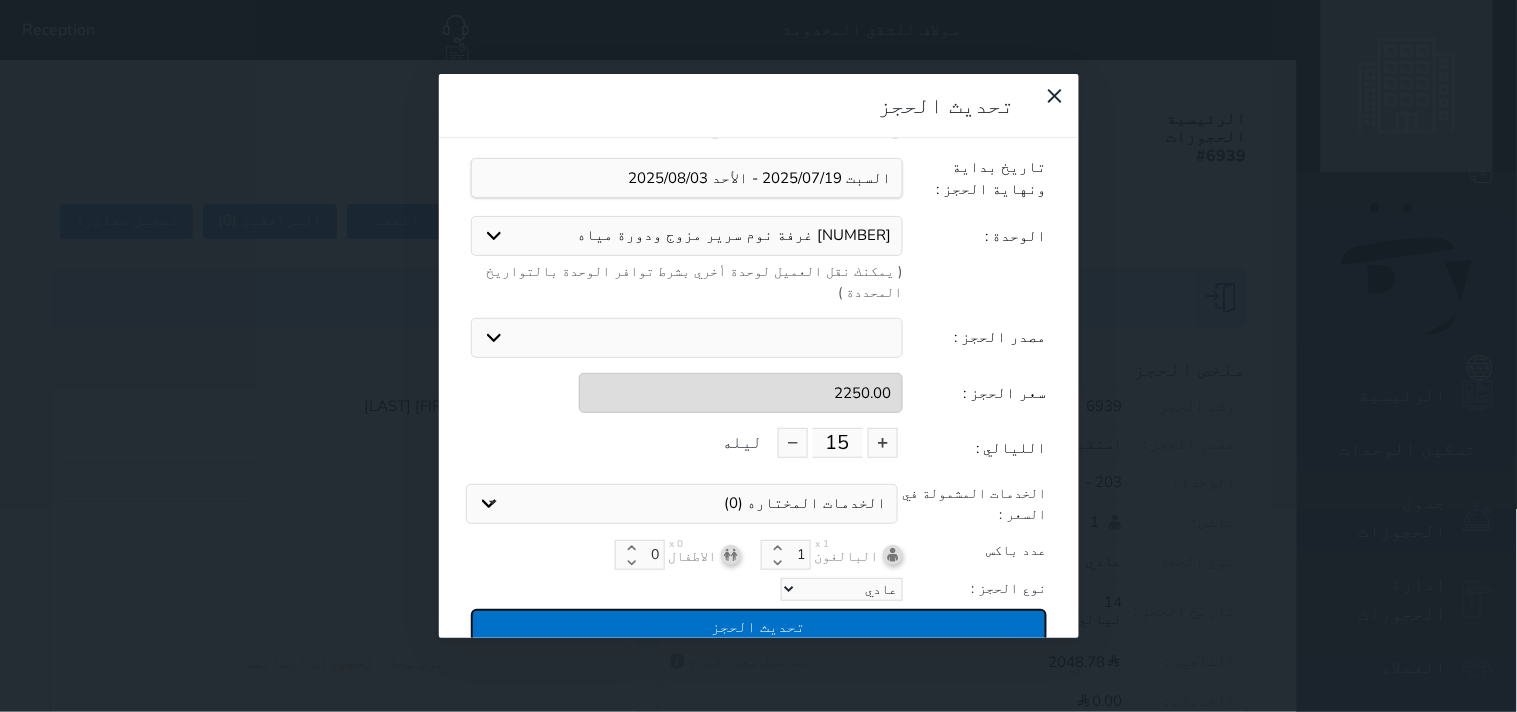 click on "تحديث الحجز" at bounding box center [759, 626] 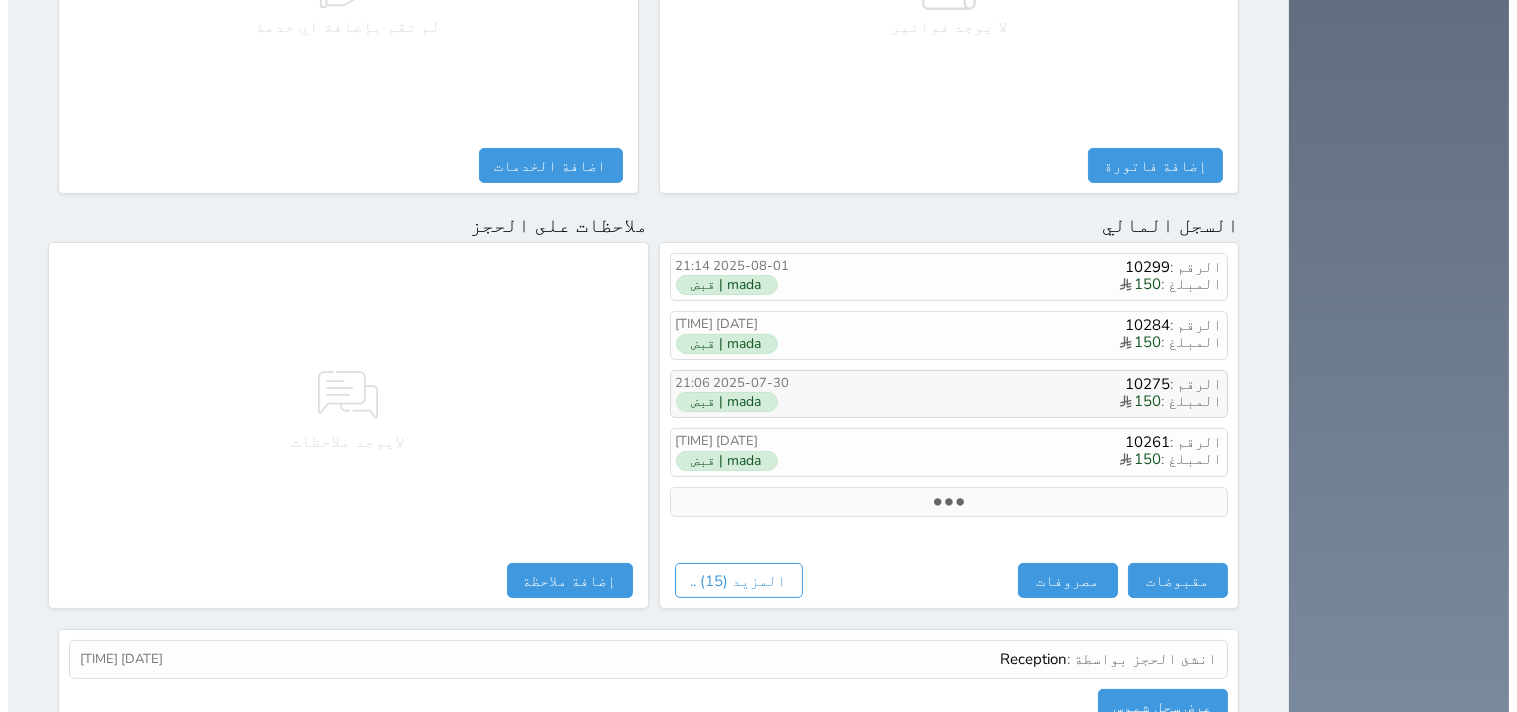 scroll, scrollTop: 1068, scrollLeft: 0, axis: vertical 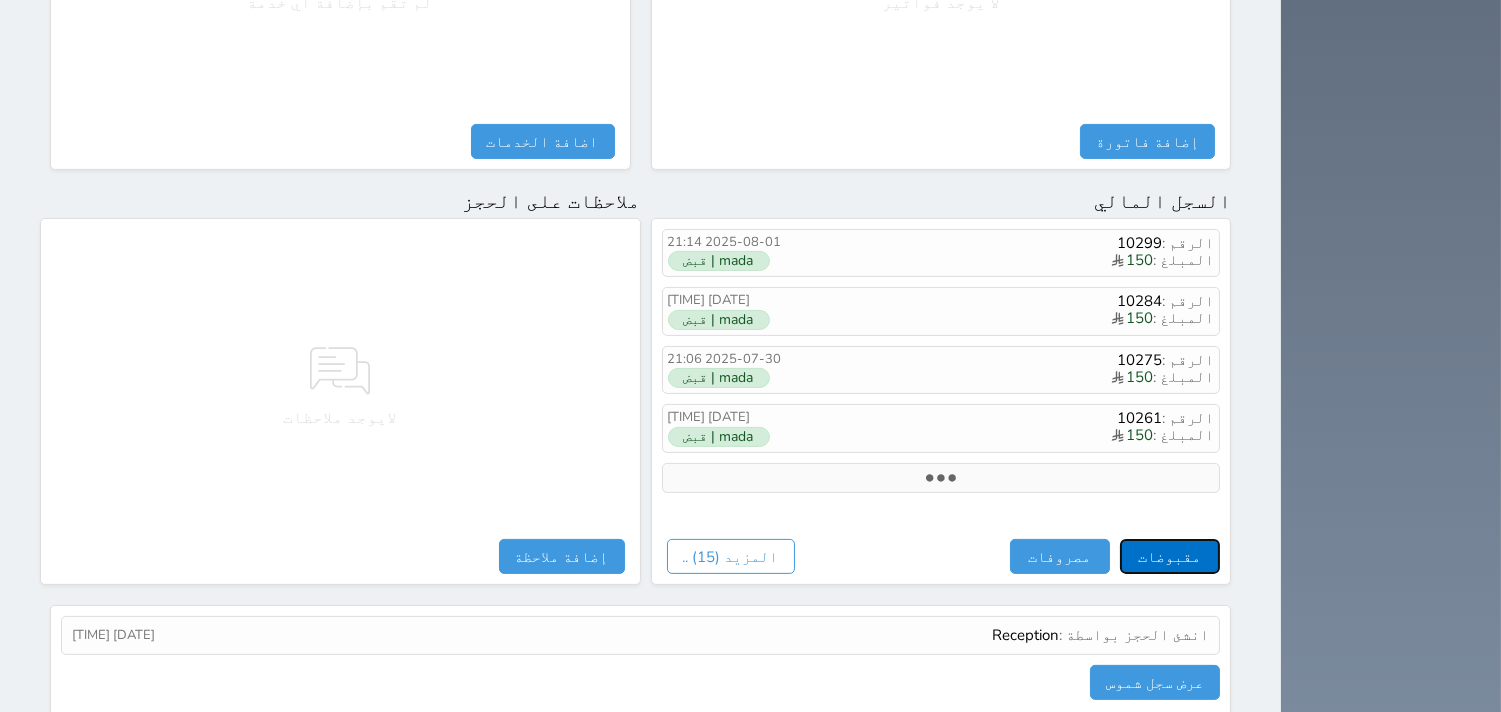 drag, startPoint x: 1240, startPoint y: 492, endPoint x: 1203, endPoint y: 500, distance: 37.85499 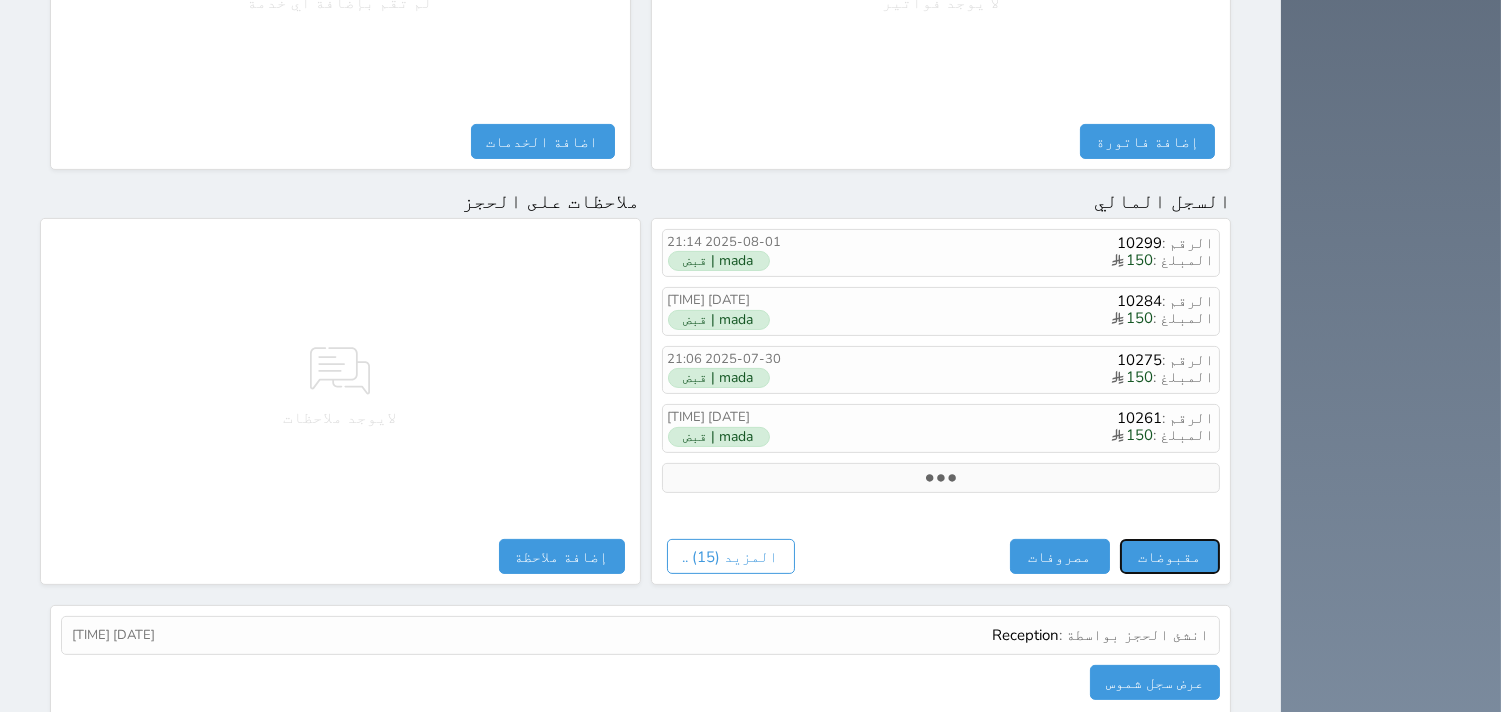 click on "مقبوضات" at bounding box center [1170, 556] 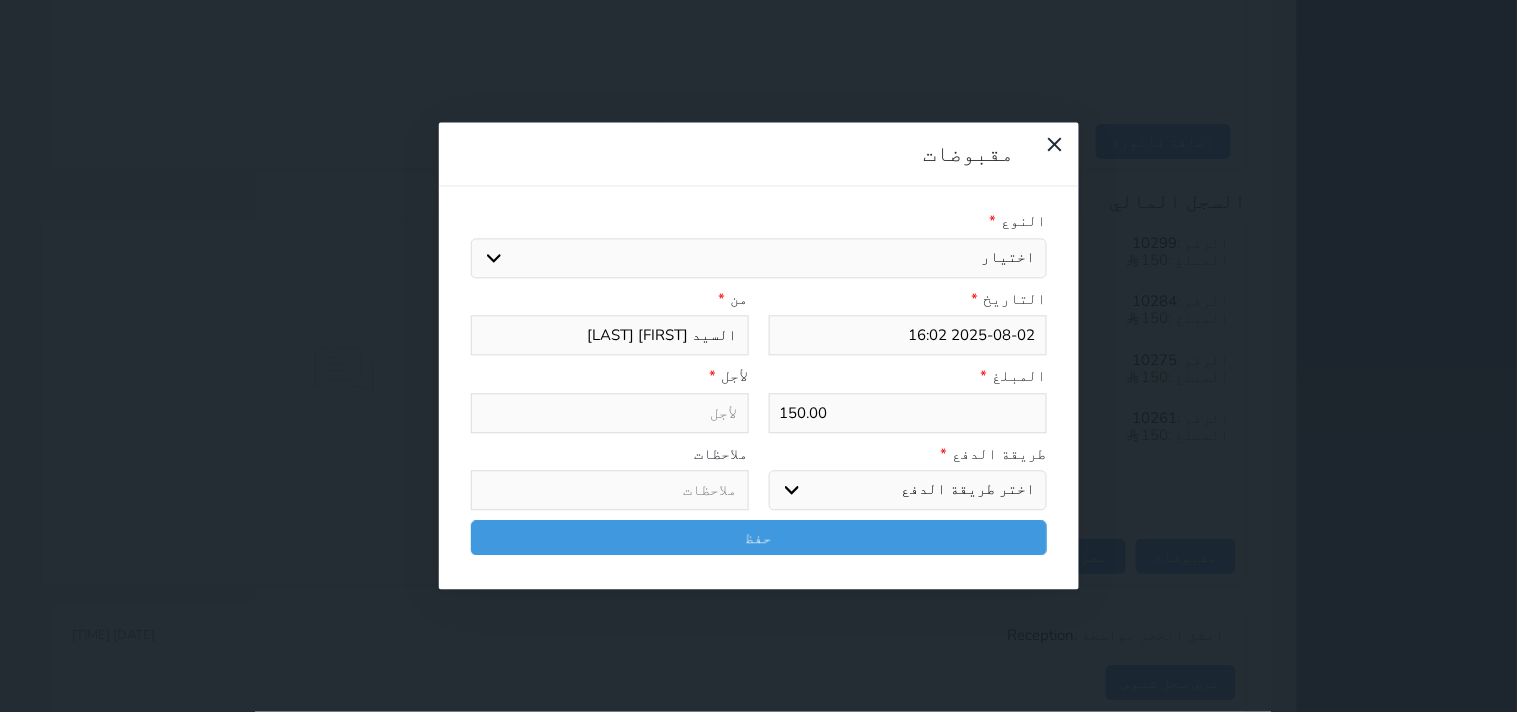 click on "اختيار" at bounding box center (759, 258) 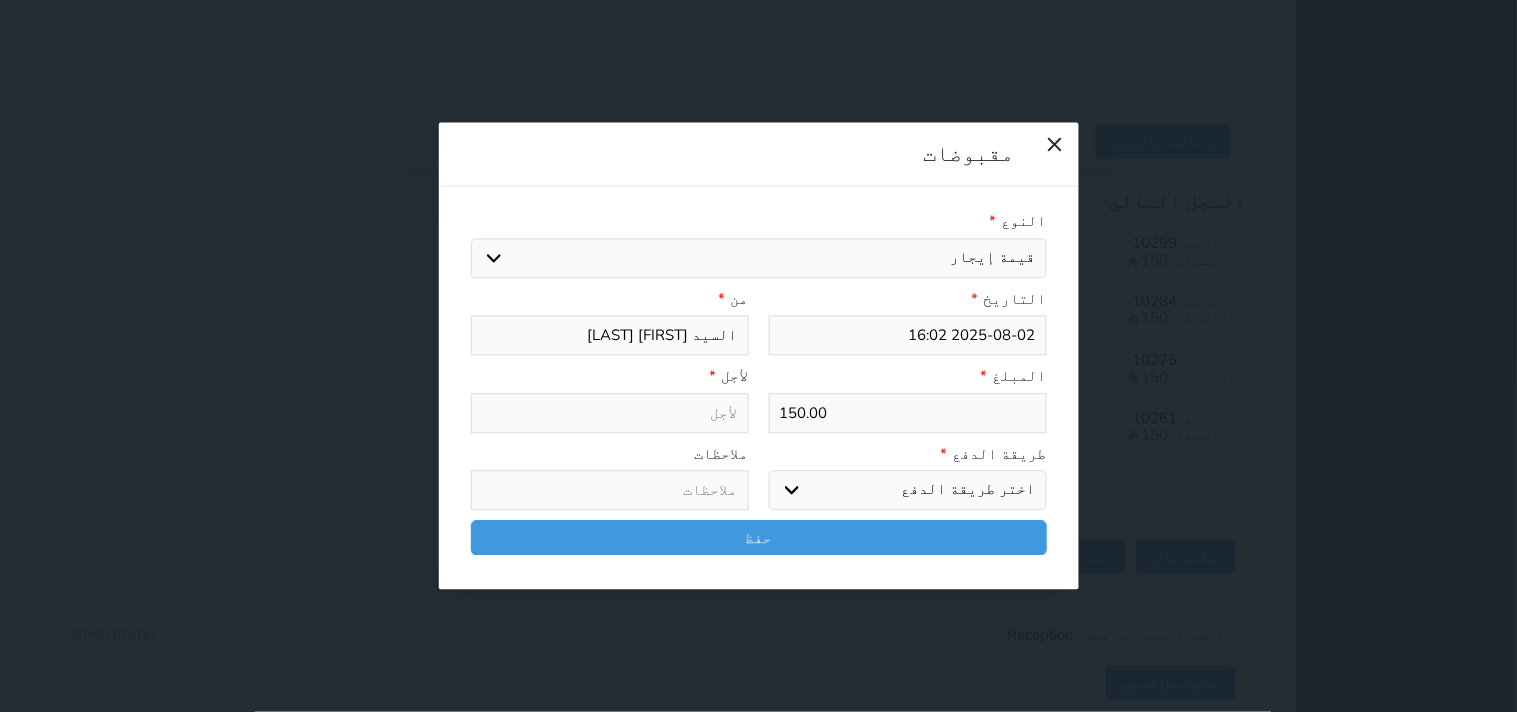 click on "اختيار   مقبوضات عامة قيمة إيجار فواتير تامين عربون لا ينطبق آخر مغسلة واي فاي - الإنترنت مواقف السيارات طعام الأغذية والمشروبات مشروبات المشروبات الباردة المشروبات الساخنة الإفطار غداء عشاء مخبز و كعك حمام سباحة الصالة الرياضية سبا و خدمات الجمال اختيار وإسقاط (خدمات النقل) ميني بار كابل - تلفزيون سرير إضافي تصفيف الشعر التسوق خدمات الجولات السياحية المنظمة خدمات الدليل السياحي" at bounding box center [759, 258] 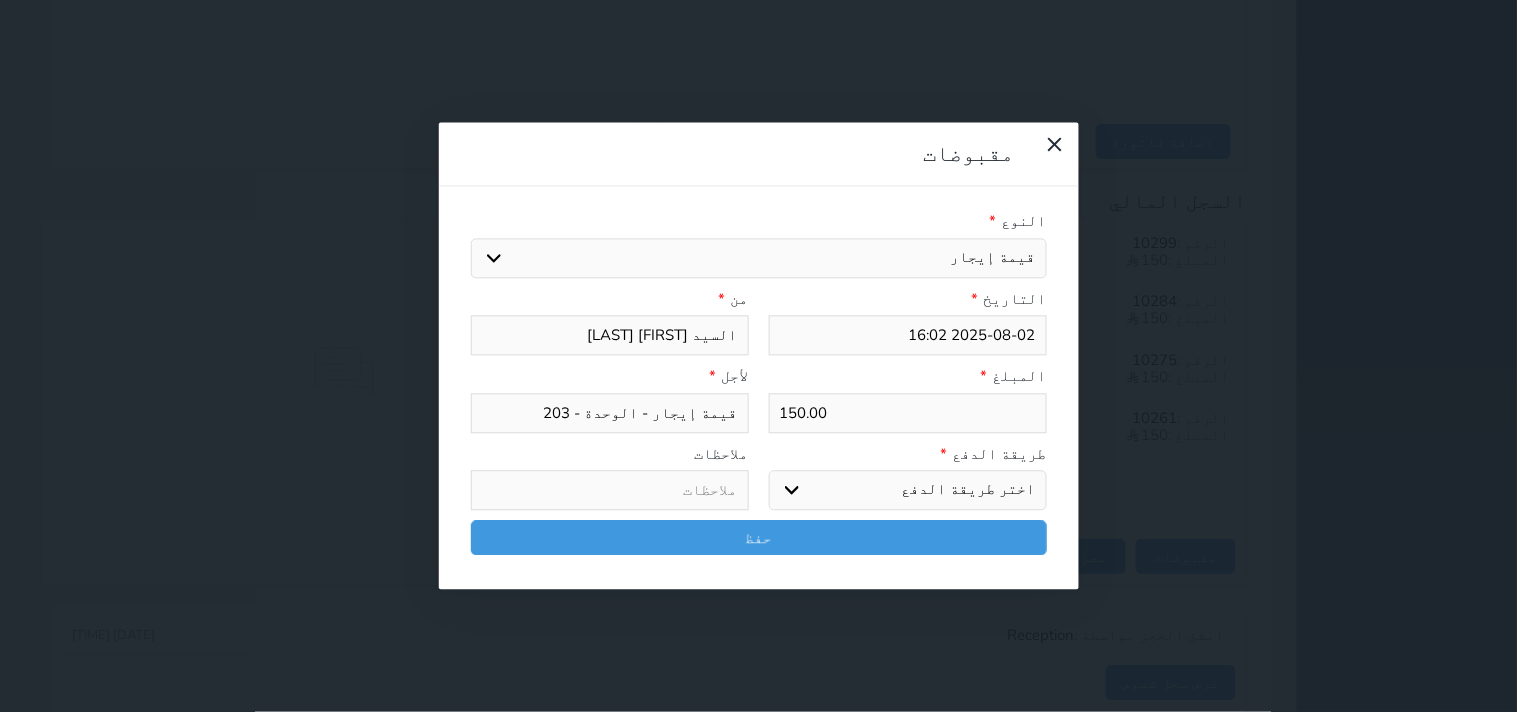 click on "اختر طريقة الدفع   دفع نقدى   تحويل بنكى   مدى   بطاقة ائتمان   آجل" at bounding box center [908, 491] 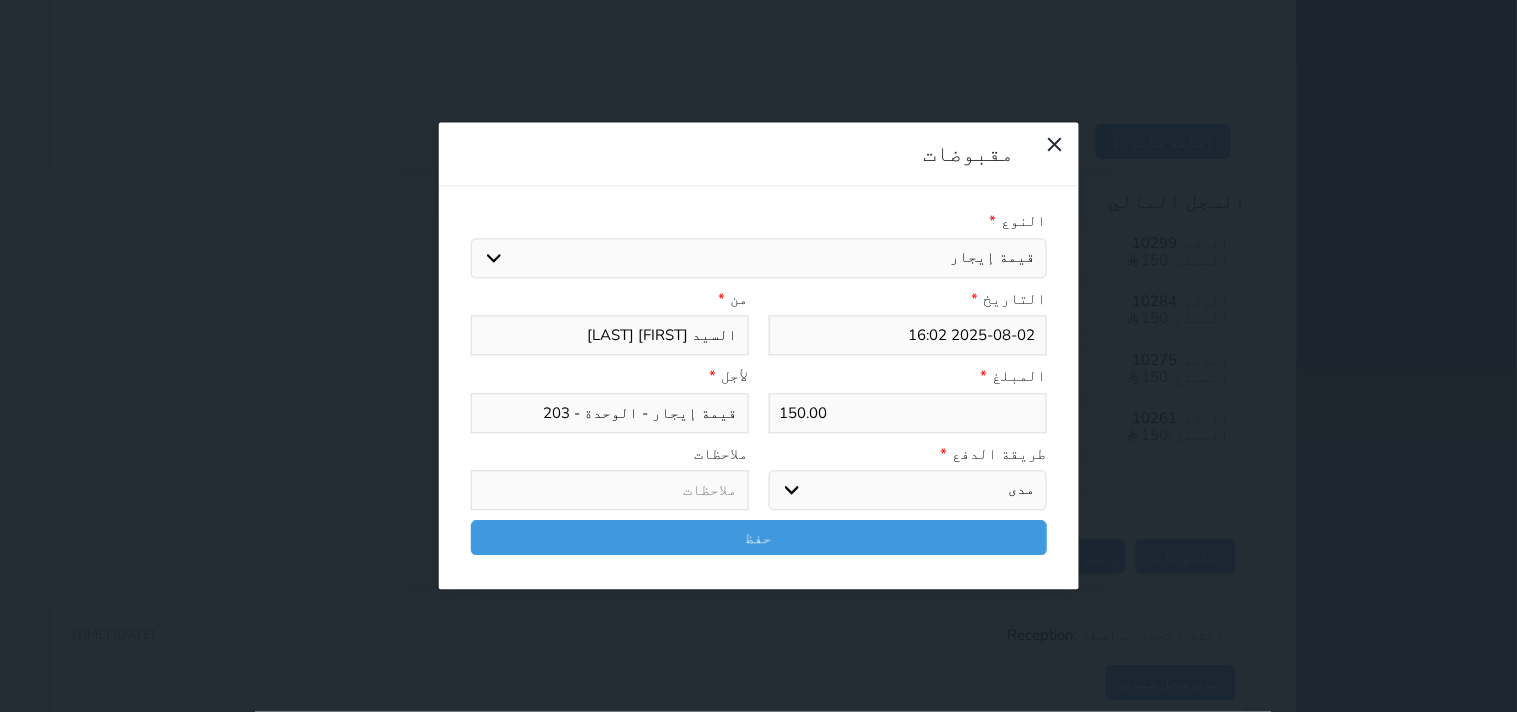 click on "اختر طريقة الدفع   دفع نقدى   تحويل بنكى   مدى   بطاقة ائتمان   آجل" at bounding box center (908, 491) 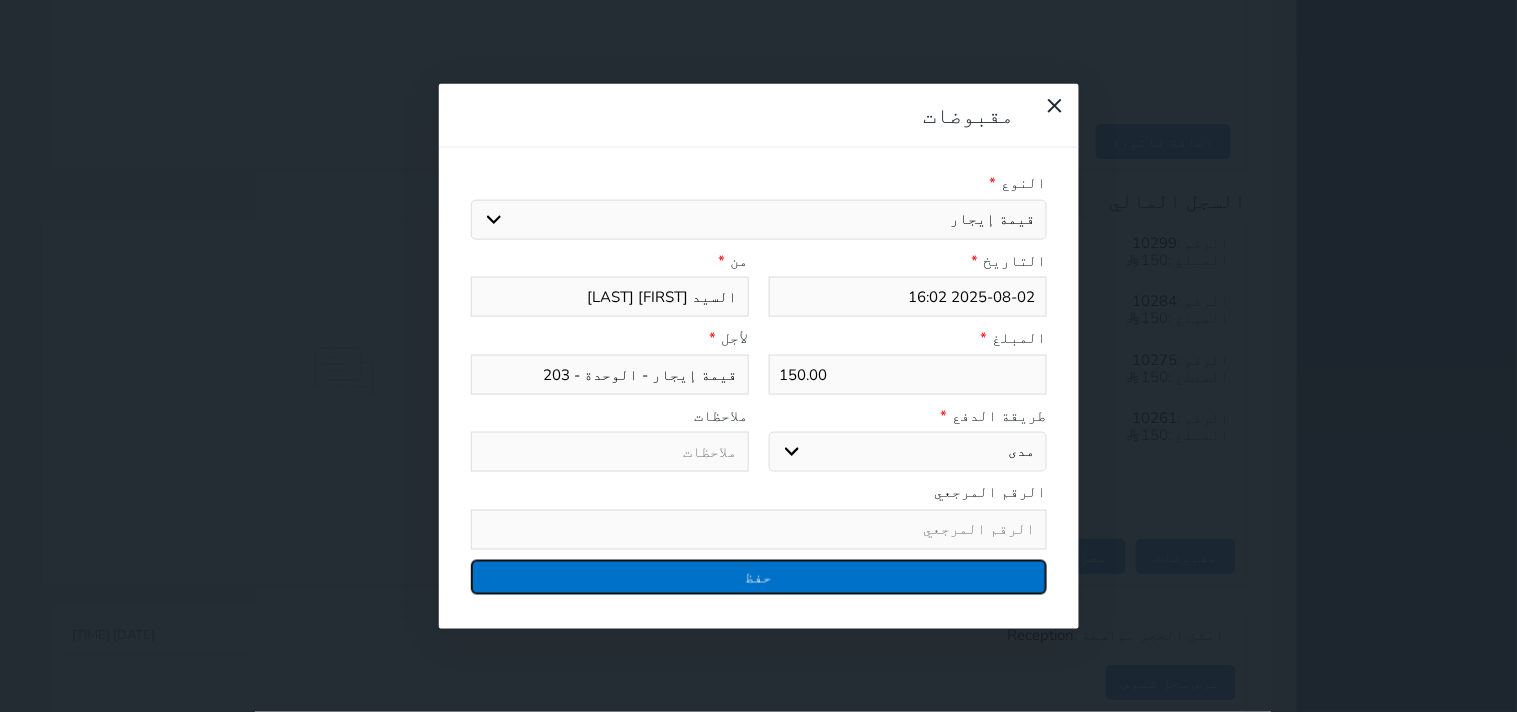 click on "حفظ" at bounding box center (759, 576) 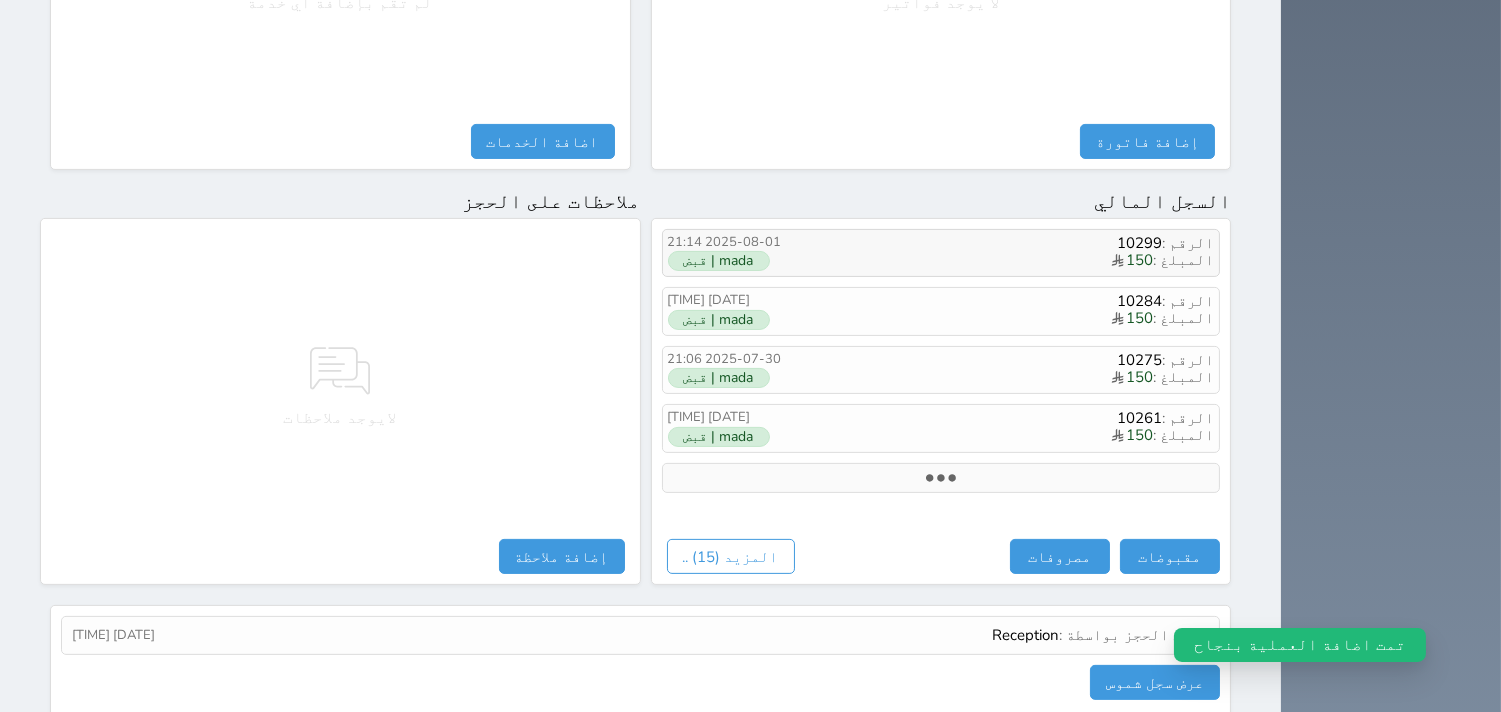 click on "mada | قبض" at bounding box center (719, 261) 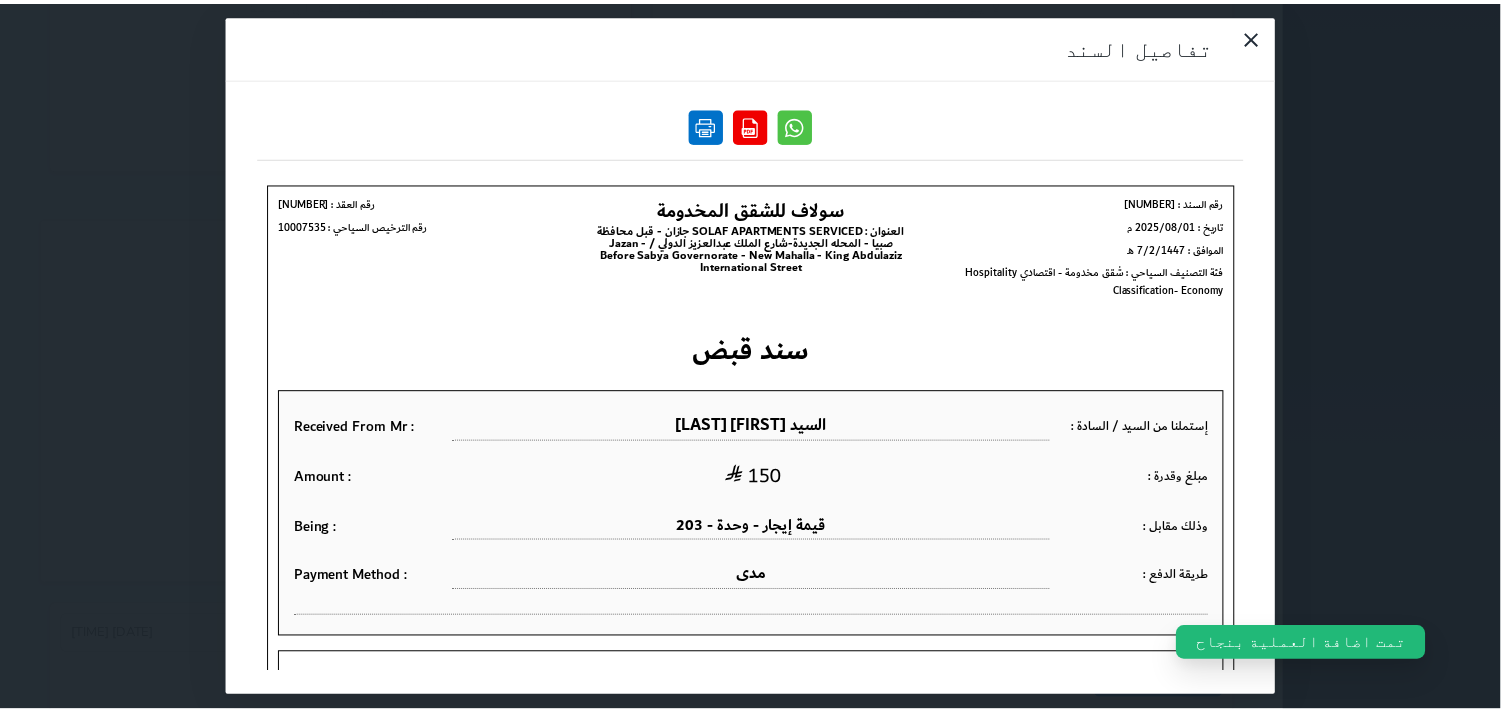 scroll, scrollTop: 0, scrollLeft: 0, axis: both 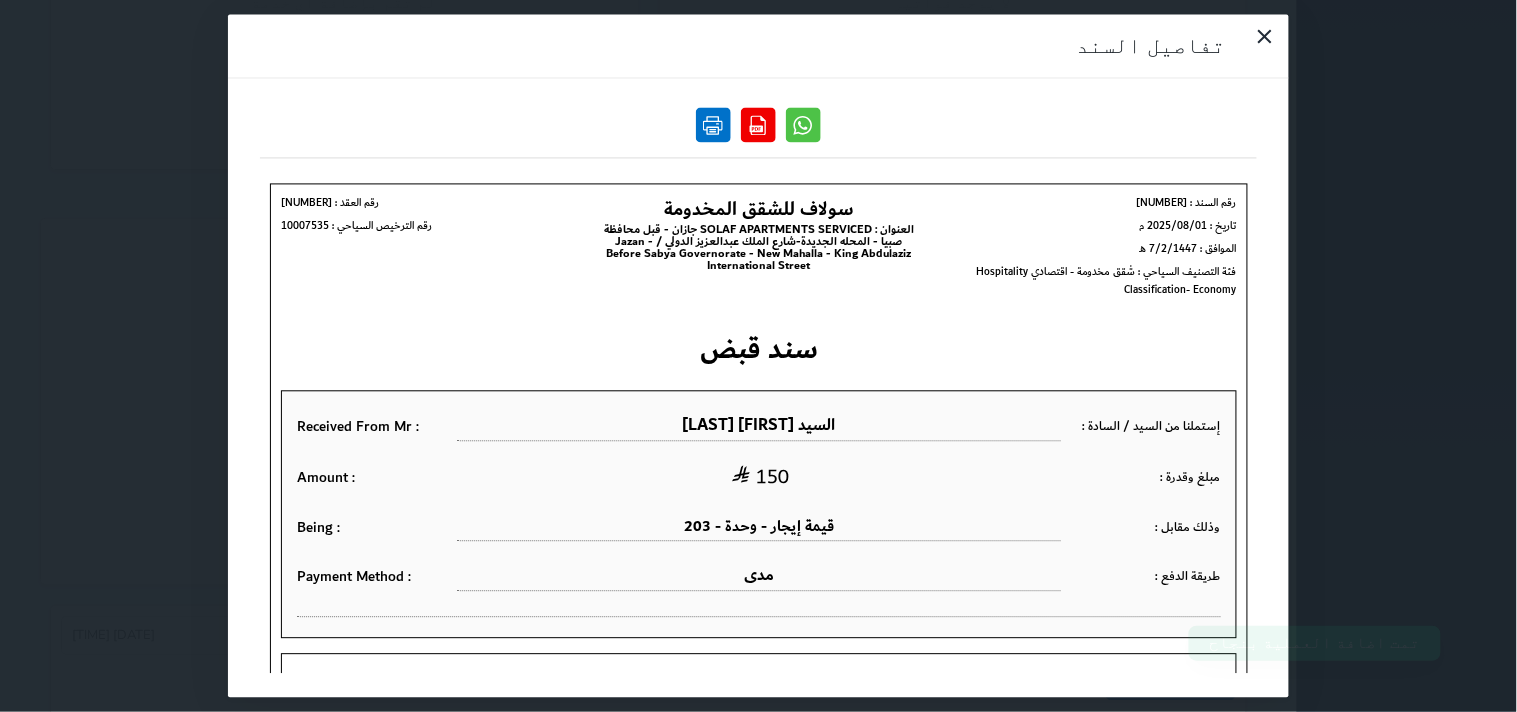 click at bounding box center [713, 125] 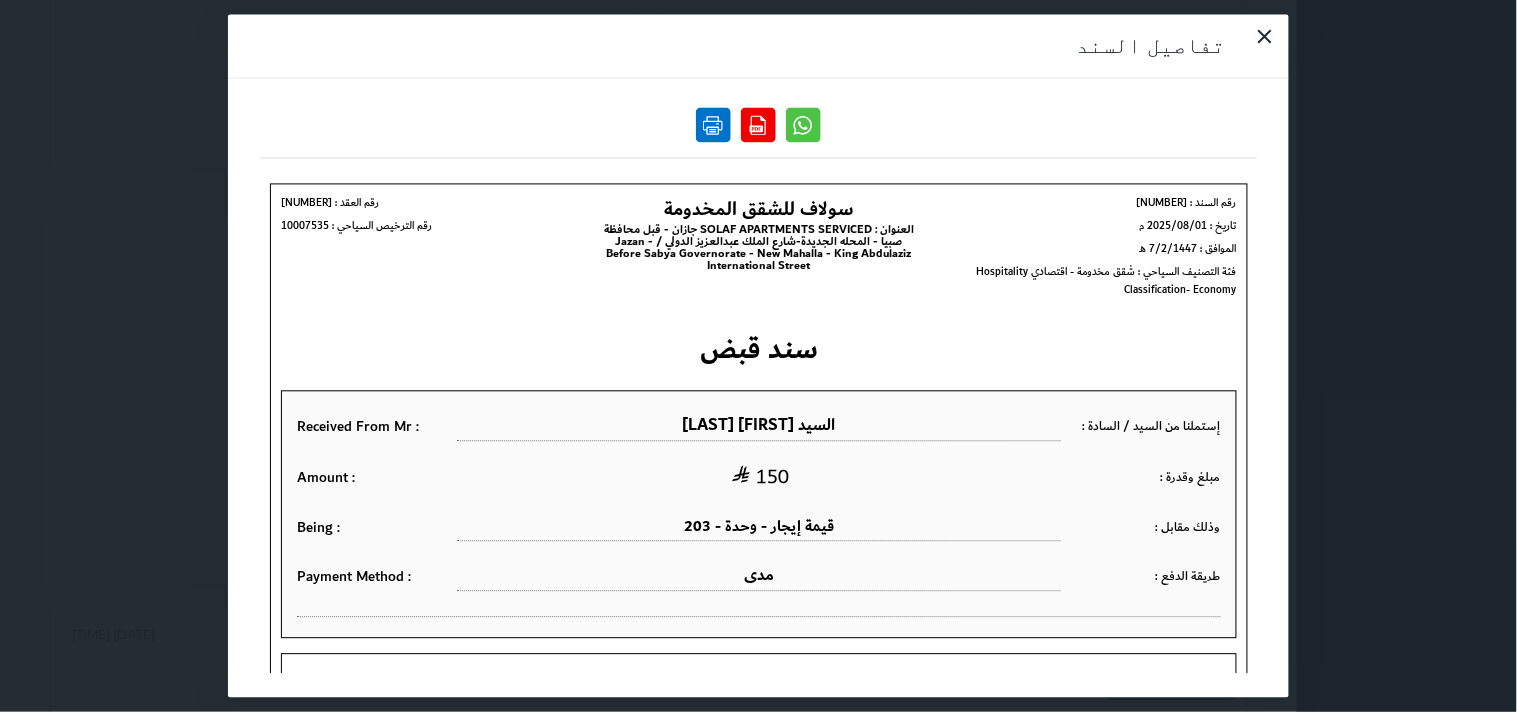 click at bounding box center [713, 125] 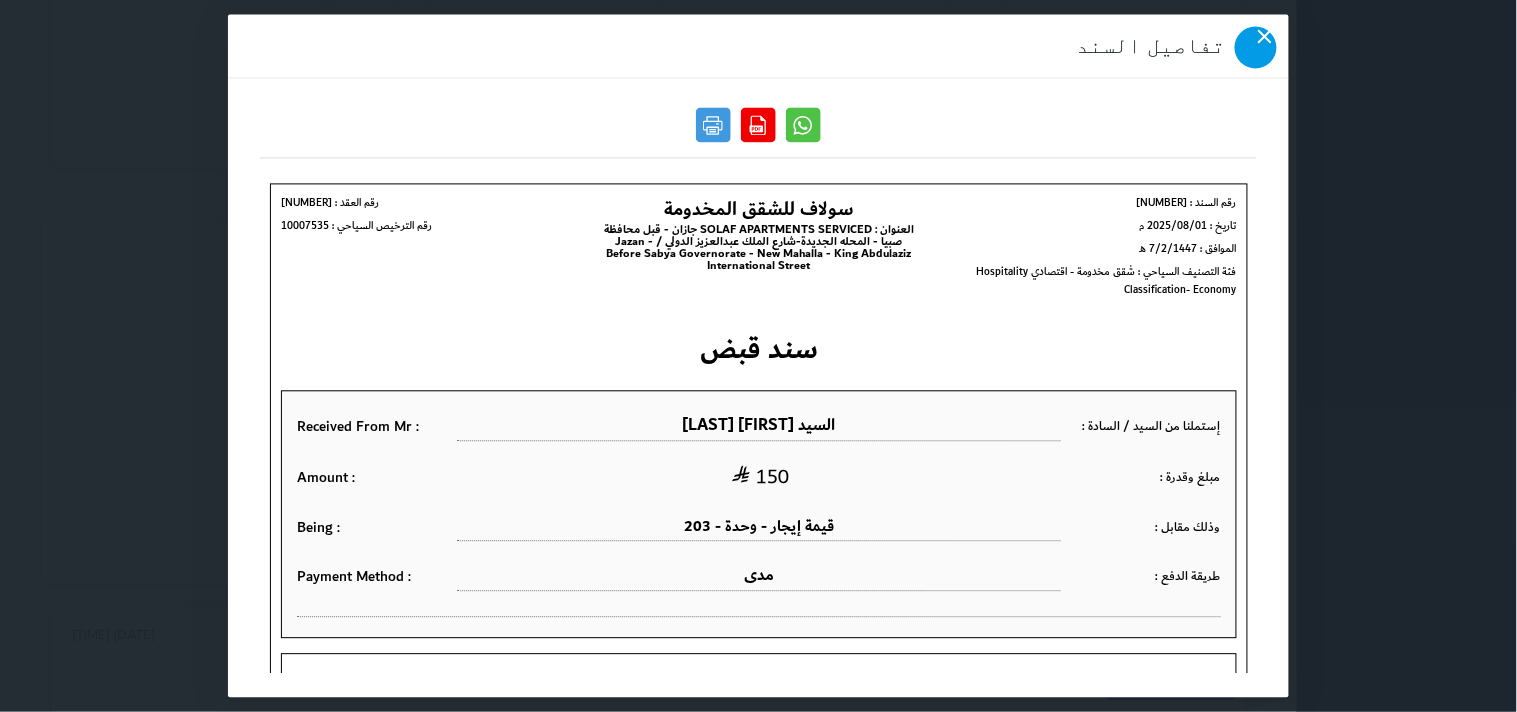 click at bounding box center [1256, 48] 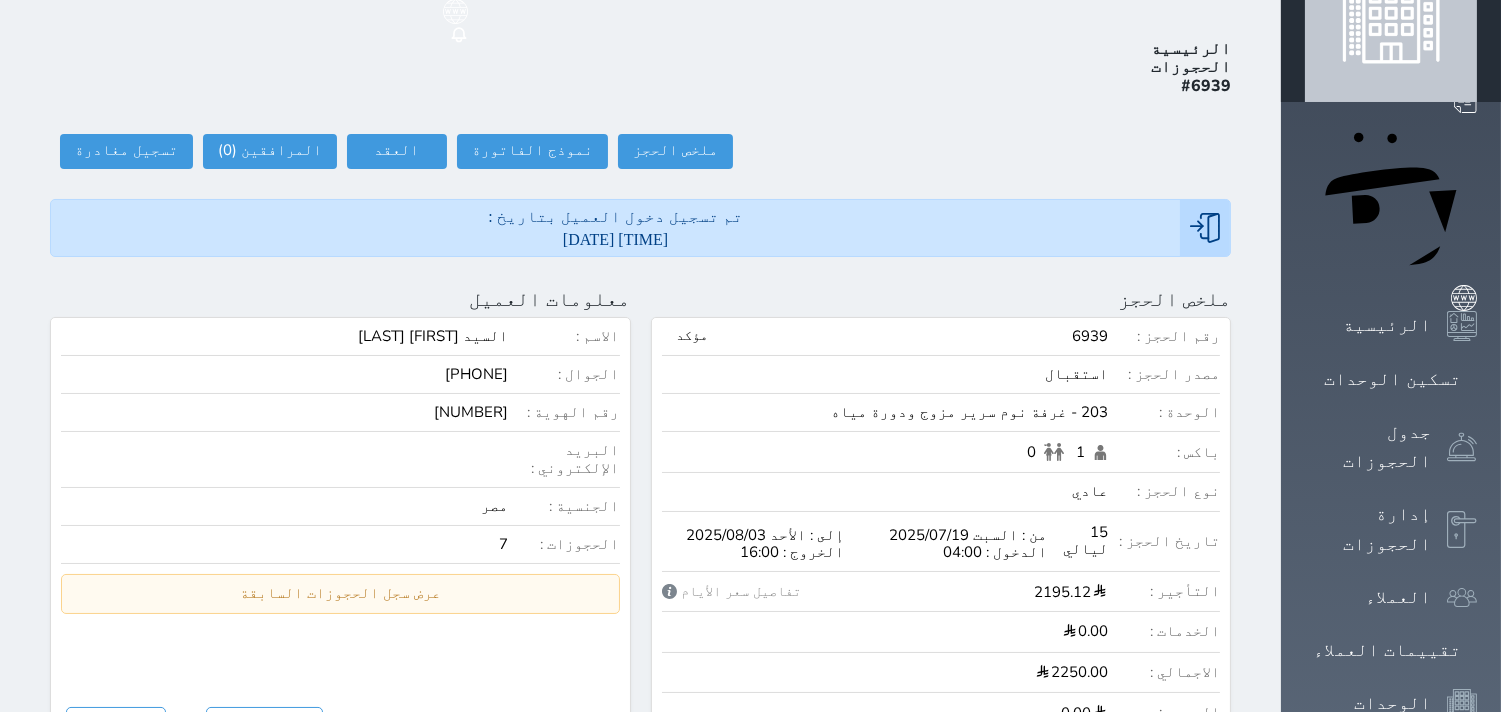 scroll, scrollTop: 68, scrollLeft: 0, axis: vertical 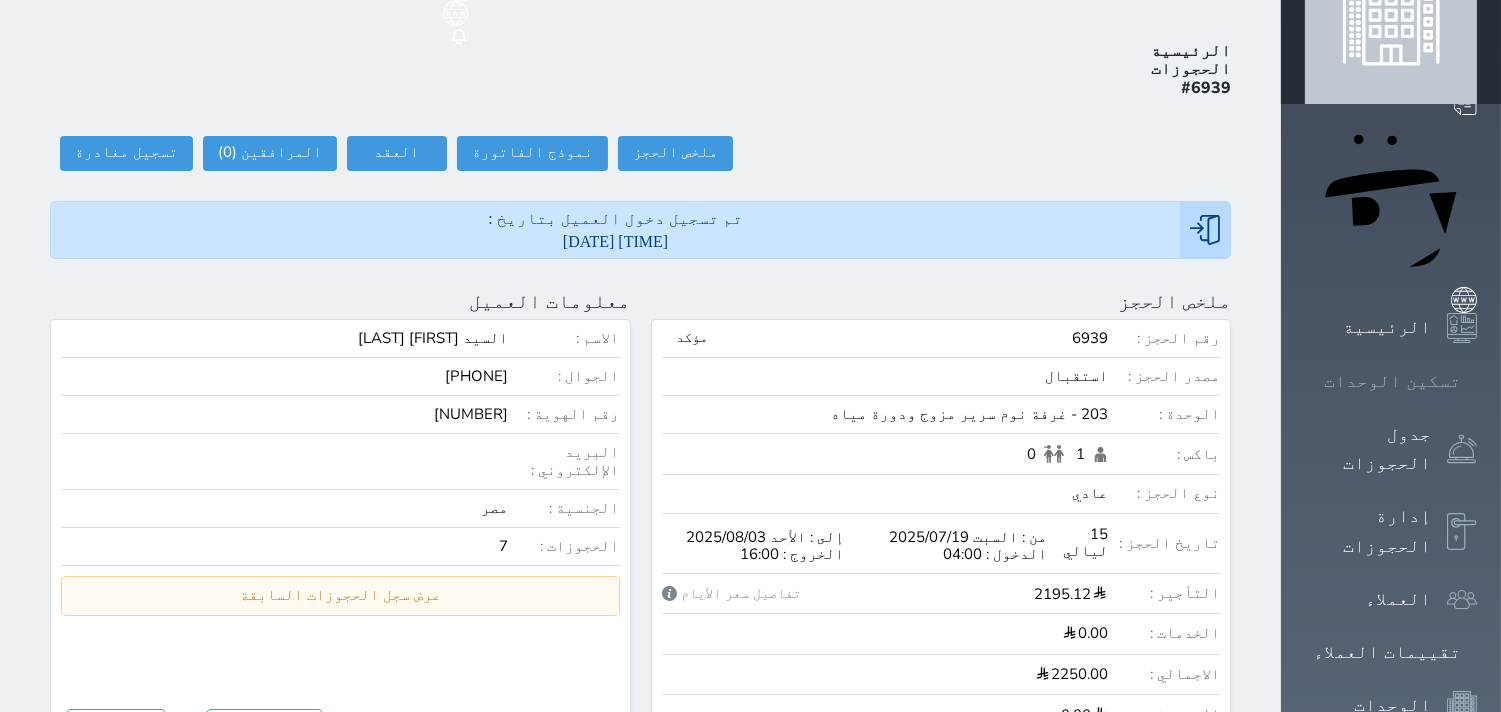 click on "تسكين الوحدات" at bounding box center (1392, 381) 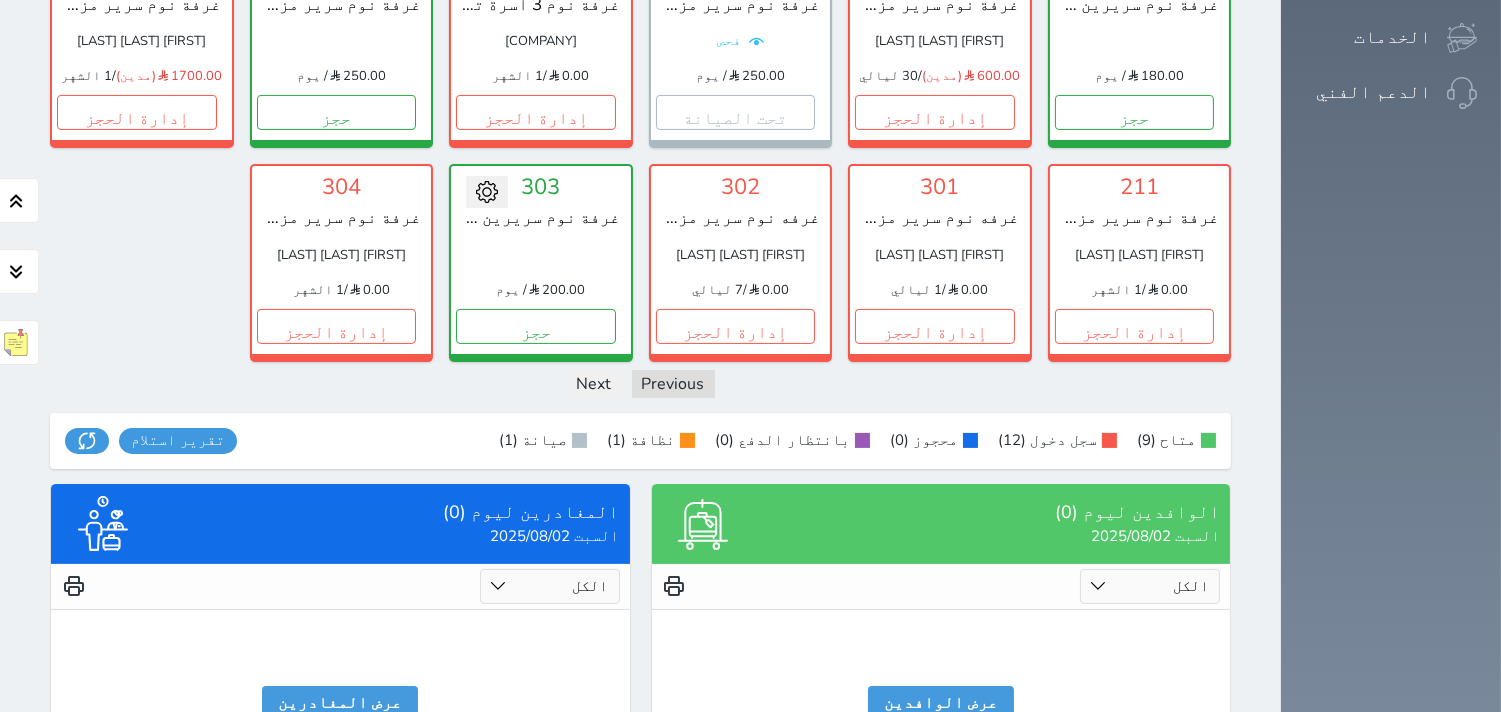 scroll, scrollTop: 844, scrollLeft: 0, axis: vertical 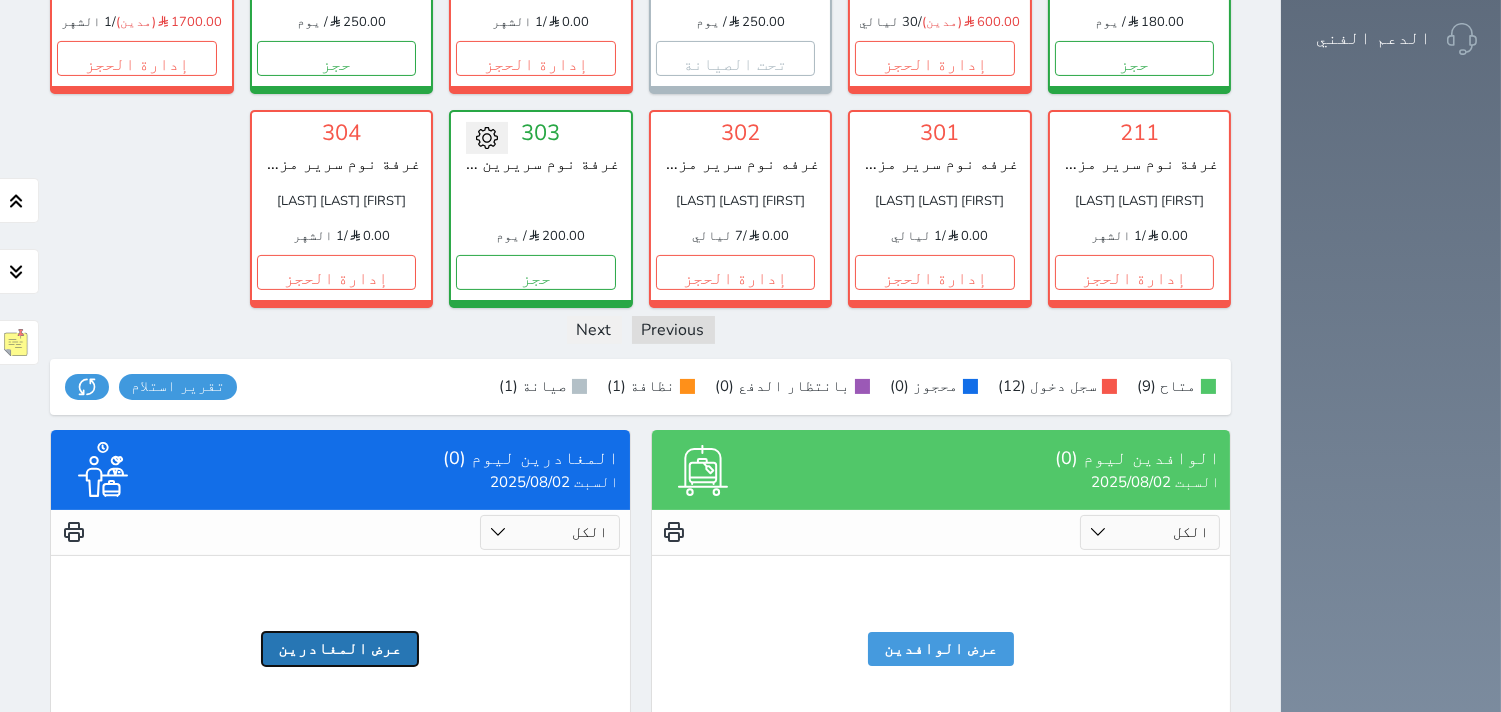 click on "عرض المغادرين" at bounding box center (340, 649) 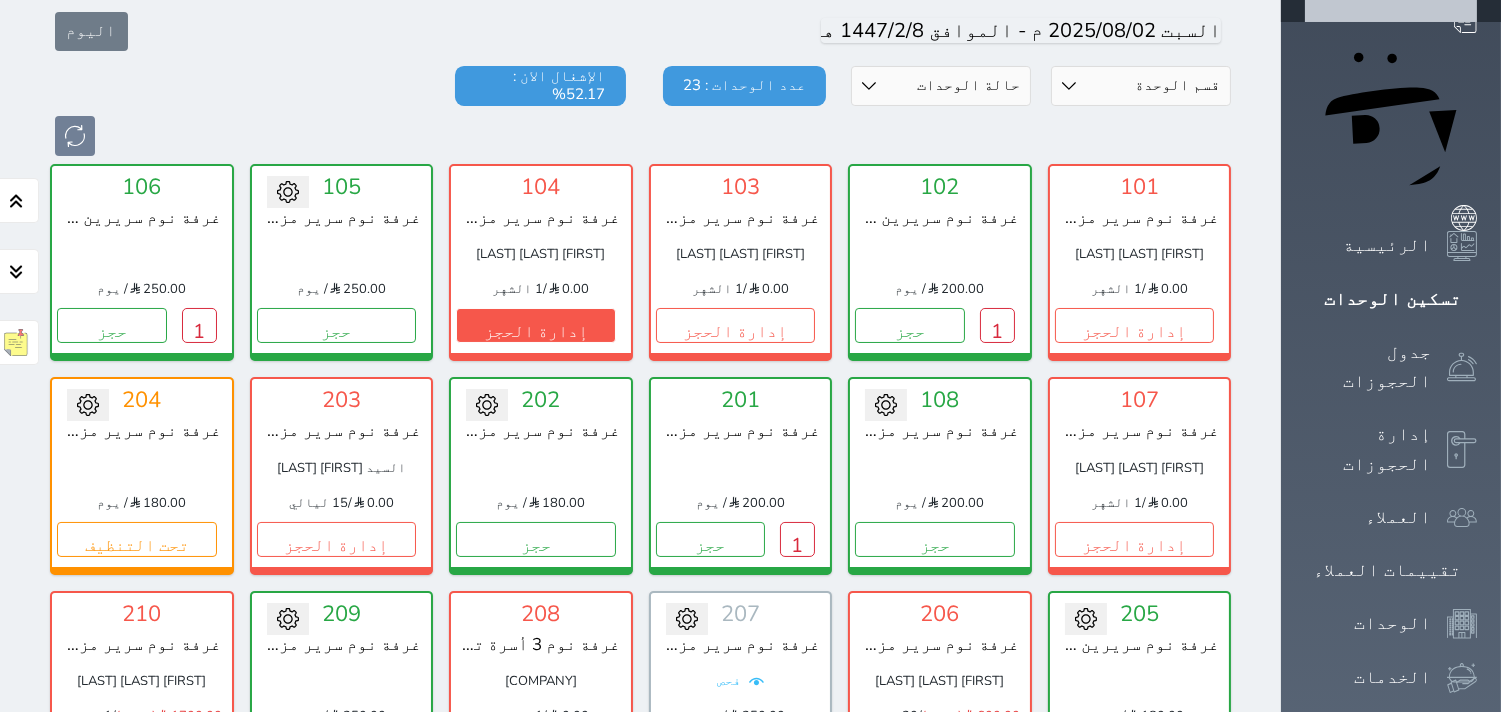 scroll, scrollTop: 0, scrollLeft: 0, axis: both 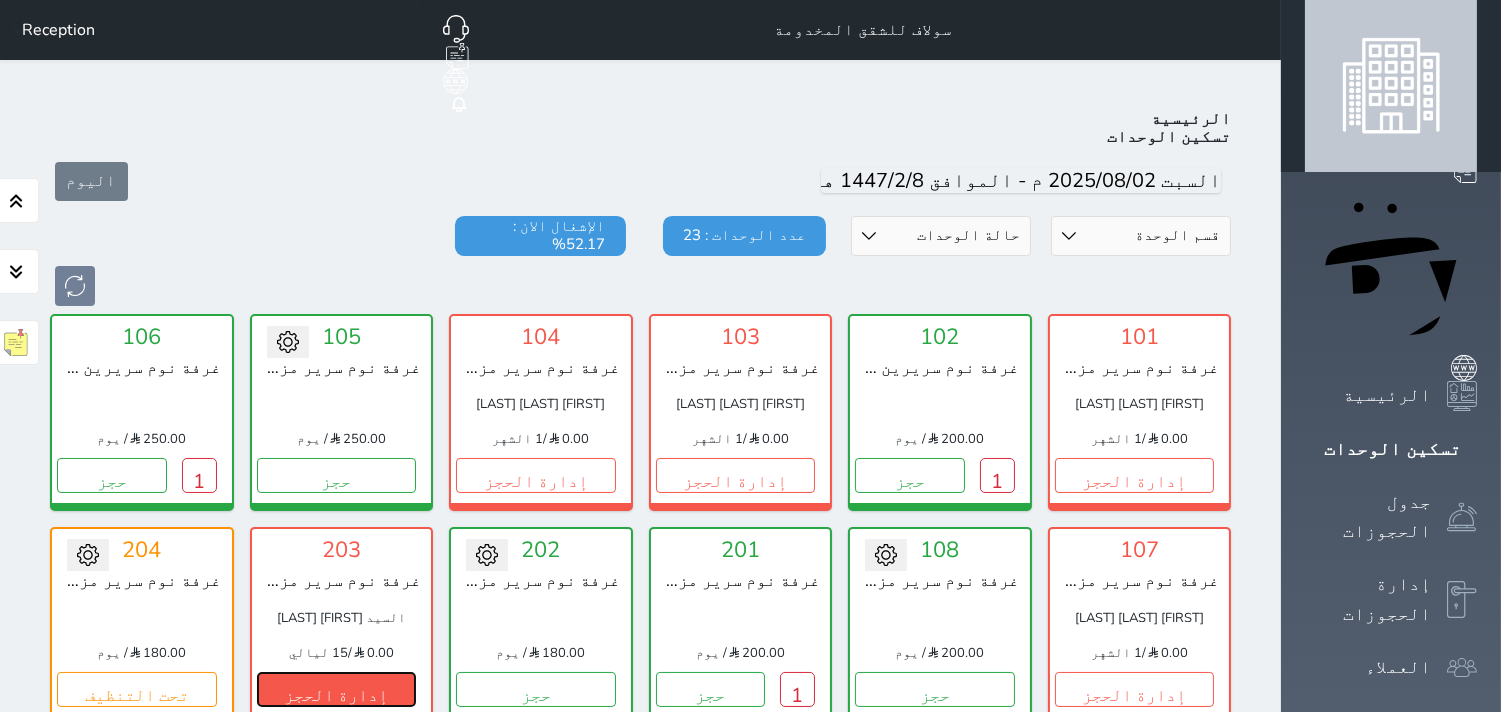 click on "إدارة الحجز" at bounding box center (337, 689) 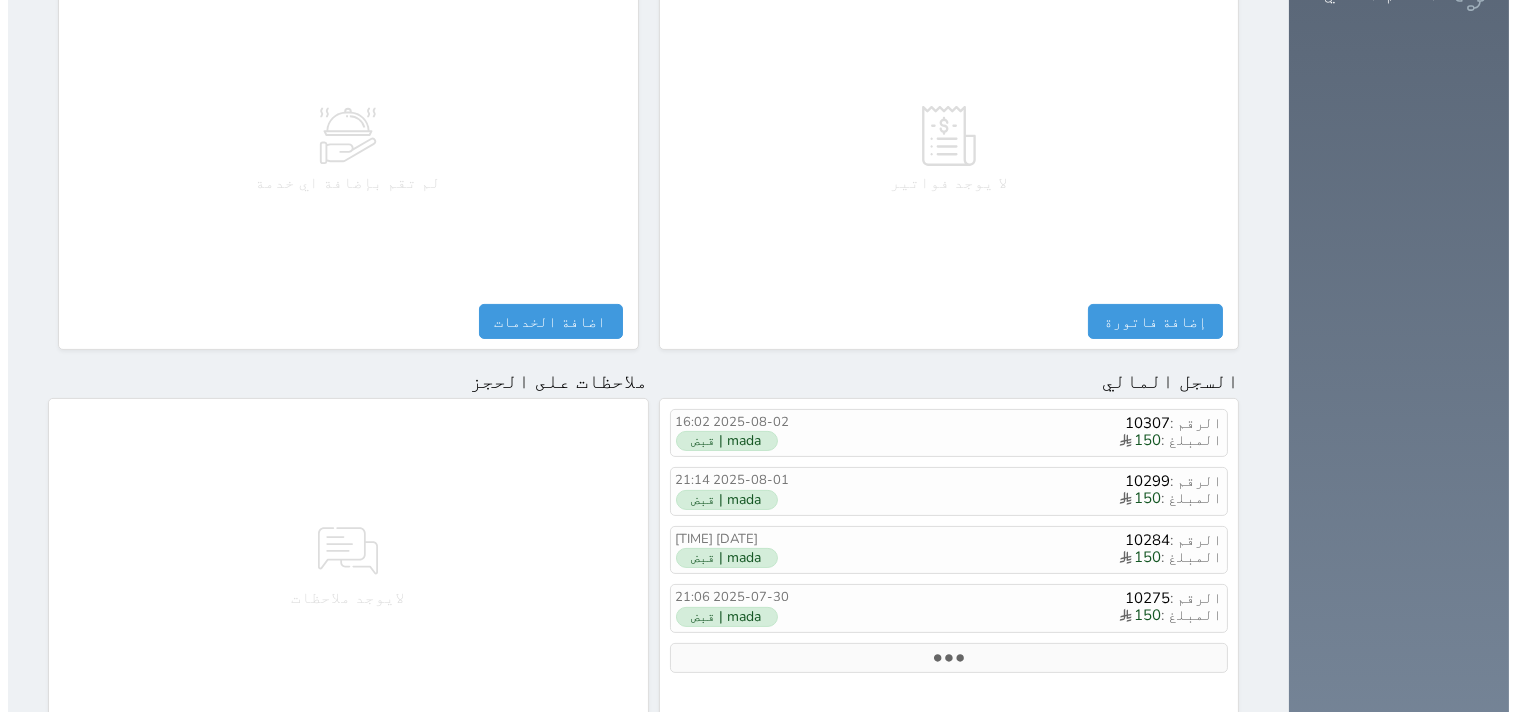 scroll, scrollTop: 1068, scrollLeft: 0, axis: vertical 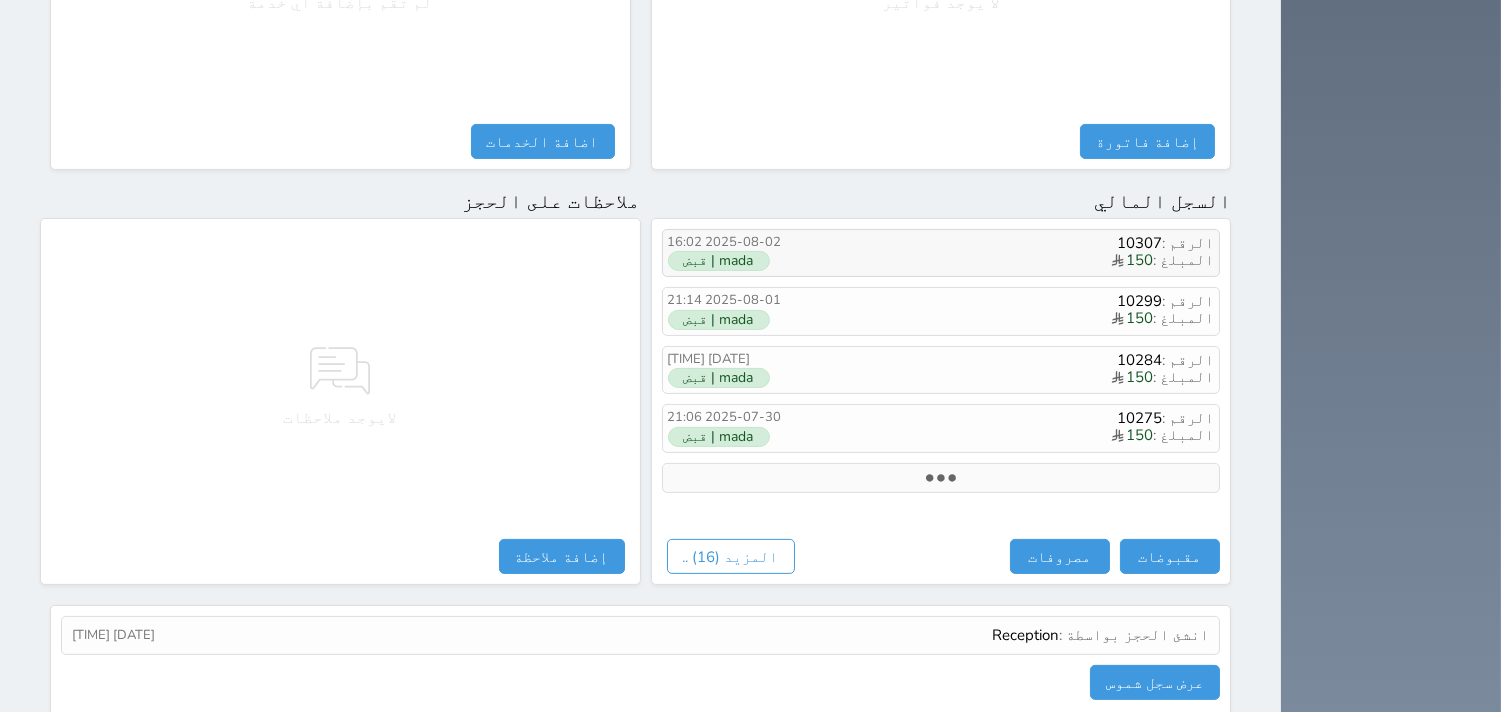 click on "mada | قبض" at bounding box center (719, 261) 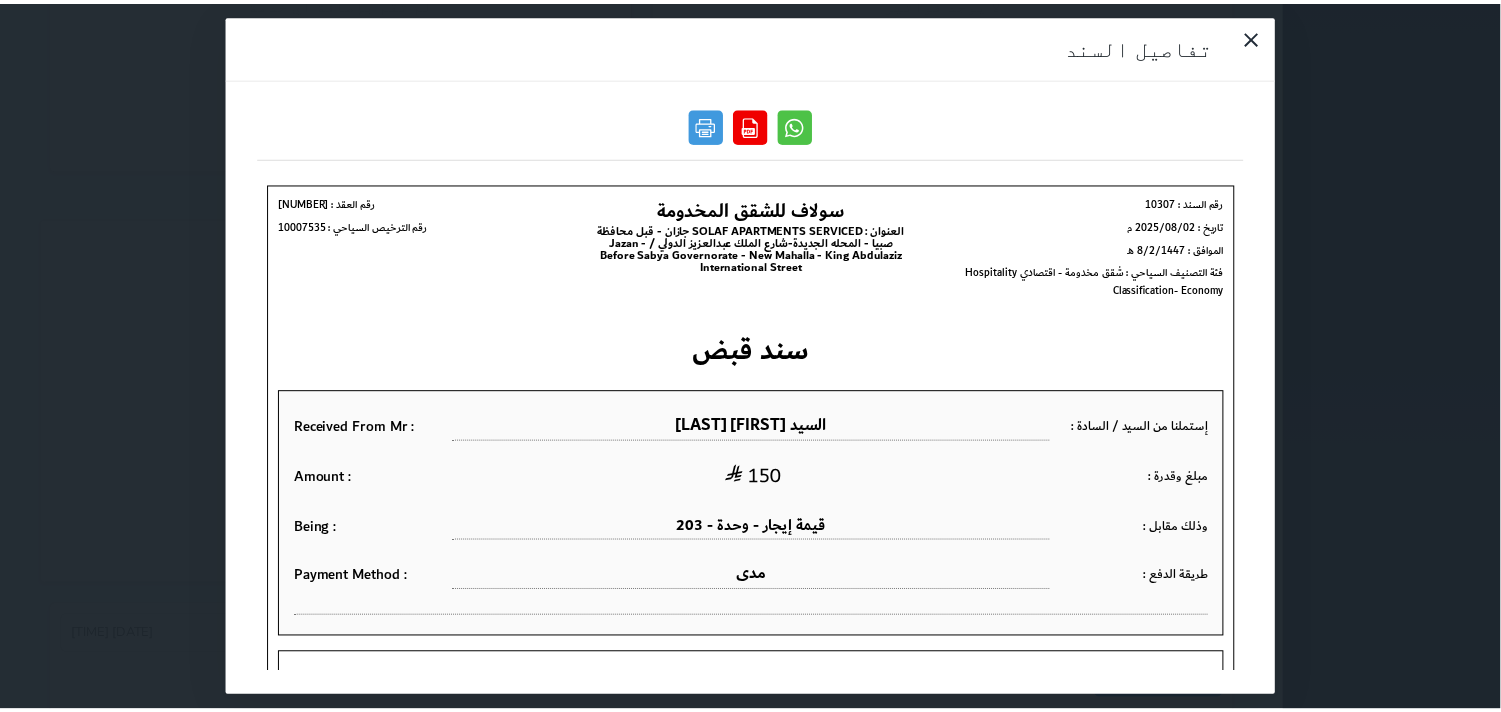 scroll, scrollTop: 0, scrollLeft: 0, axis: both 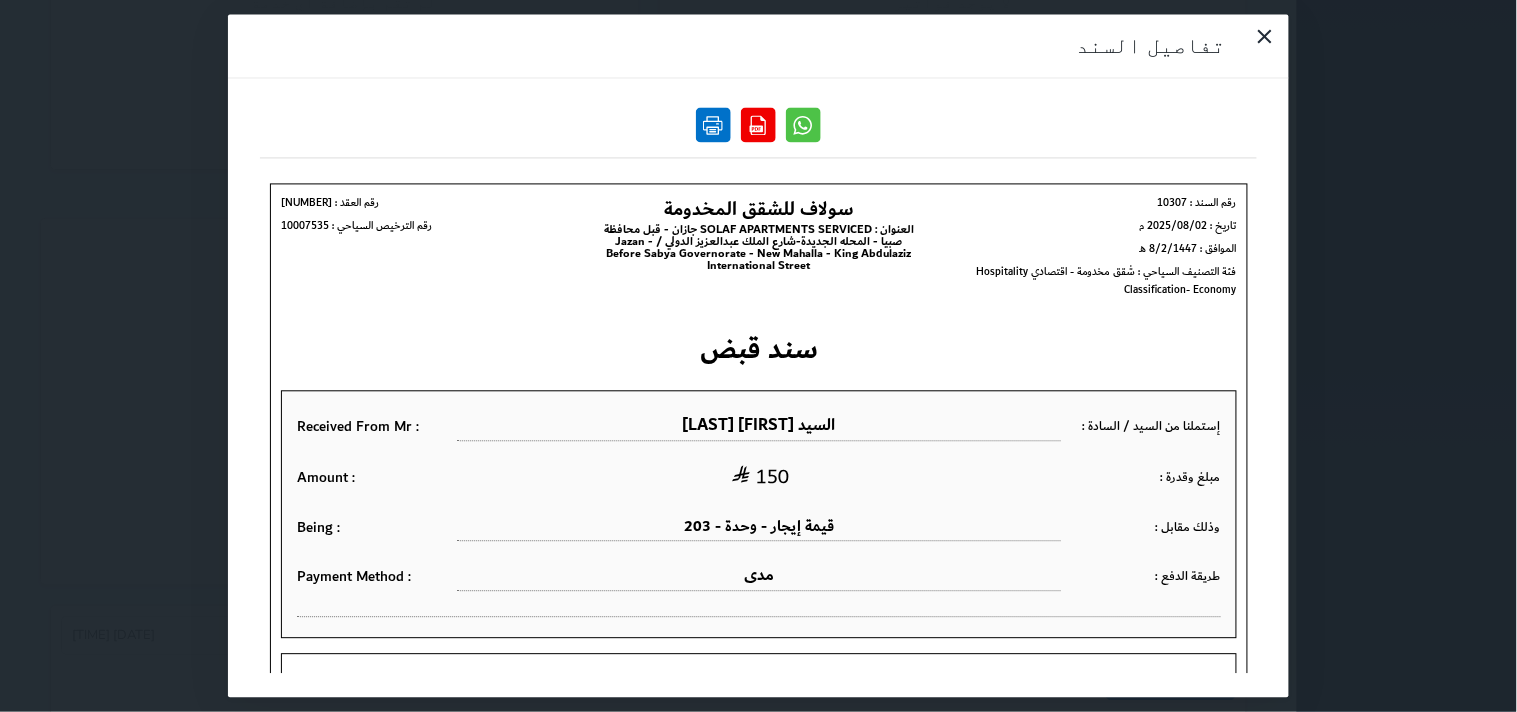 click at bounding box center [713, 125] 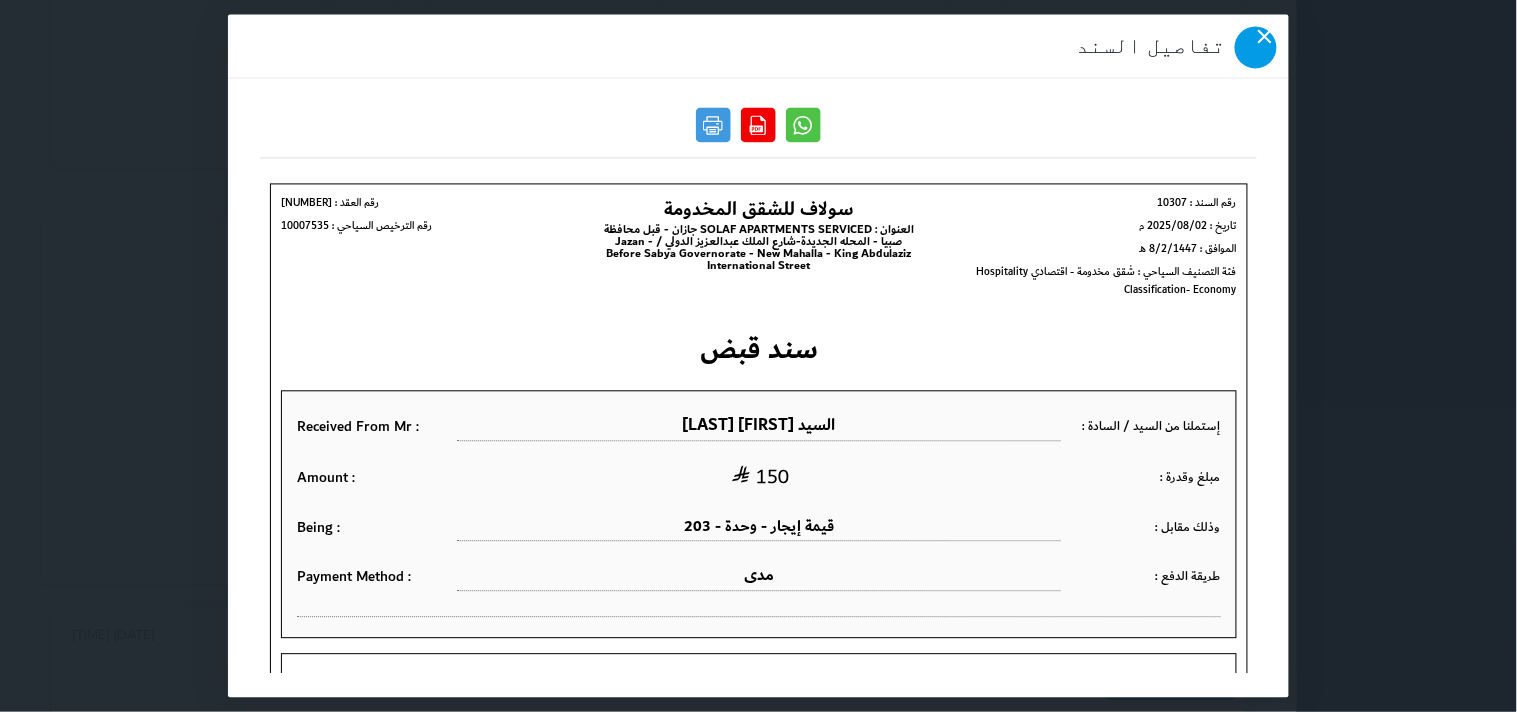 click at bounding box center [1256, 48] 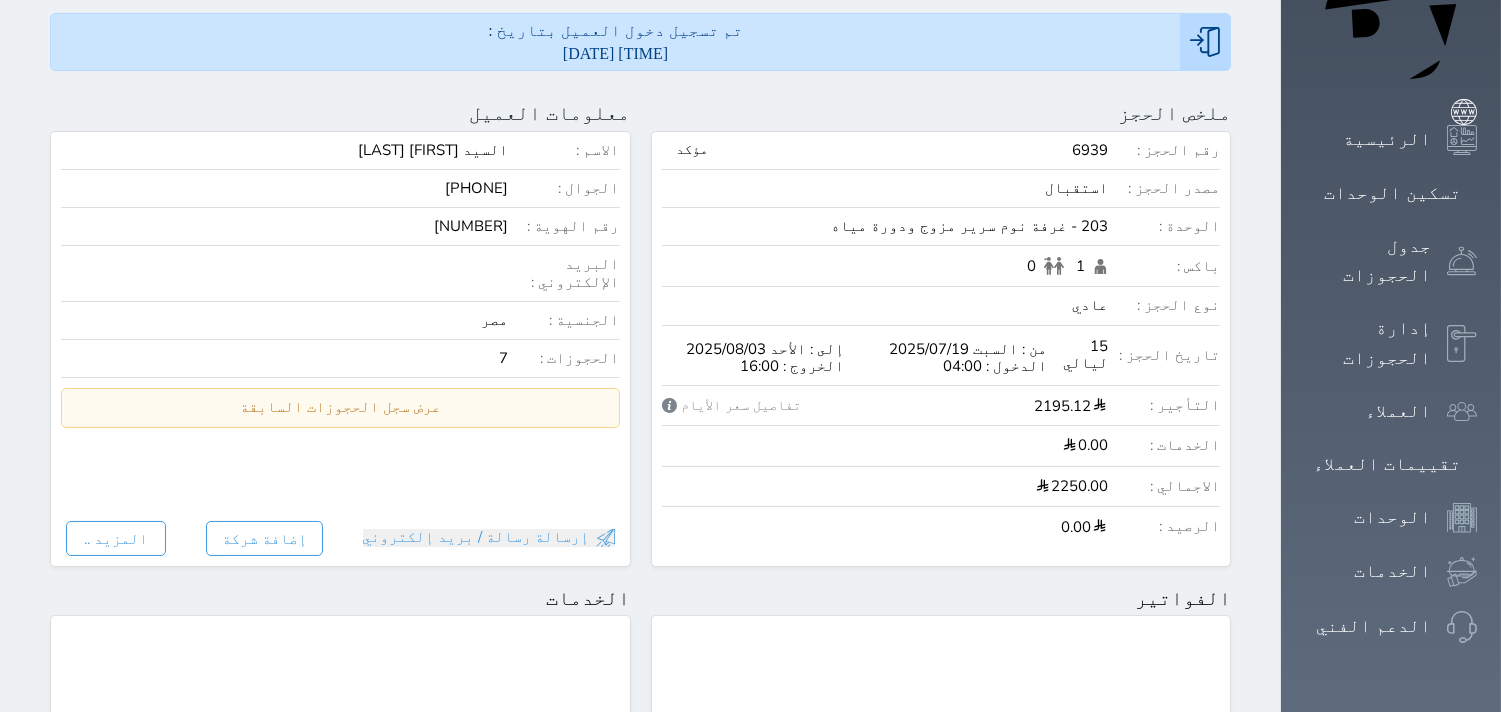 scroll, scrollTop: 0, scrollLeft: 0, axis: both 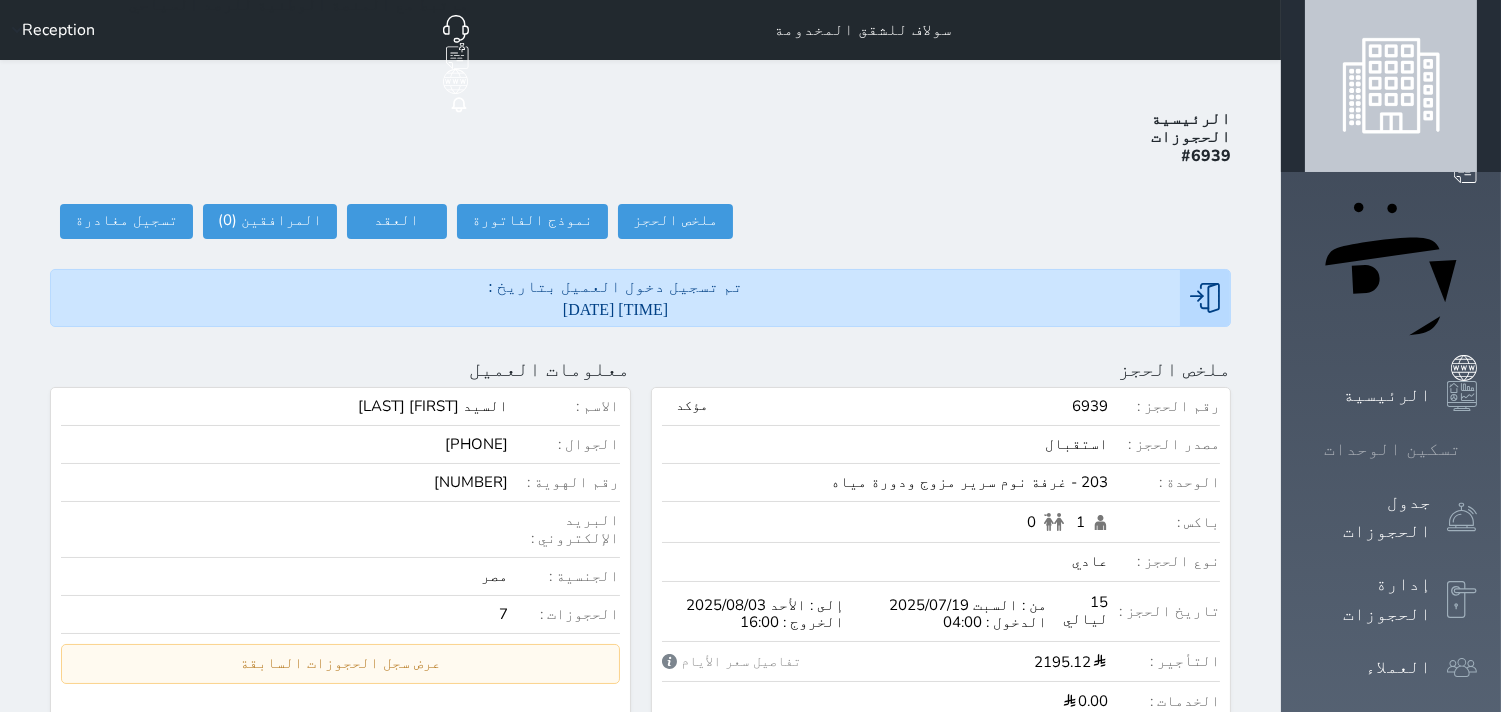 click on "تسكين الوحدات" at bounding box center [1392, 449] 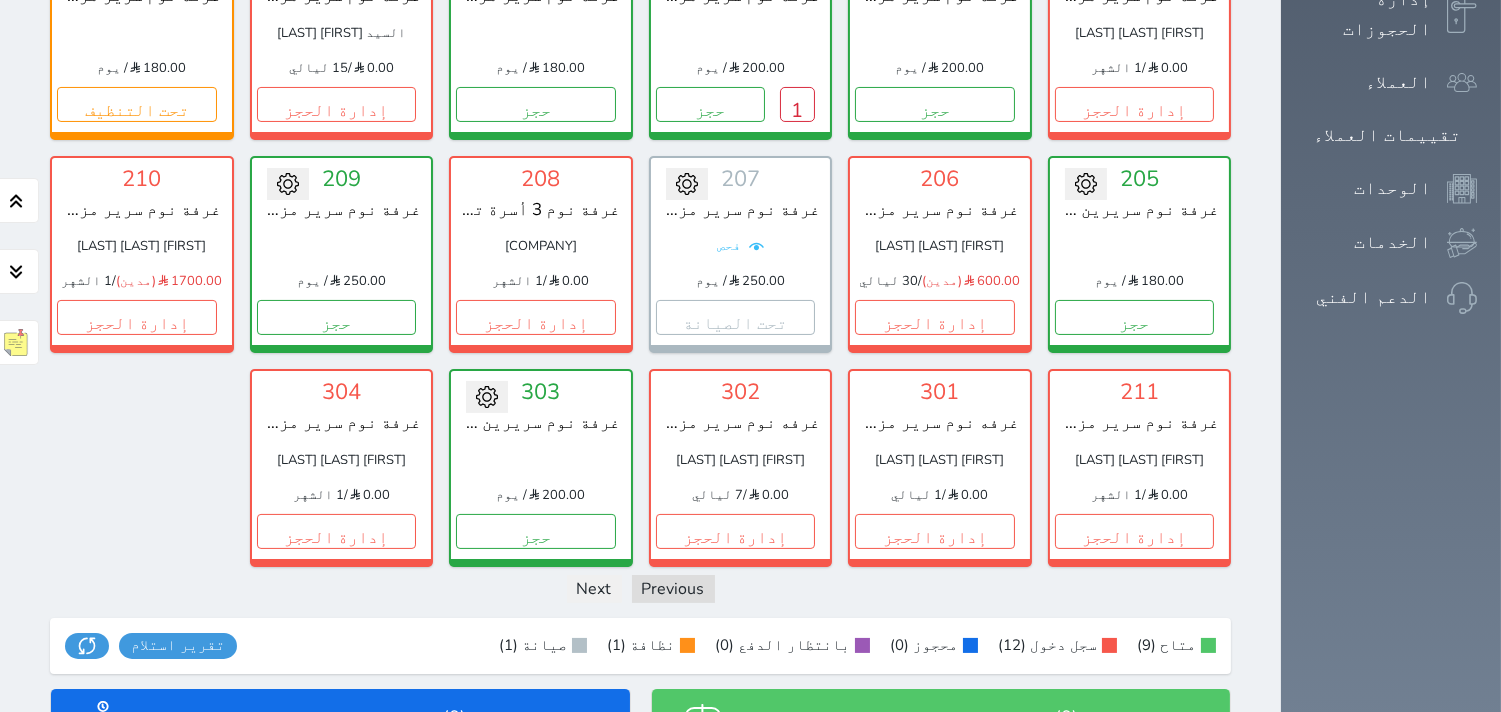 scroll, scrollTop: 844, scrollLeft: 0, axis: vertical 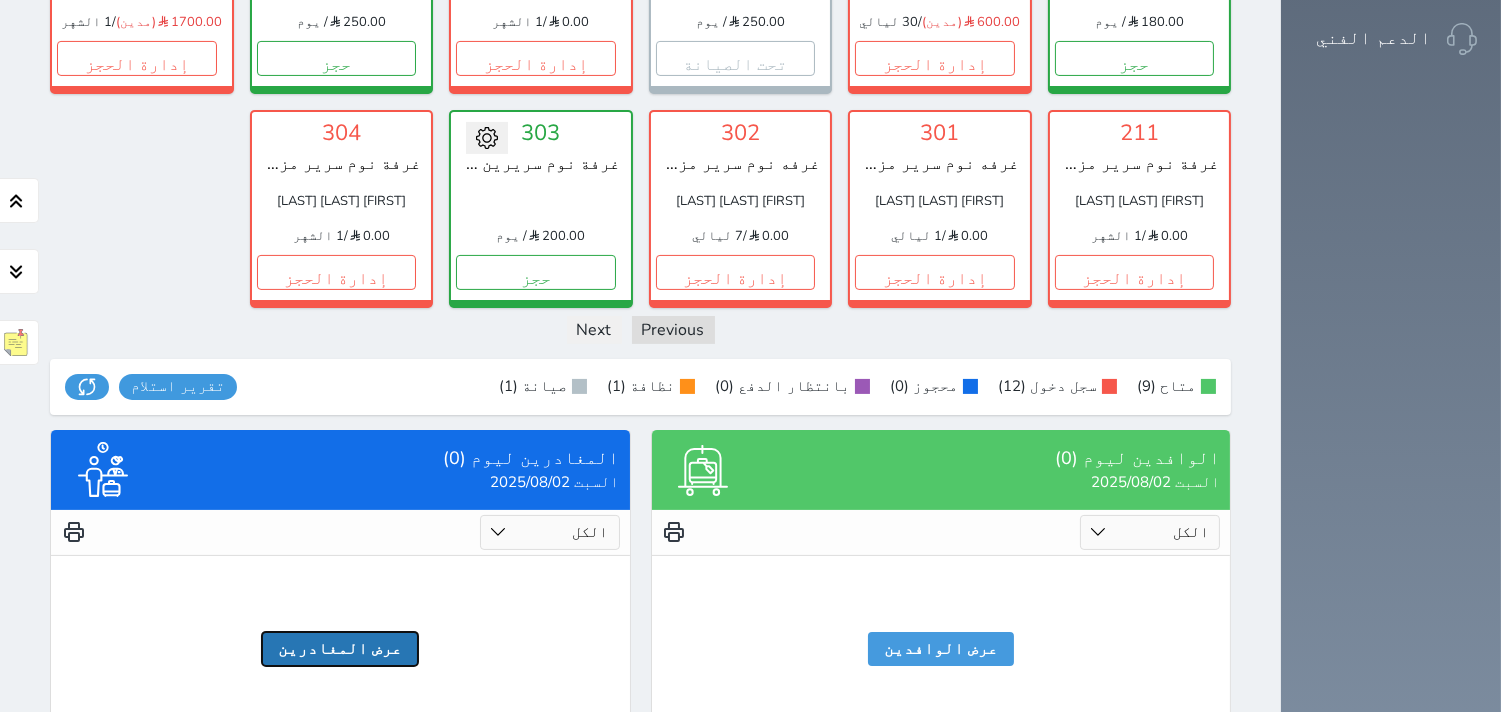 click on "عرض المغادرين" at bounding box center (340, 649) 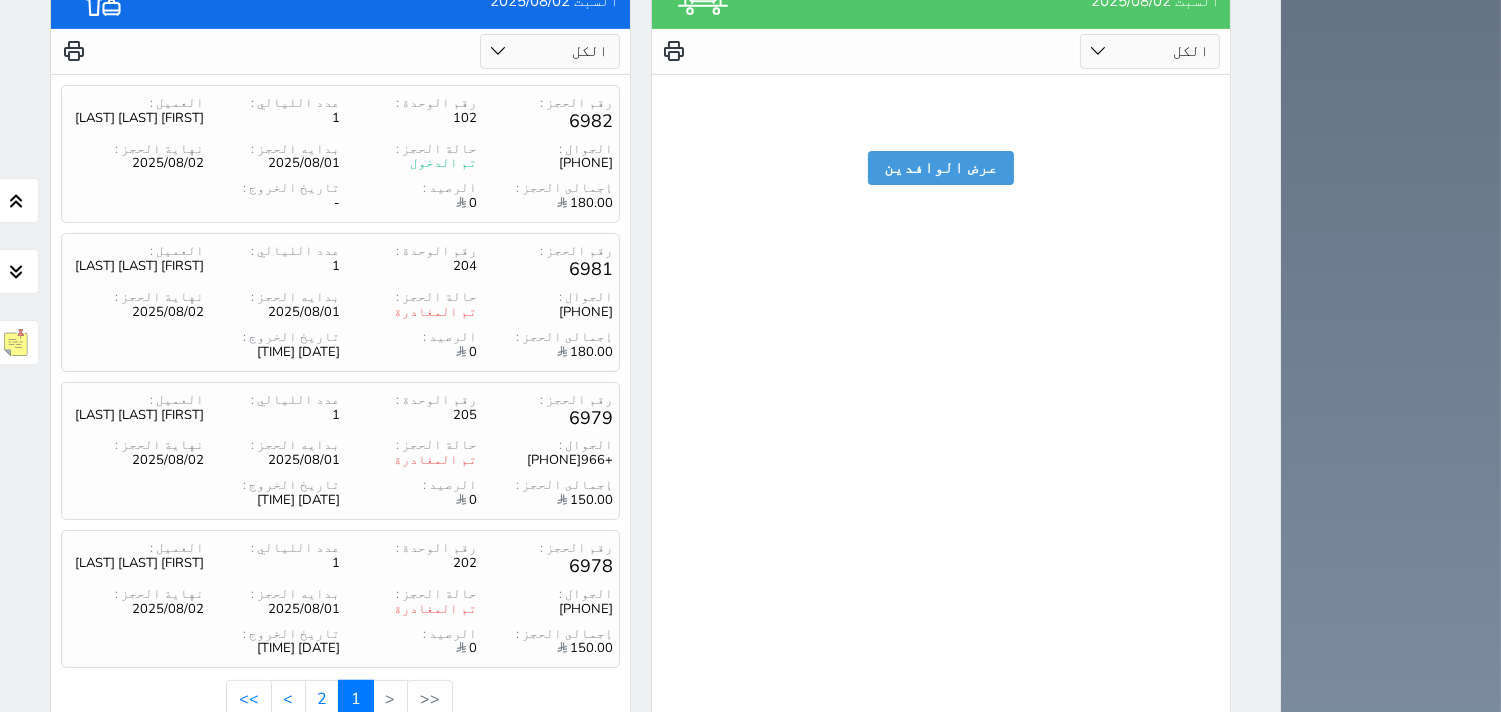 scroll, scrollTop: 1348, scrollLeft: 0, axis: vertical 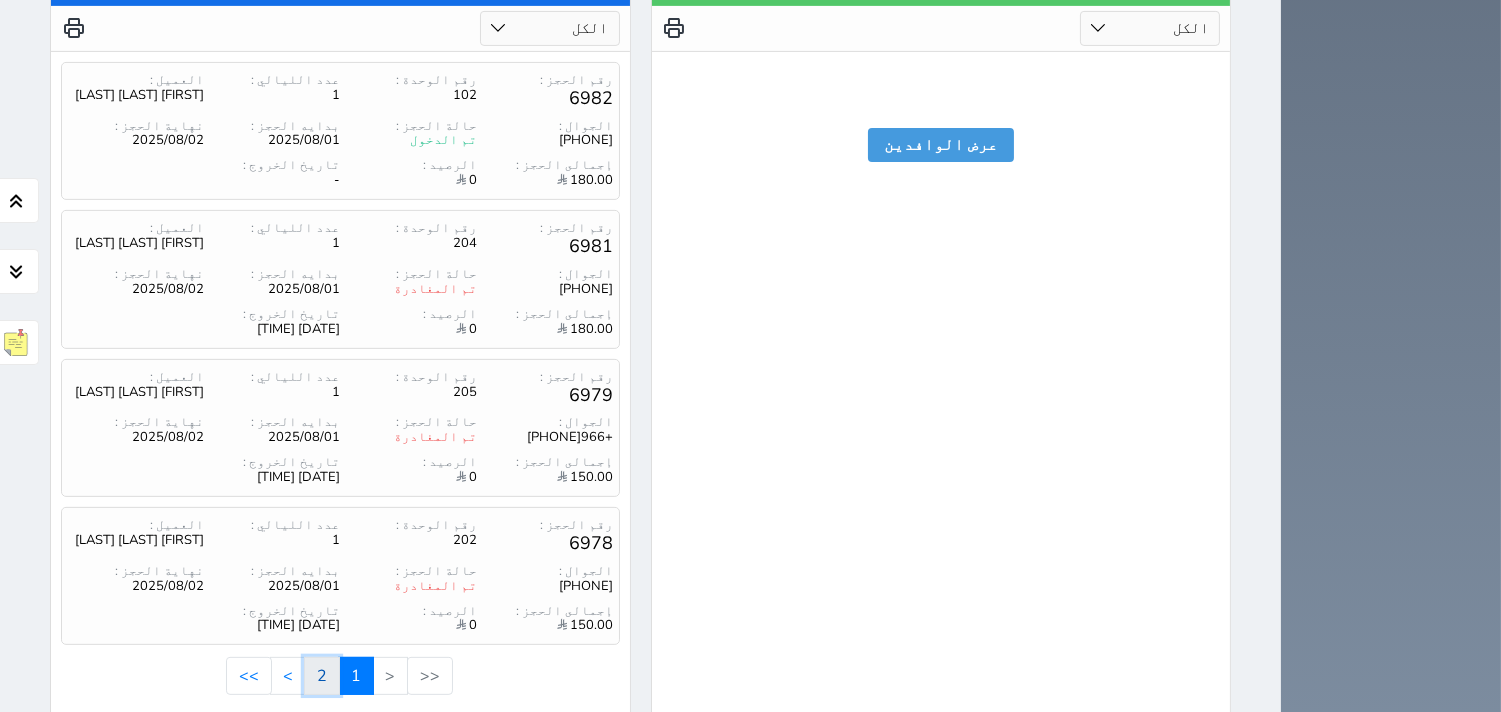 click on "2" at bounding box center [322, 676] 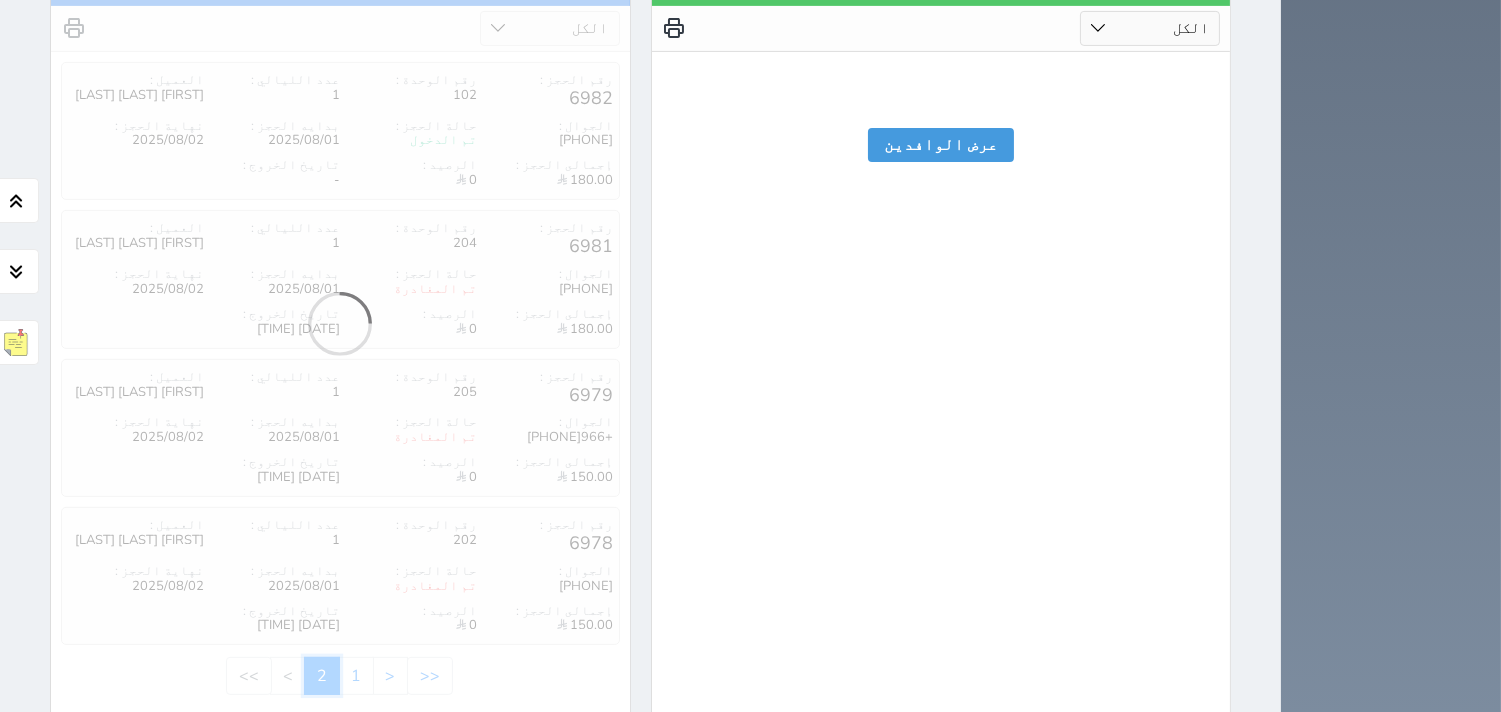 scroll, scrollTop: 1050, scrollLeft: 0, axis: vertical 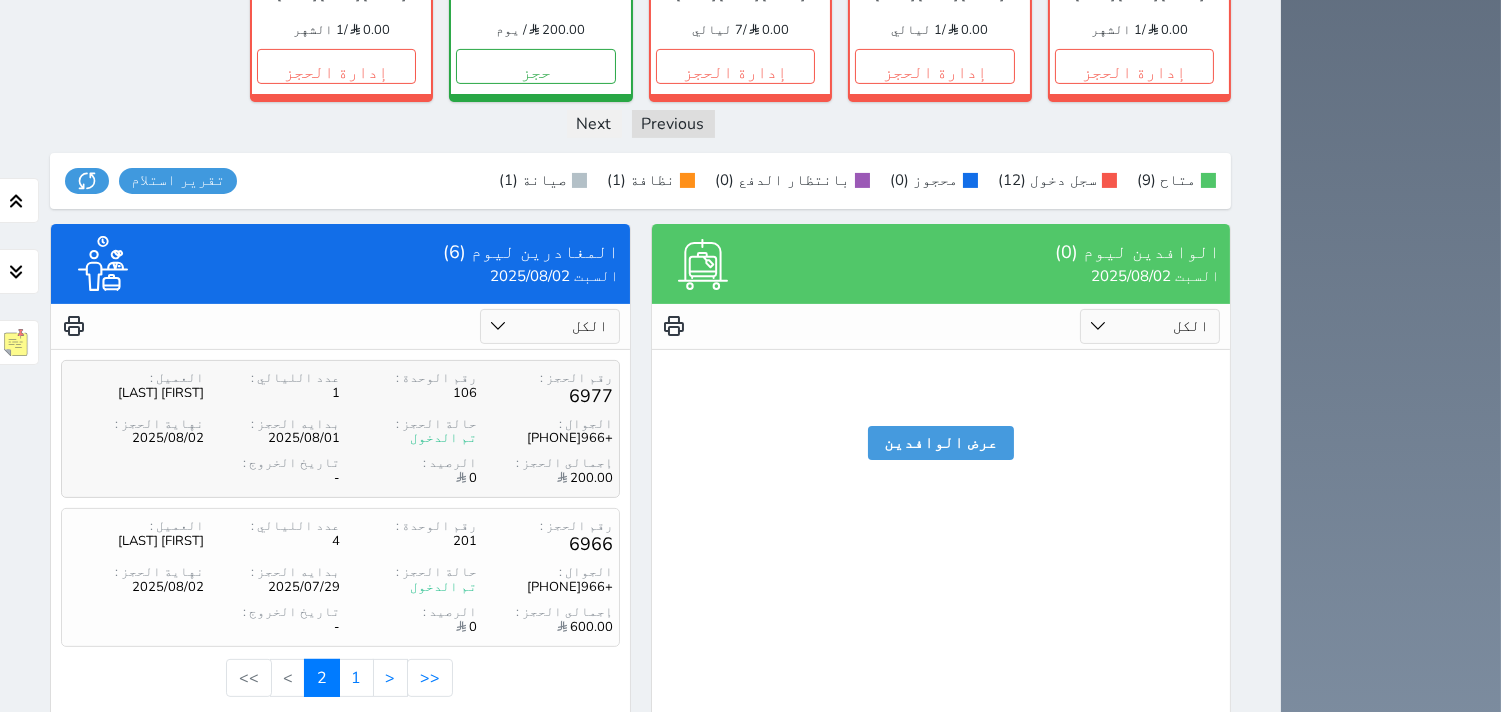 click on "6977" at bounding box center (545, 396) 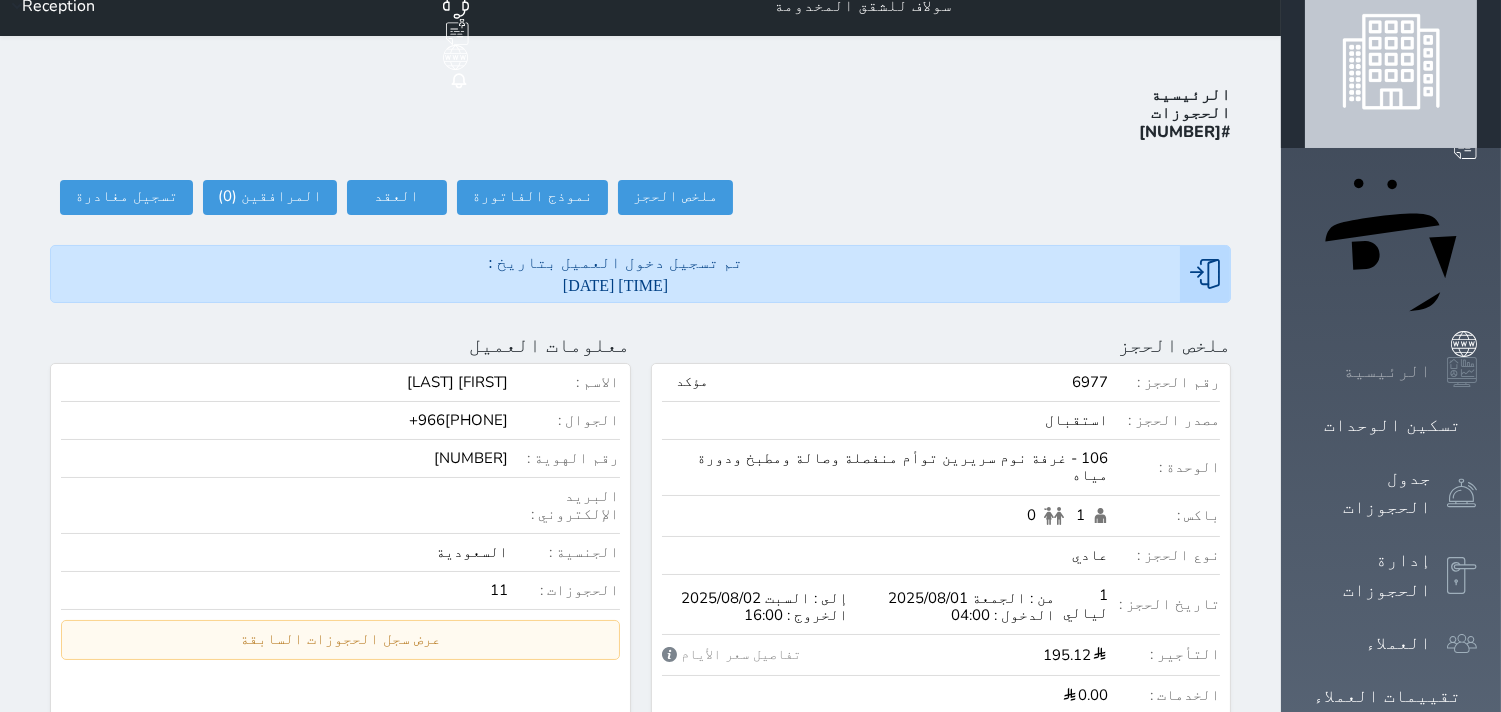 scroll, scrollTop: 0, scrollLeft: 0, axis: both 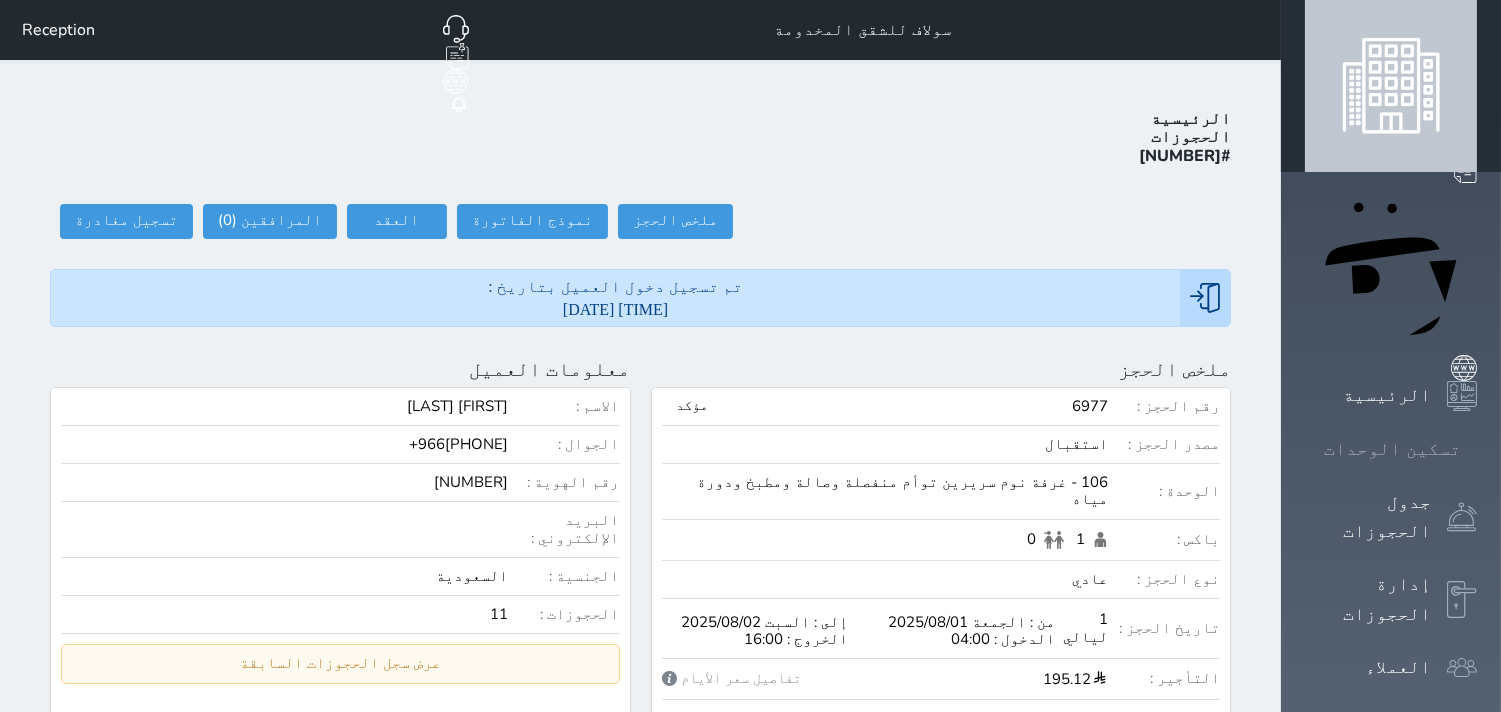 click on "تسكين الوحدات" at bounding box center [1392, 449] 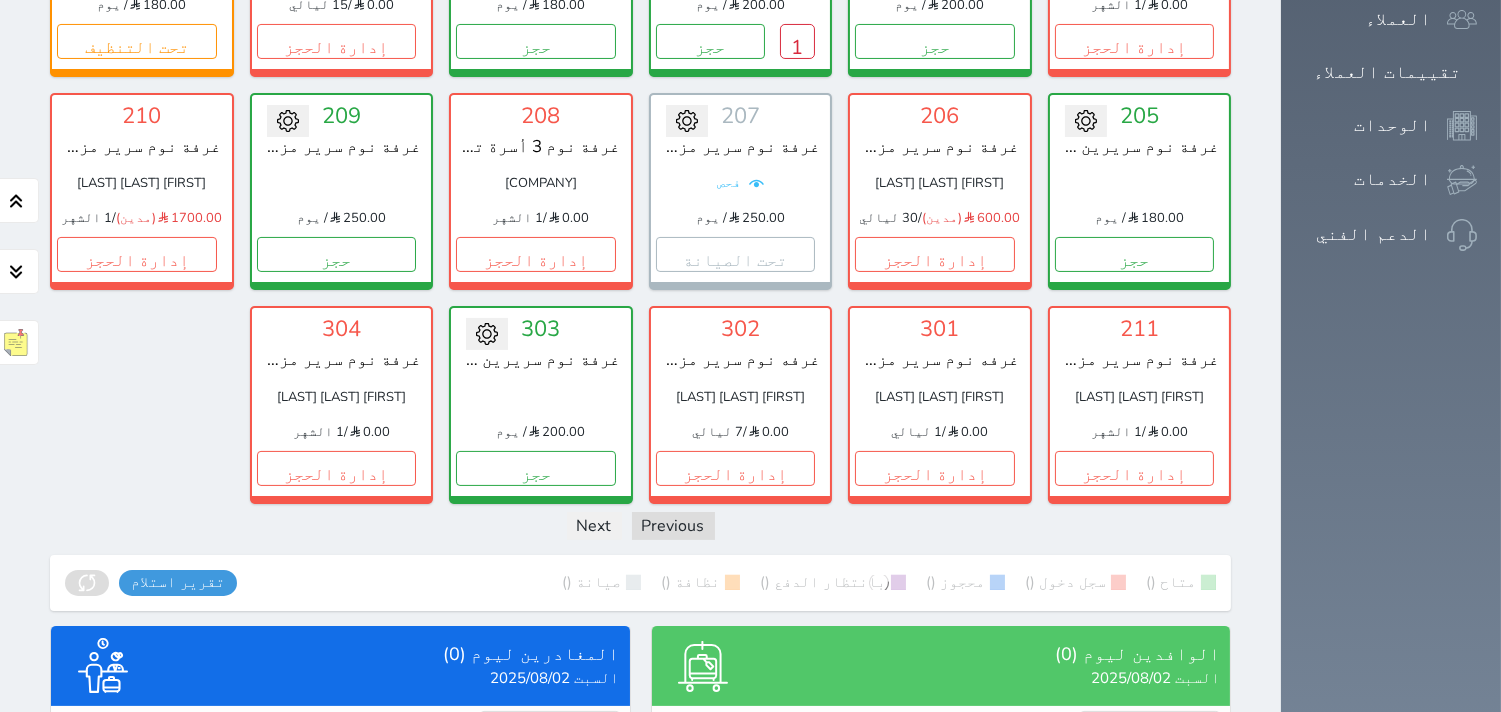 scroll, scrollTop: 844, scrollLeft: 0, axis: vertical 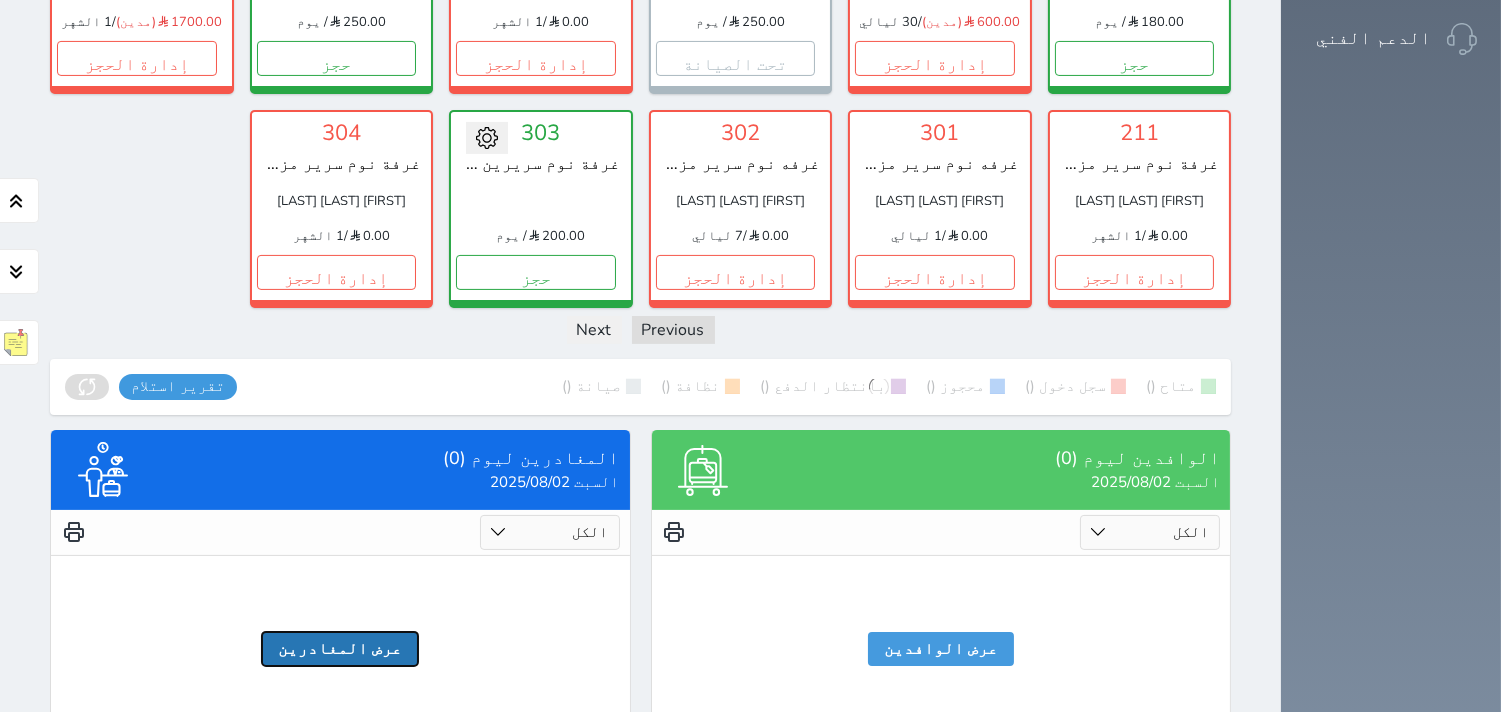 click on "عرض المغادرين" at bounding box center [340, 649] 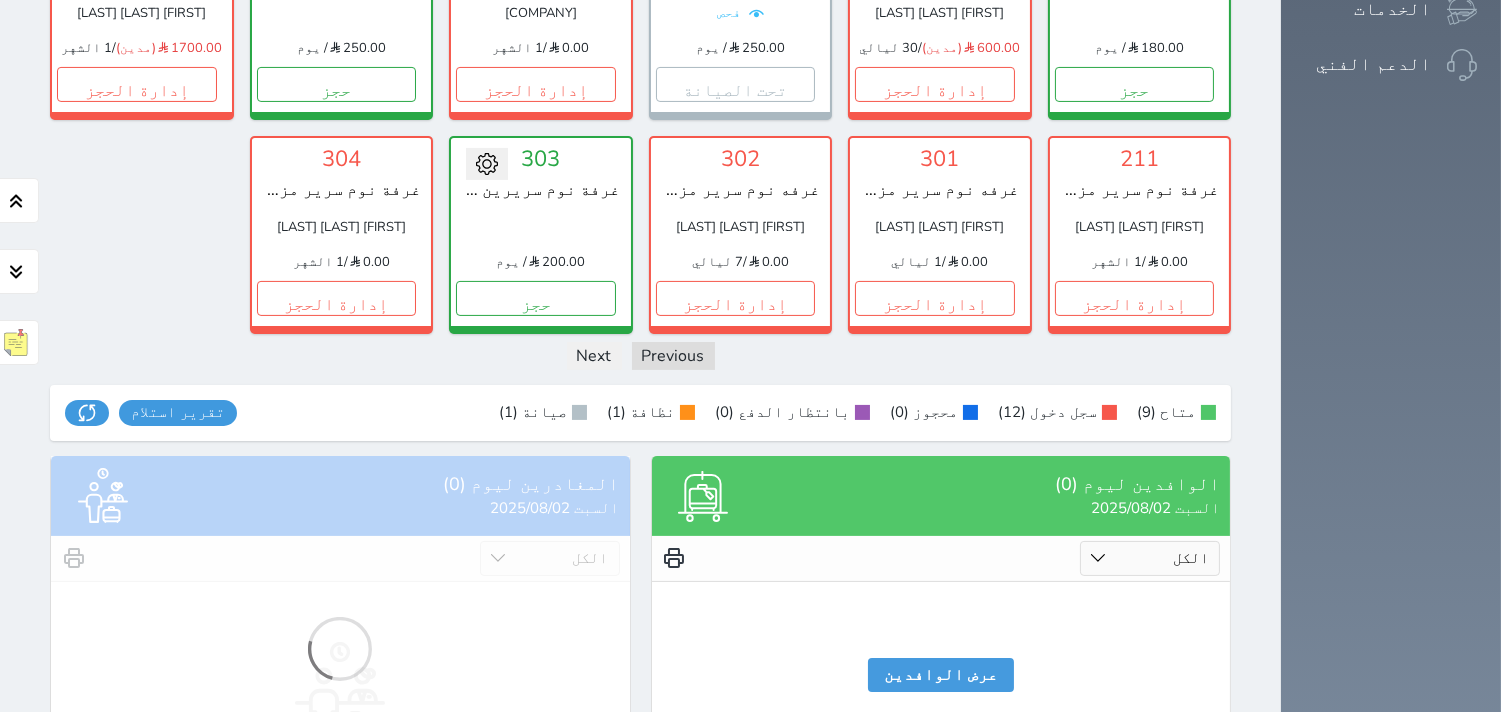 scroll, scrollTop: 934, scrollLeft: 0, axis: vertical 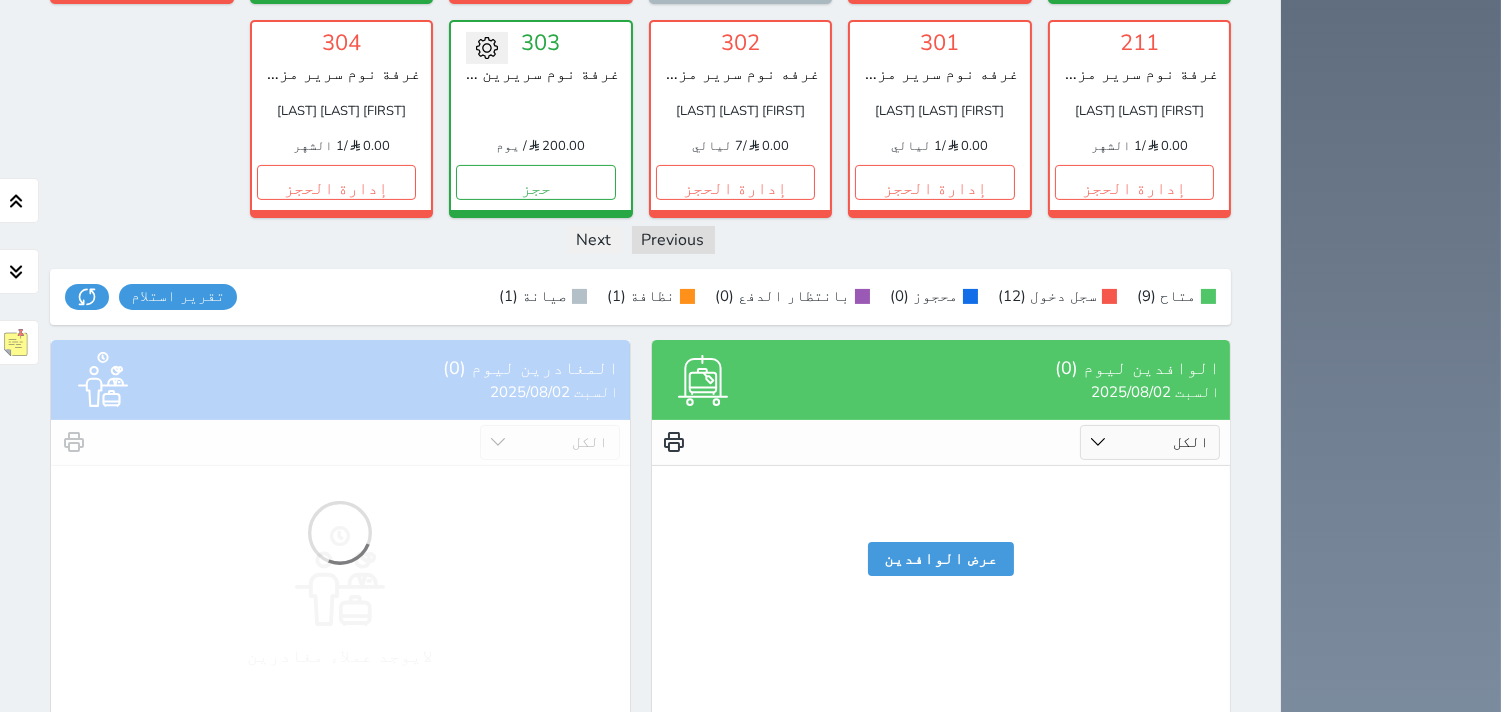 click on "101   غرفة نوم سرير مزوج ومطبخ ودورة مياه
عبدالرحمن دخيل الله الذبياني
0.00
/
1 الشهر
إدارة الحجز               تغيير الحالة الى صيانة                   التاريخ المتوقع للانتهاء       حفظ                   102   غرفة نوم سريرين منفصلة توأم و دورة مياه
200.00
/ يوم     يوجد نزيل سجل دخوله على هذه الوحدة   1   حجز                   تغيير الحالة الى صيانة                   التاريخ المتوقع للانتهاء       حفظ                   103   غرفة نوم سرير مزوج و غرفة 3  أسرة توأم منفصلة وصاله ومطبخ ودورة مياه
عبده ابراهيم شوعي جريبي
0.00      /" at bounding box center [640, -201] 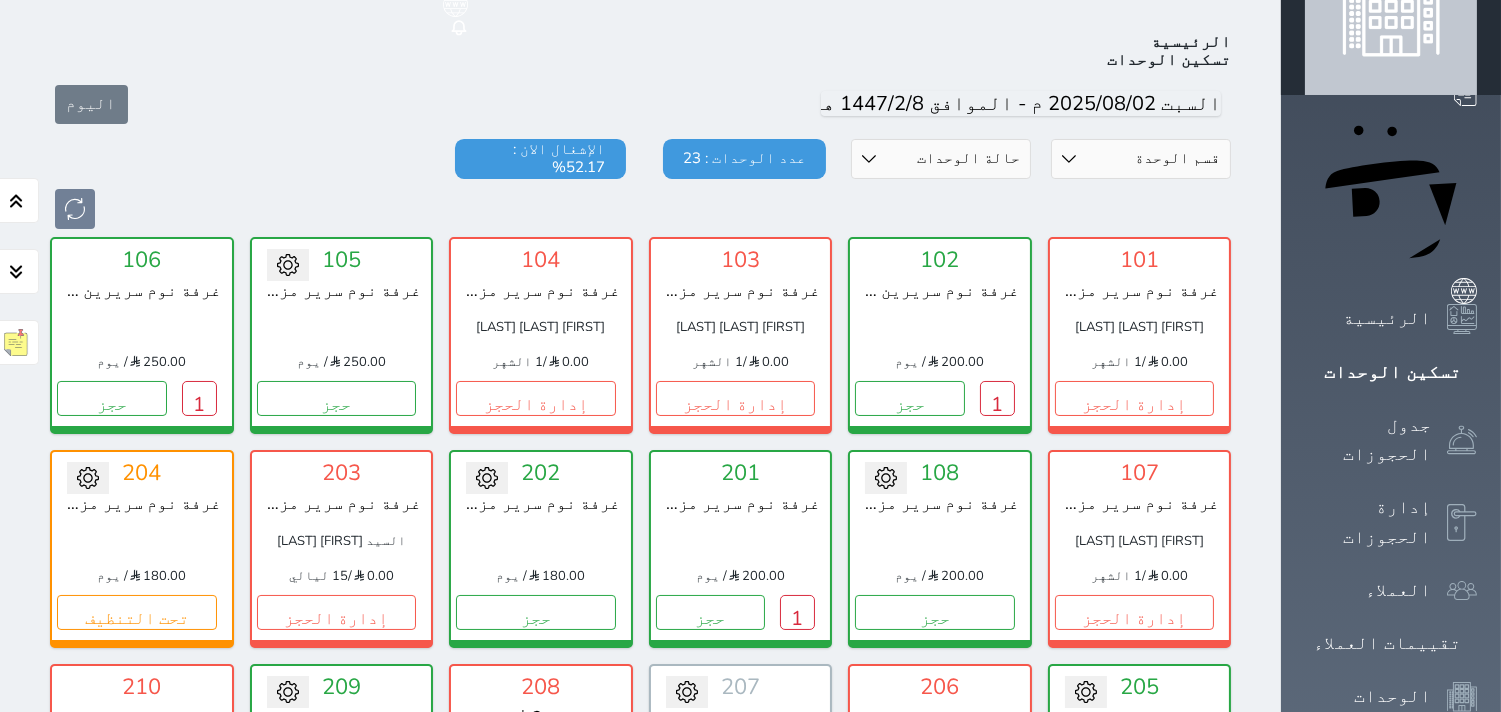 scroll, scrollTop: 45, scrollLeft: 0, axis: vertical 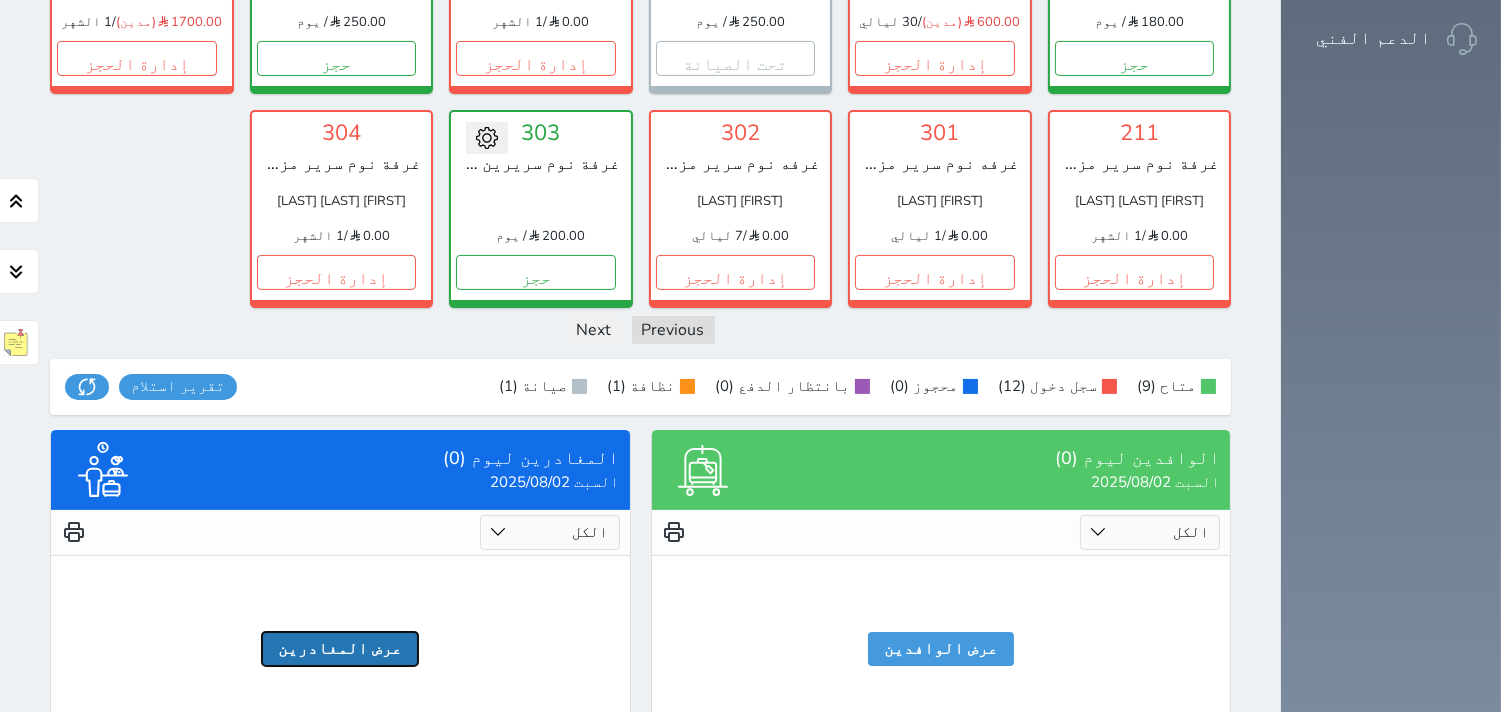 click on "عرض المغادرين" at bounding box center (340, 649) 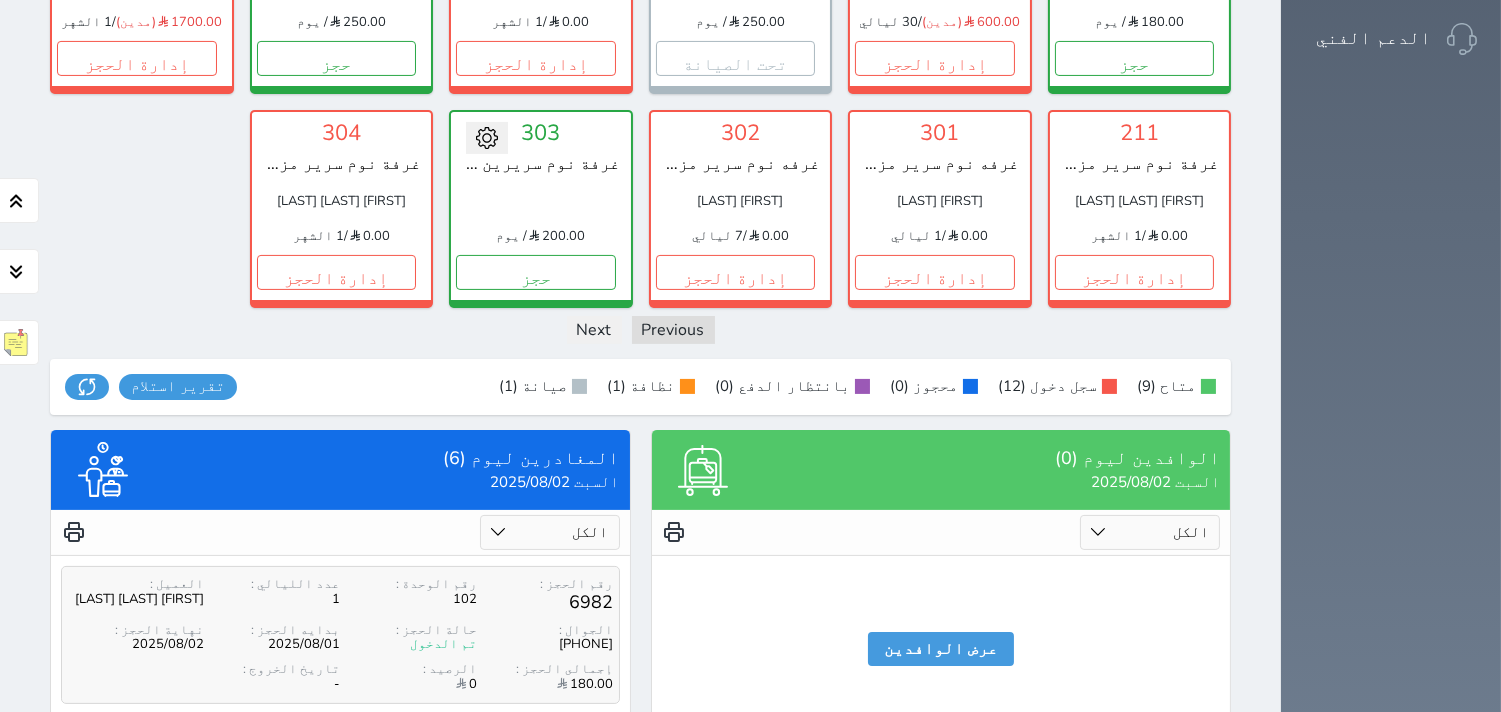 click on "الجوال :" at bounding box center (545, 630) 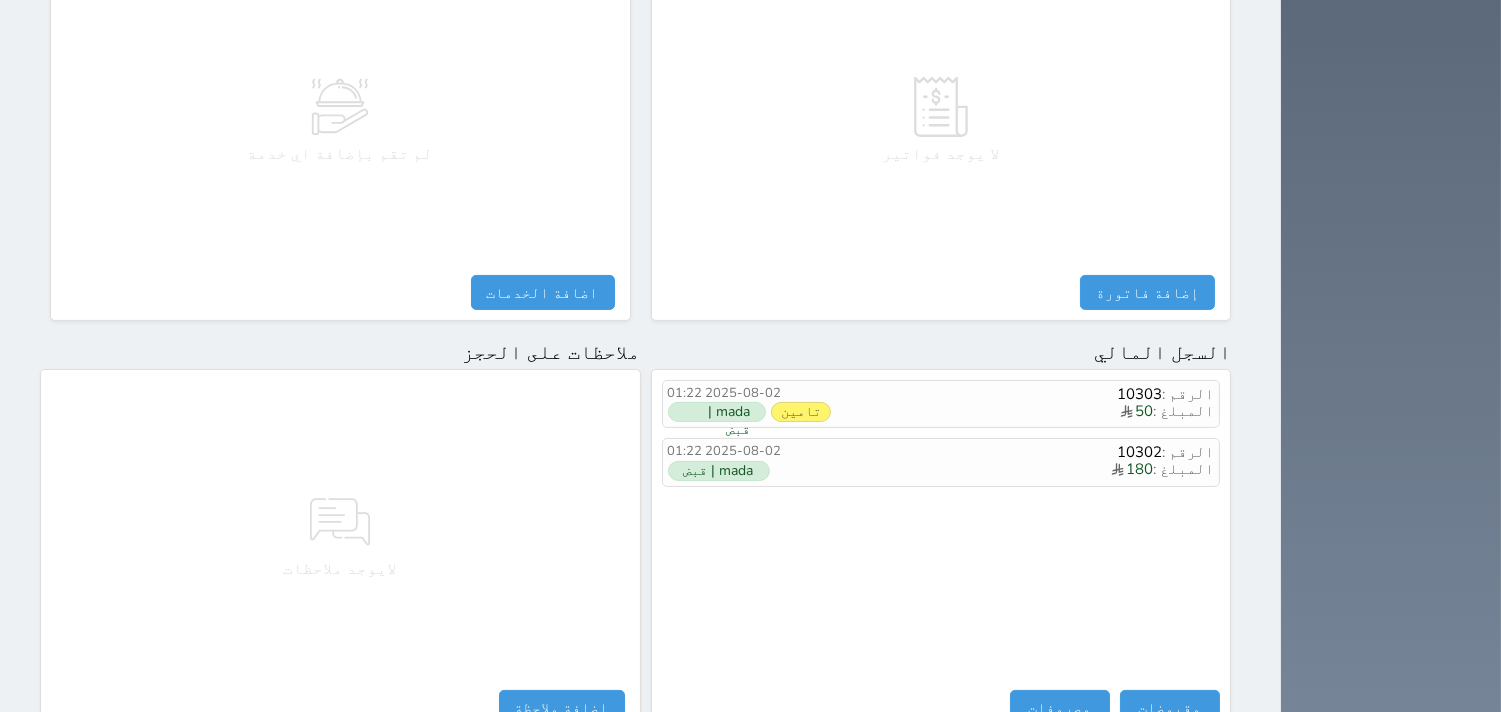 scroll, scrollTop: 1068, scrollLeft: 0, axis: vertical 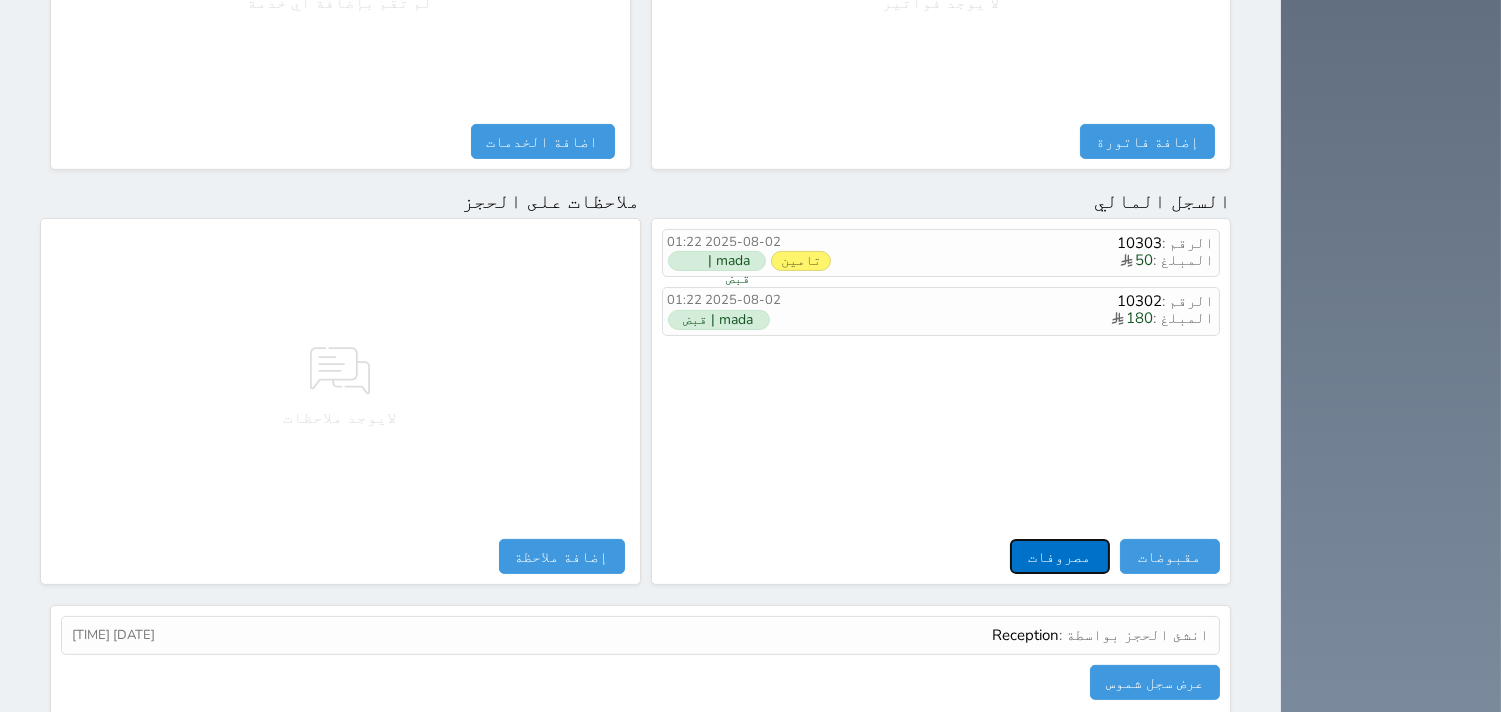 click on "مصروفات" at bounding box center (1060, 556) 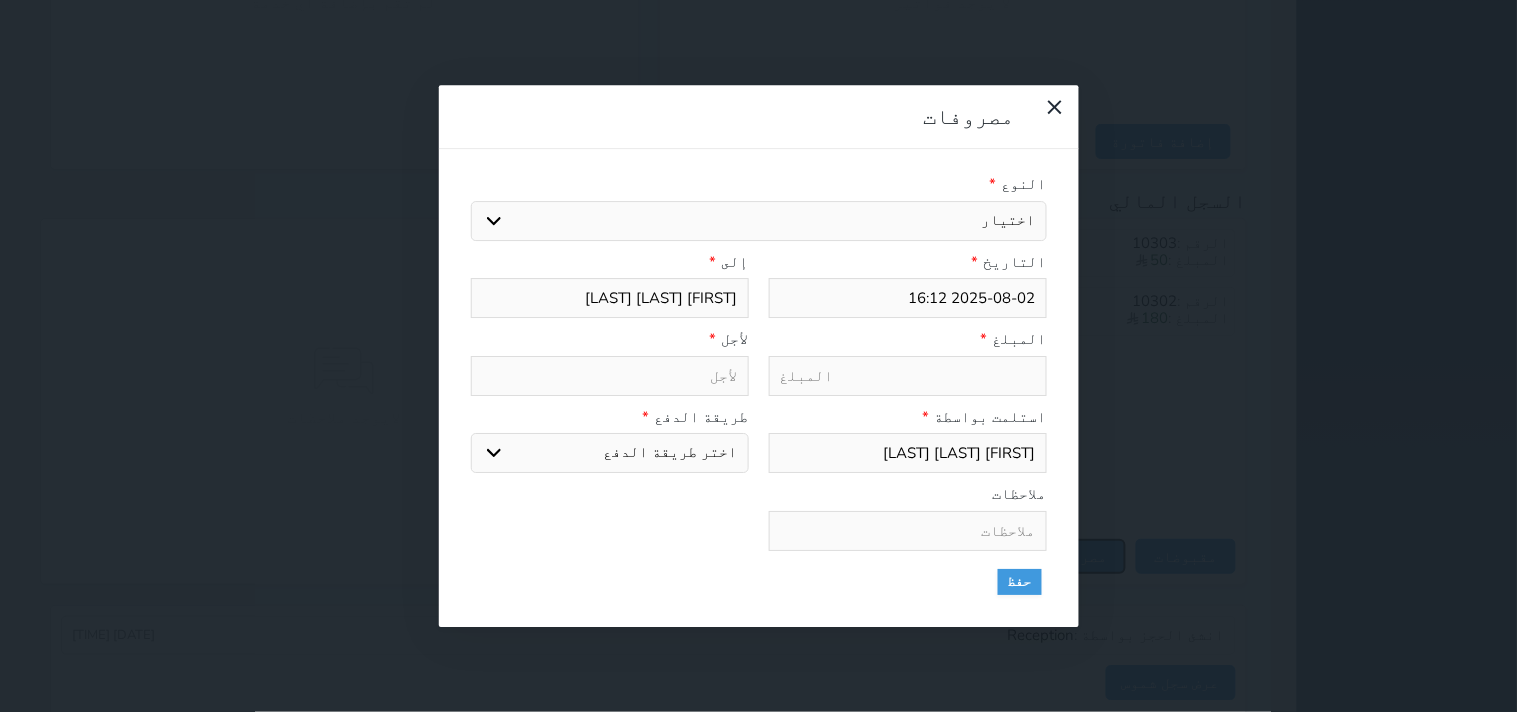select 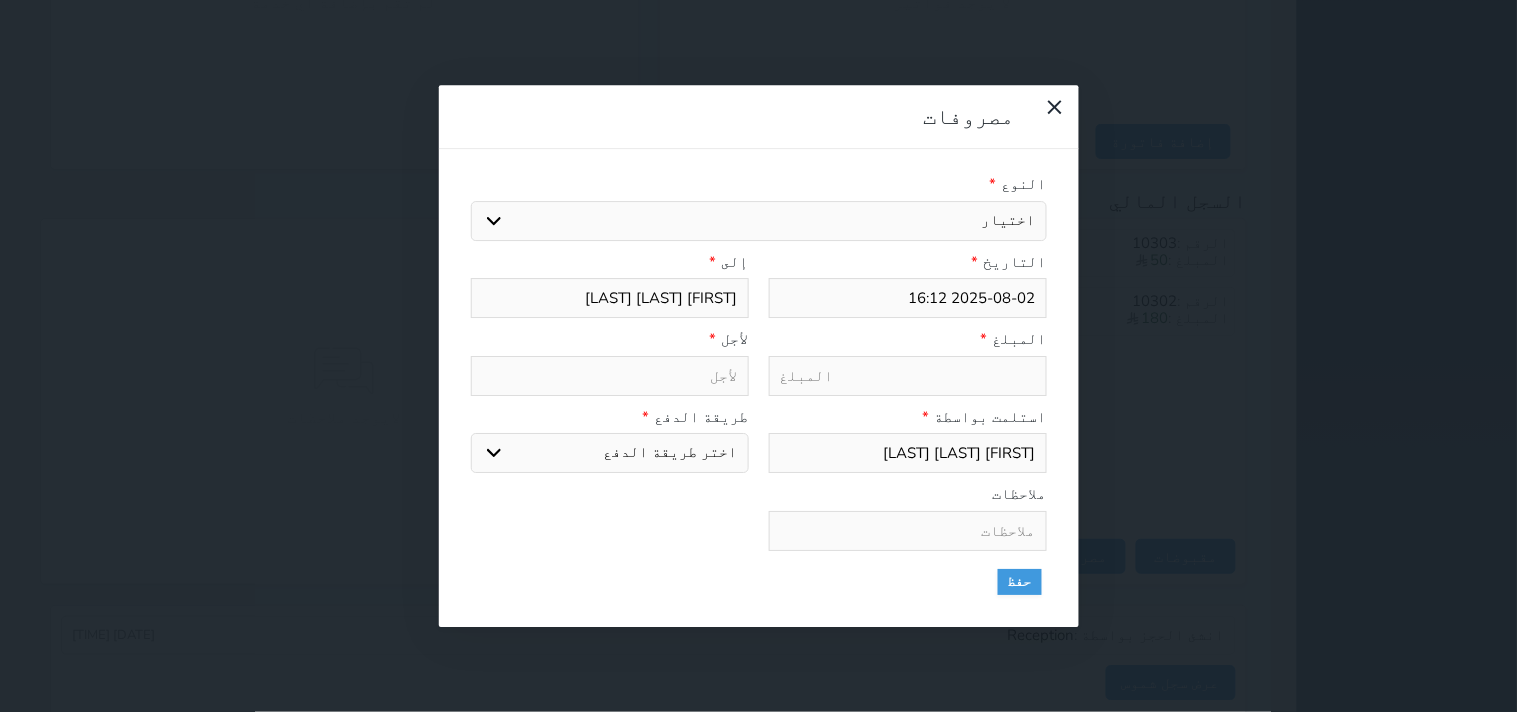 select 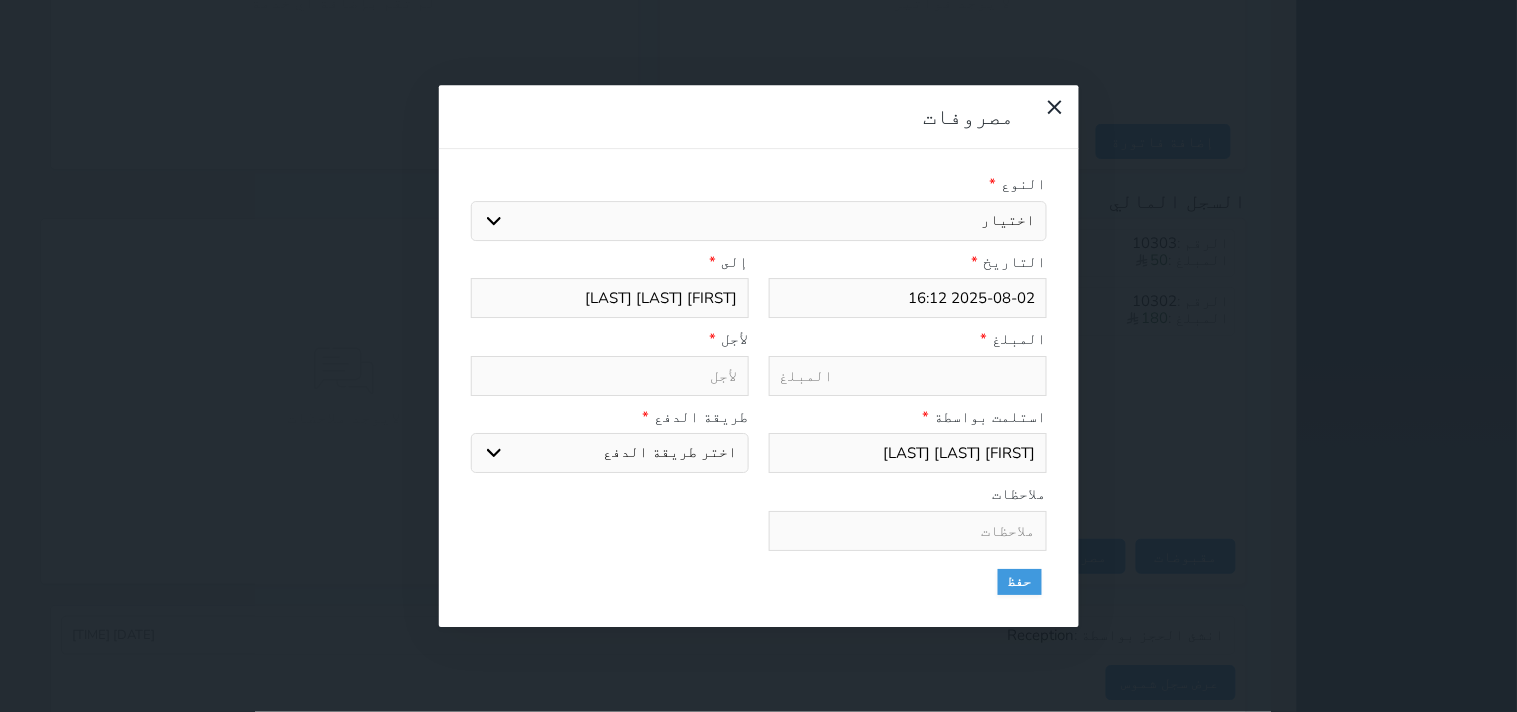 click on "اختيار   مرتجع إيجار رواتب صيانة مصروفات عامة استرجاع تامين استرجاع العربون" at bounding box center [759, 221] 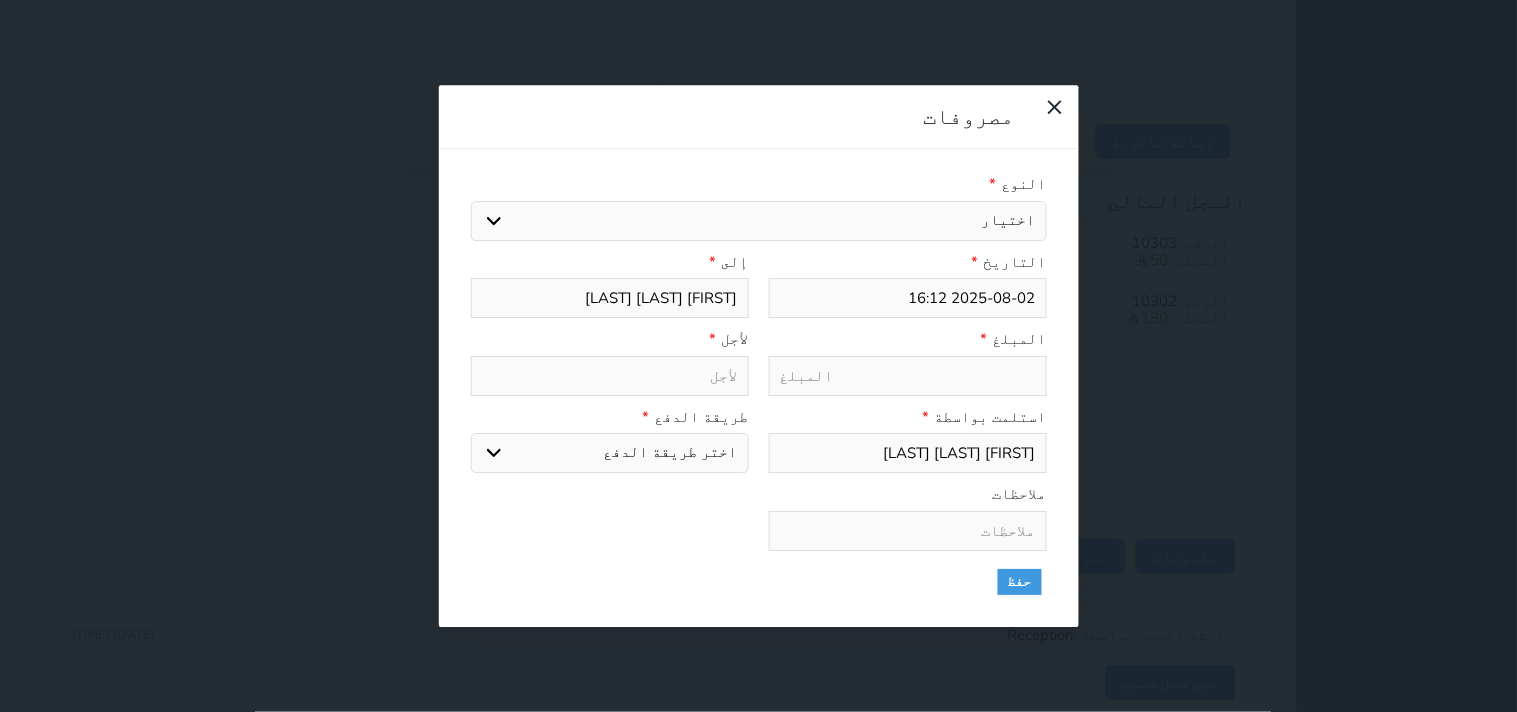 select 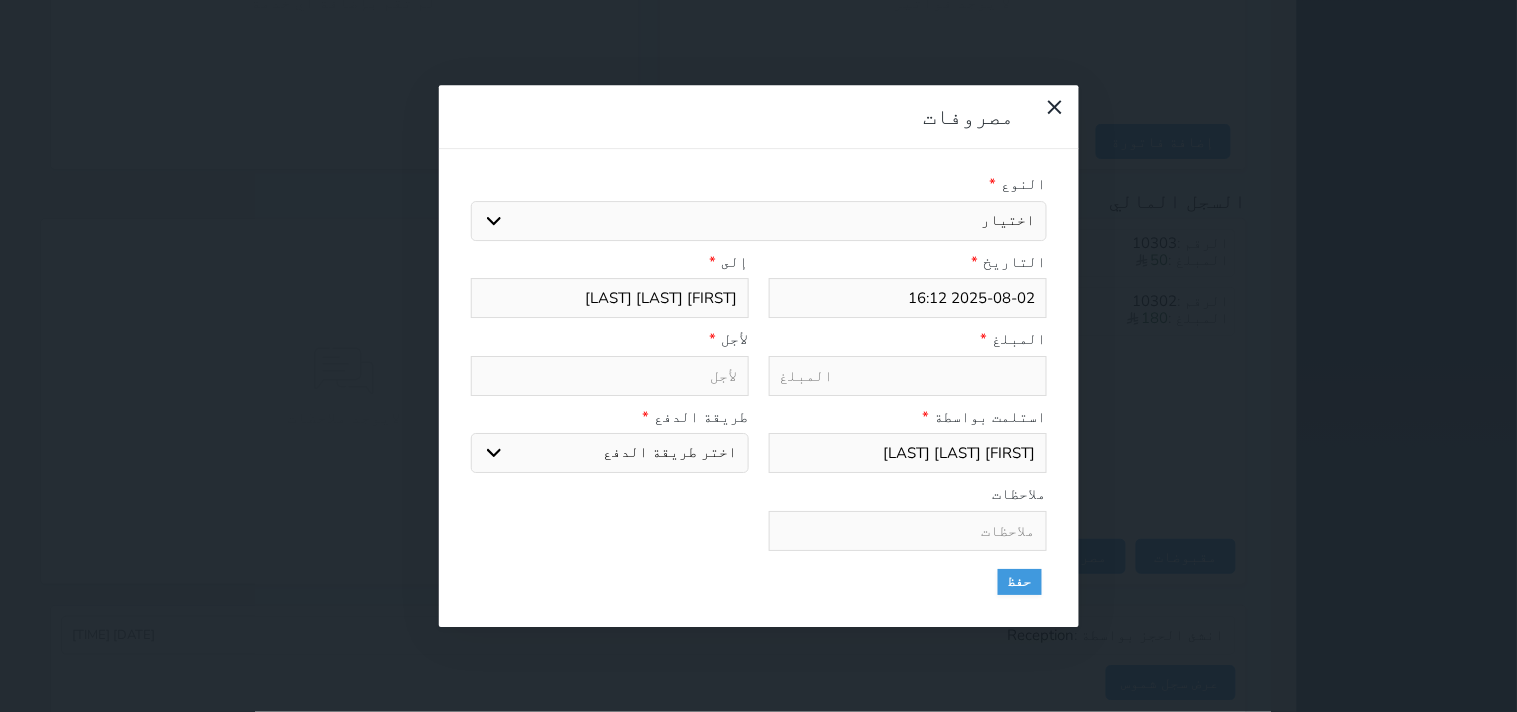 select 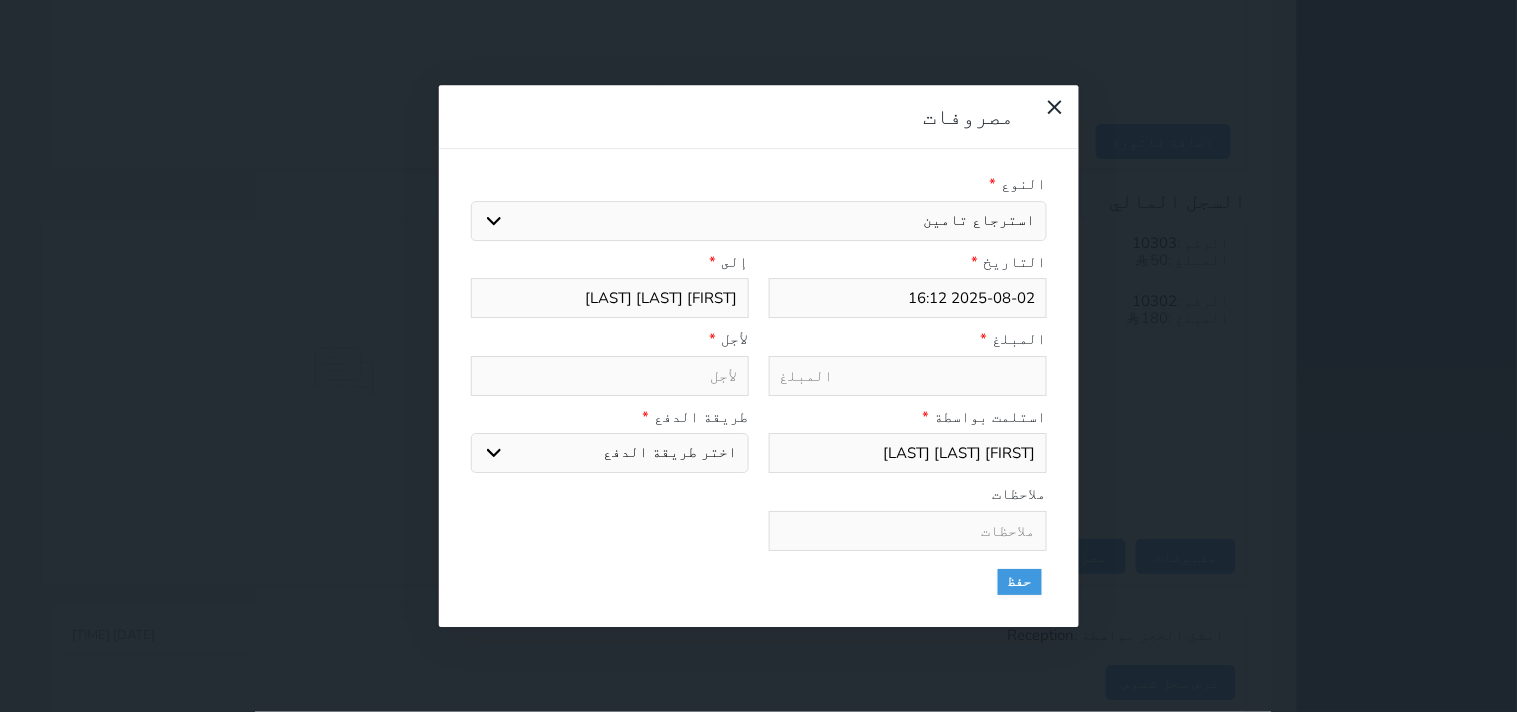 click on "اختيار   مرتجع إيجار رواتب صيانة مصروفات عامة استرجاع تامين استرجاع العربون" at bounding box center (759, 221) 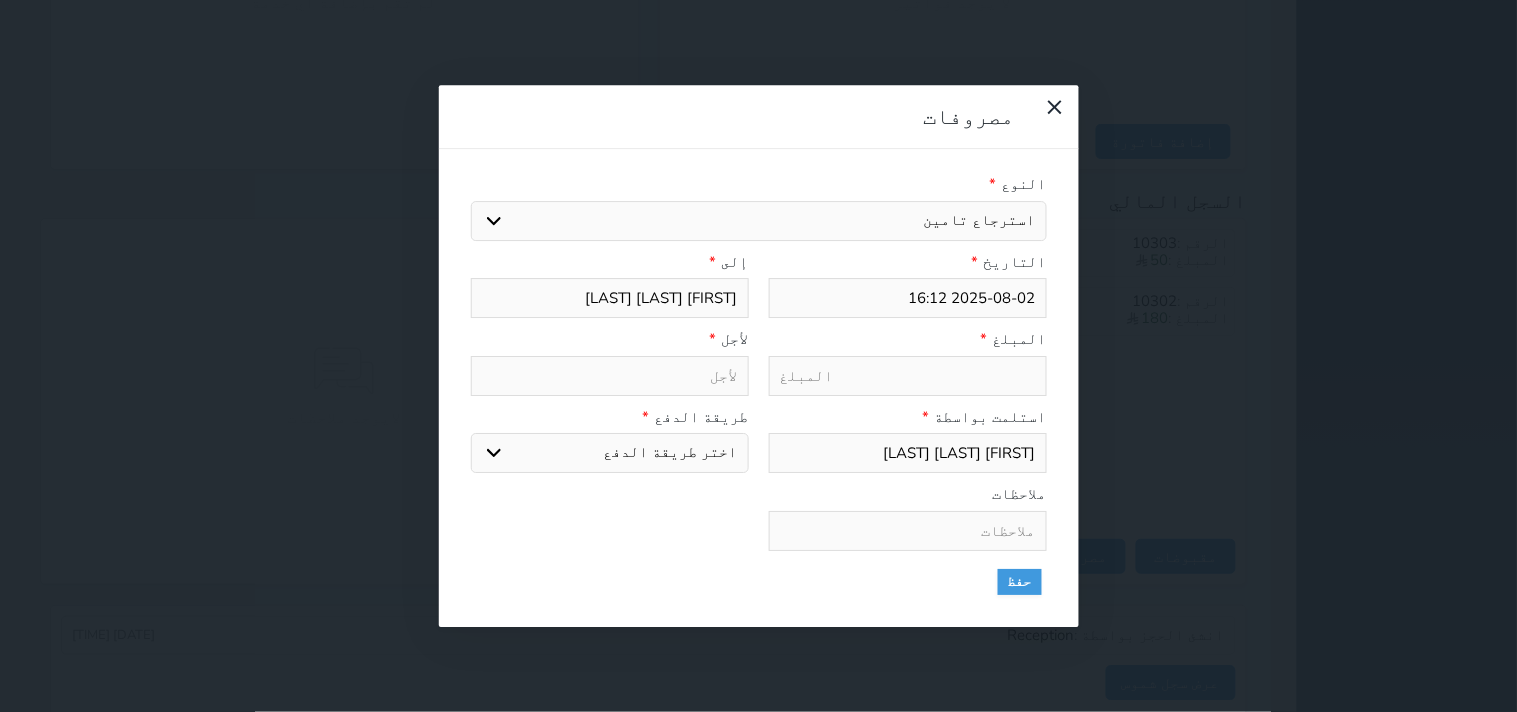 type on "50" 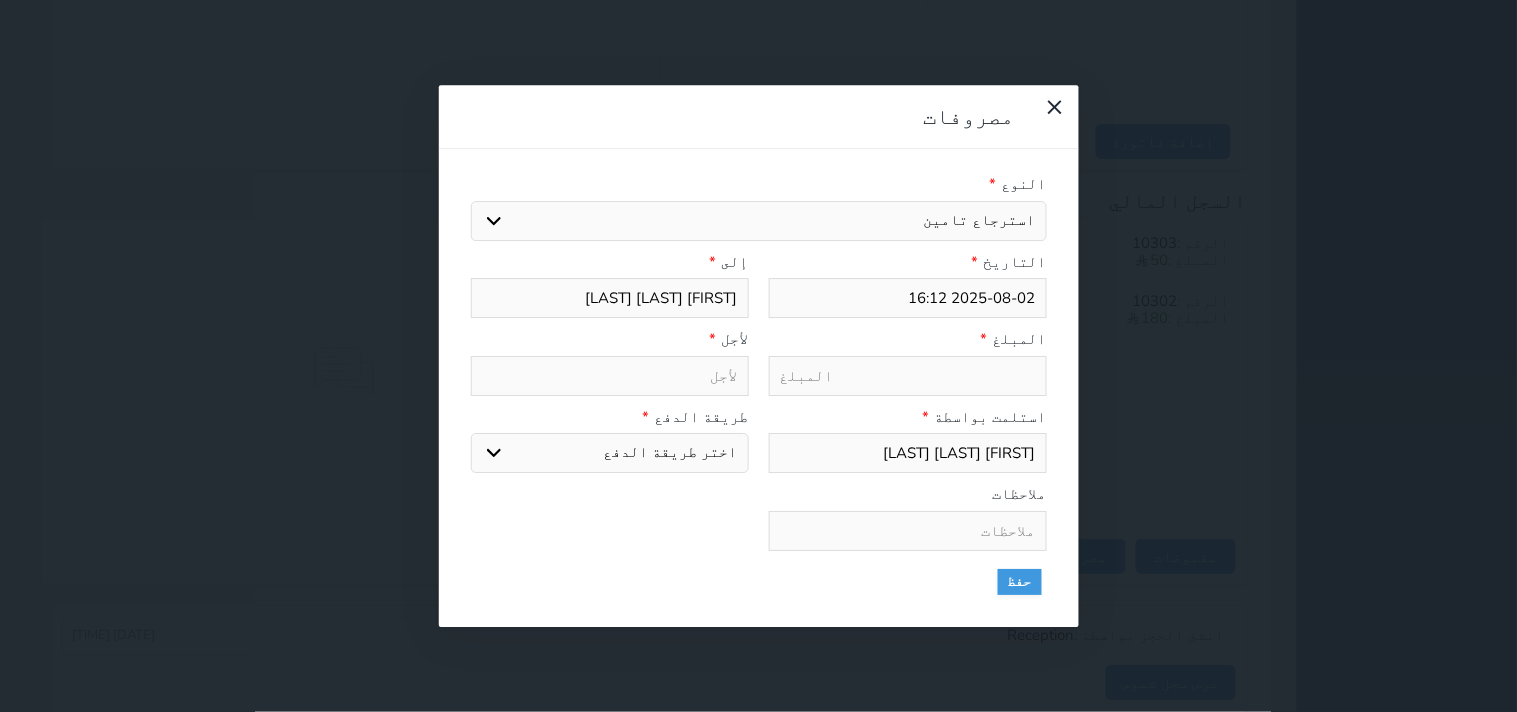 type on "استرجاع تامين - الوحدة - 102" 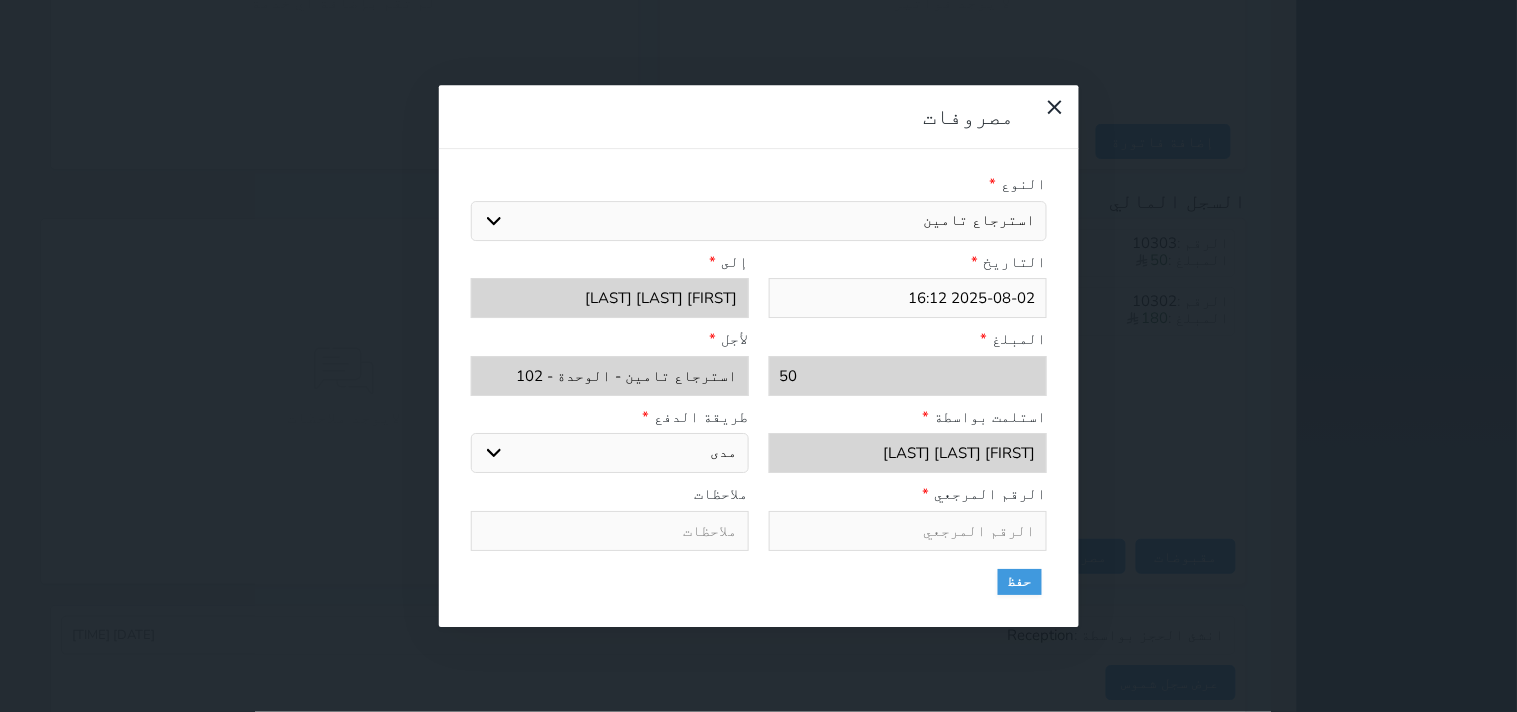 click on "اختر طريقة الدفع   دفع نقدى   تحويل بنكى   مدى   بطاقة ائتمان" at bounding box center (610, 453) 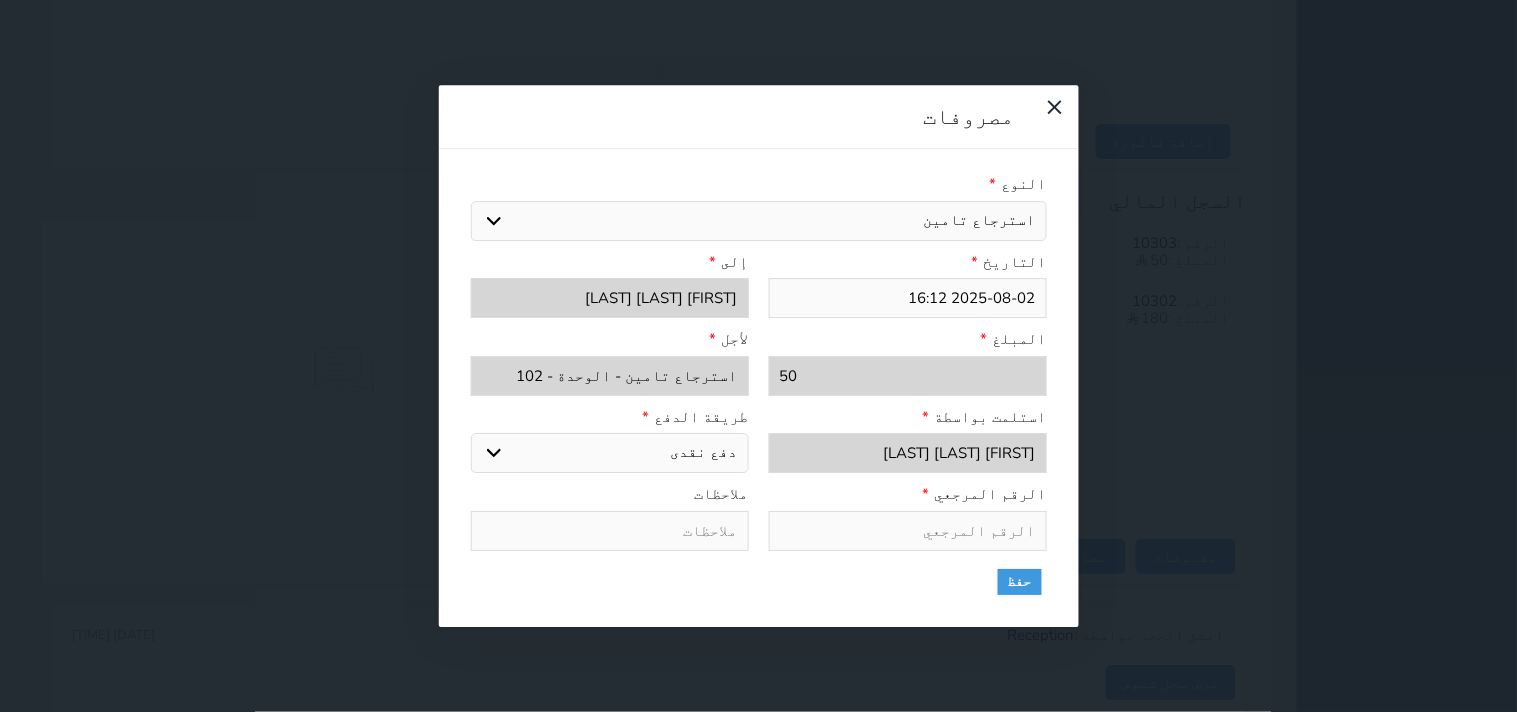 click on "اختر طريقة الدفع   دفع نقدى   تحويل بنكى   مدى   بطاقة ائتمان" at bounding box center [610, 453] 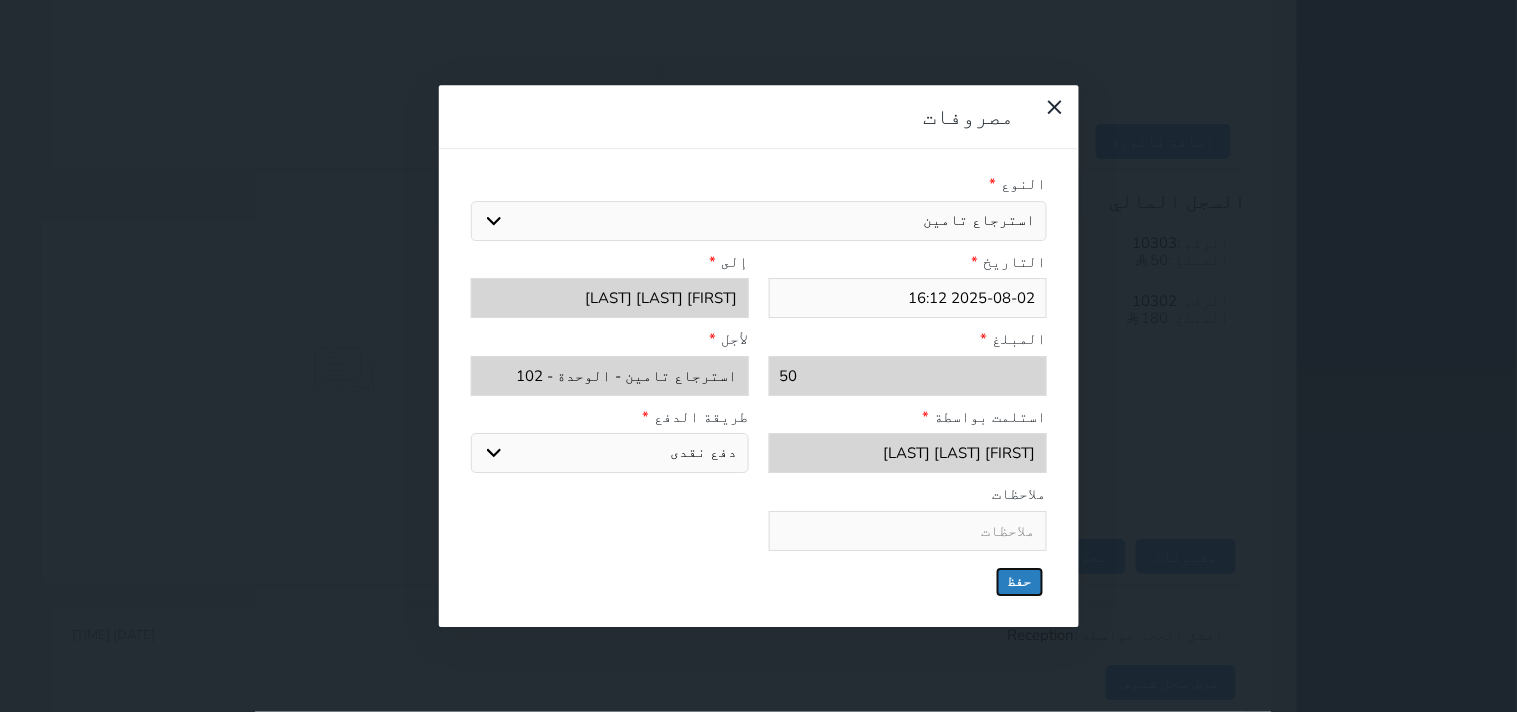 click on "حفظ" at bounding box center (1020, 582) 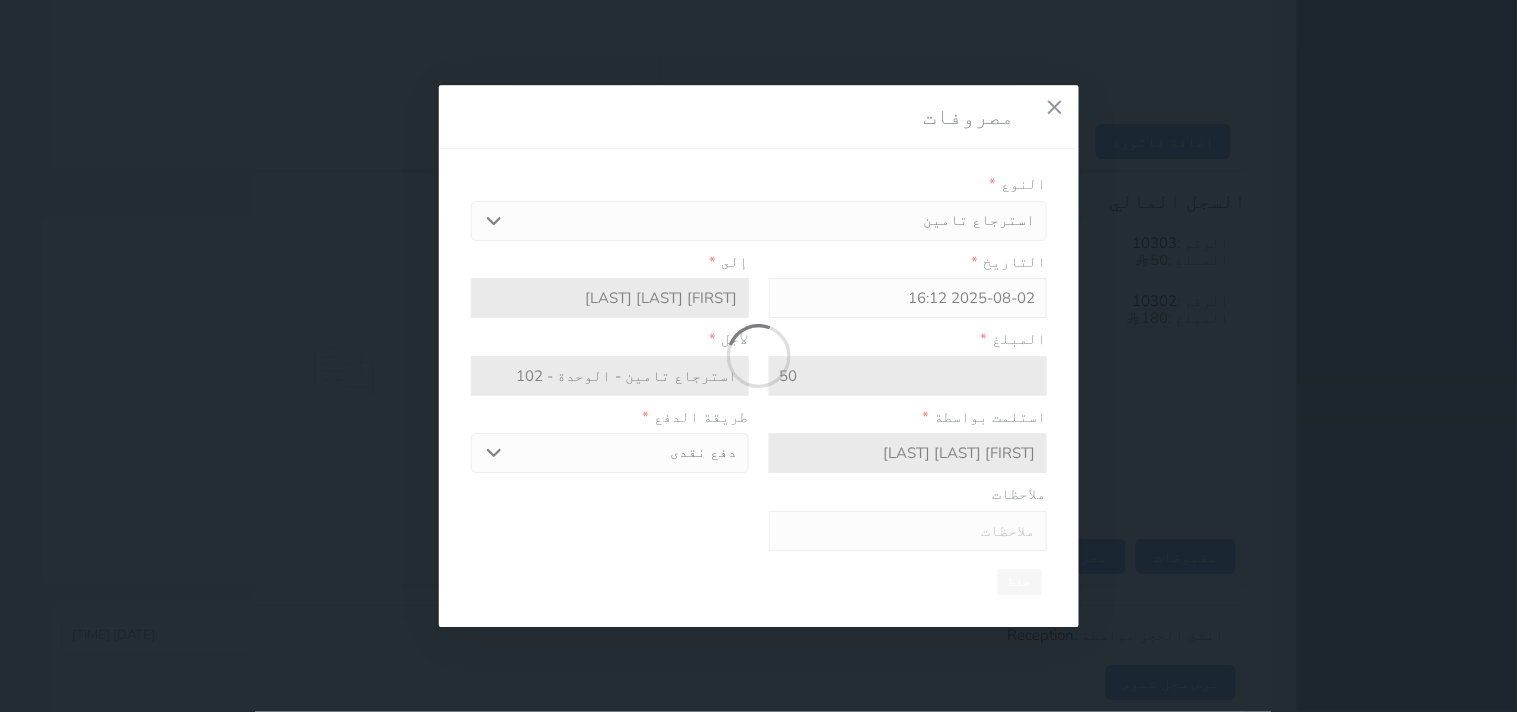 select 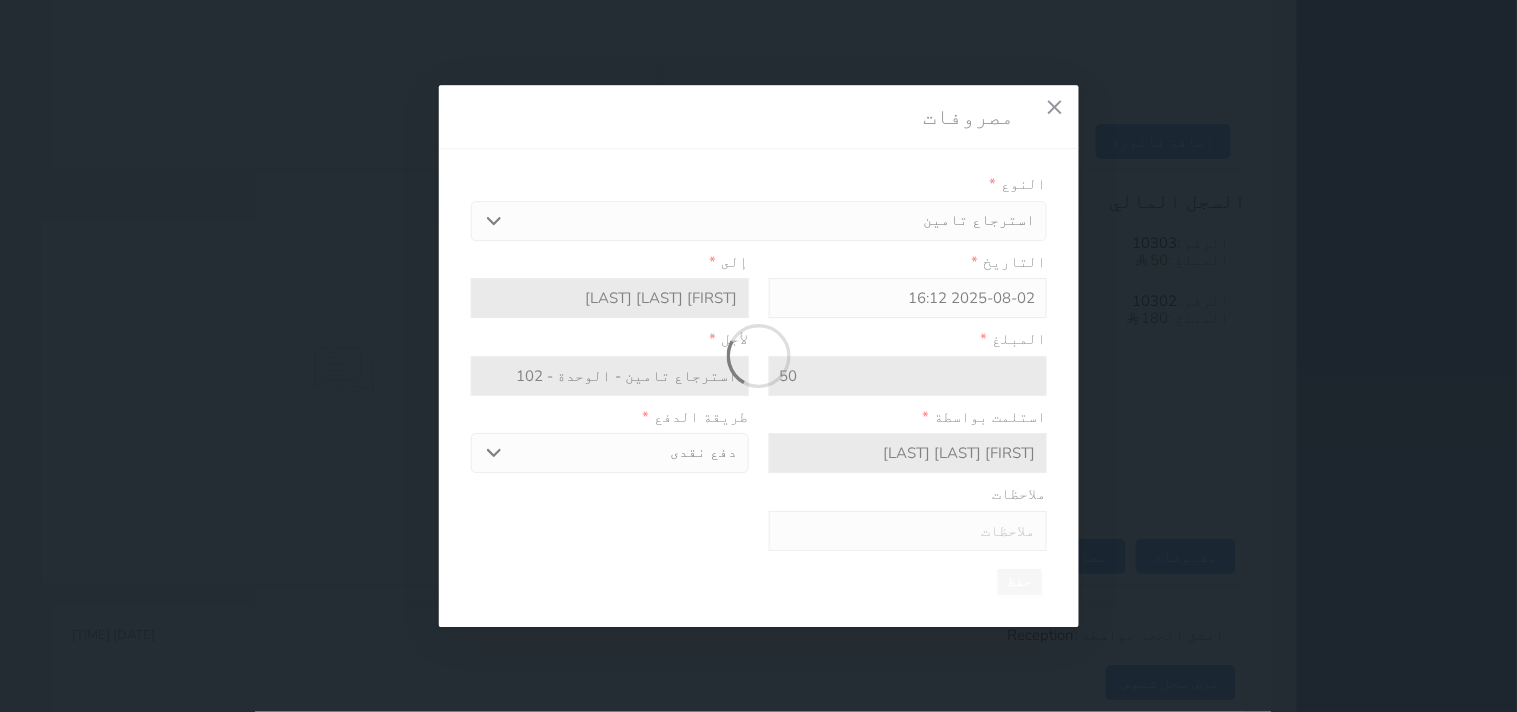 type 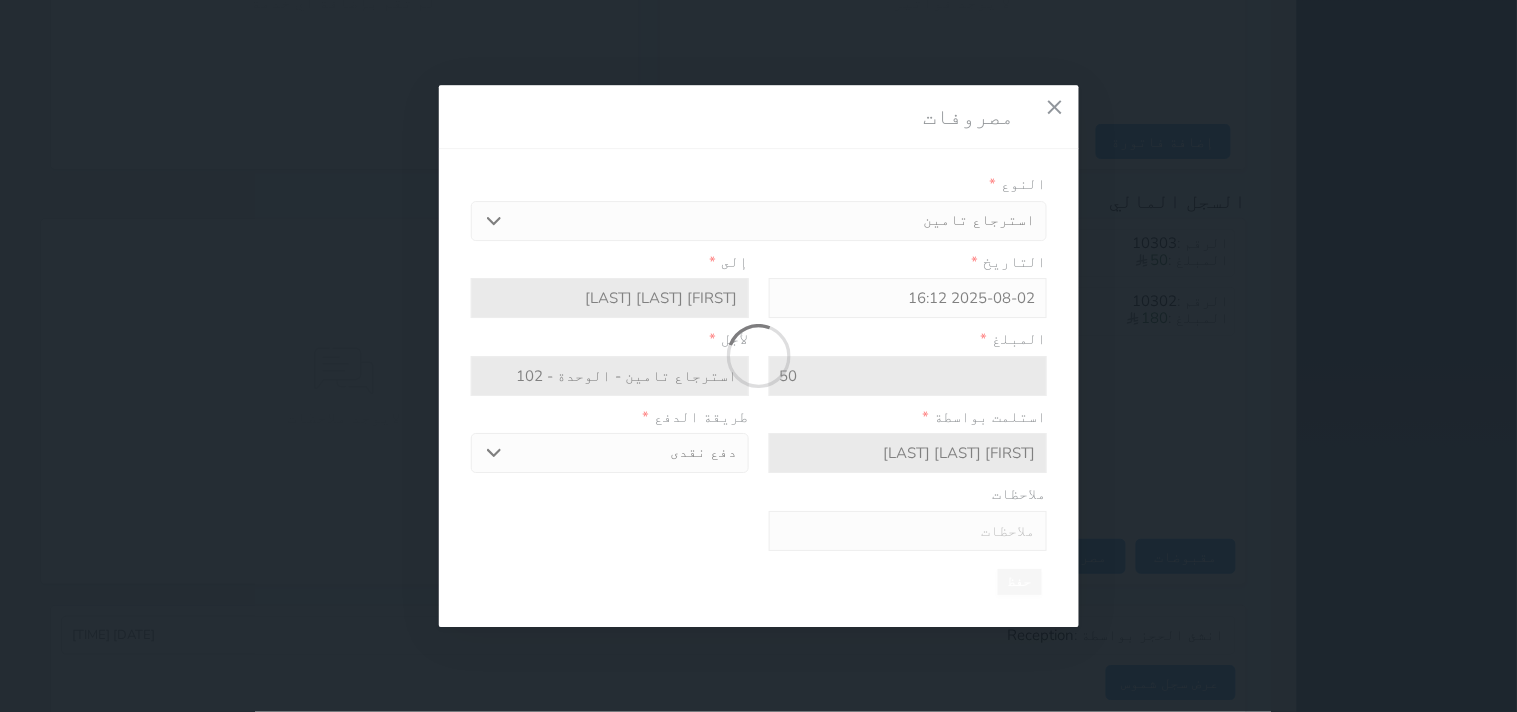 type on "0" 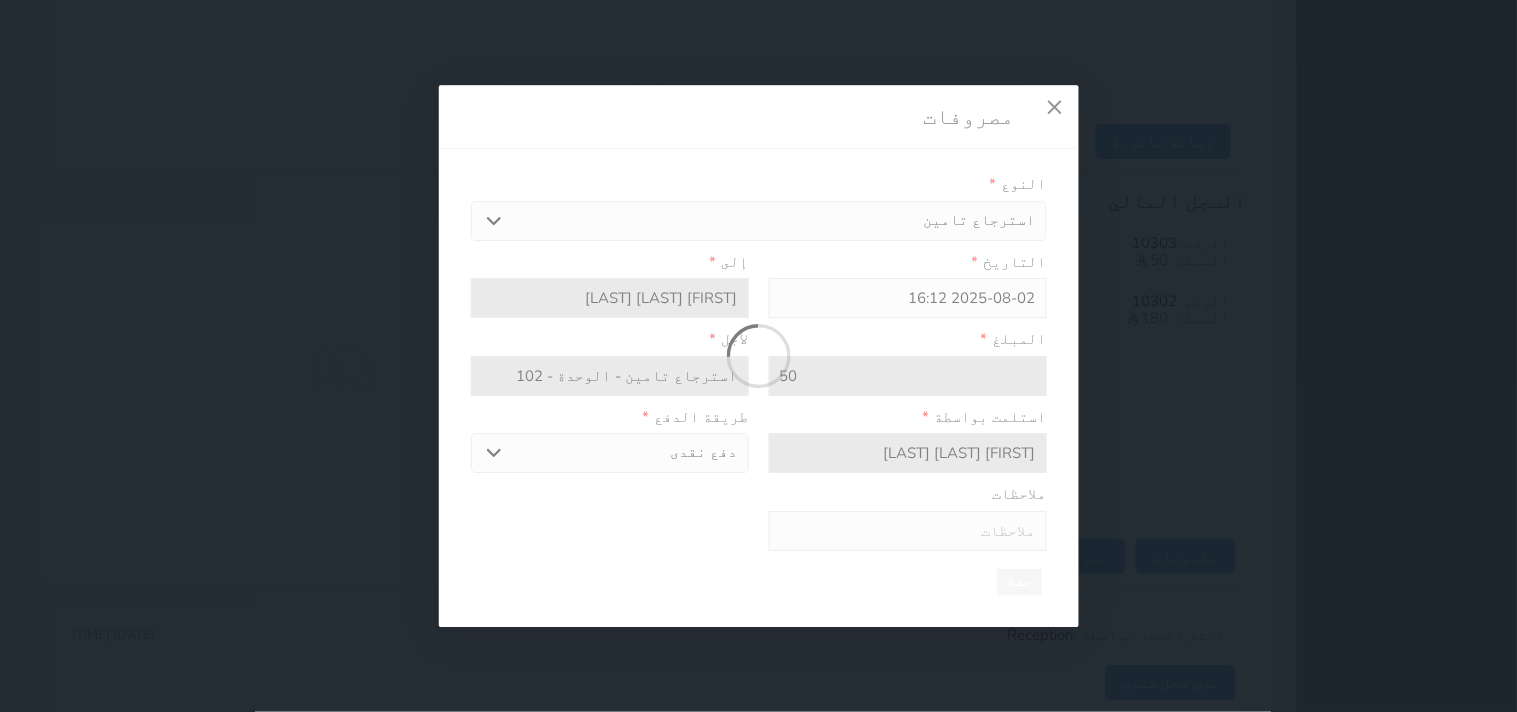select 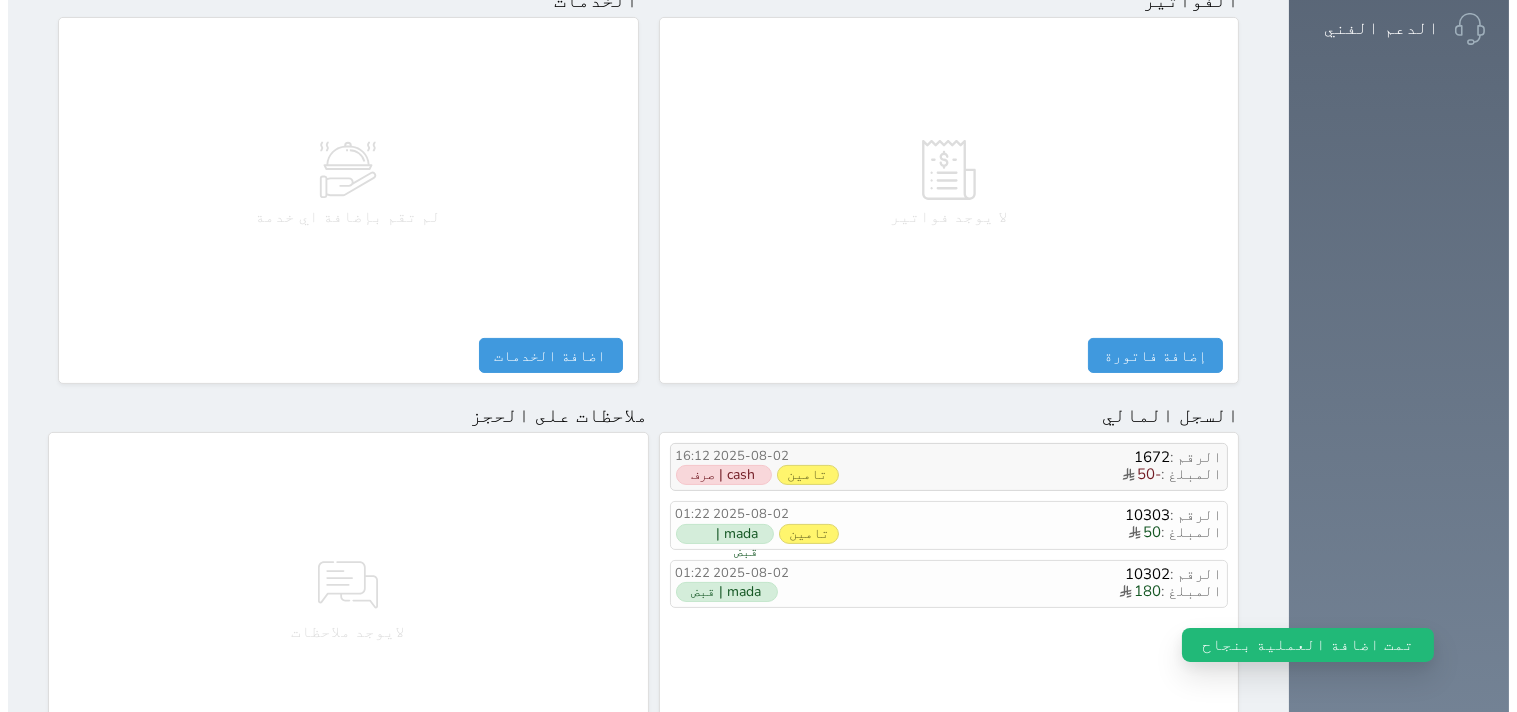 scroll, scrollTop: 846, scrollLeft: 0, axis: vertical 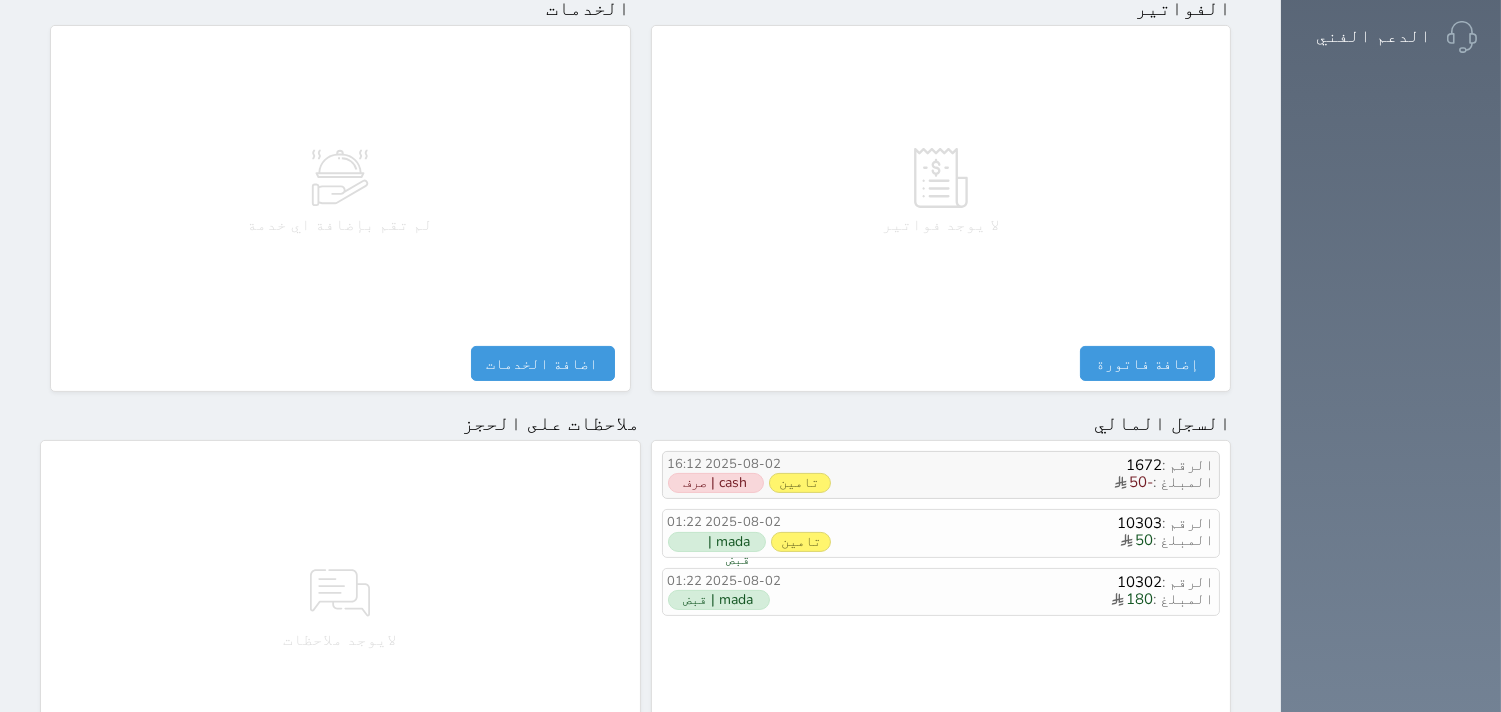 click on "cash | صرف" at bounding box center [716, 483] 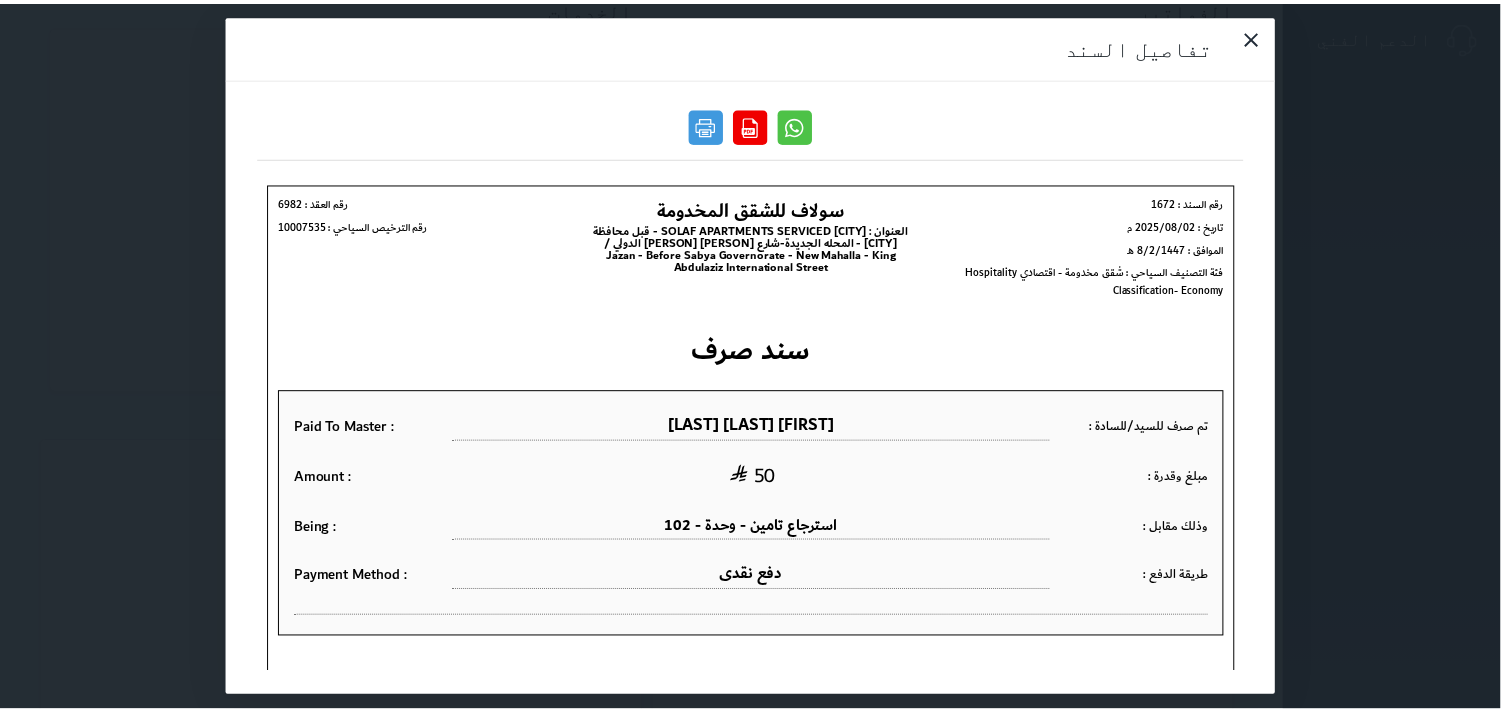scroll, scrollTop: 0, scrollLeft: 0, axis: both 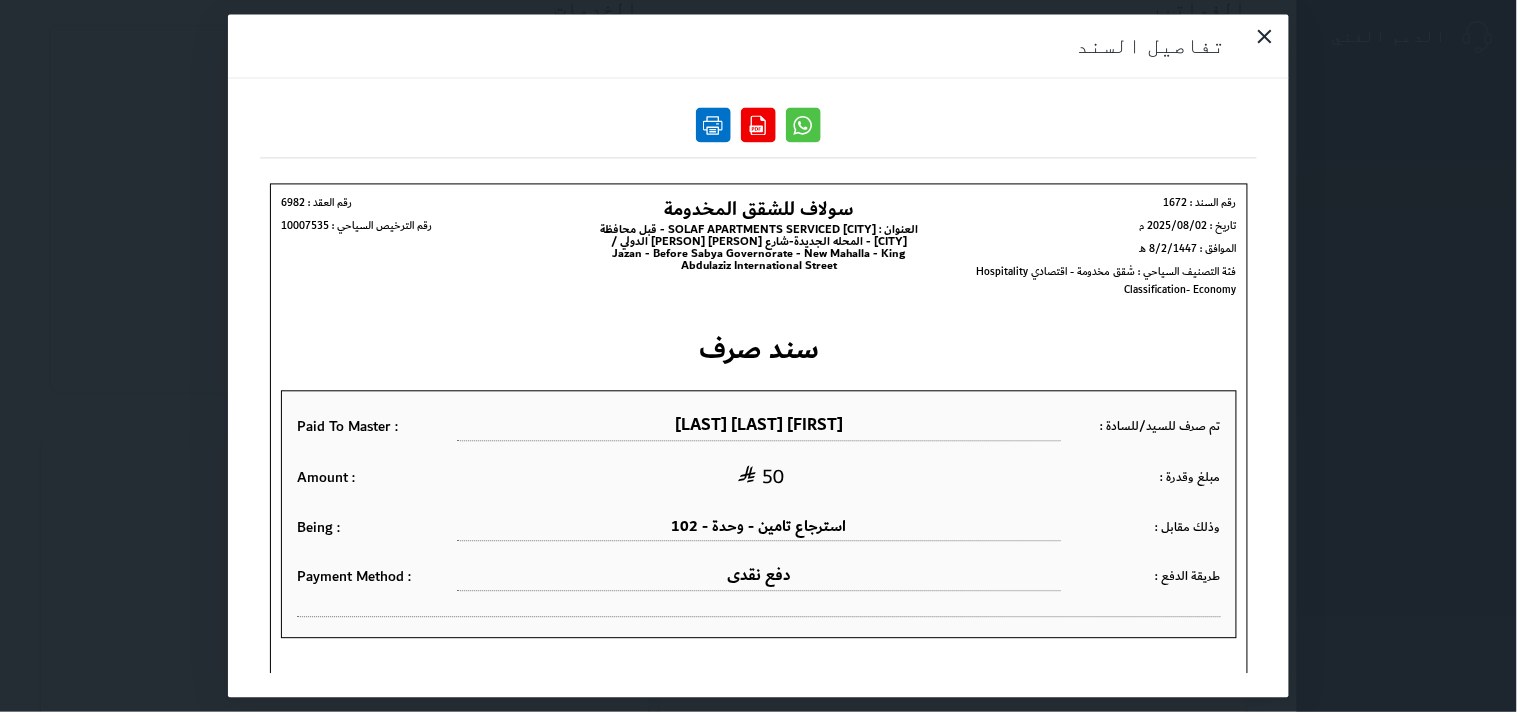 click at bounding box center (713, 125) 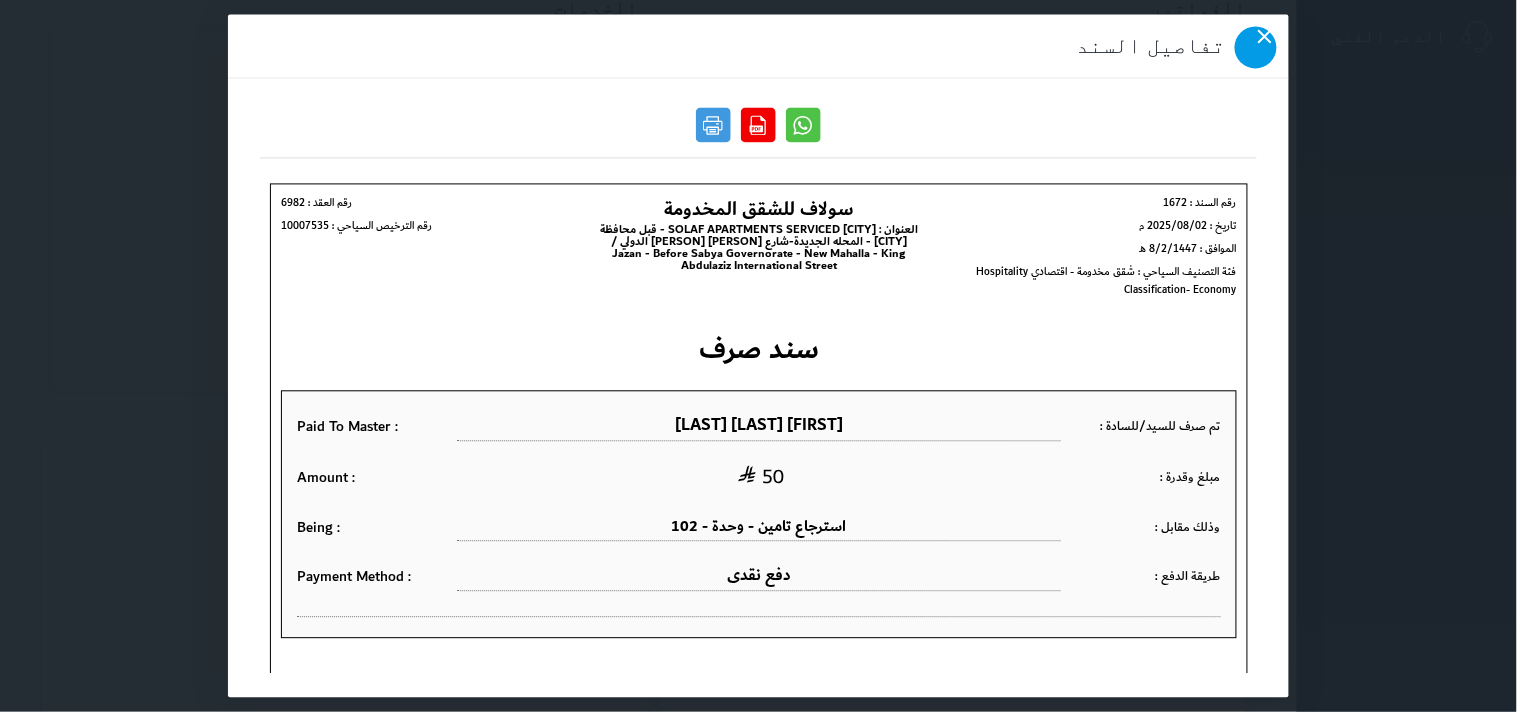 click at bounding box center [1256, 48] 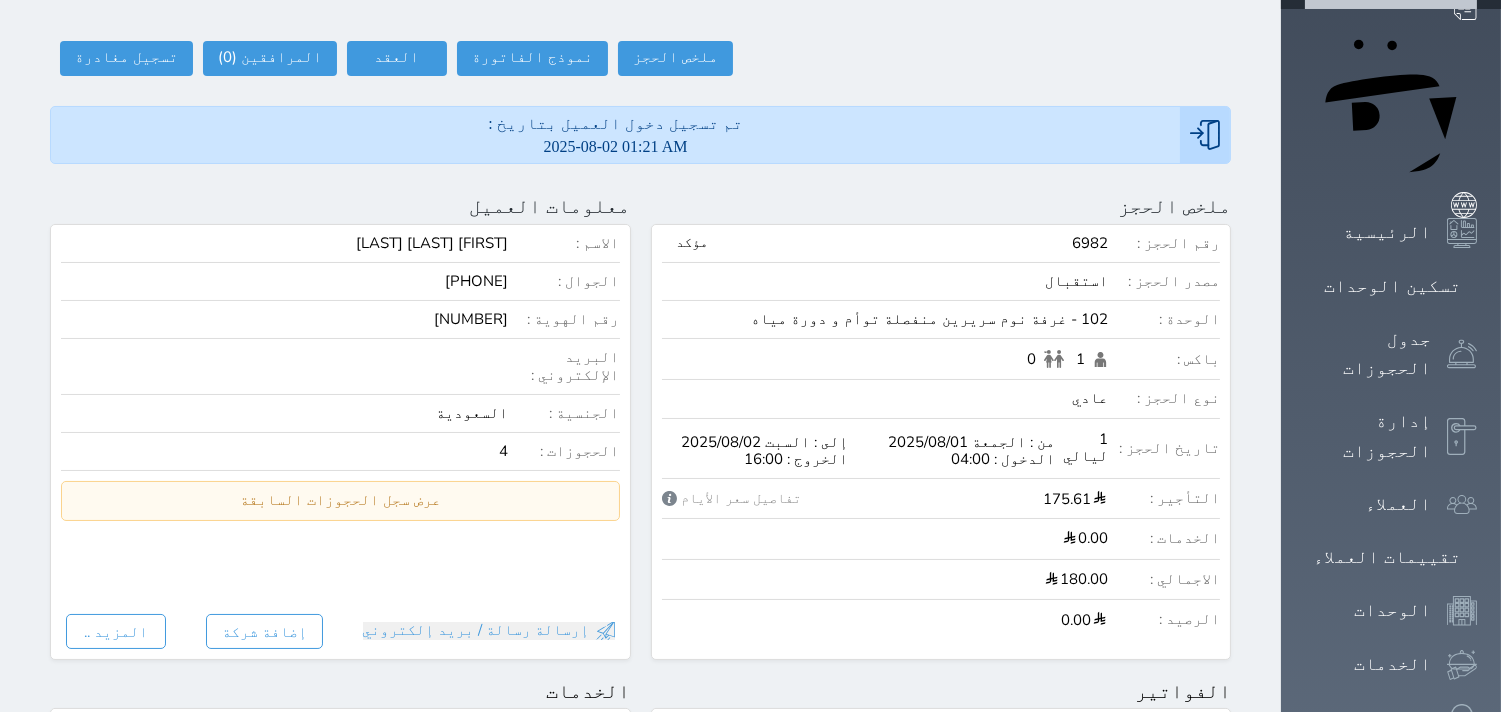 scroll, scrollTop: 0, scrollLeft: 0, axis: both 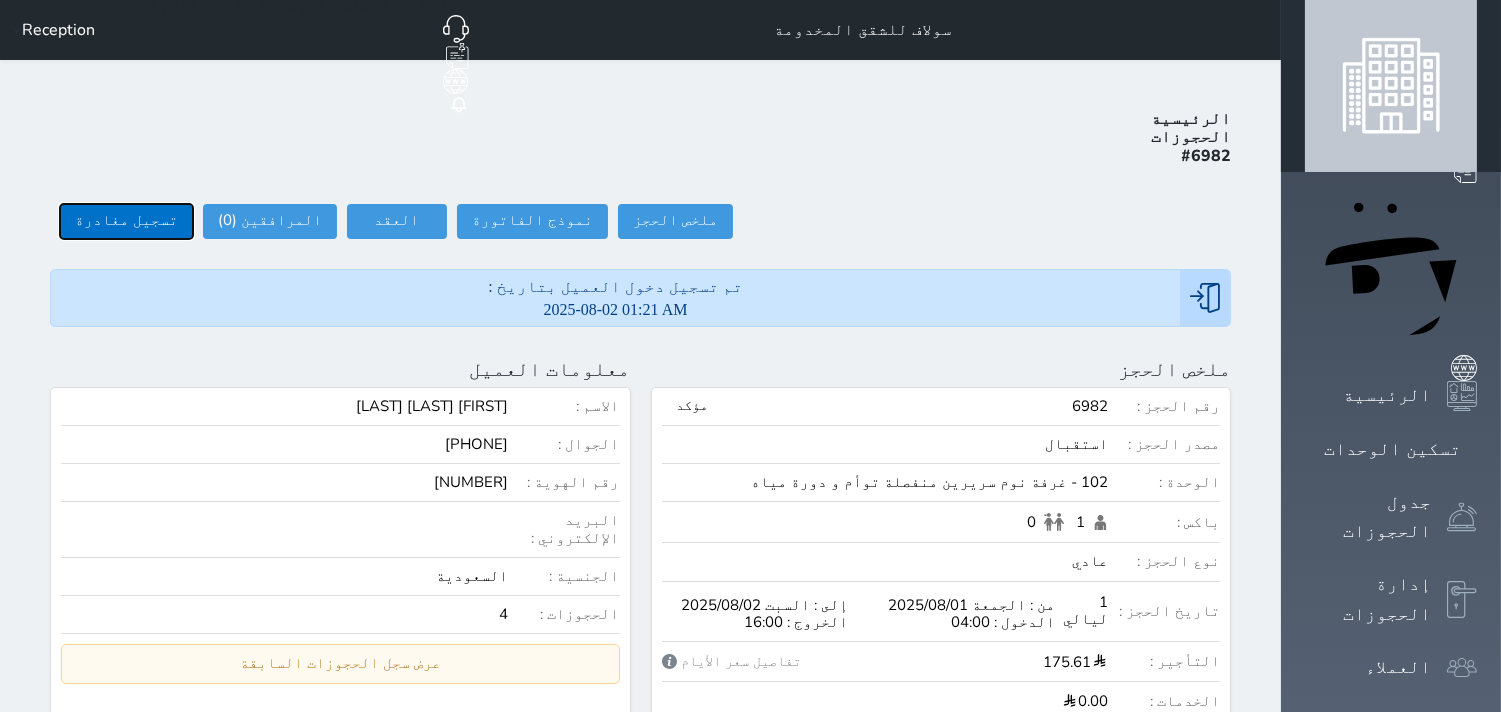click on "تسجيل مغادرة" at bounding box center [126, 221] 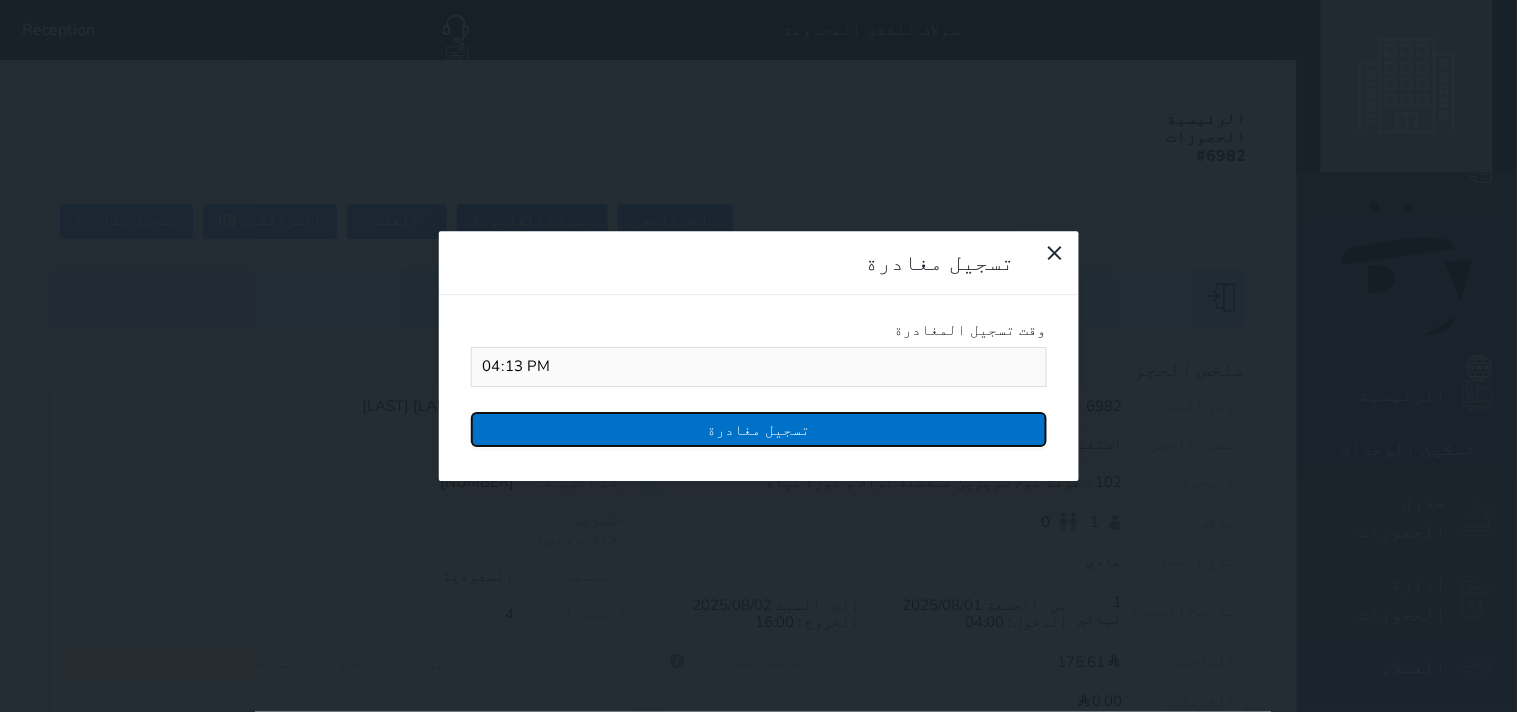 click on "تسجيل مغادرة" at bounding box center [759, 429] 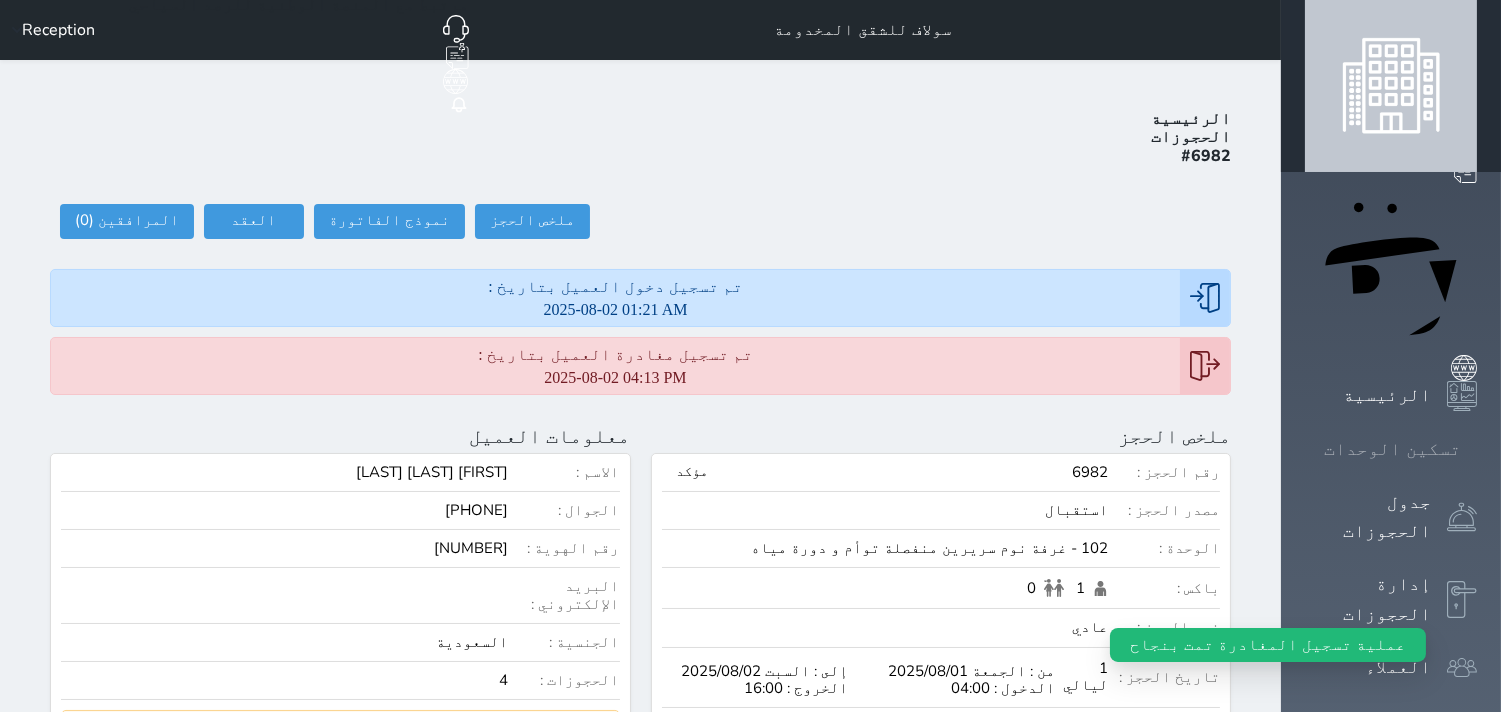 click on "تسكين الوحدات" at bounding box center (1391, 449) 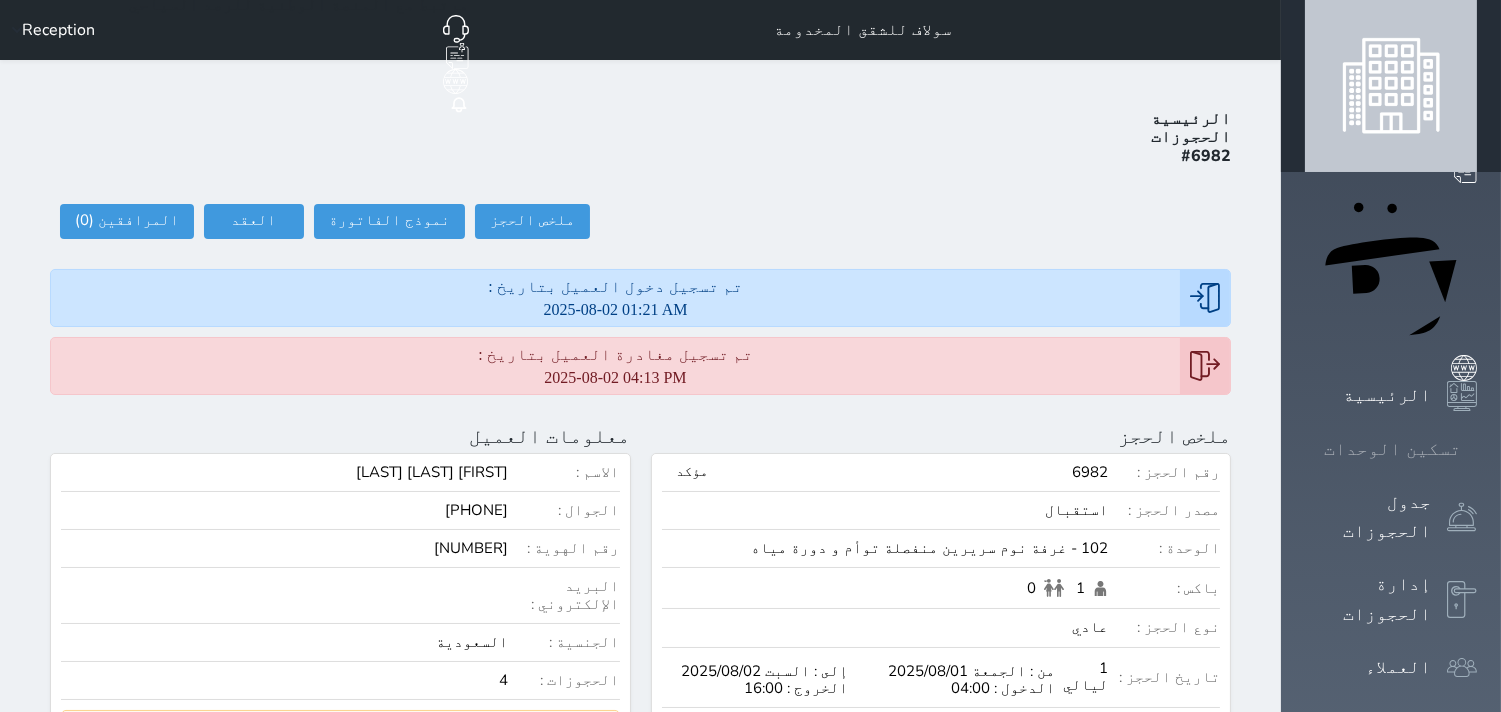 click on "تسكين الوحدات" at bounding box center [1392, 449] 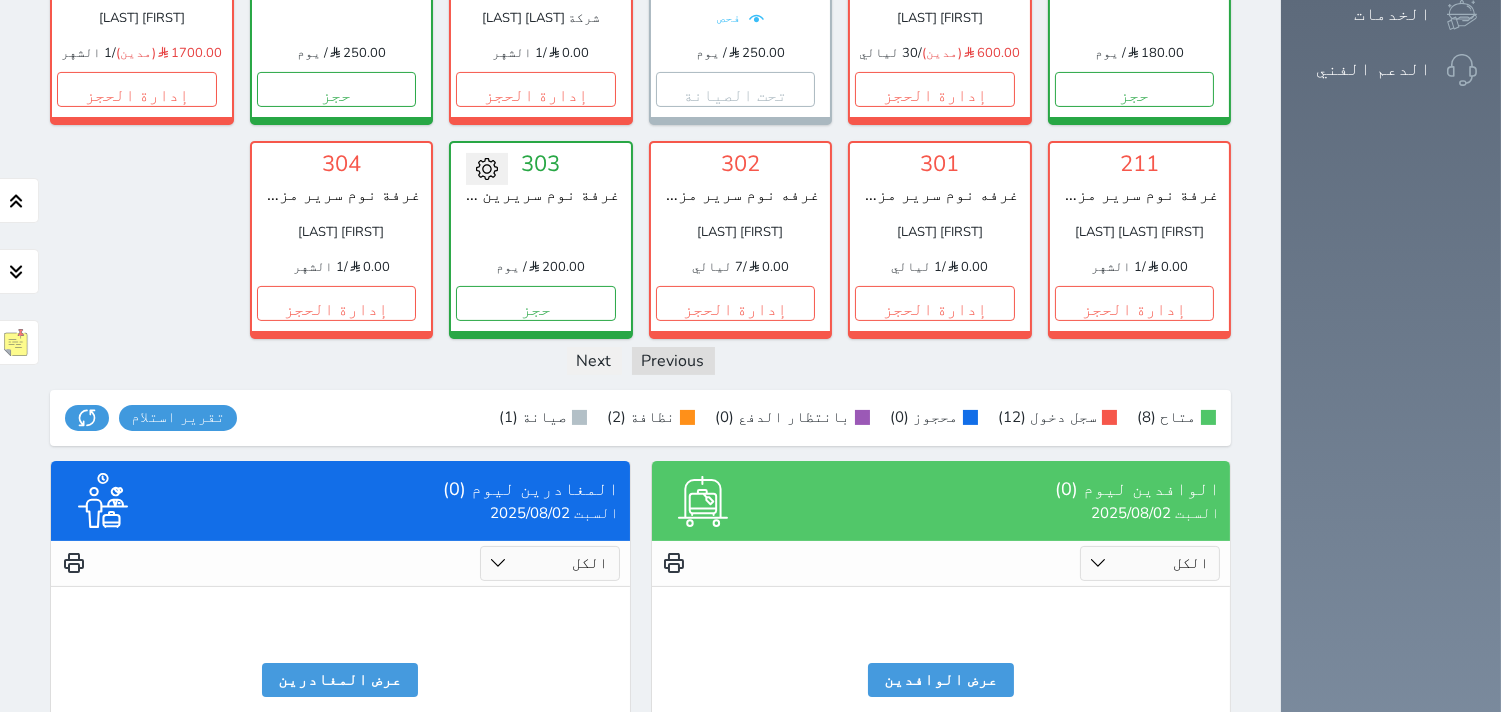 scroll, scrollTop: 844, scrollLeft: 0, axis: vertical 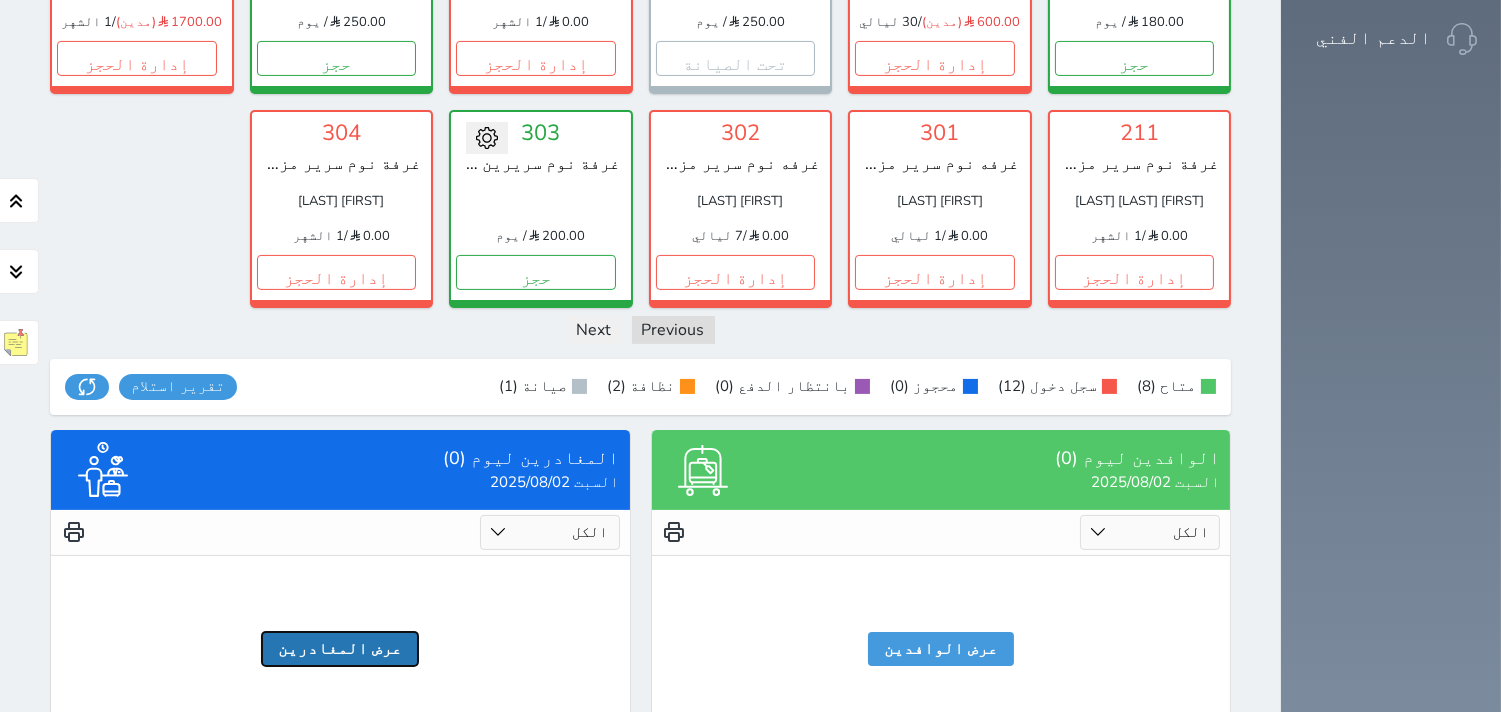 click on "عرض المغادرين" at bounding box center [340, 649] 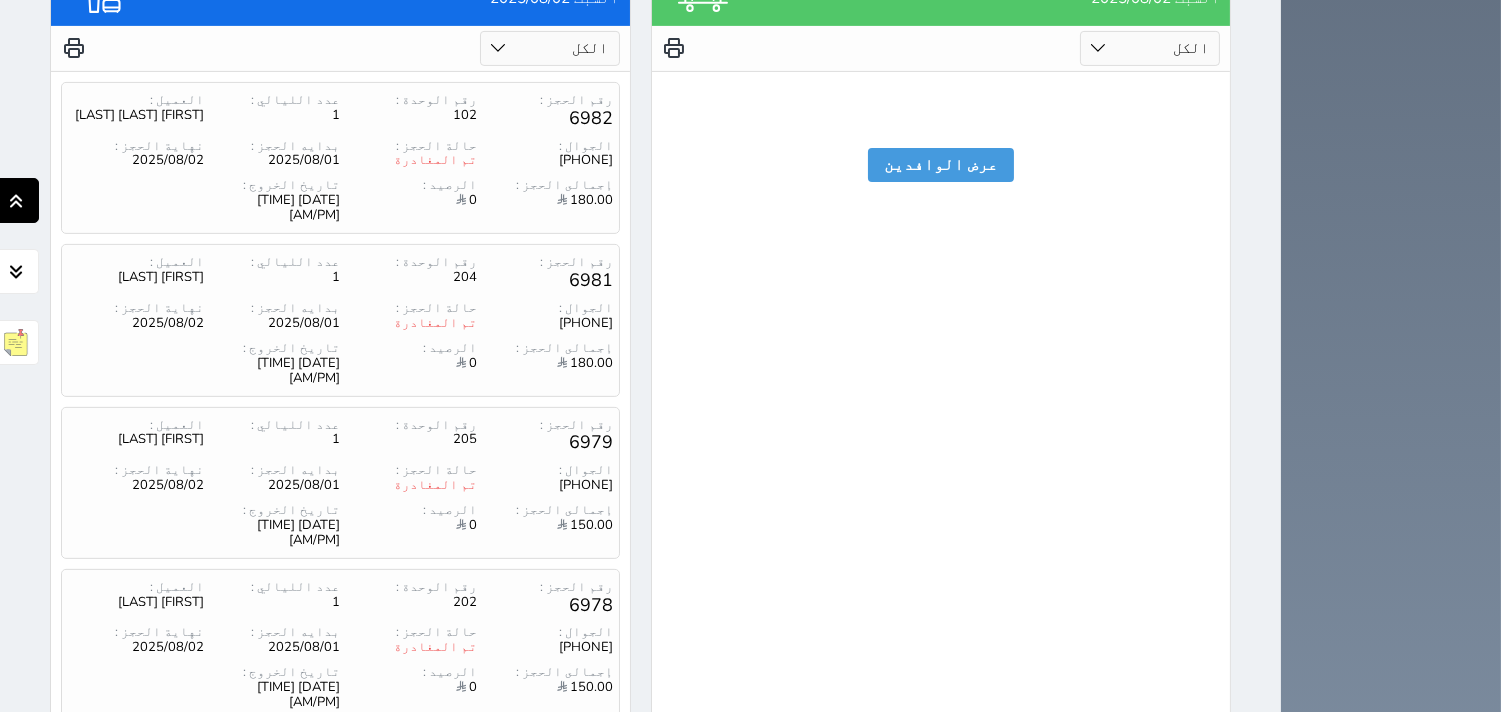 scroll, scrollTop: 1348, scrollLeft: 0, axis: vertical 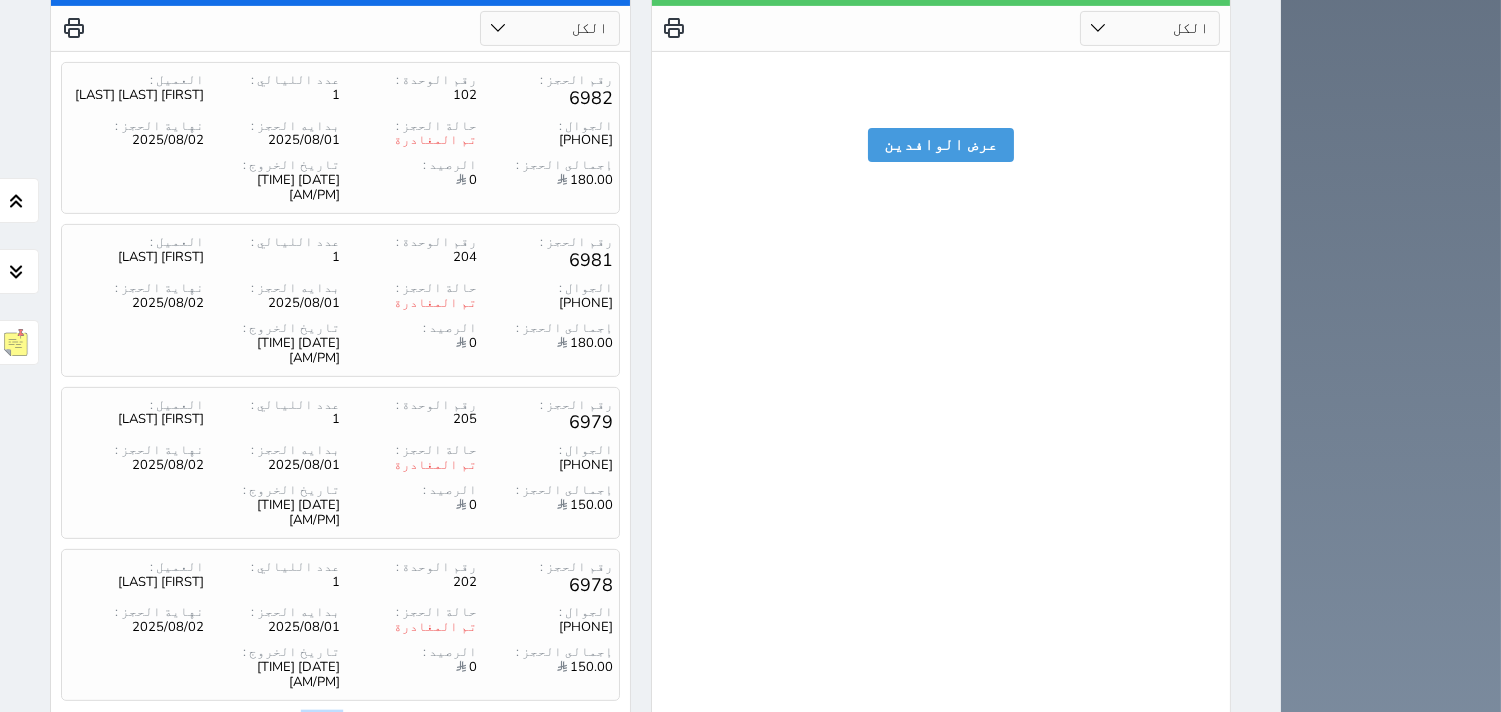 click on "2" at bounding box center (322, 732) 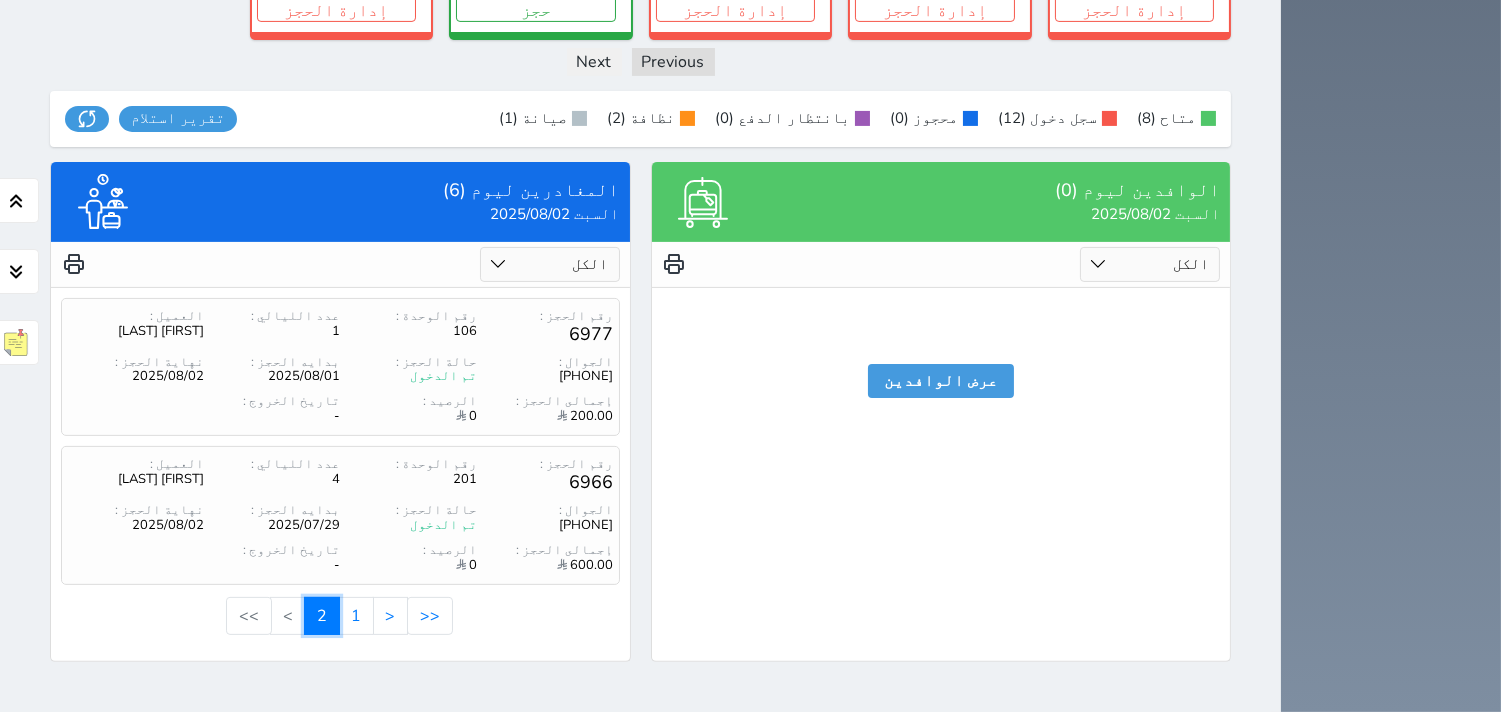 scroll, scrollTop: 1050, scrollLeft: 0, axis: vertical 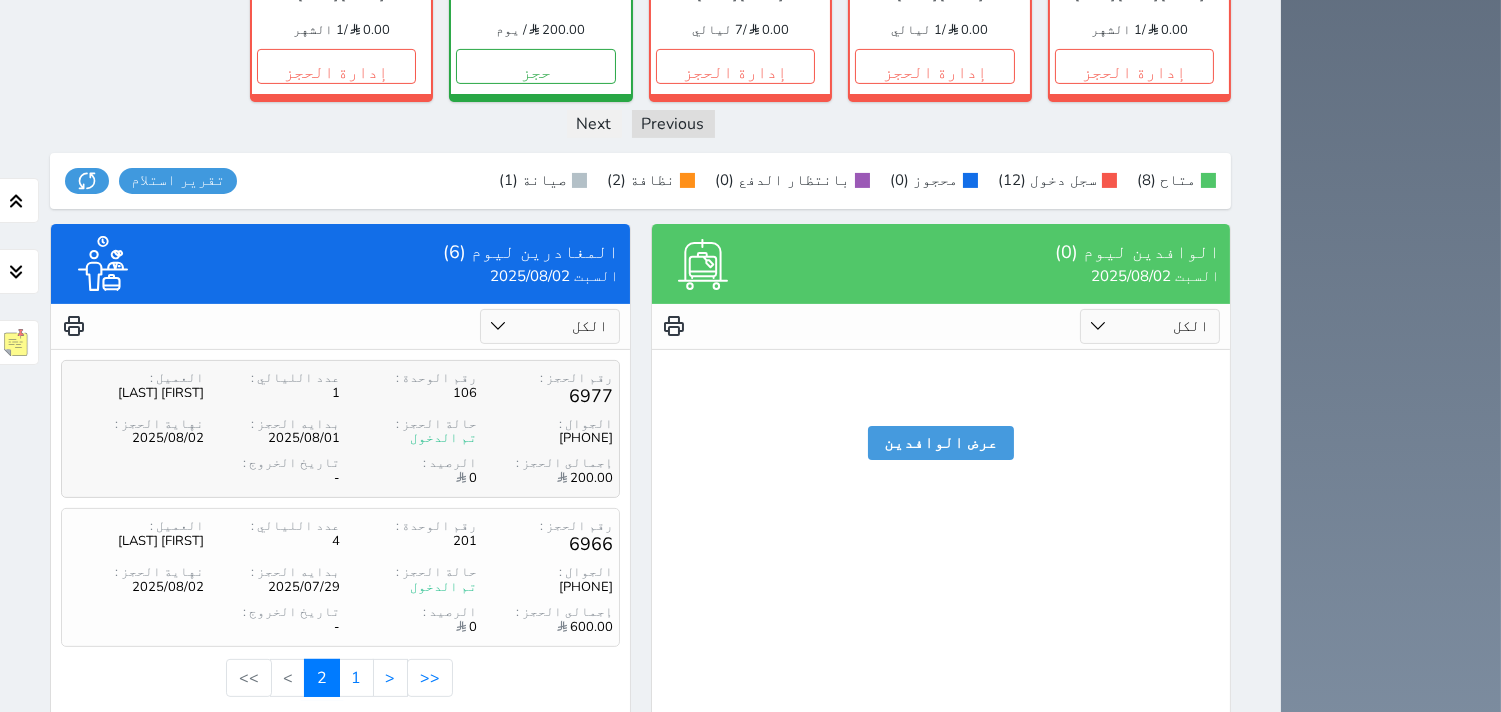 click on "رقم الحجز :   6977   رقم الوحدة :   106   عدد الليالي :   1   العميل :   محمد علي مطاعن" at bounding box center [340, 389] 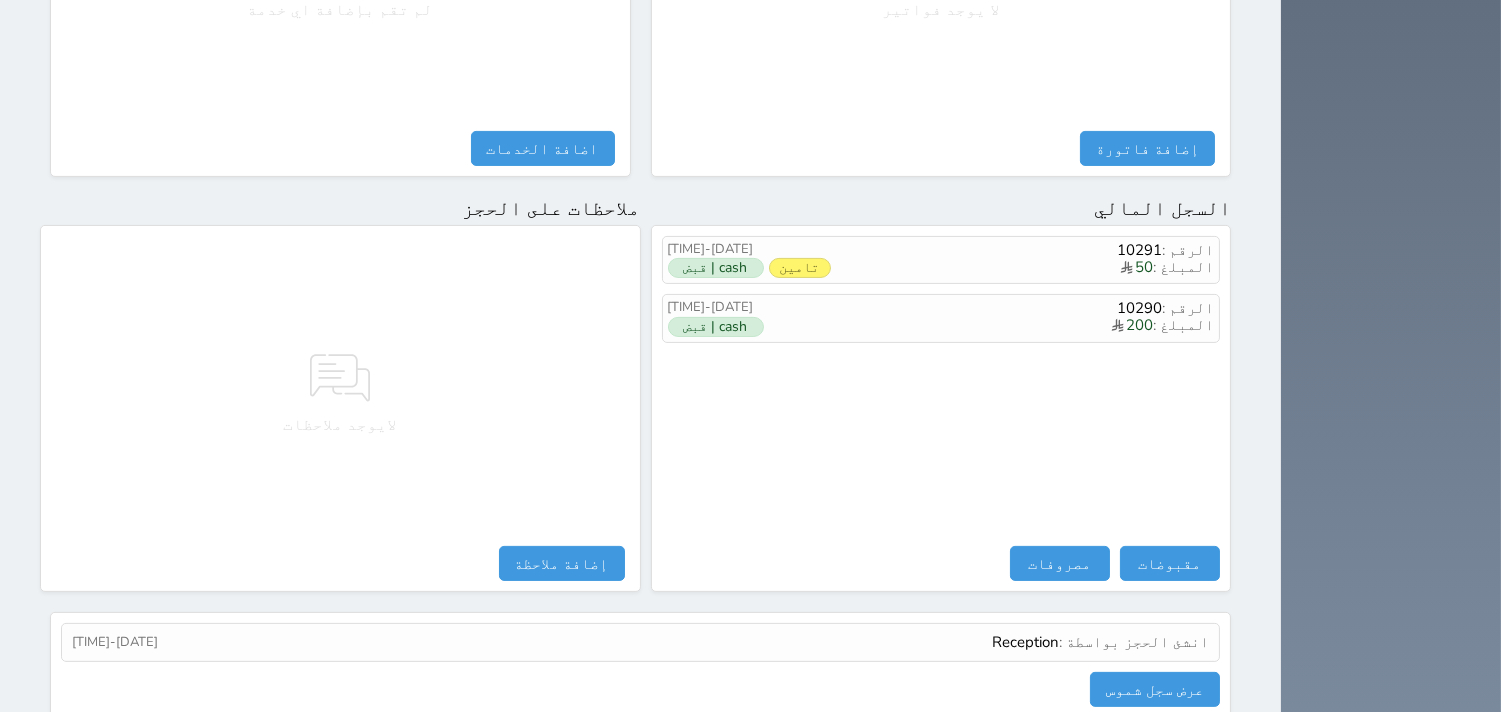 scroll, scrollTop: 1068, scrollLeft: 0, axis: vertical 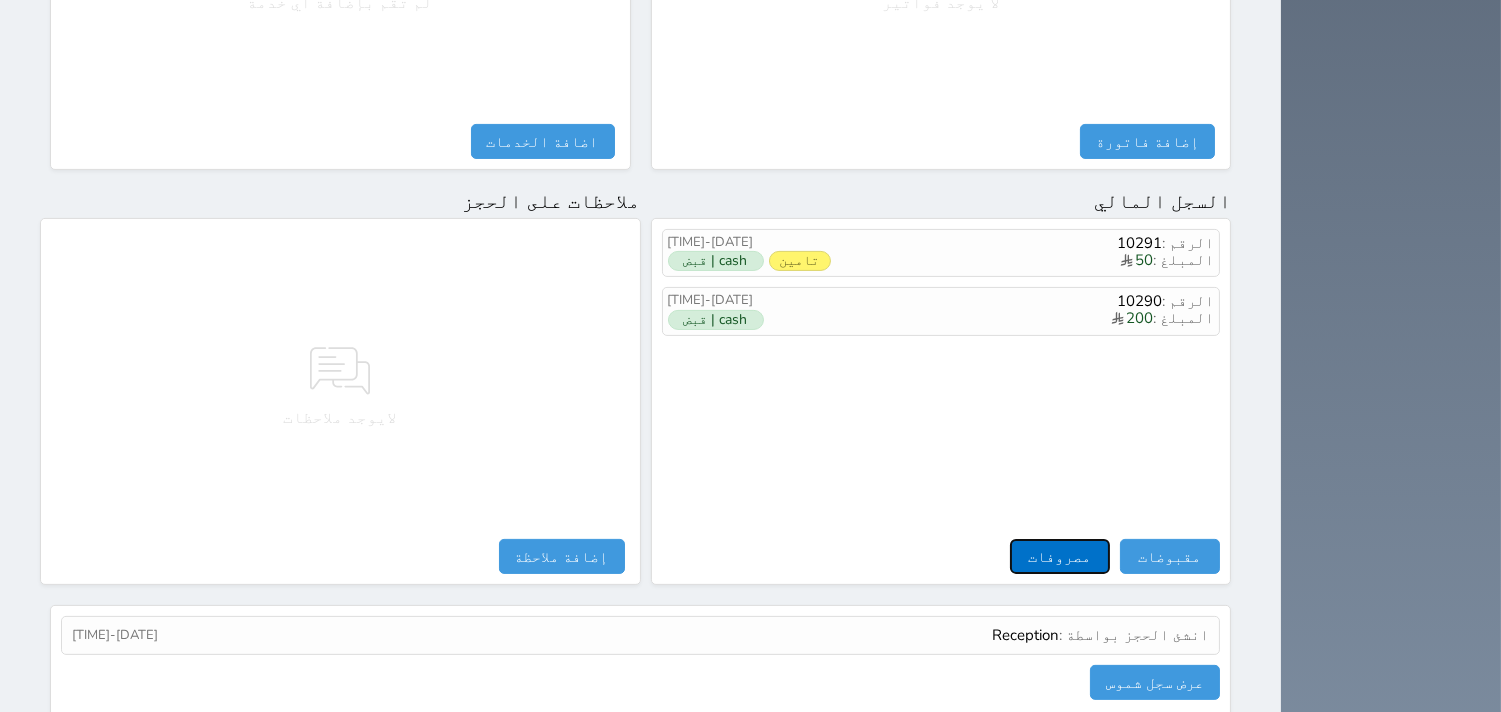 click on "مصروفات" at bounding box center (1060, 556) 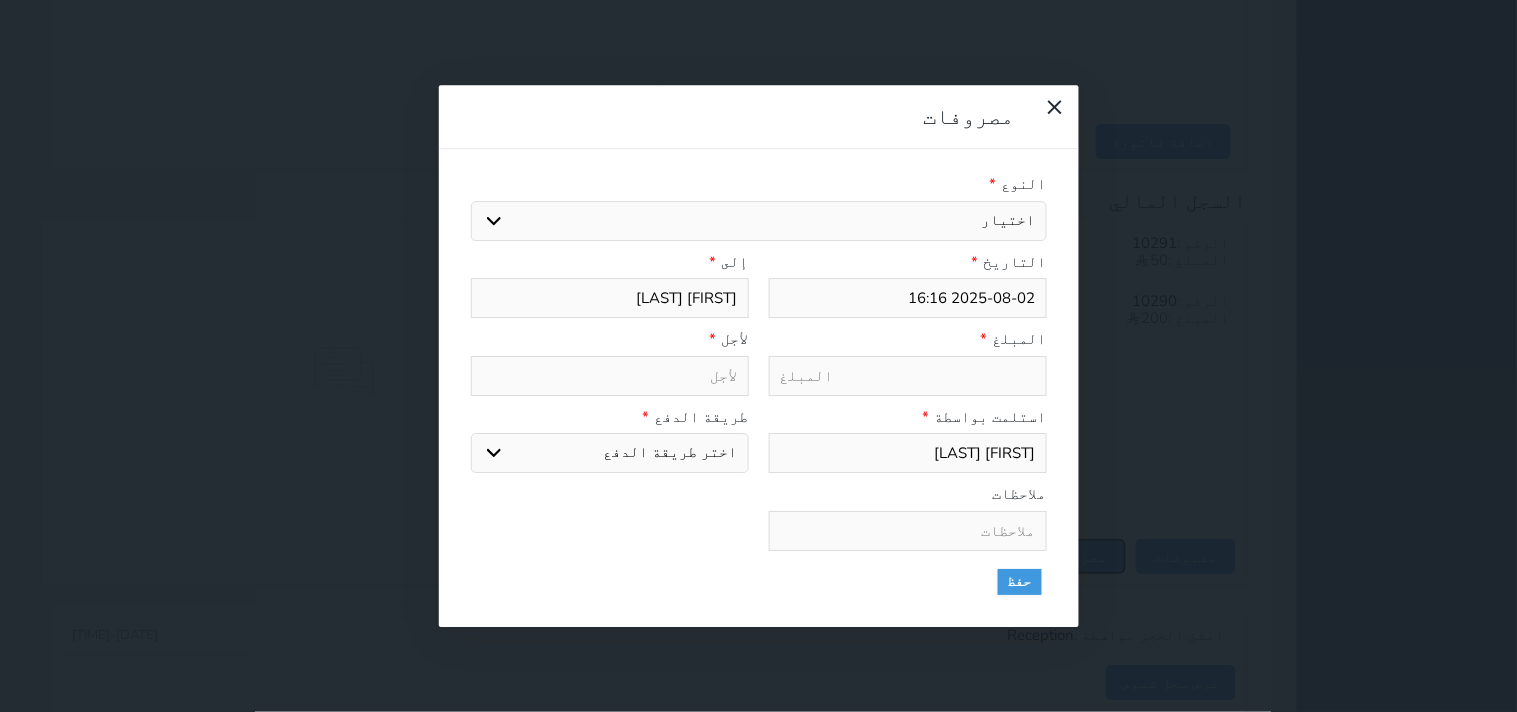 select 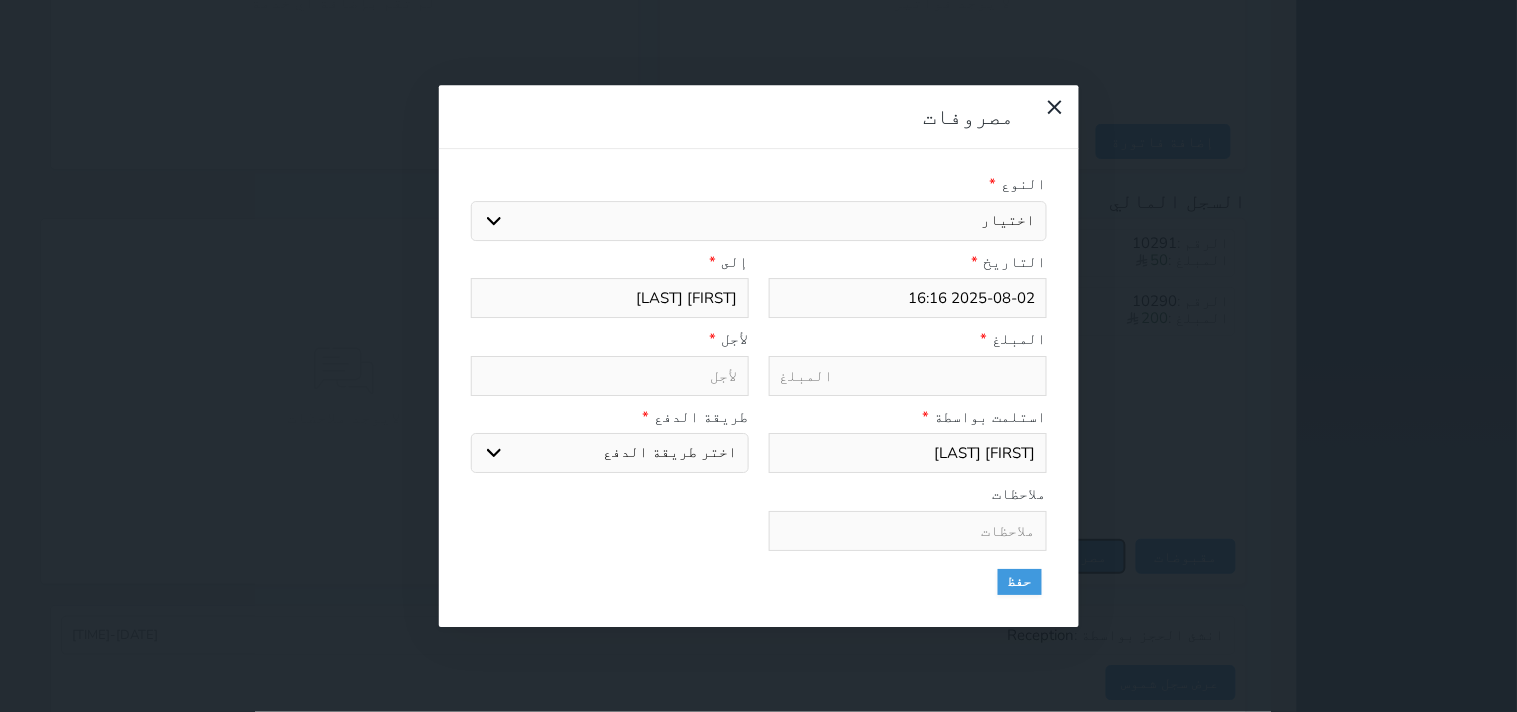 select 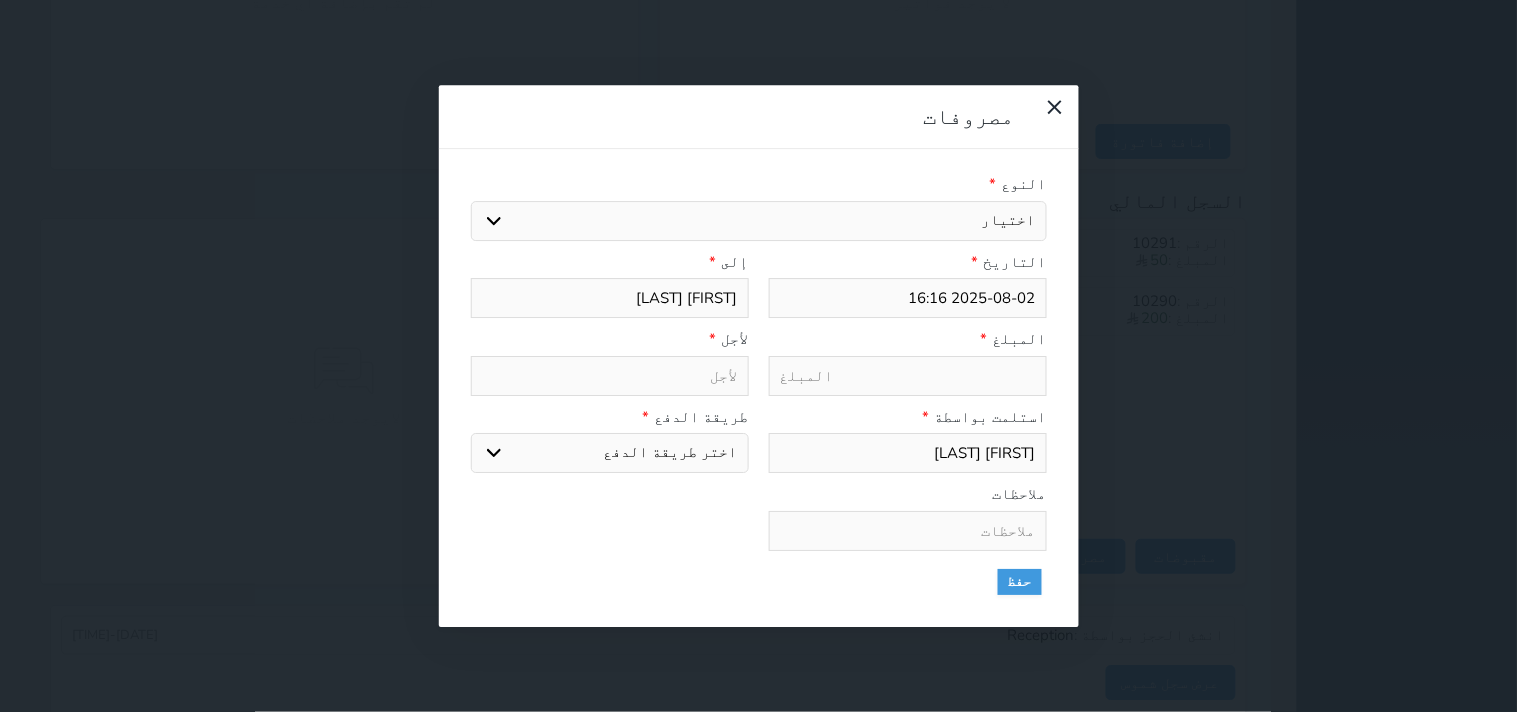 select 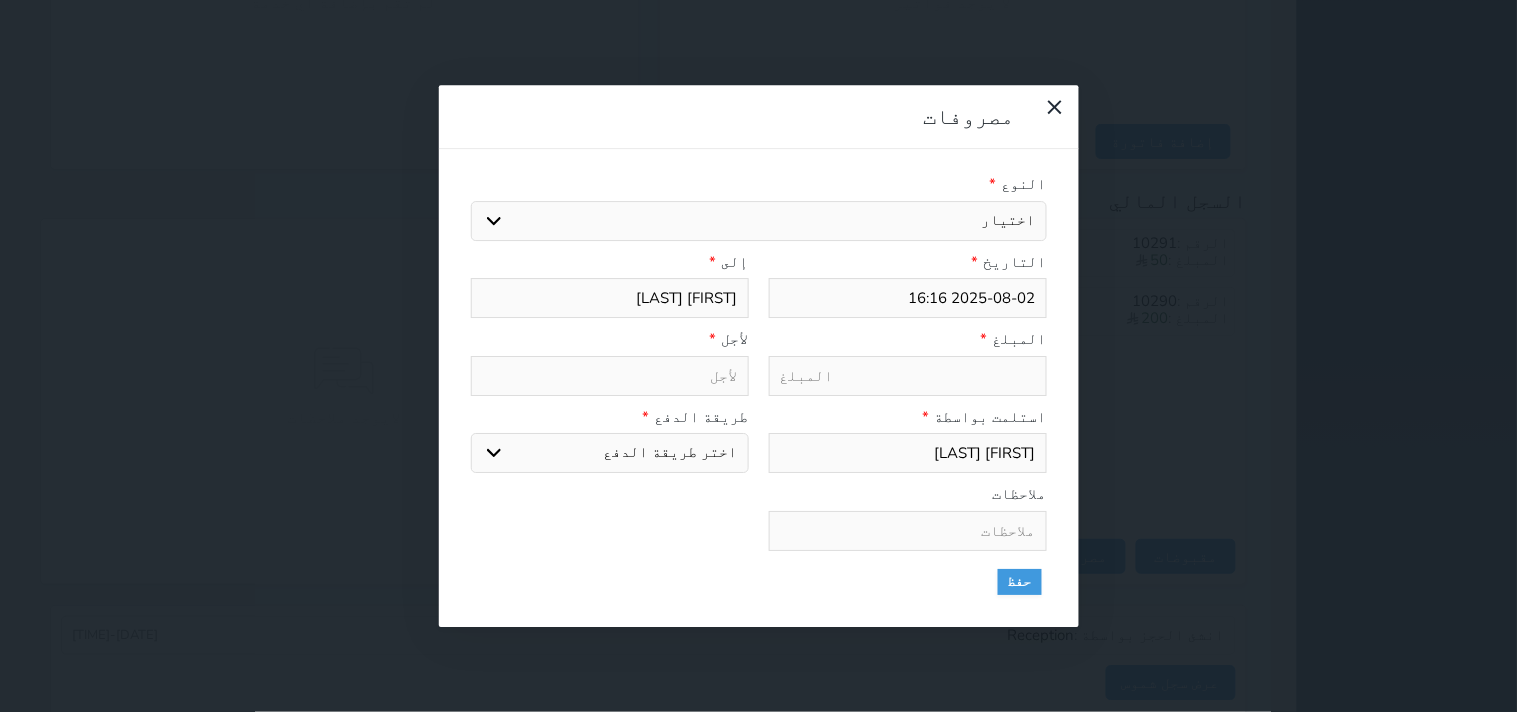 select 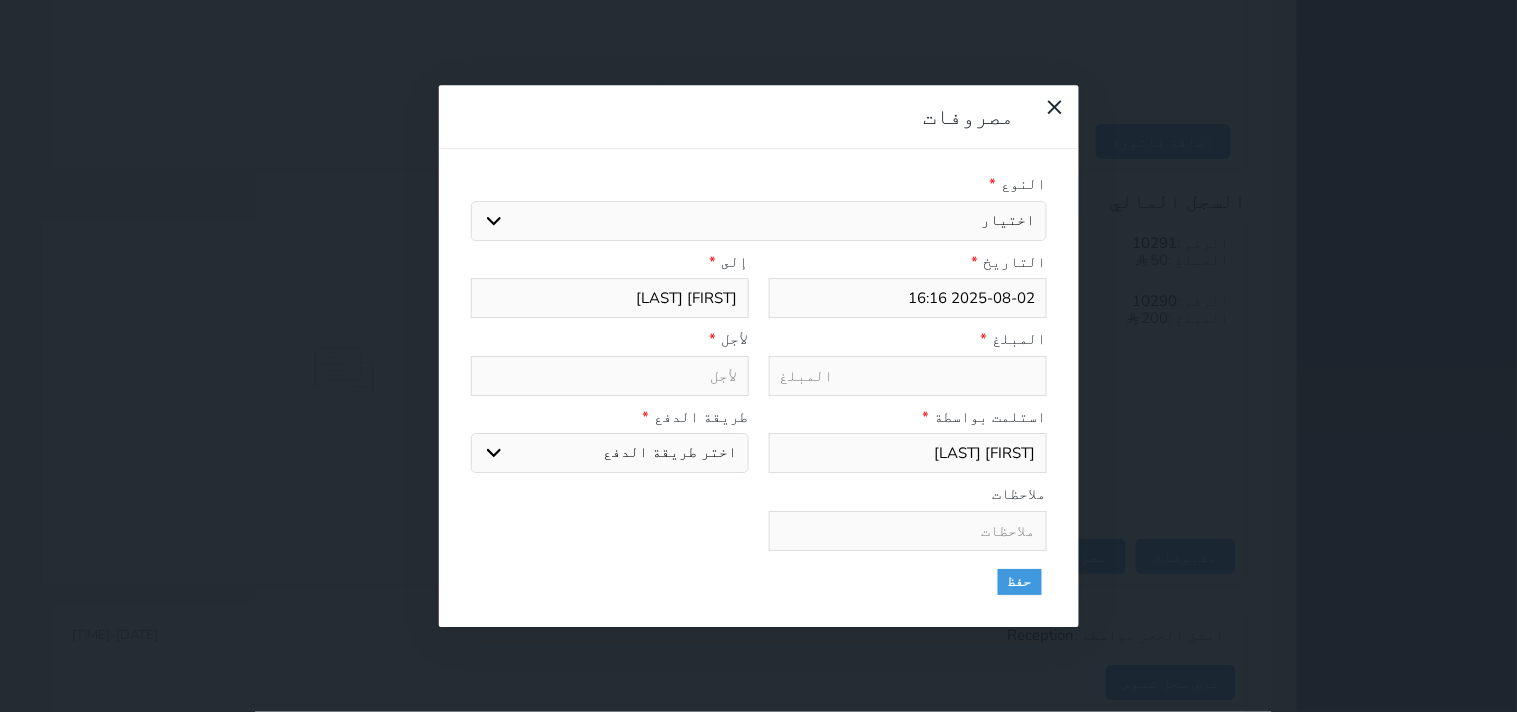 click on "اختيار   مرتجع إيجار رواتب صيانة مصروفات عامة استرجاع تامين استرجاع العربون" at bounding box center (759, 221) 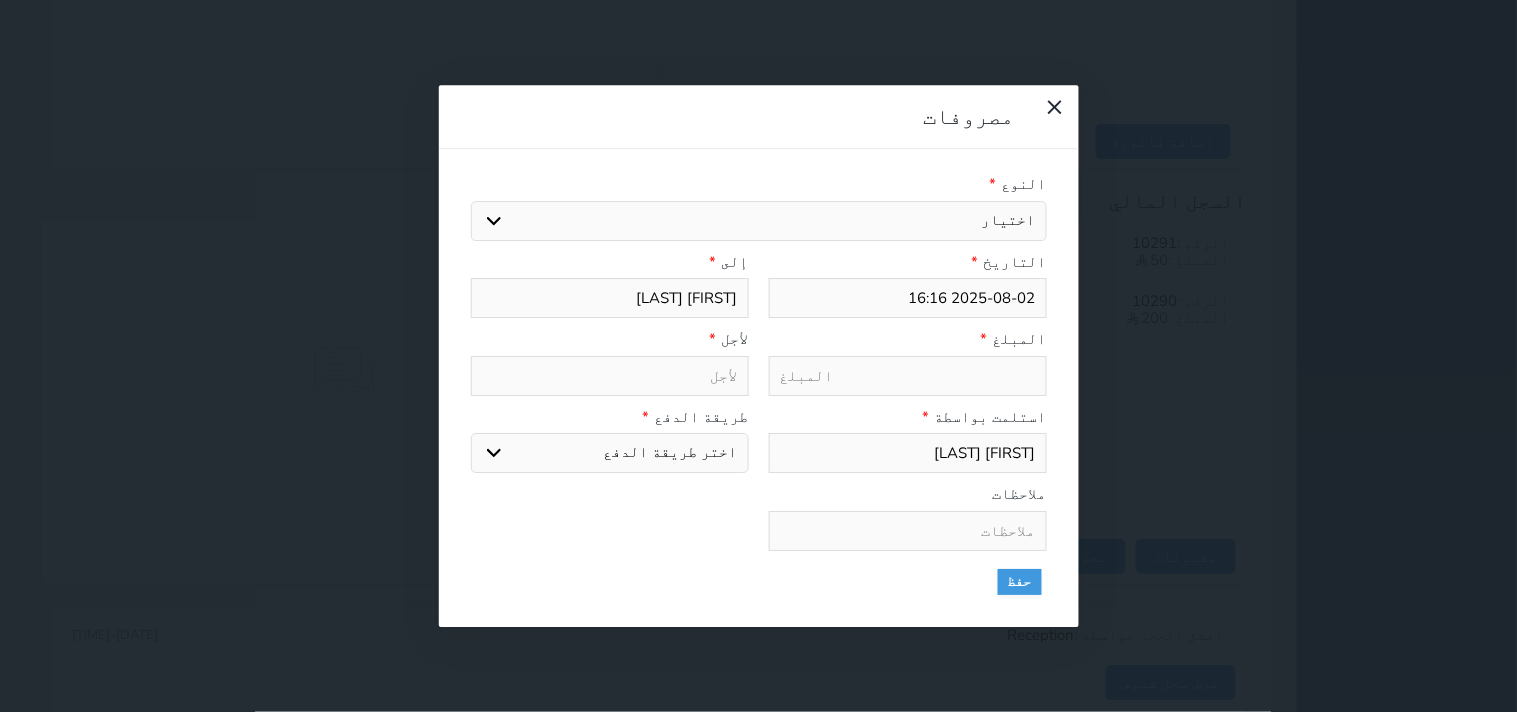 select on "13092" 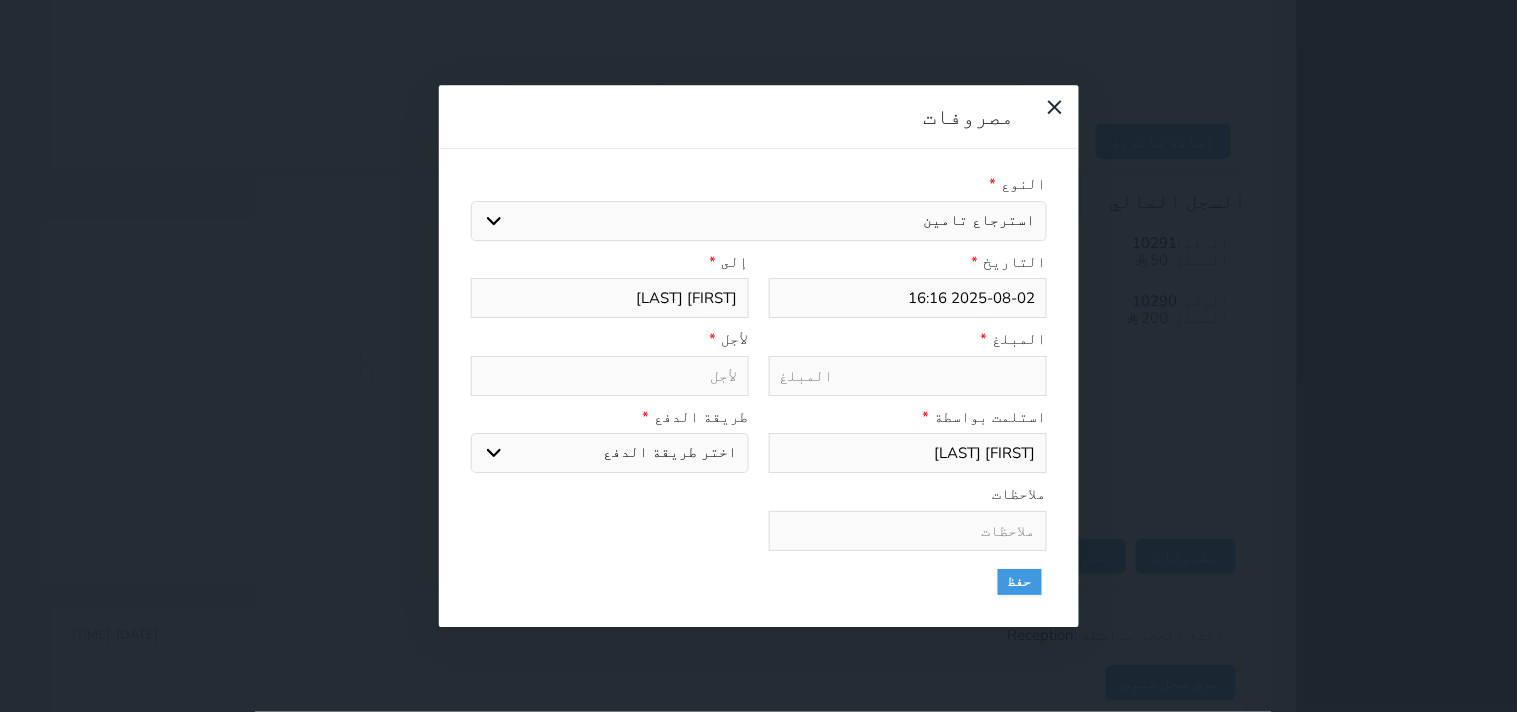 click on "اختيار   مرتجع إيجار رواتب صيانة مصروفات عامة استرجاع تامين استرجاع العربون" at bounding box center (759, 221) 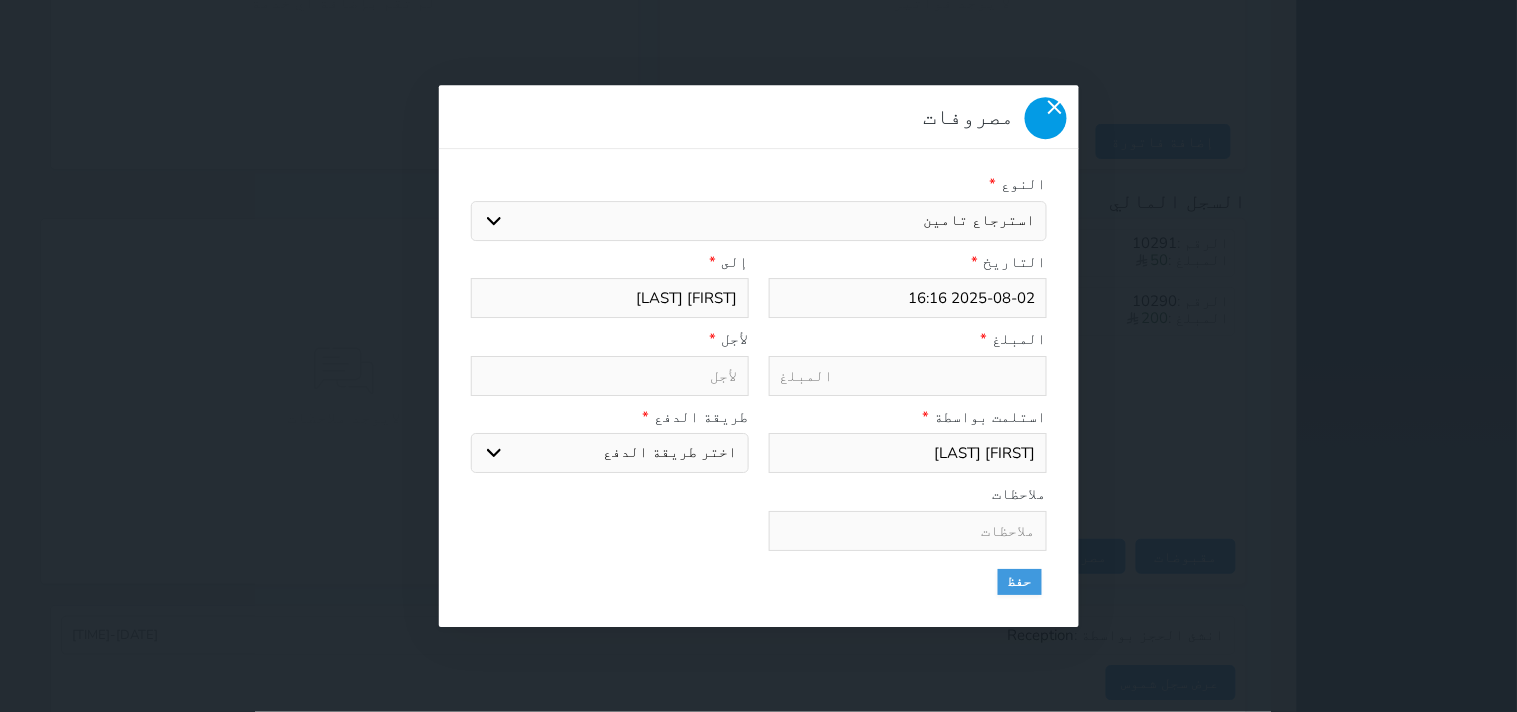 click 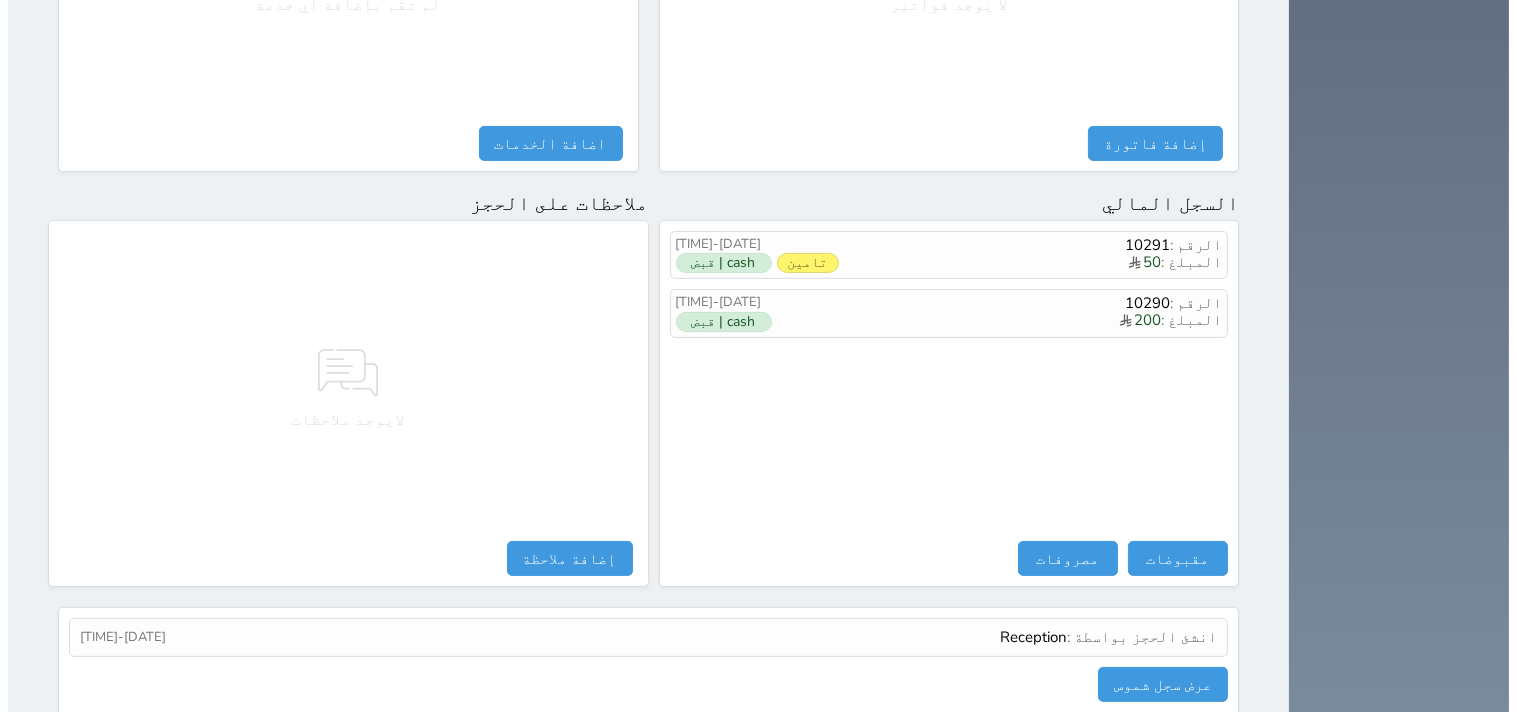 scroll, scrollTop: 1068, scrollLeft: 0, axis: vertical 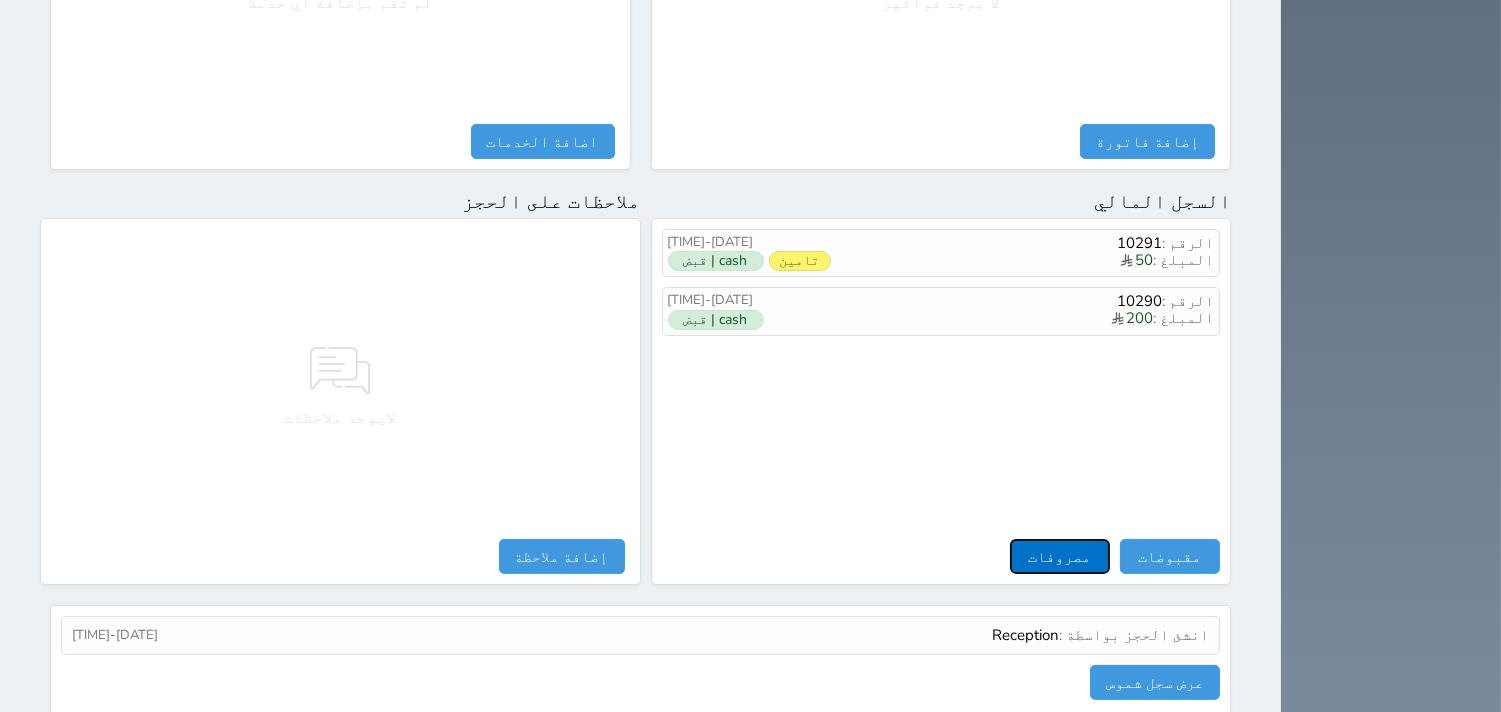 click on "مصروفات" at bounding box center (1060, 556) 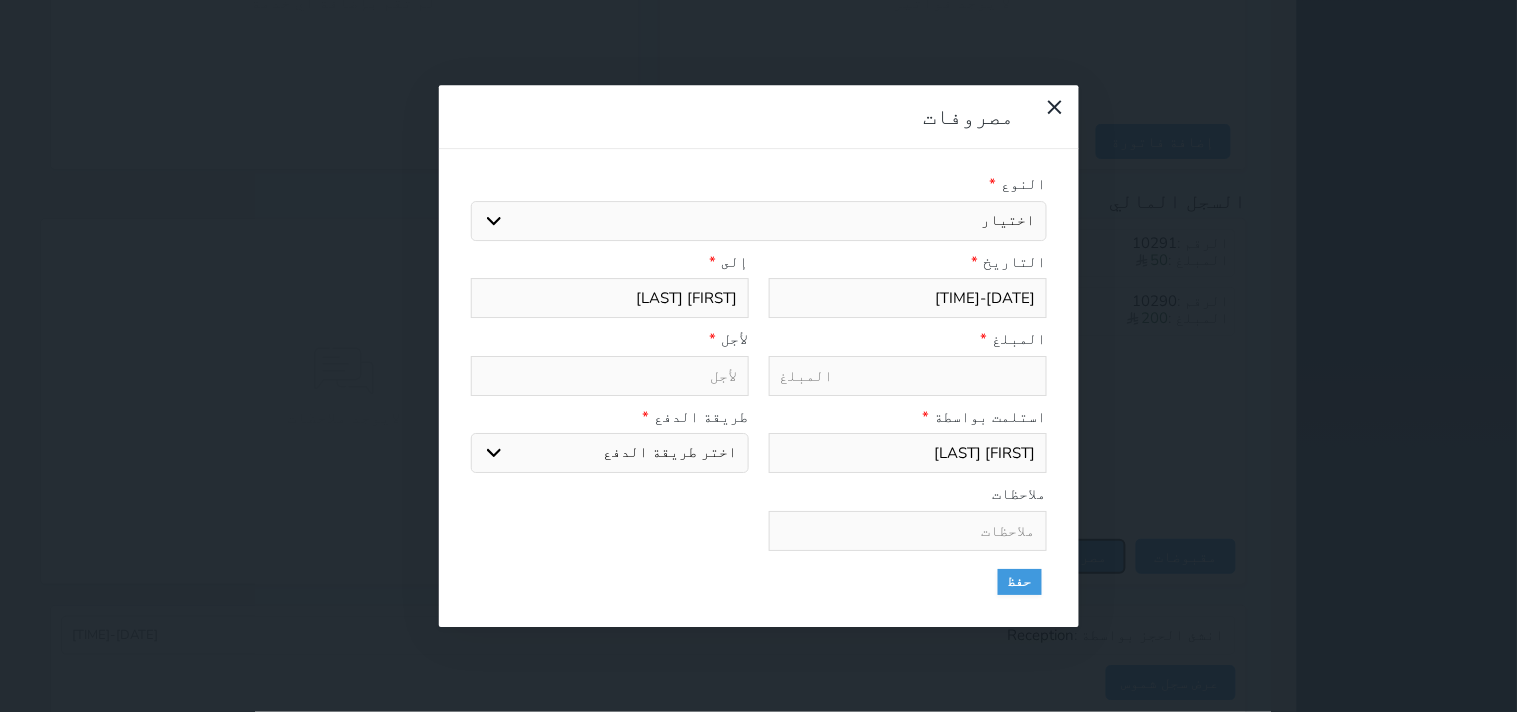 select 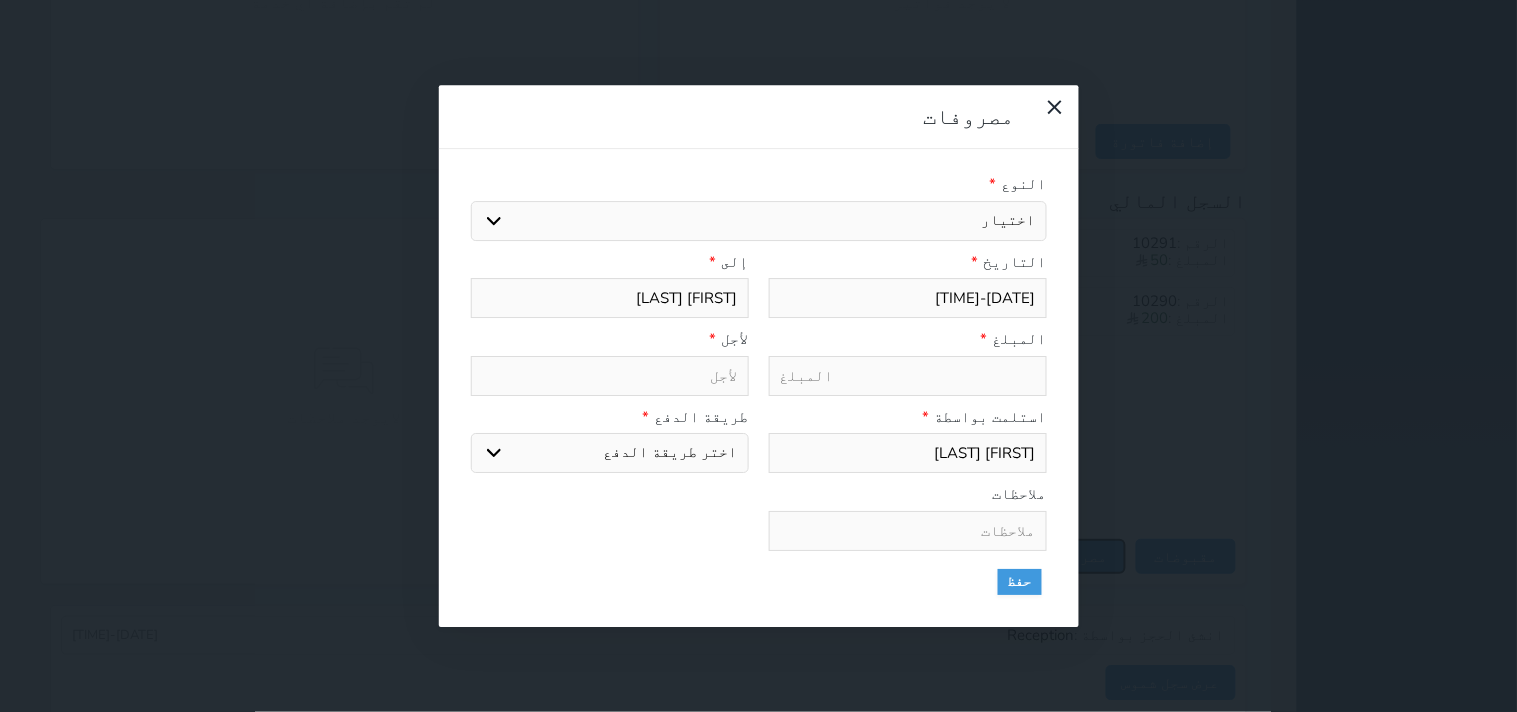 select 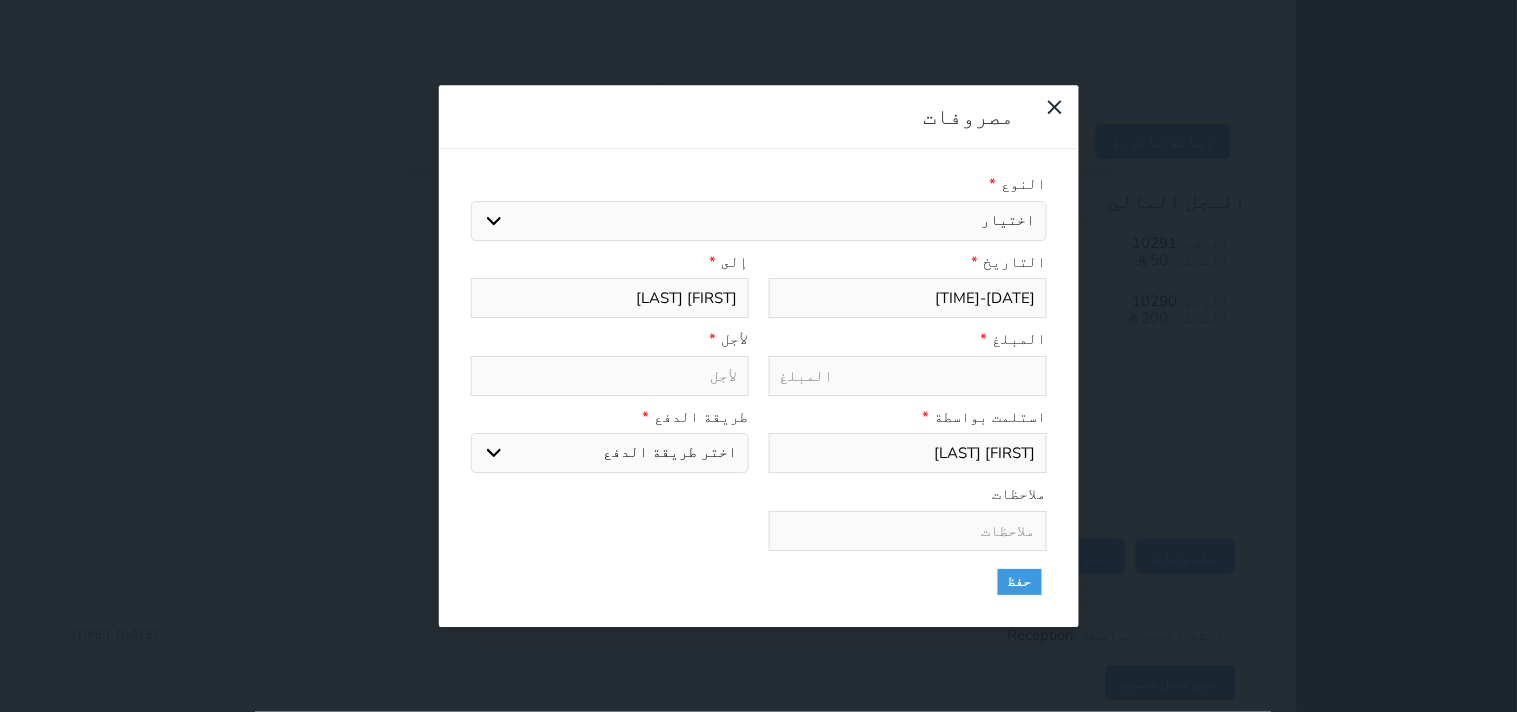 click on "اختيار   مرتجع إيجار رواتب صيانة مصروفات عامة استرجاع تامين استرجاع العربون" at bounding box center (759, 221) 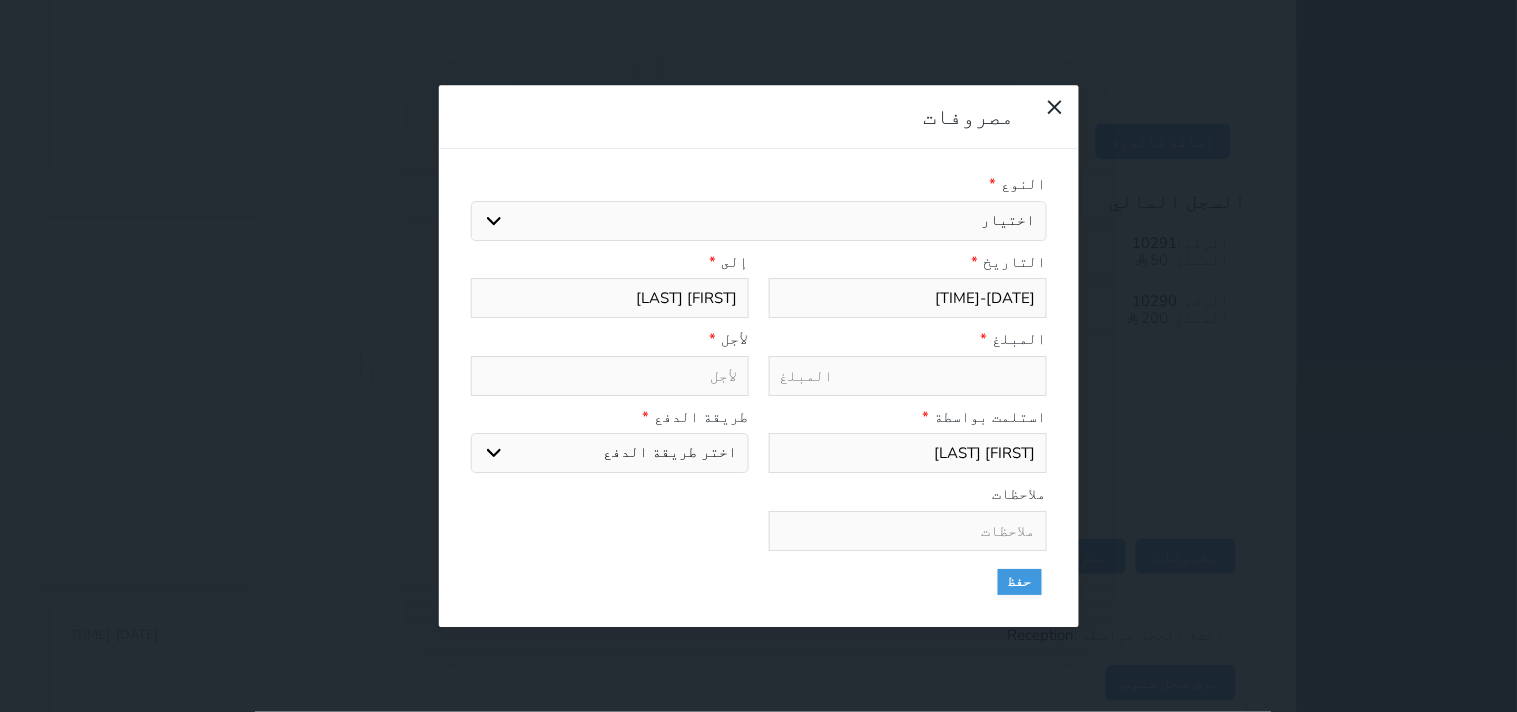 select on "13092" 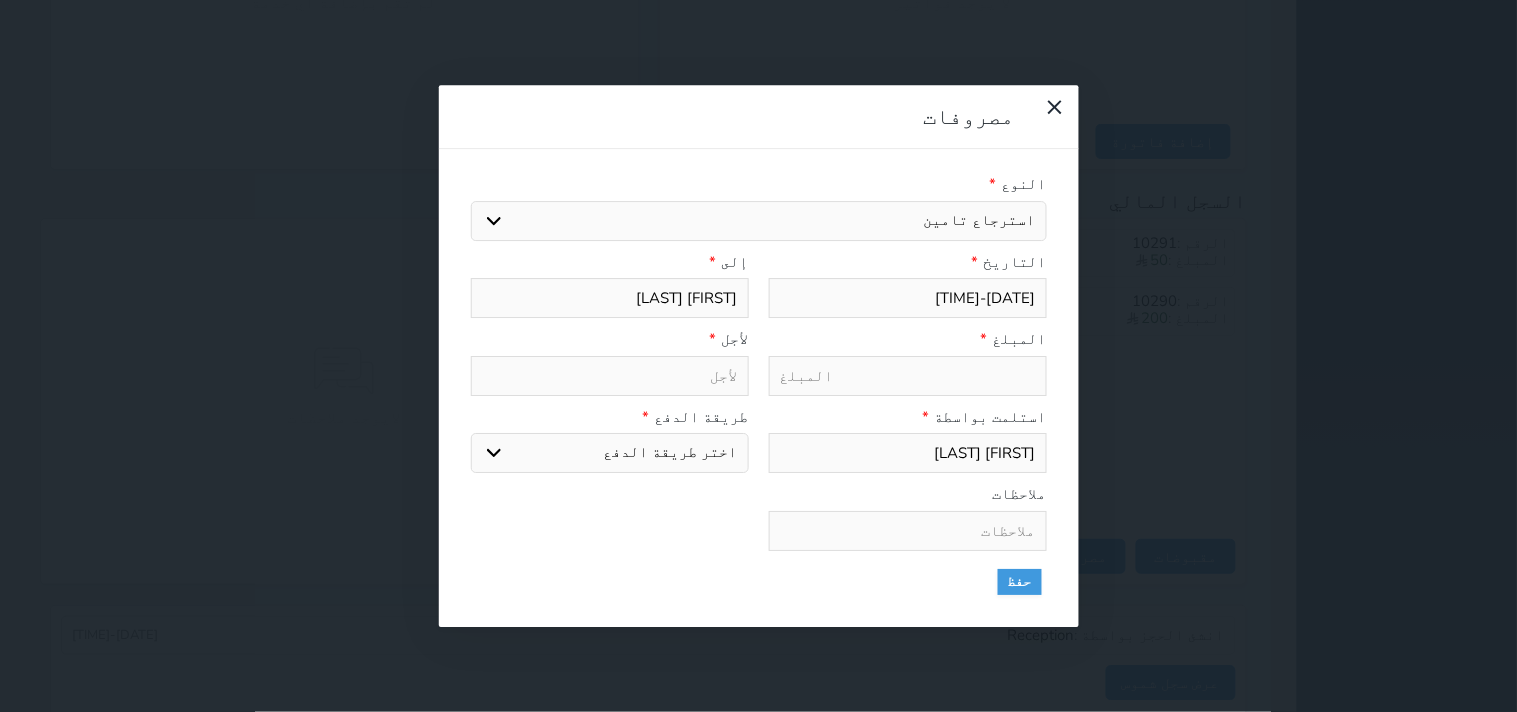click on "اختيار   مرتجع إيجار رواتب صيانة مصروفات عامة استرجاع تامين استرجاع العربون" at bounding box center (759, 221) 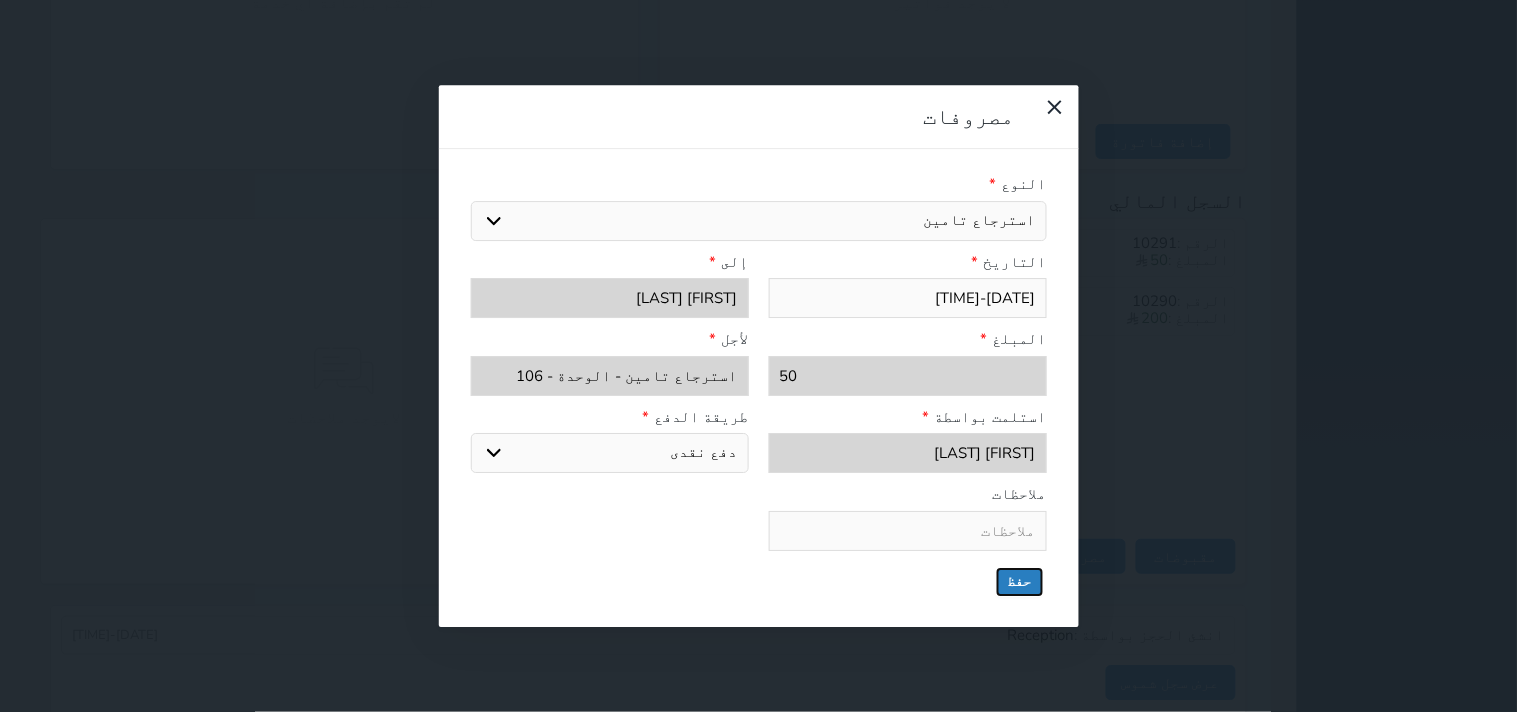 click on "حفظ" at bounding box center (1020, 582) 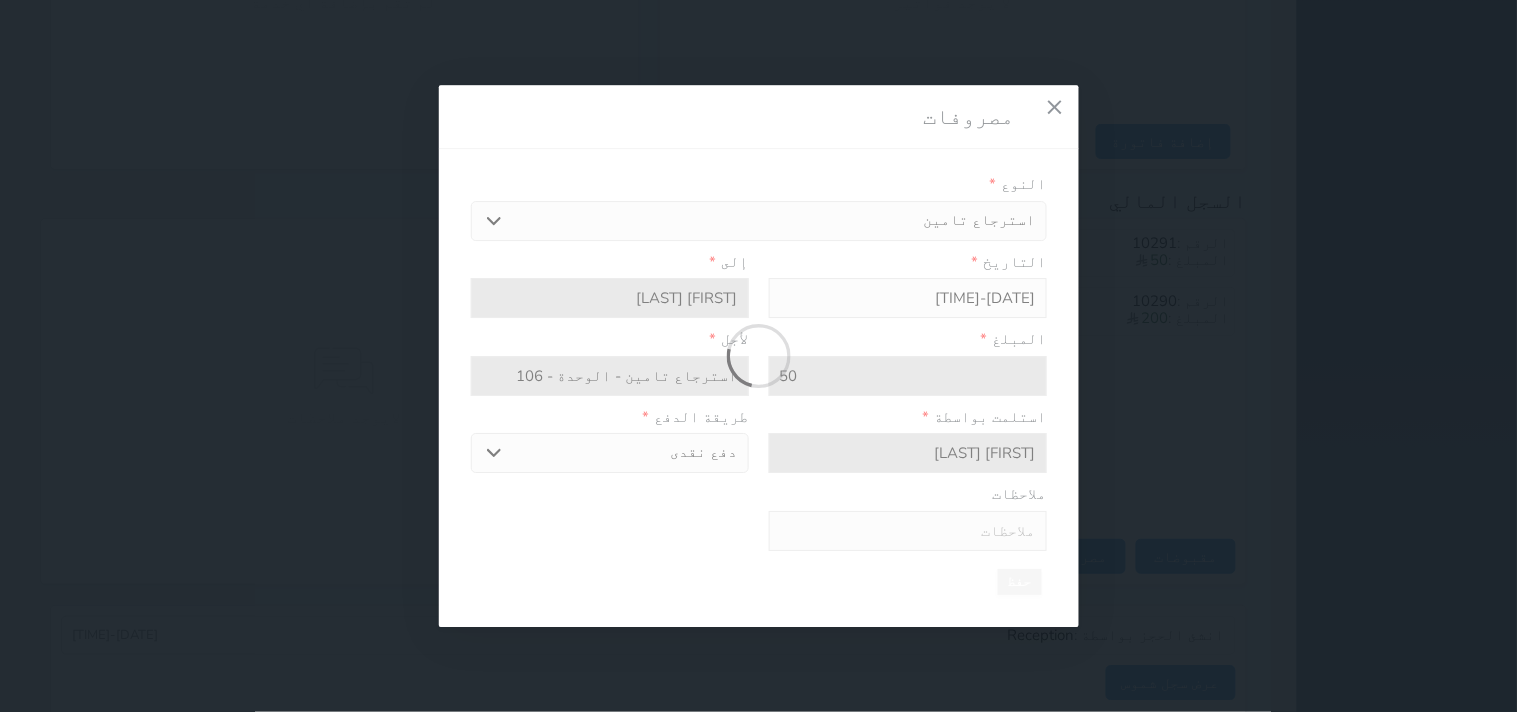 select 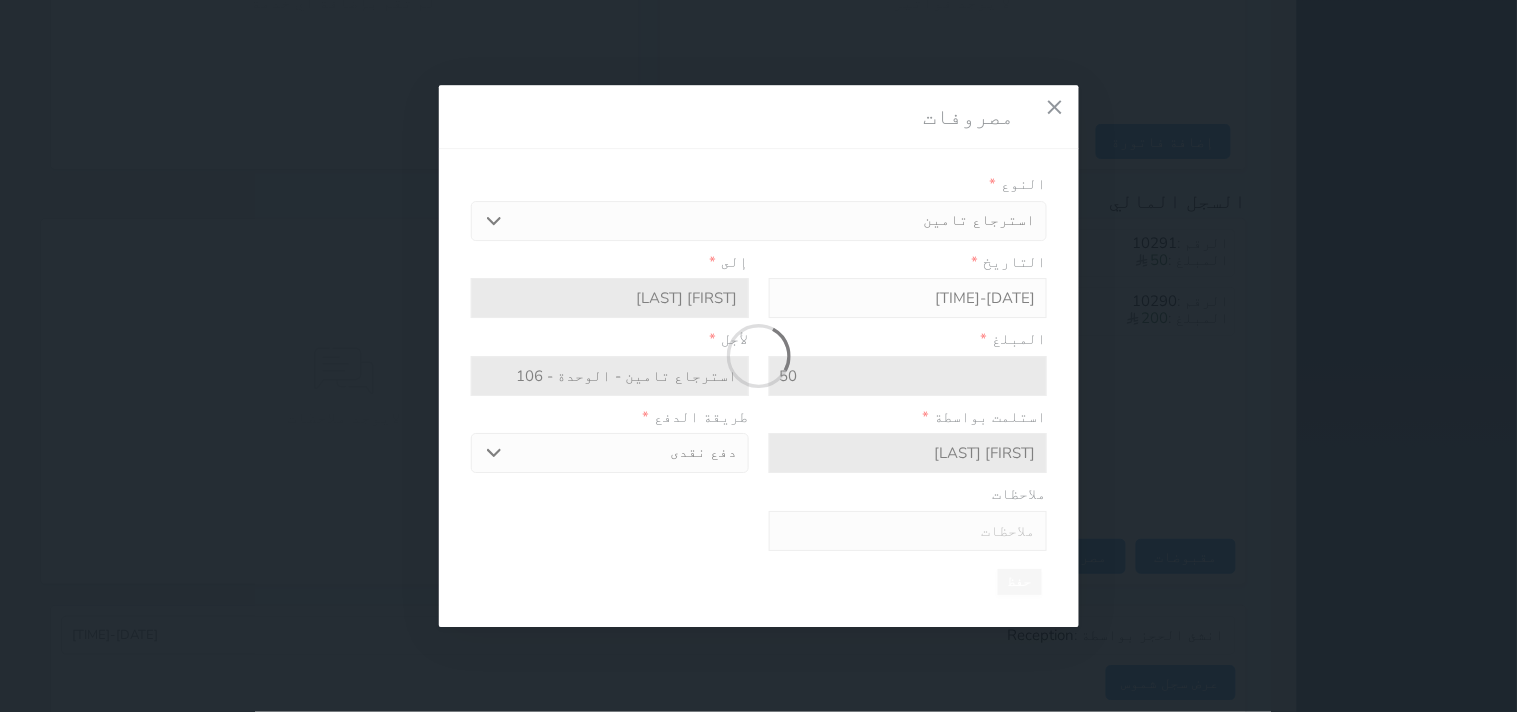 type 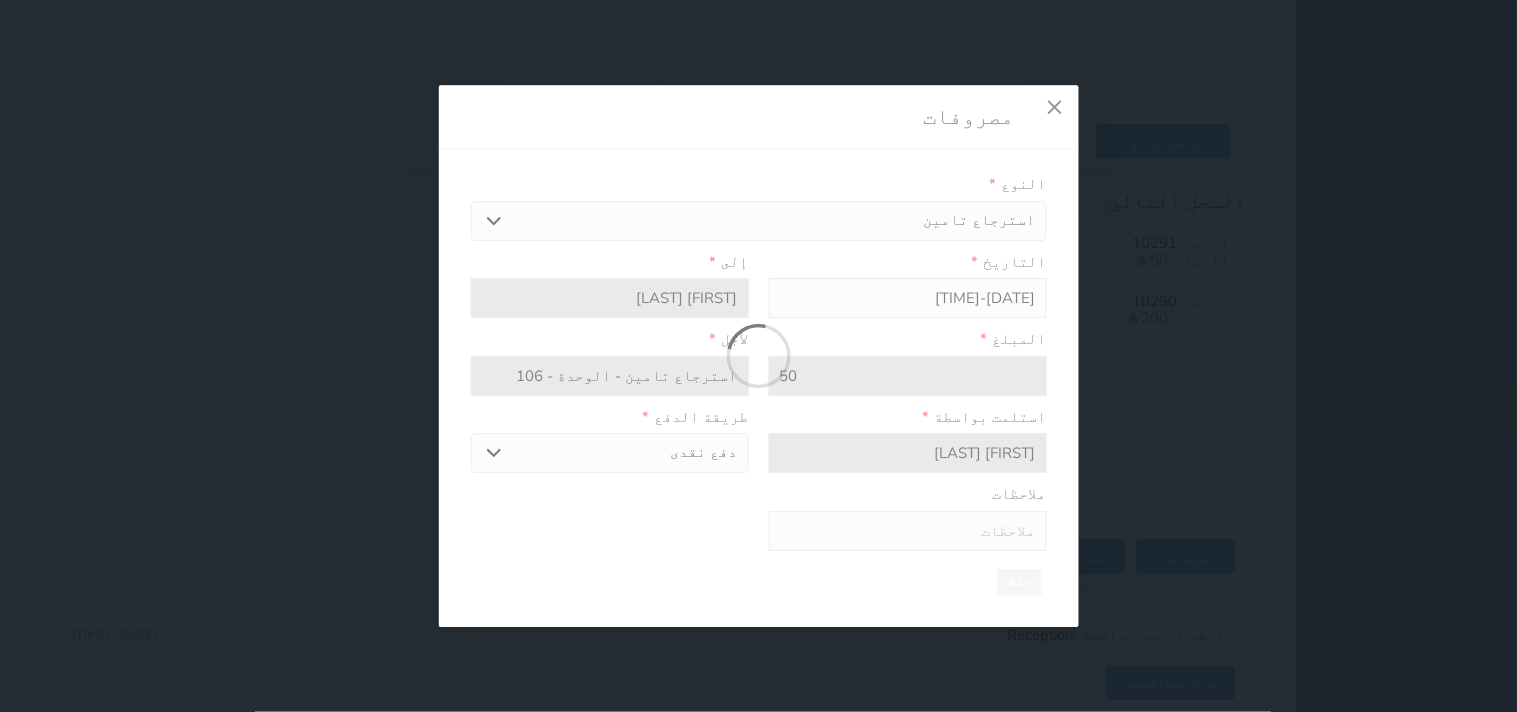 type on "0" 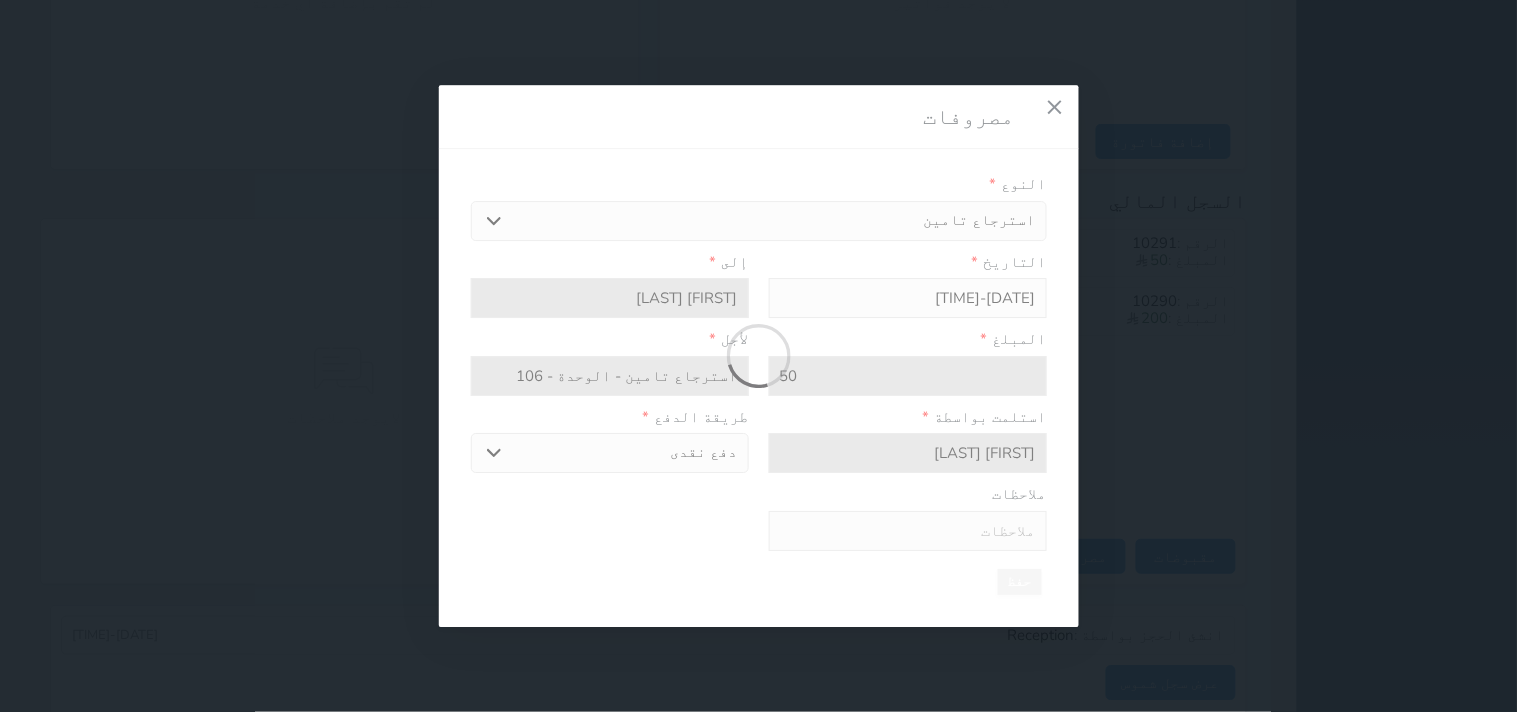 select 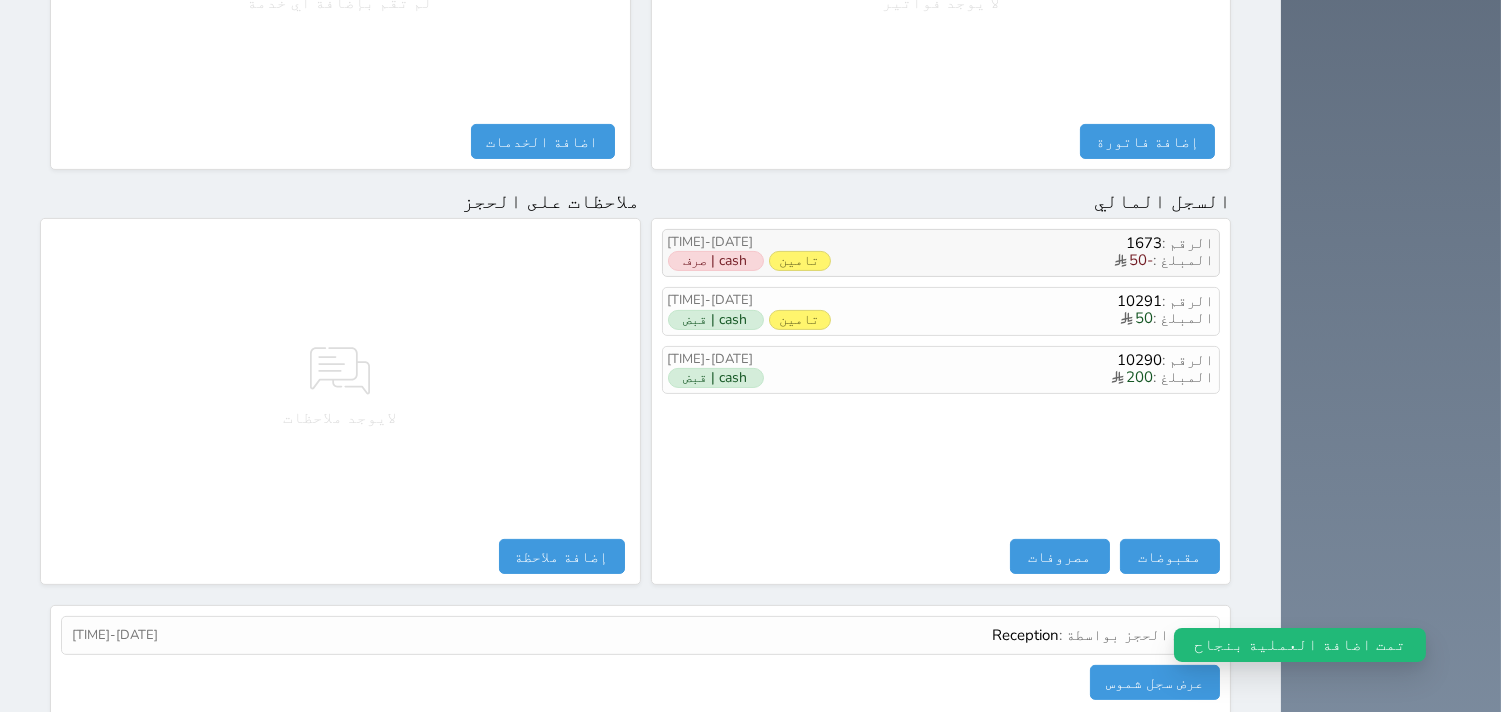 click on "cash | صرف" at bounding box center (716, 261) 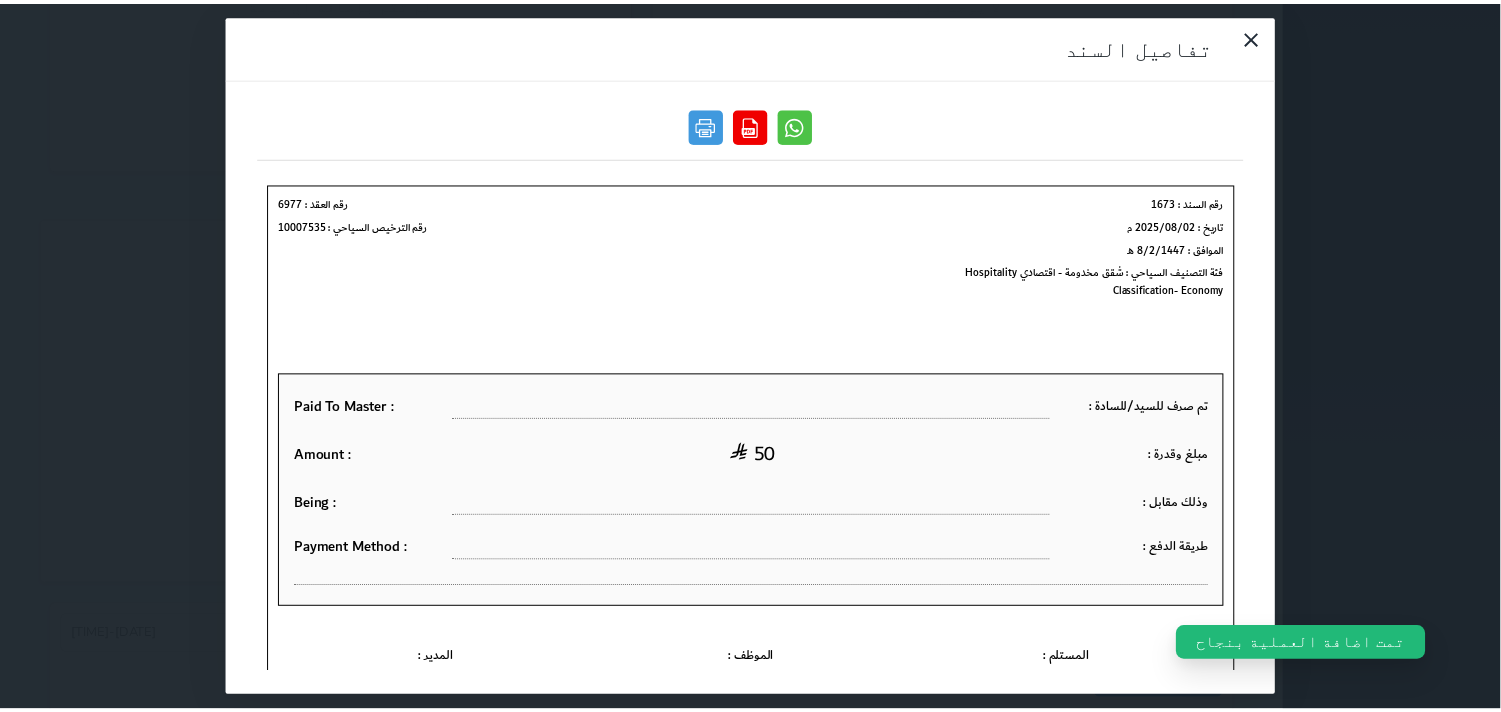 scroll, scrollTop: 0, scrollLeft: 0, axis: both 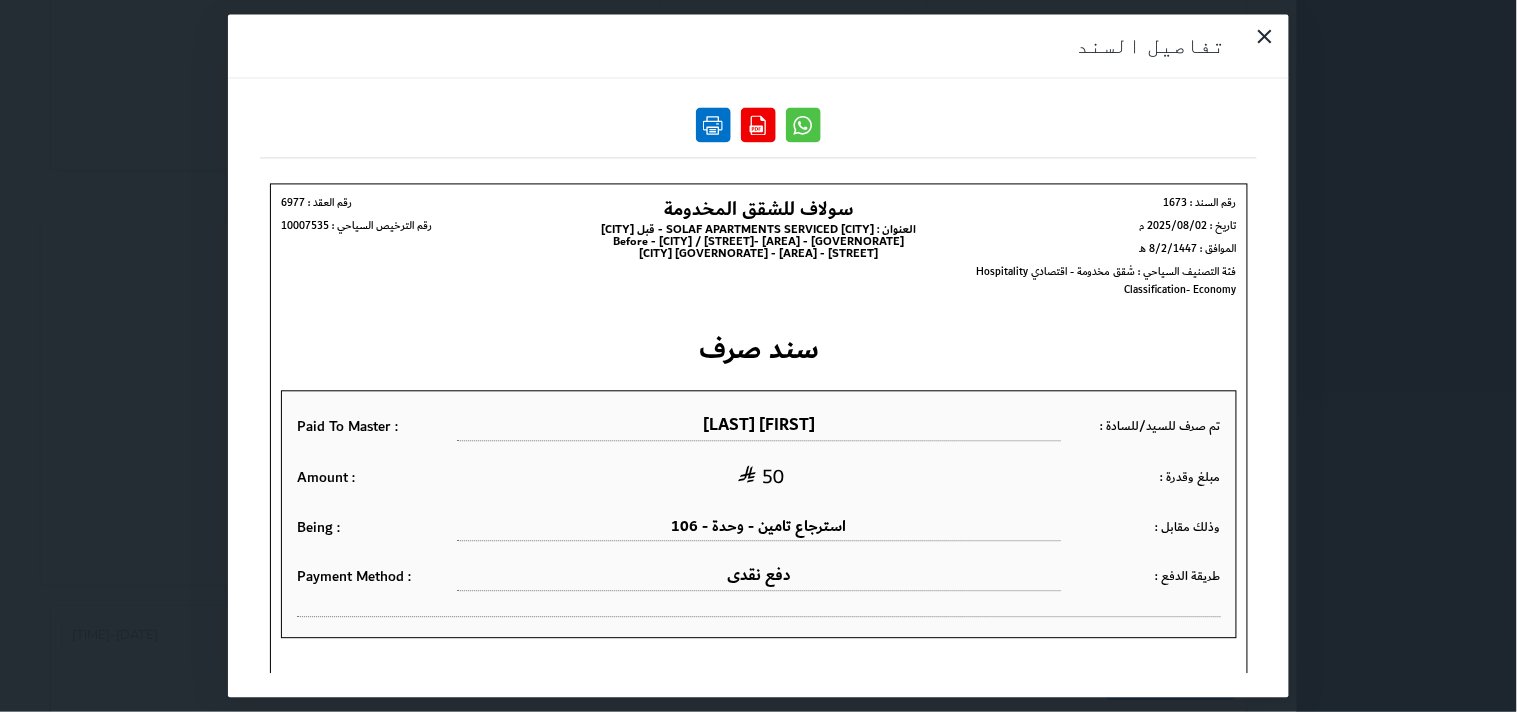 click at bounding box center (713, 125) 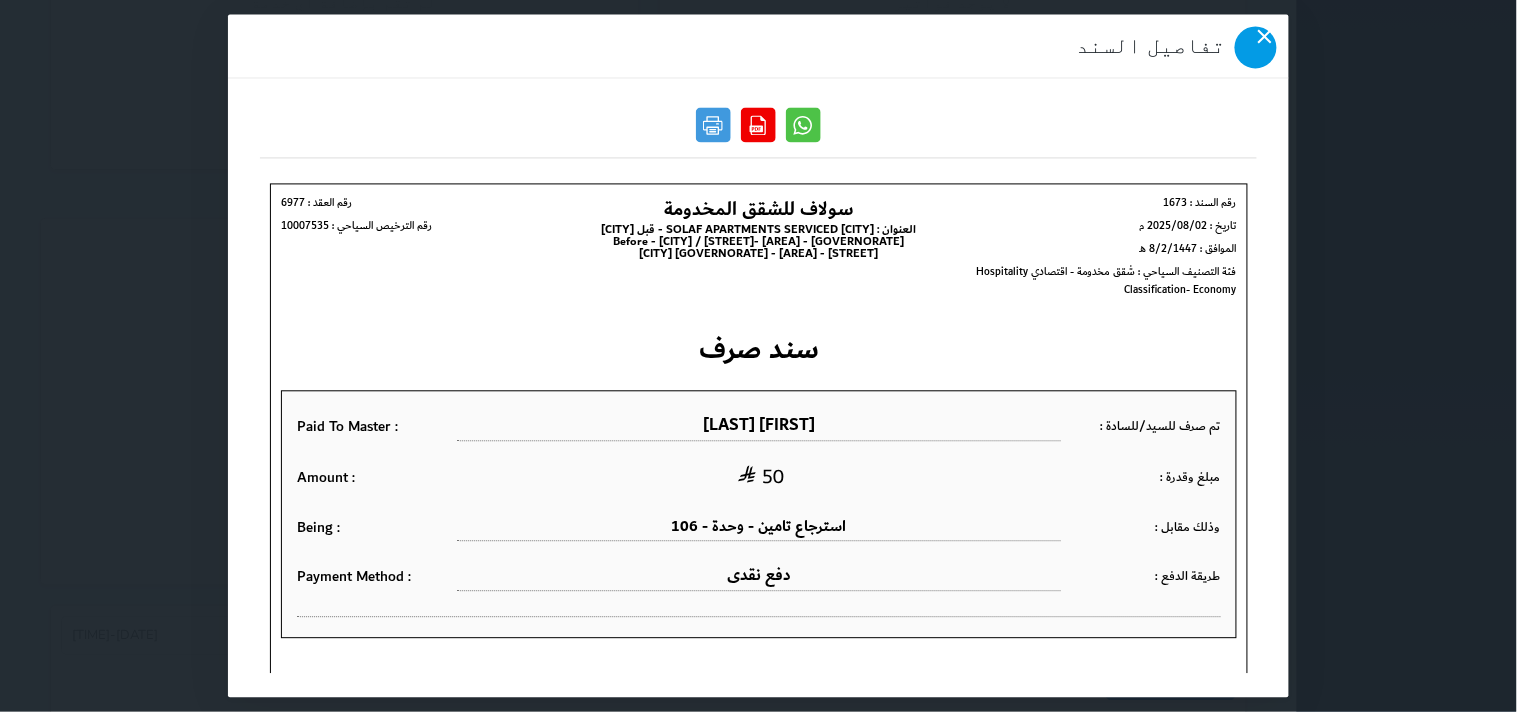 click at bounding box center [1256, 48] 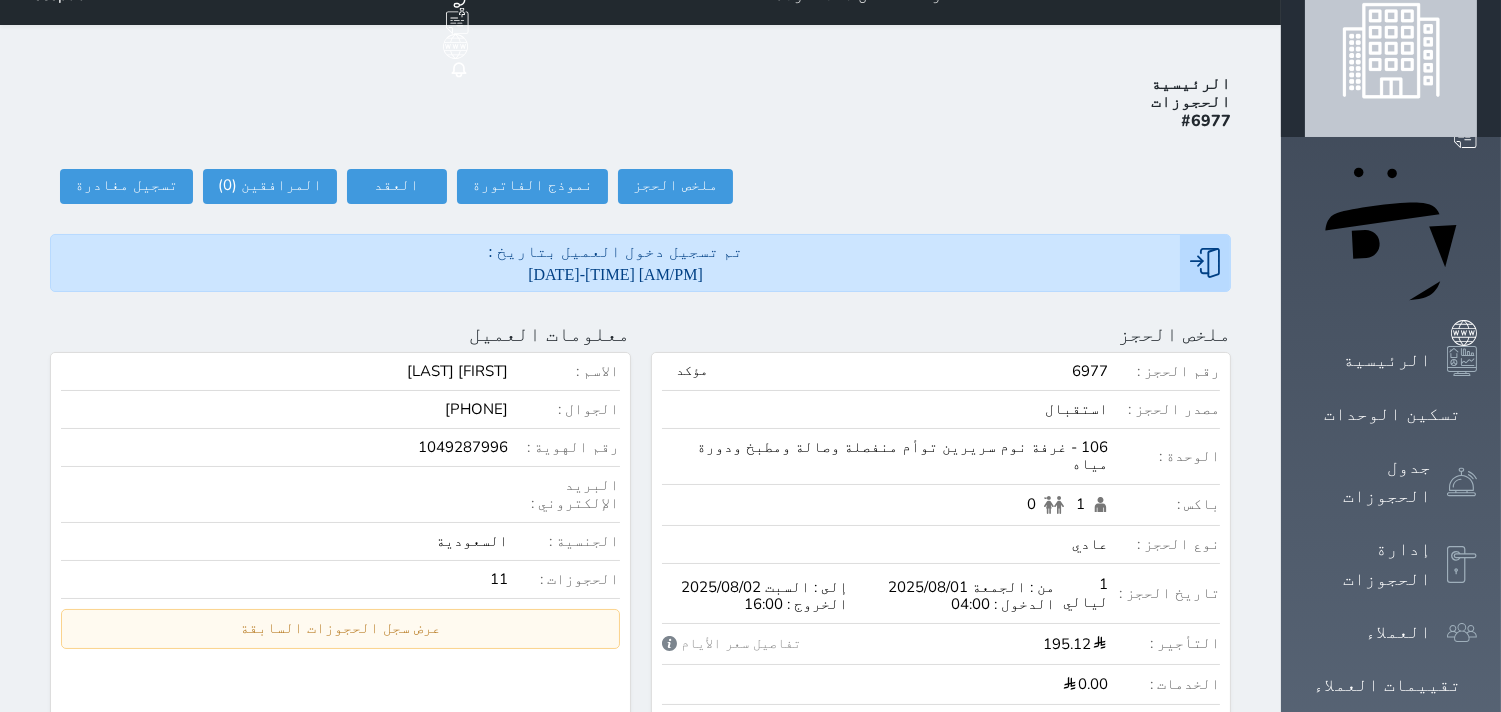 scroll, scrollTop: 0, scrollLeft: 0, axis: both 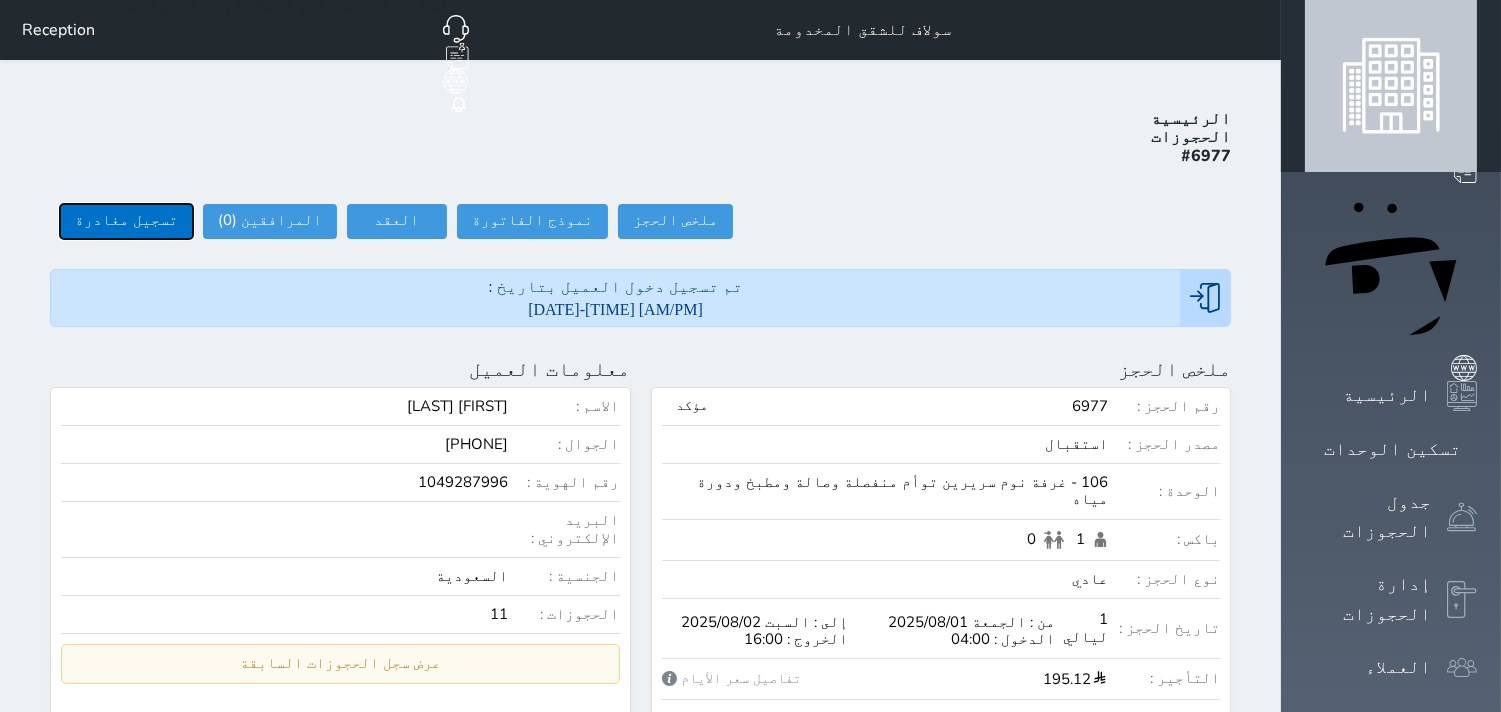 click on "تسجيل مغادرة" at bounding box center (126, 221) 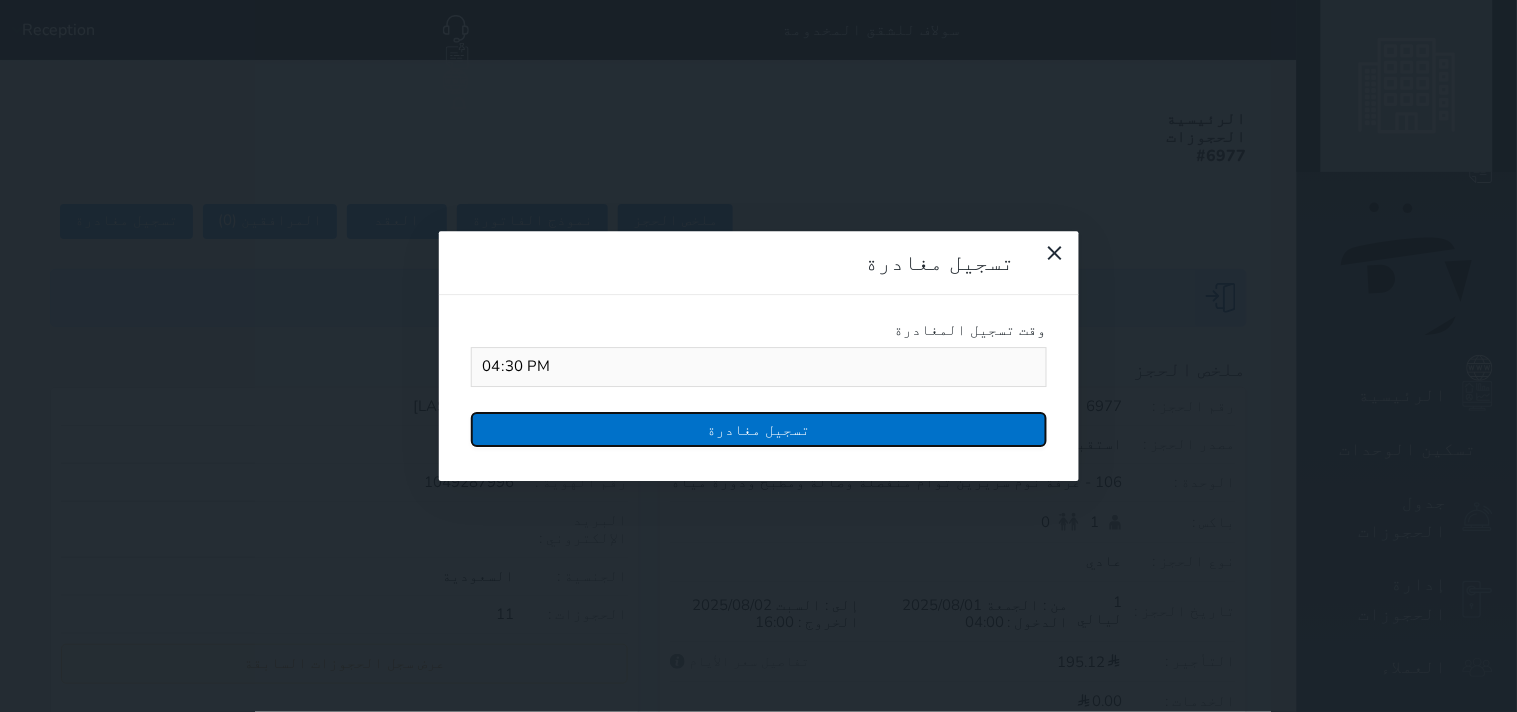 click on "تسجيل مغادرة" at bounding box center [759, 429] 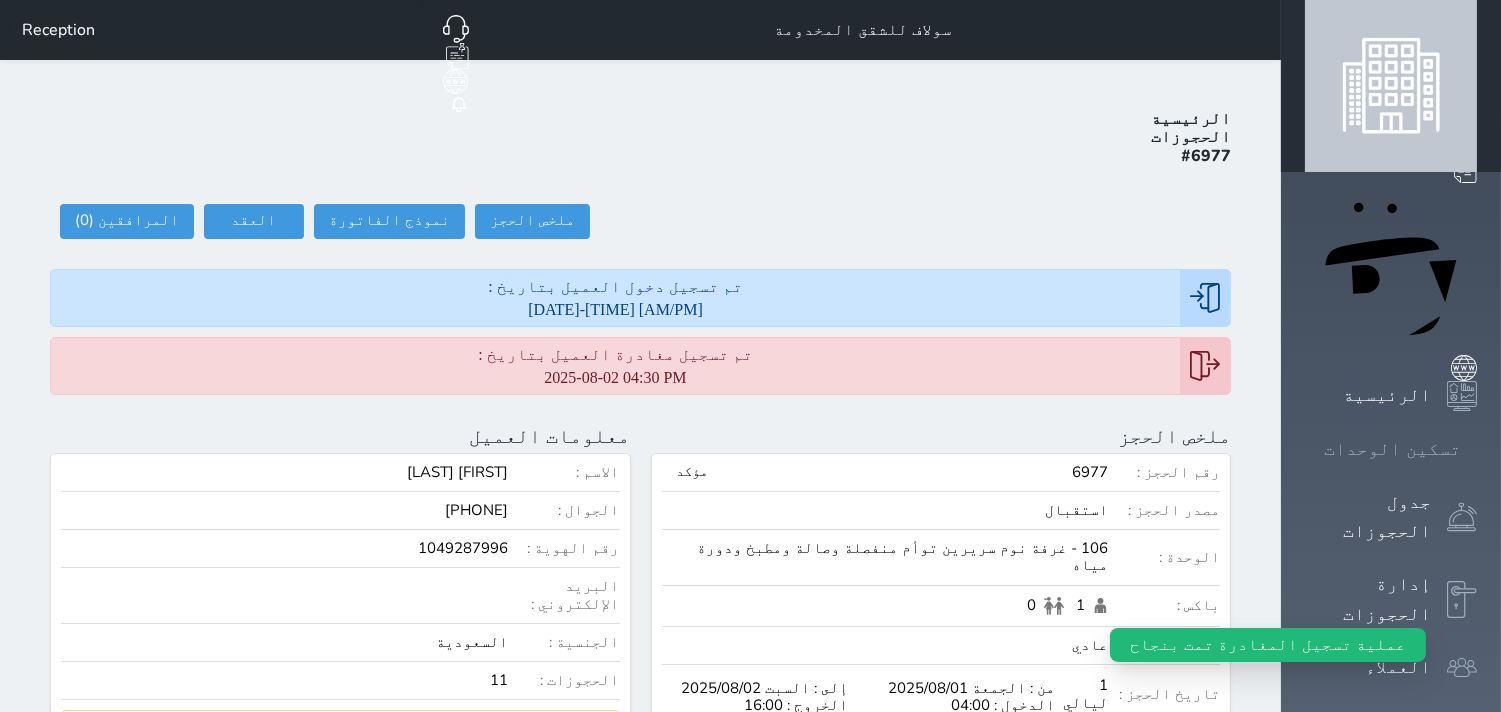 click on "تسكين الوحدات" at bounding box center (1392, 449) 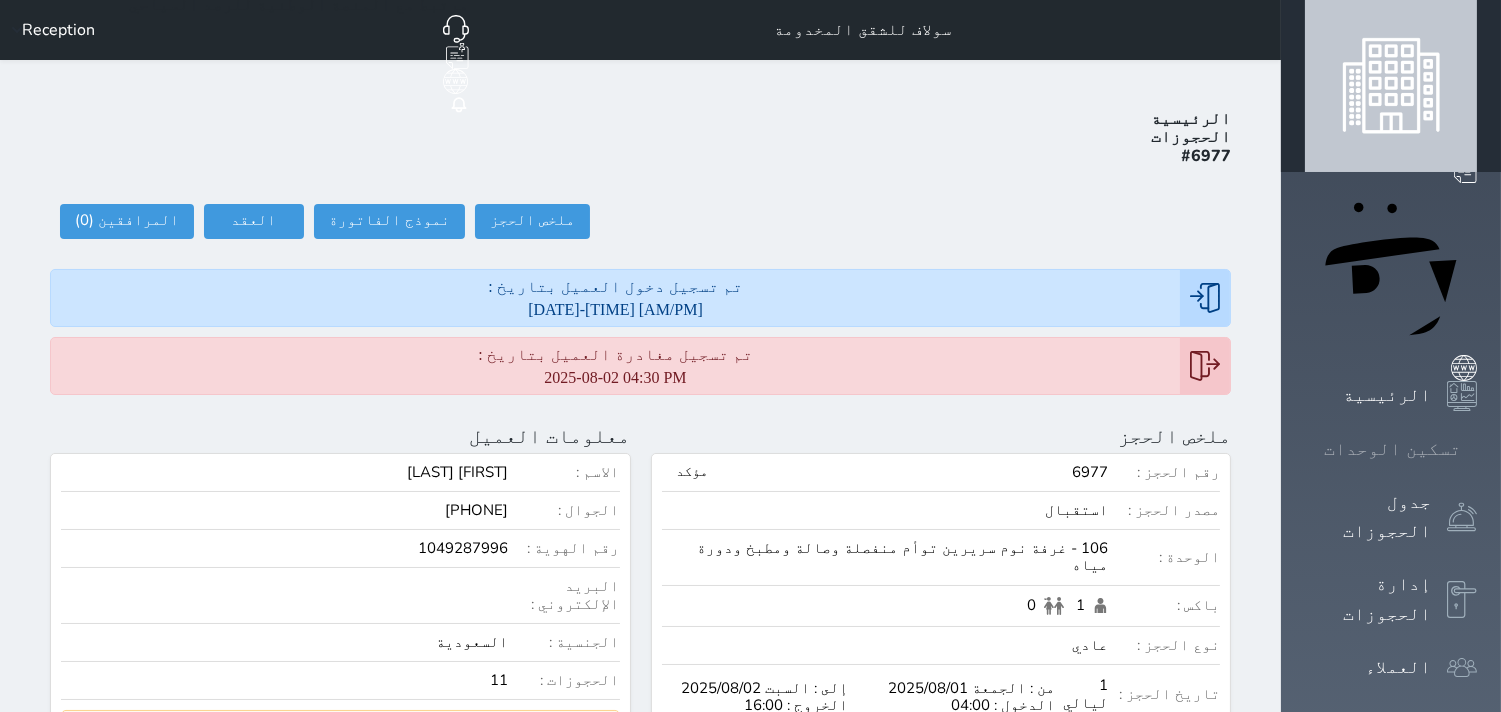 click on "تسكين الوحدات" at bounding box center (1391, 449) 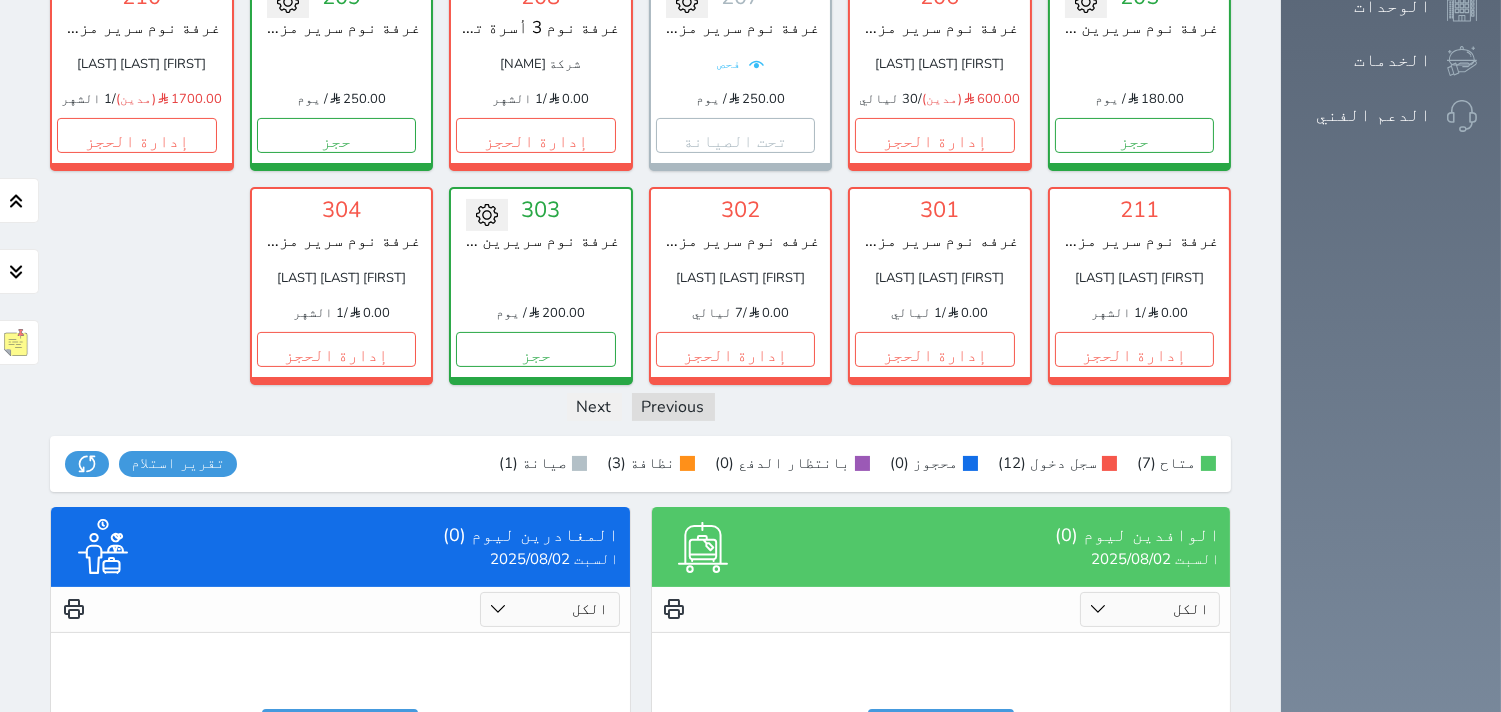 scroll, scrollTop: 844, scrollLeft: 0, axis: vertical 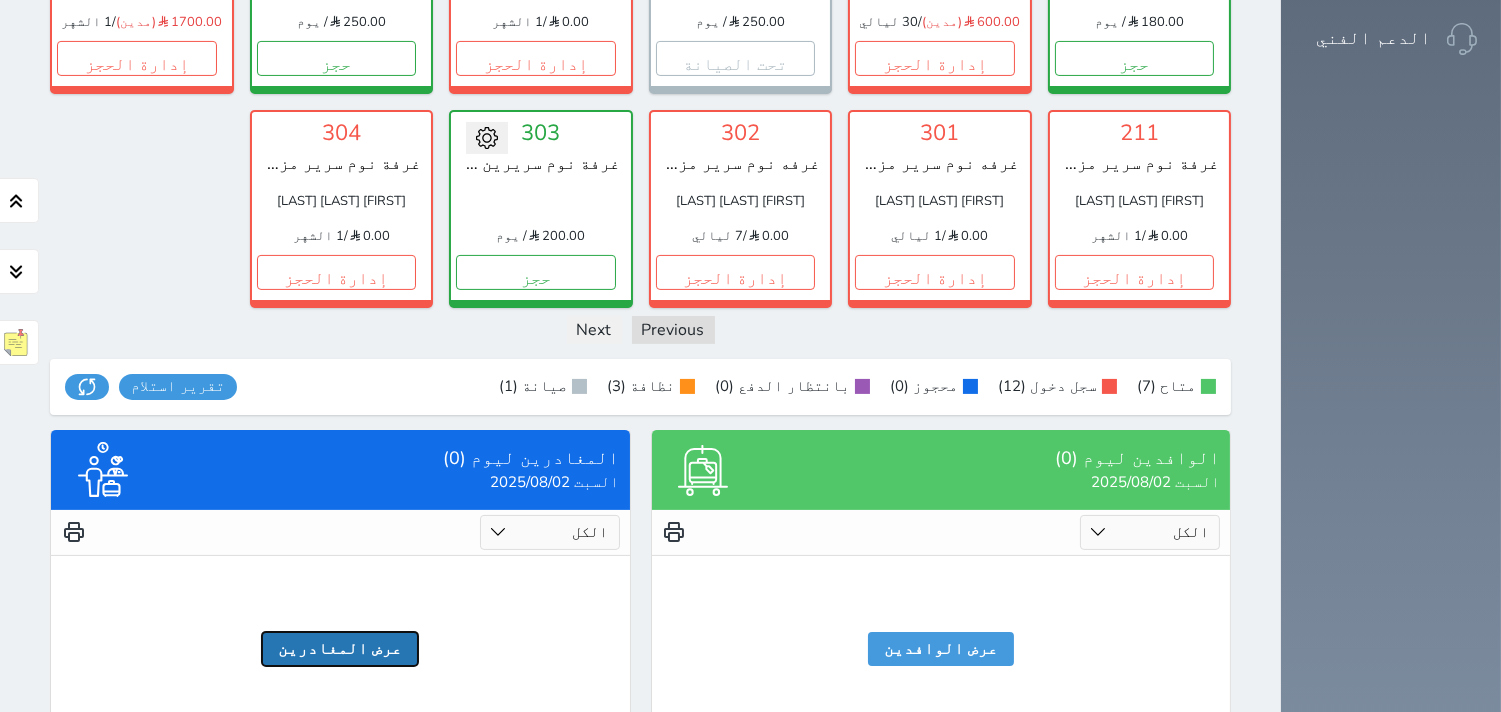 click on "عرض المغادرين" at bounding box center (340, 649) 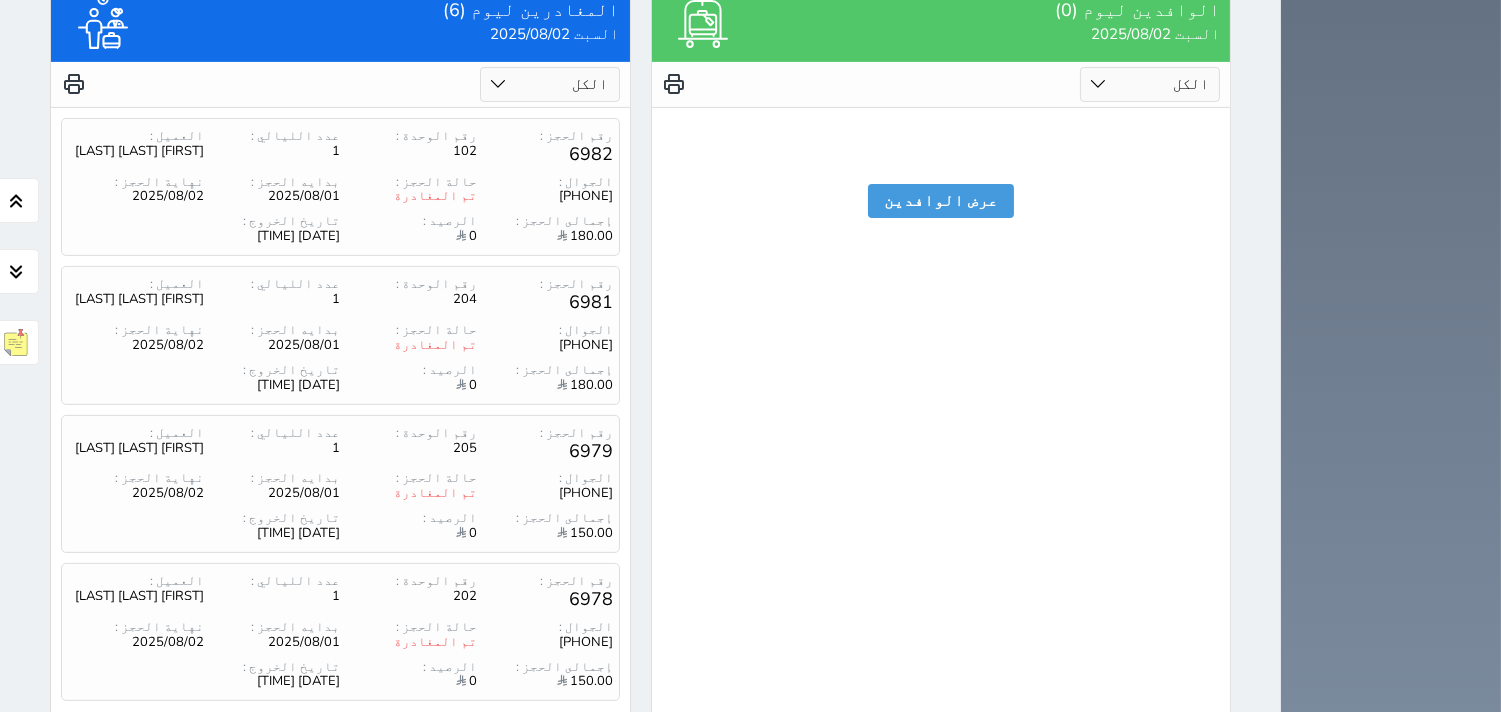 scroll, scrollTop: 1348, scrollLeft: 0, axis: vertical 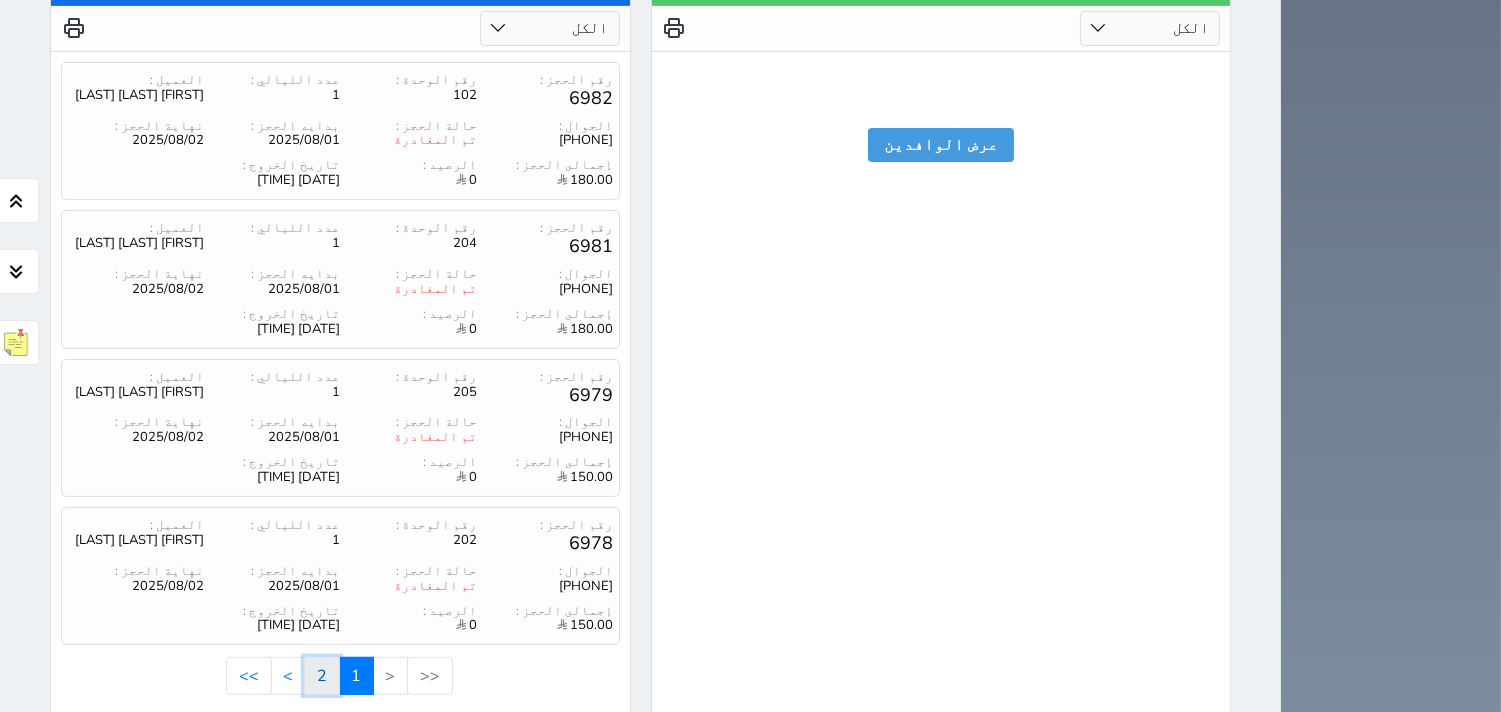 click on "2" at bounding box center (322, 676) 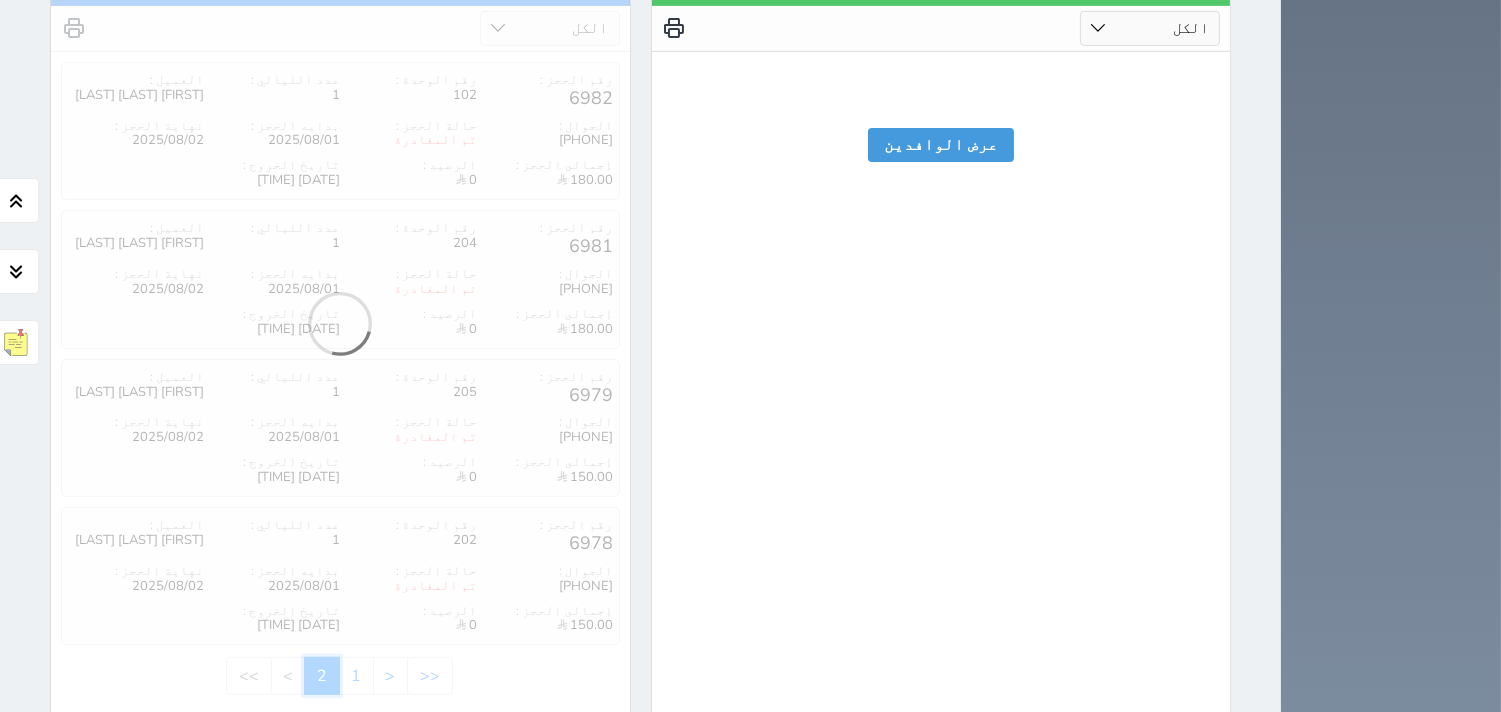 scroll, scrollTop: 1050, scrollLeft: 0, axis: vertical 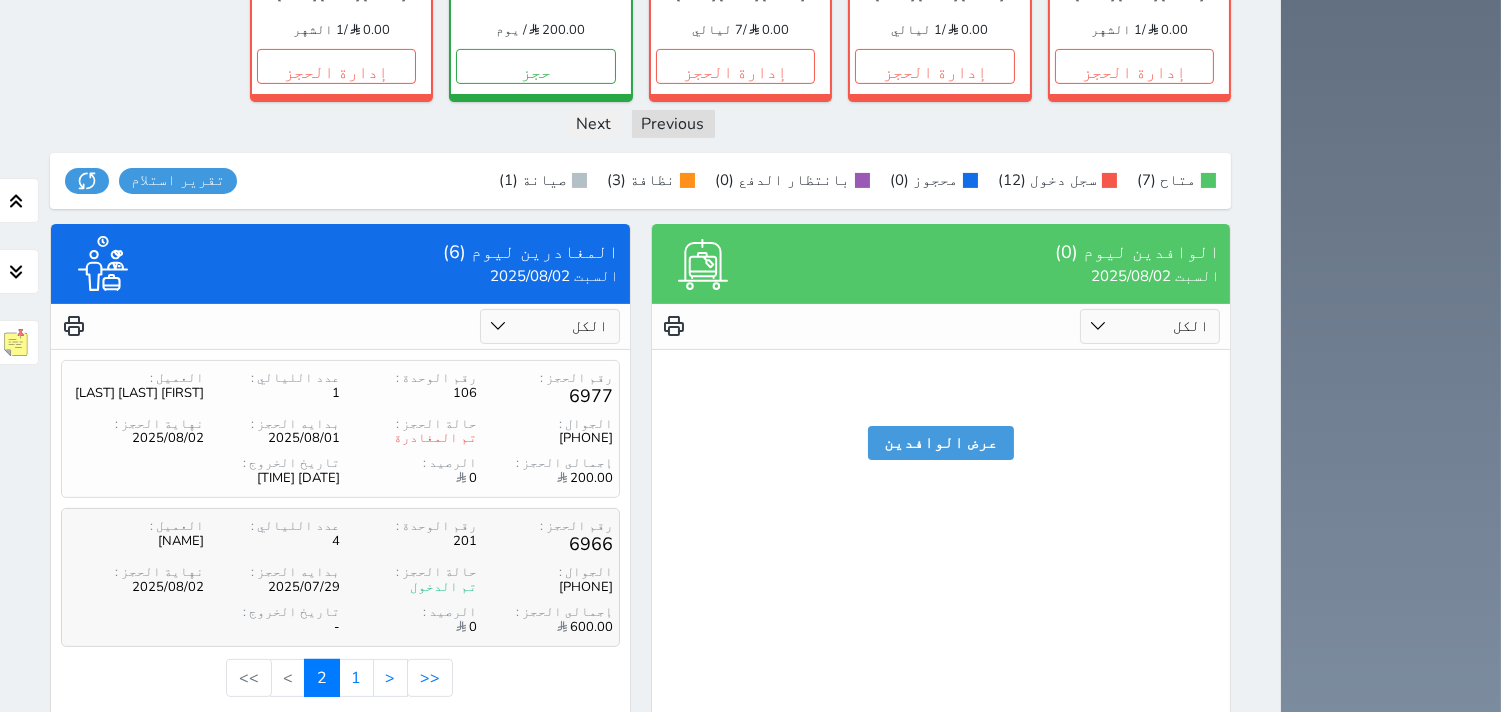 click on "تم الدخول" at bounding box center [408, 587] 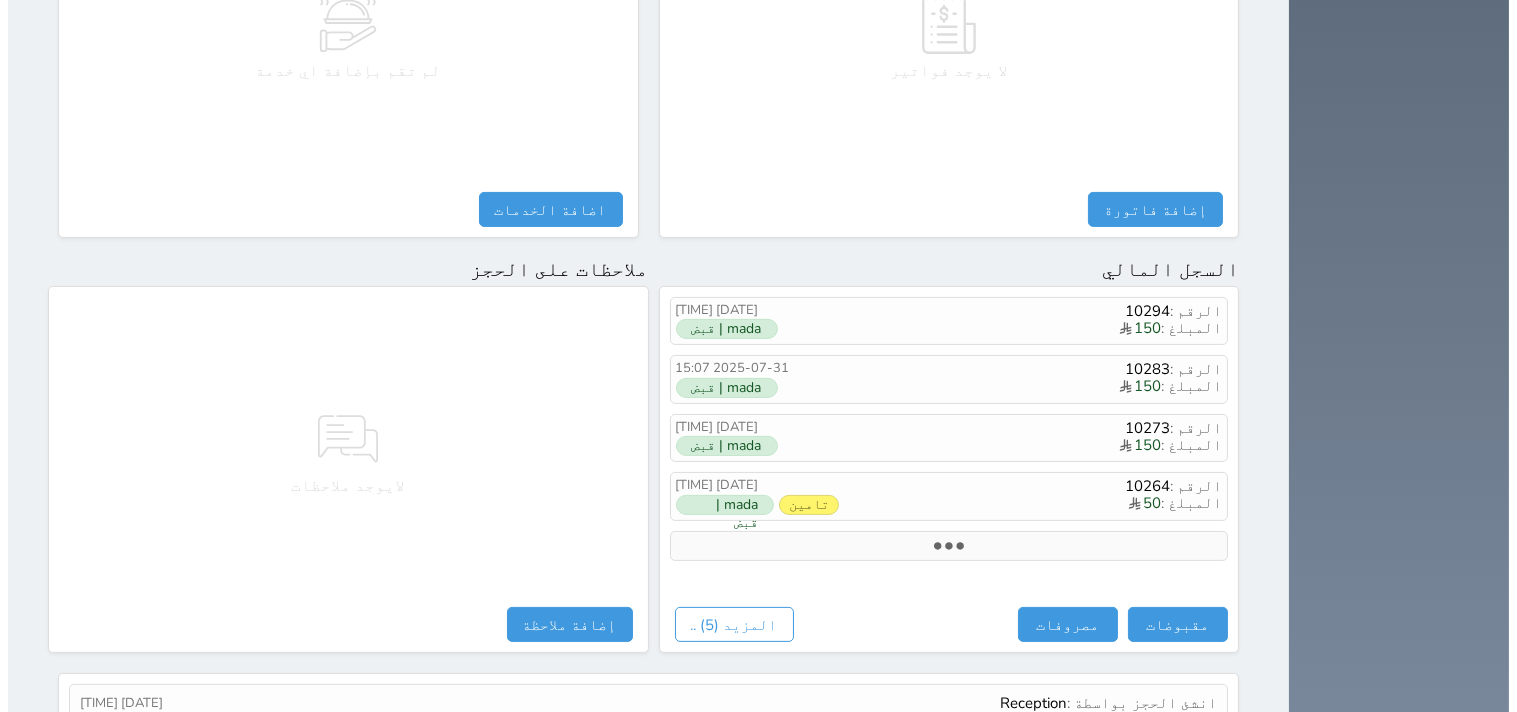 scroll, scrollTop: 1068, scrollLeft: 0, axis: vertical 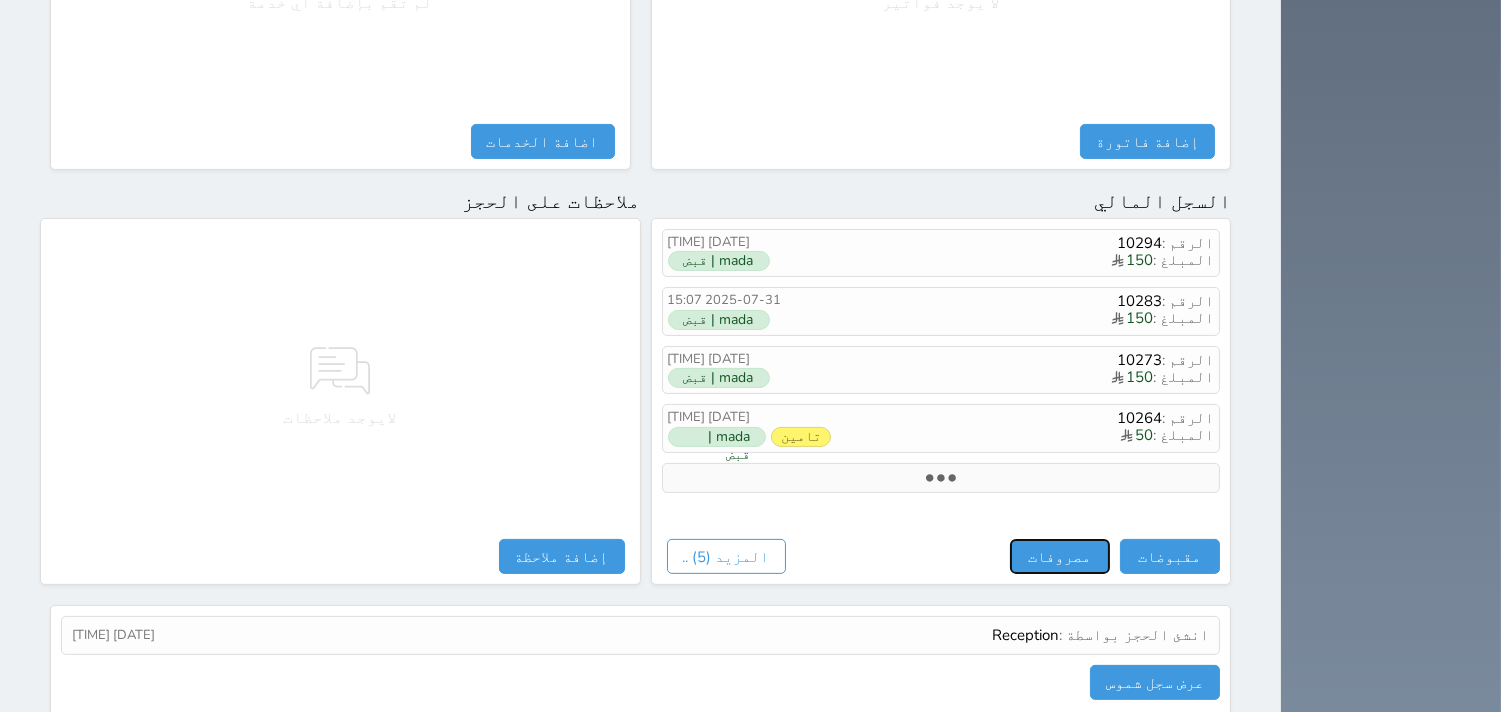 drag, startPoint x: 1125, startPoint y: 487, endPoint x: 1123, endPoint y: 470, distance: 17.117243 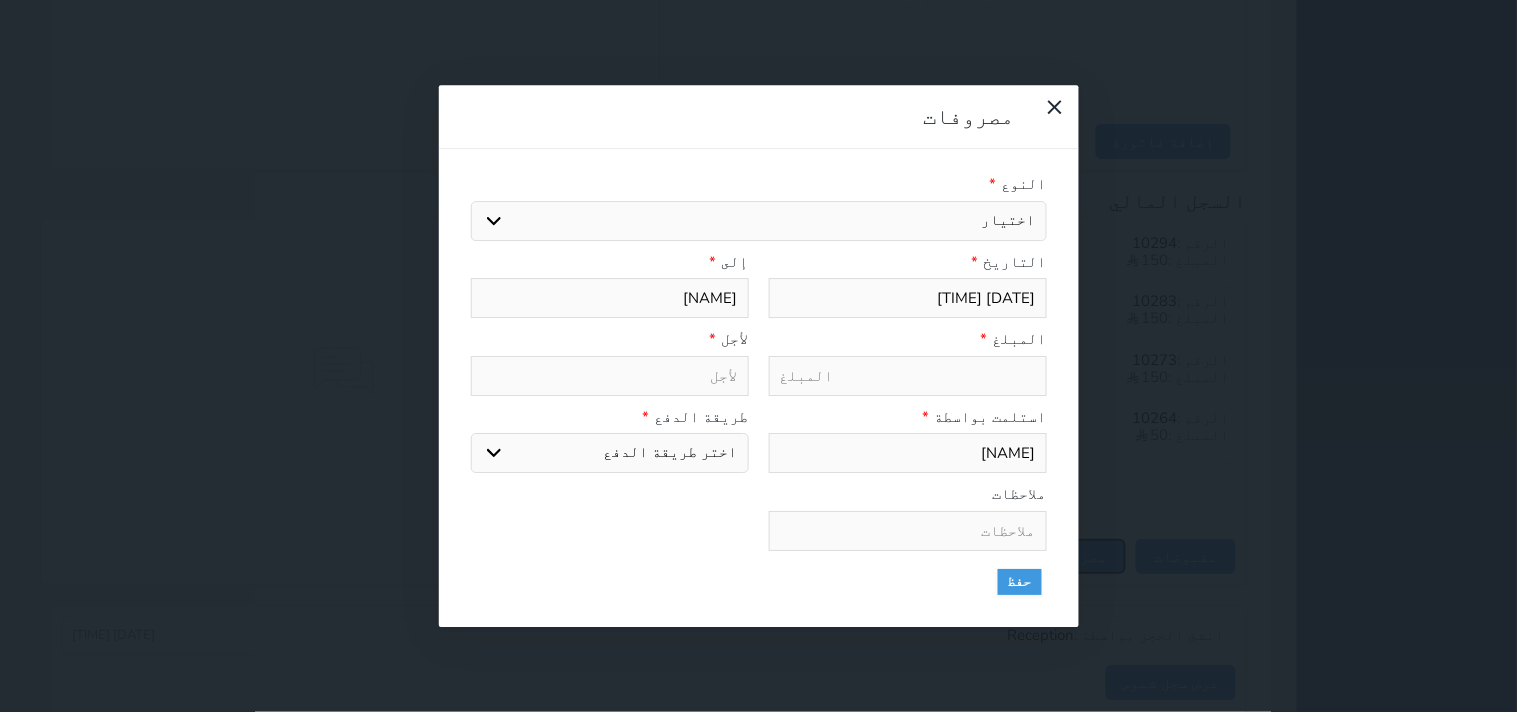 select 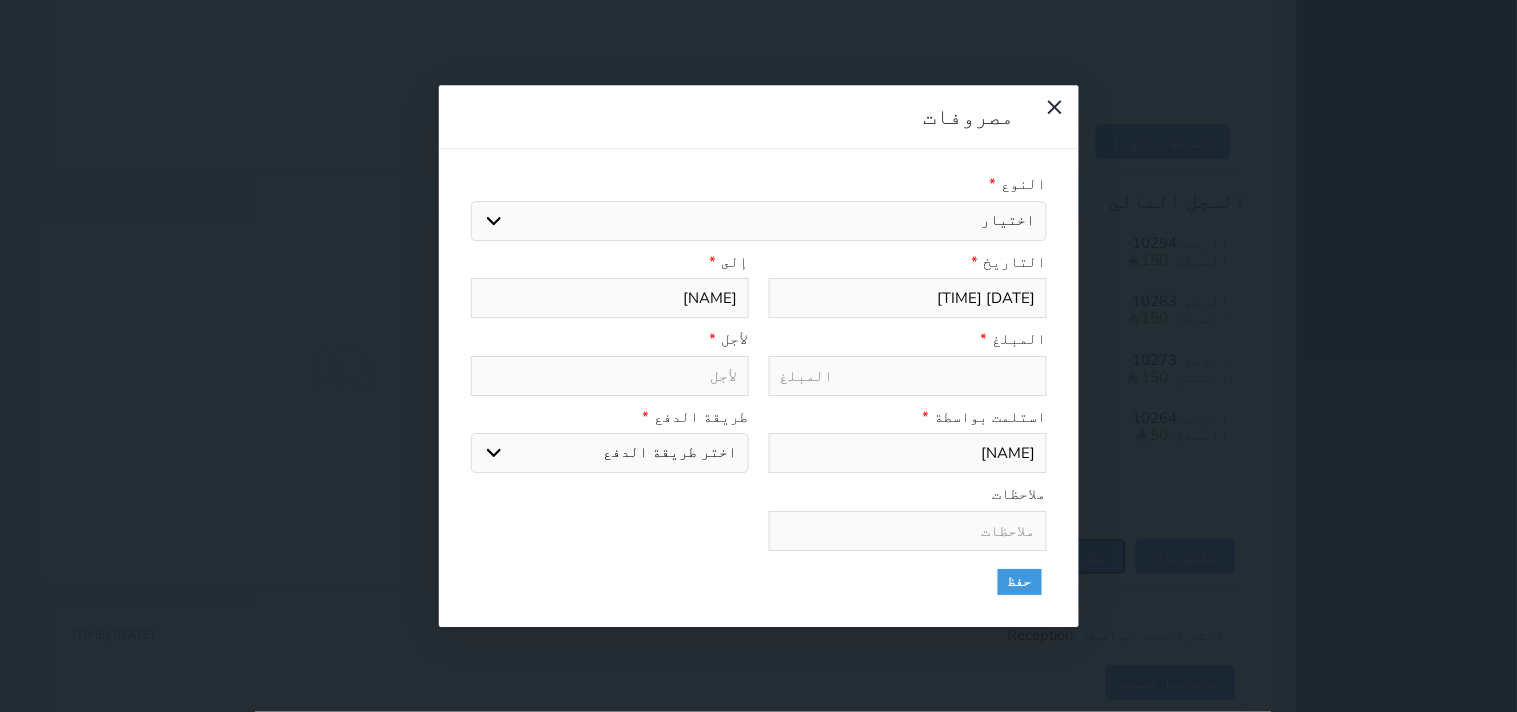 select 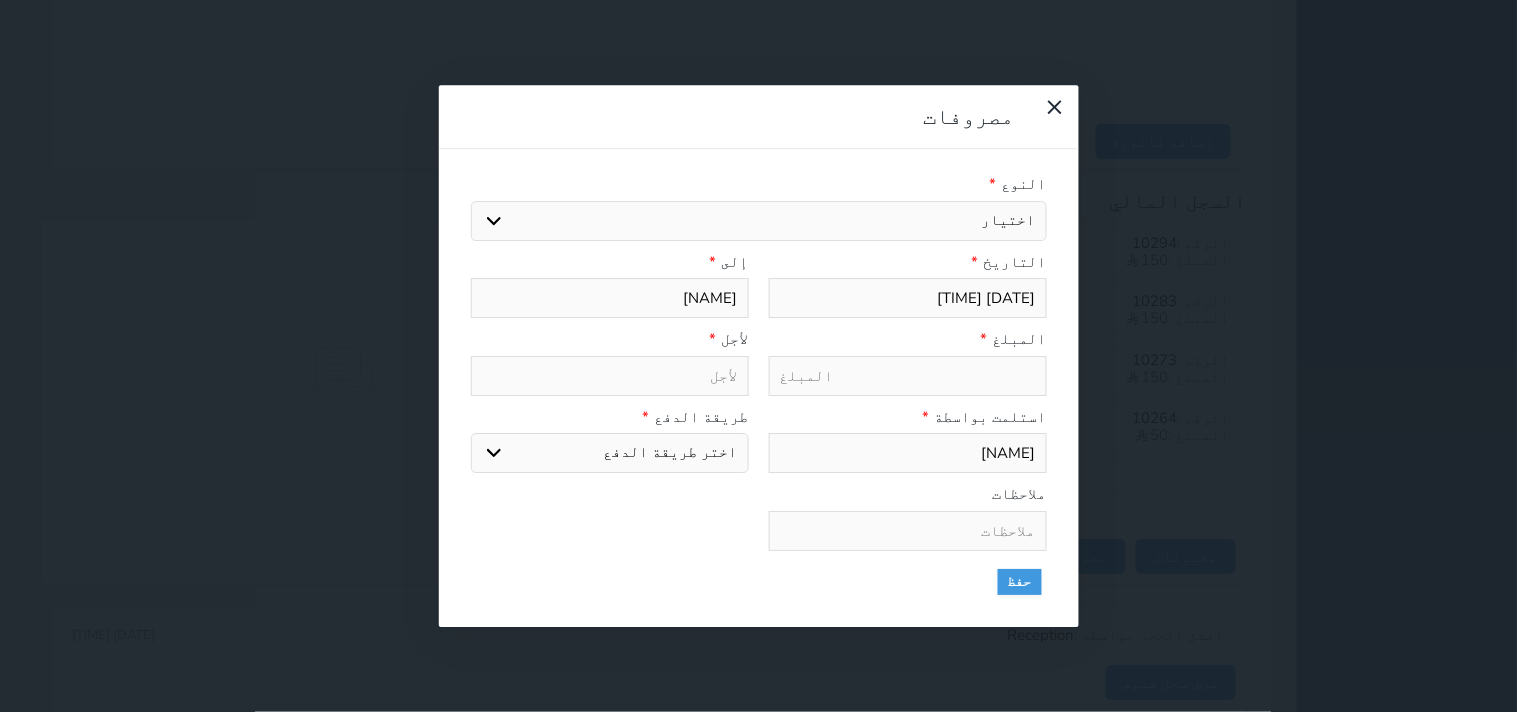 click on "اختيار   مرتجع إيجار رواتب صيانة مصروفات عامة استرجاع تامين استرجاع العربون" at bounding box center (759, 221) 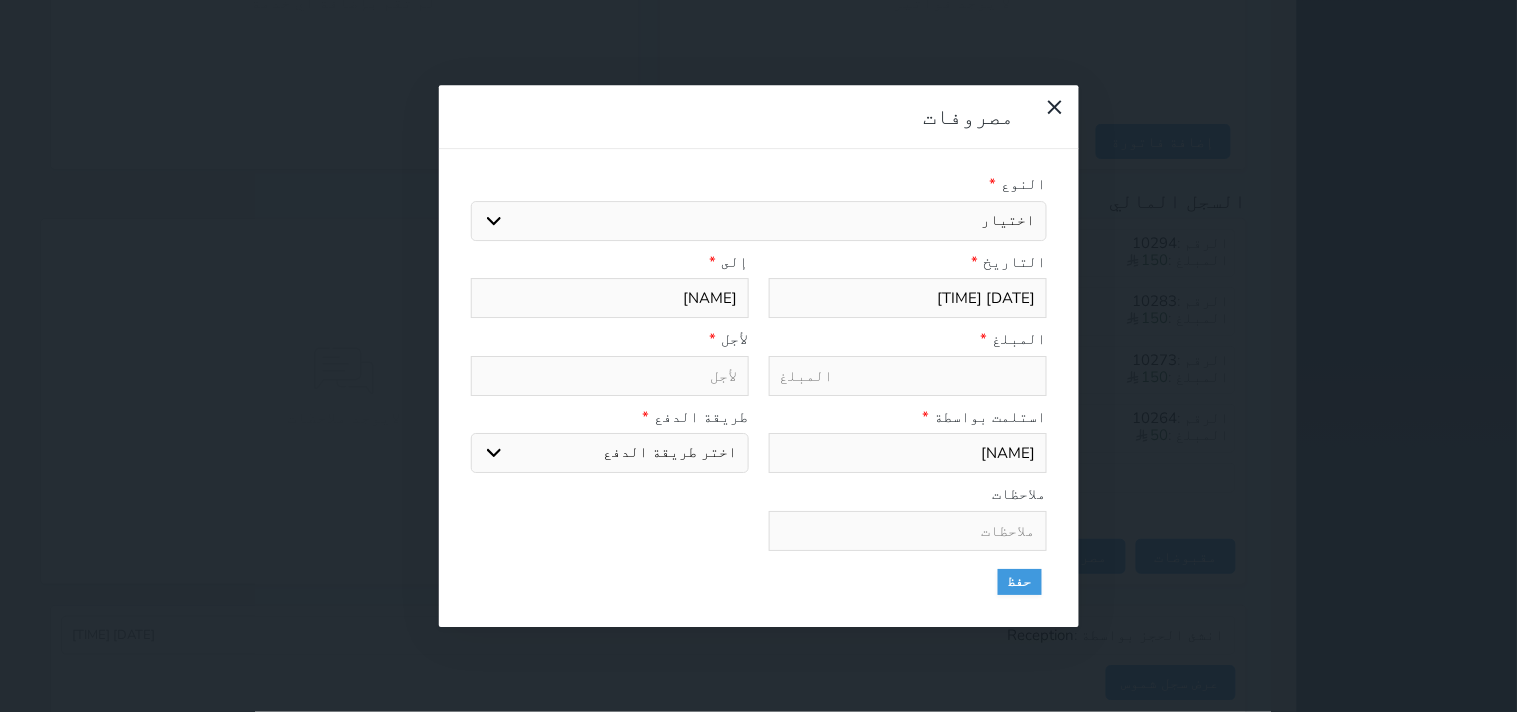 select on "13092" 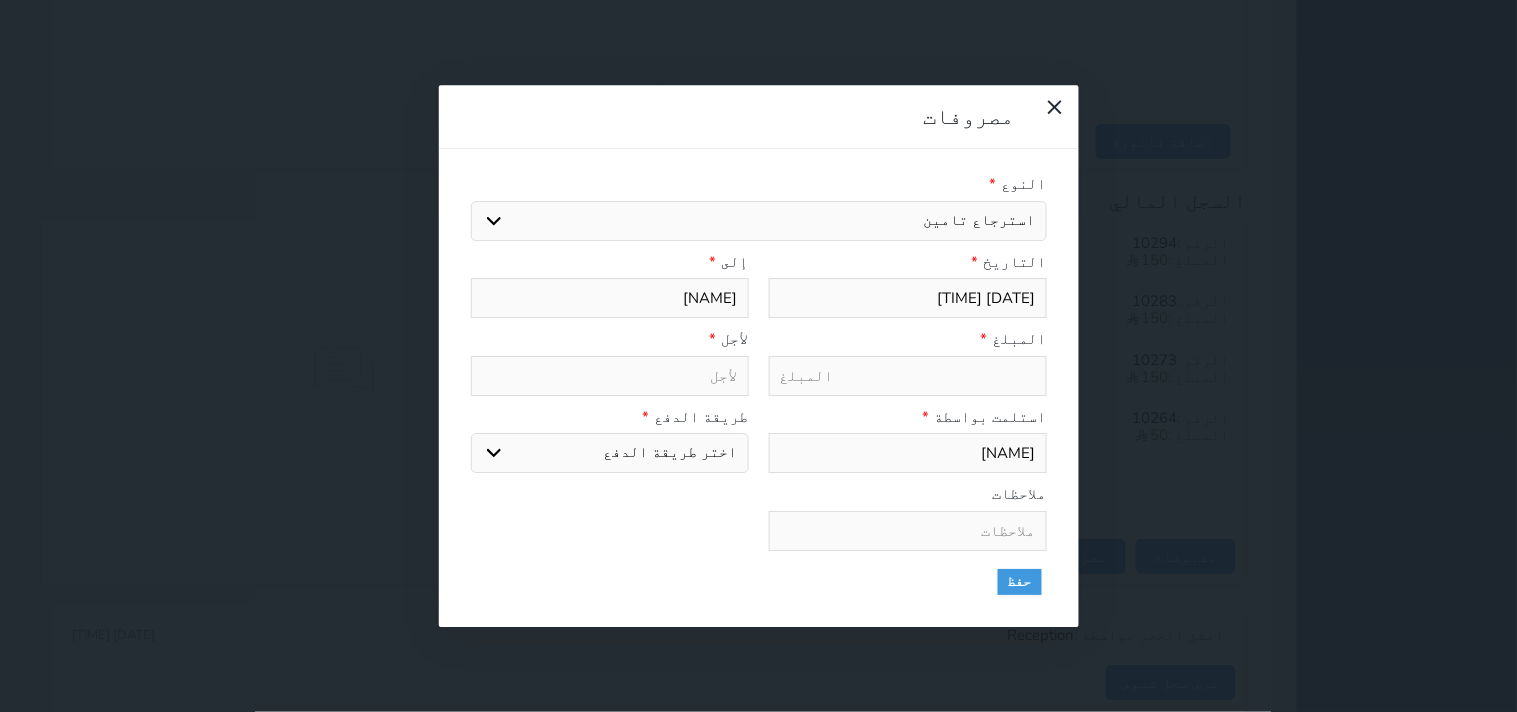 click on "اختيار   مرتجع إيجار رواتب صيانة مصروفات عامة استرجاع تامين استرجاع العربون" at bounding box center (759, 221) 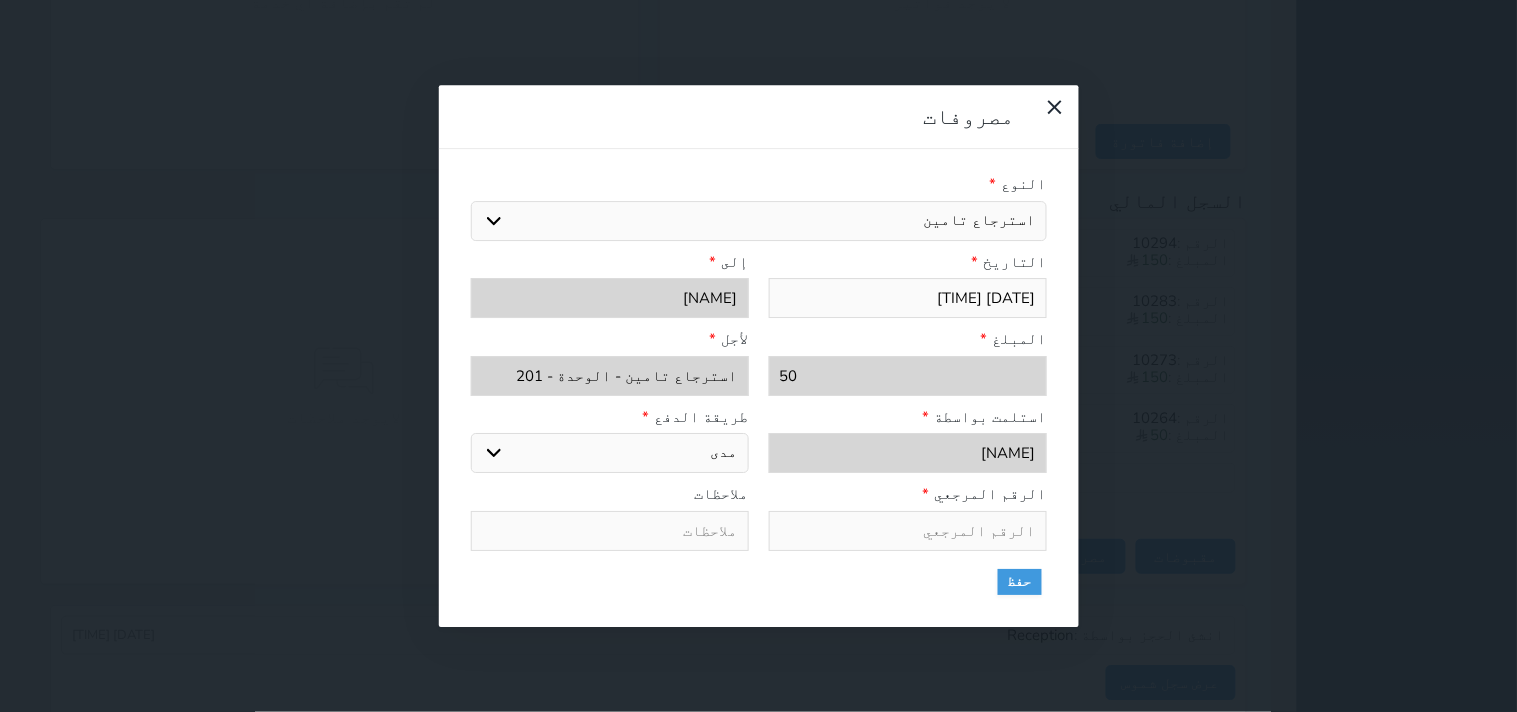 click on "اختر طريقة الدفع   دفع نقدى   تحويل بنكى   مدى   بطاقة ائتمان" at bounding box center (610, 453) 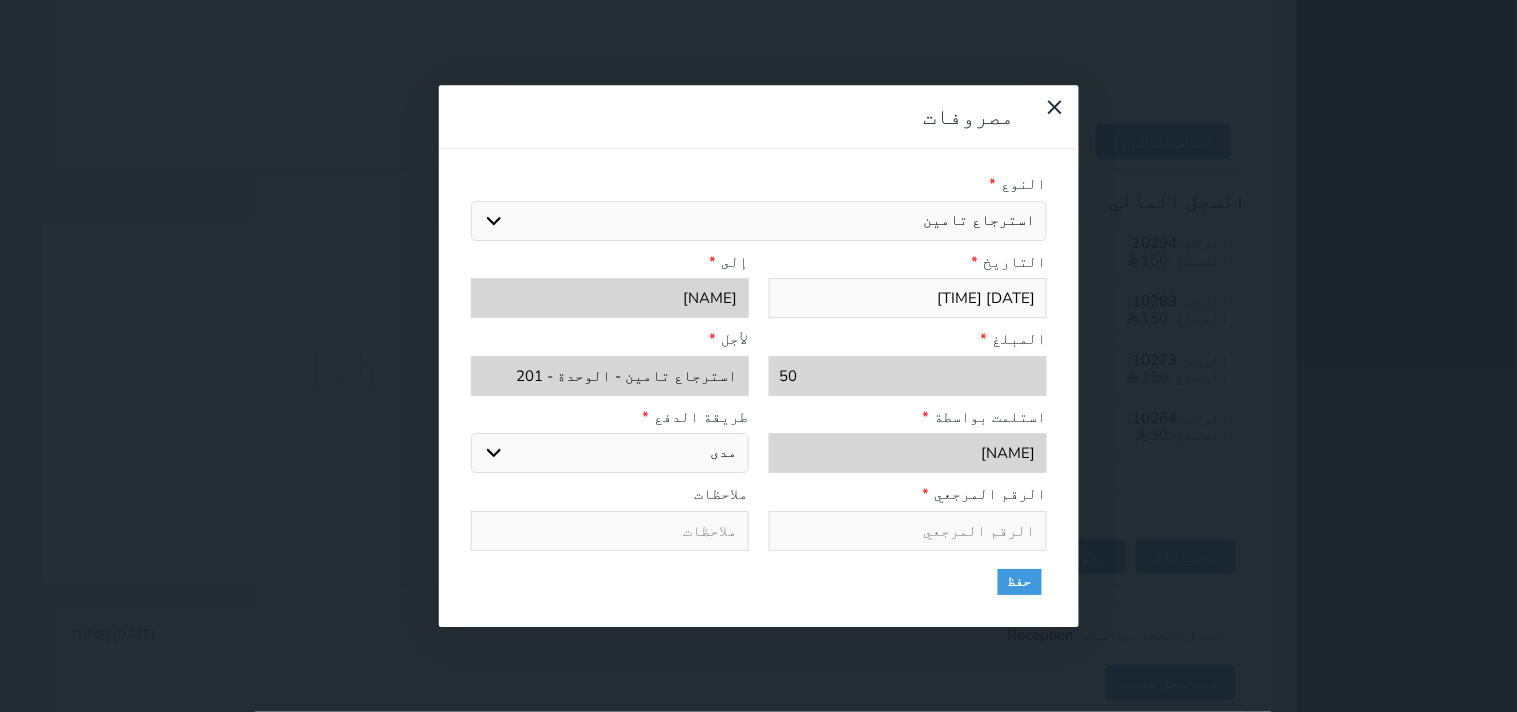 select on "cash" 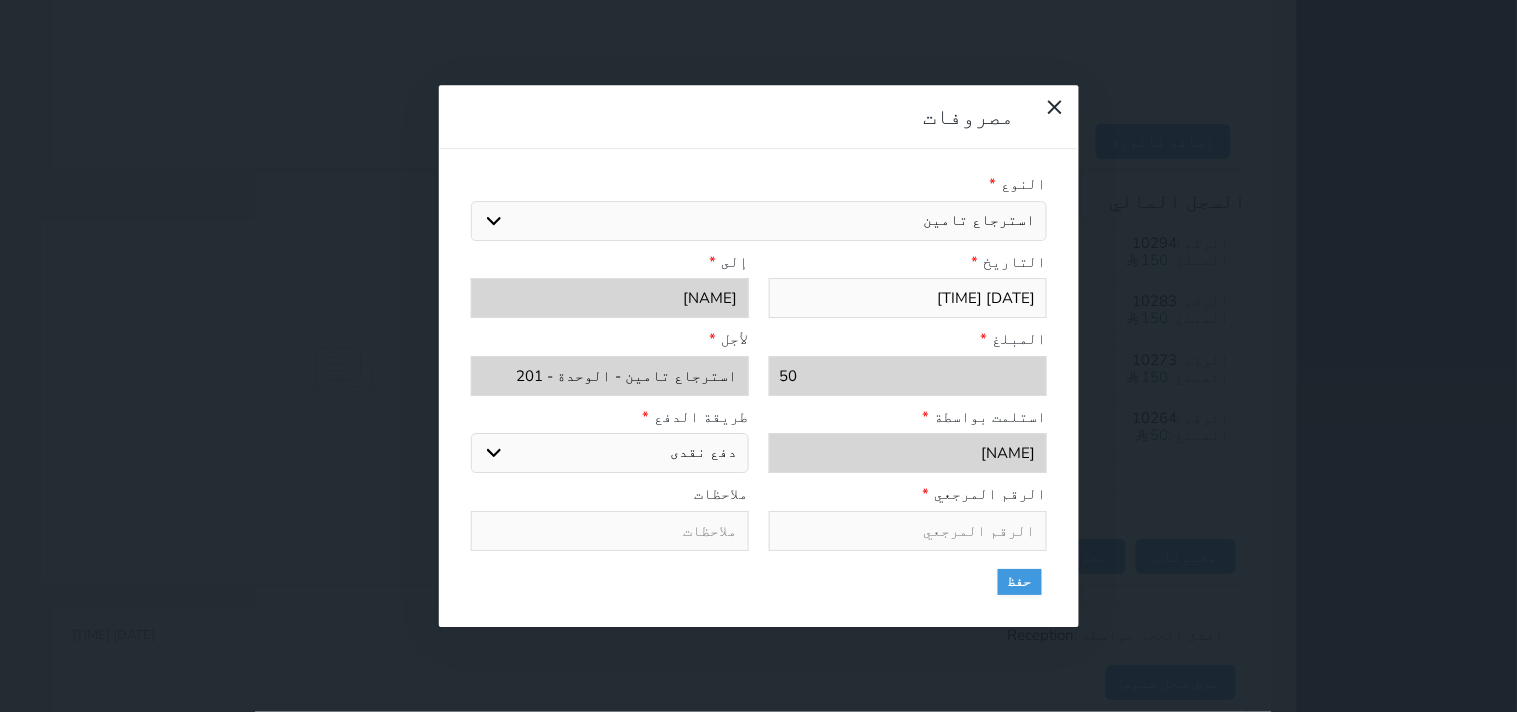 click on "اختر طريقة الدفع   دفع نقدى   تحويل بنكى   مدى   بطاقة ائتمان" at bounding box center [610, 453] 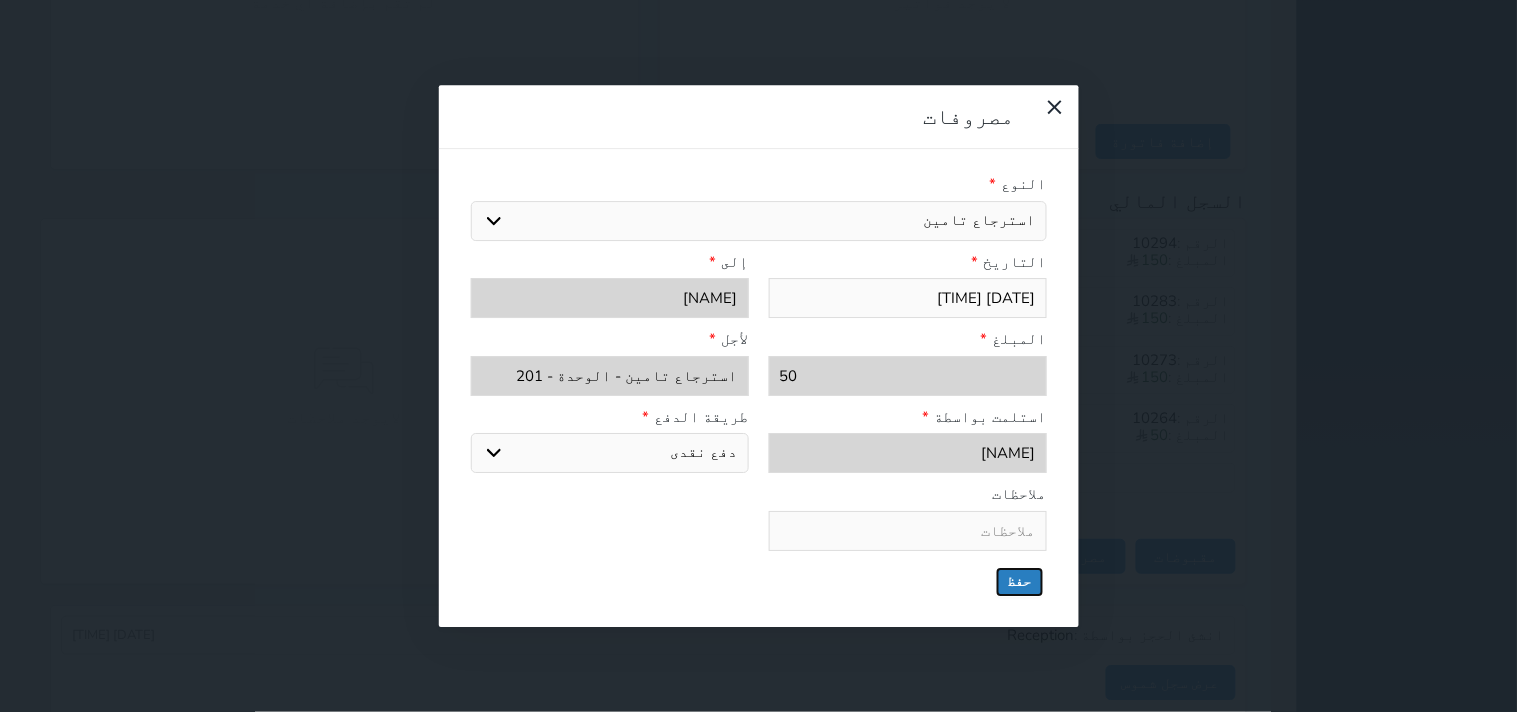 click on "حفظ" at bounding box center (1020, 582) 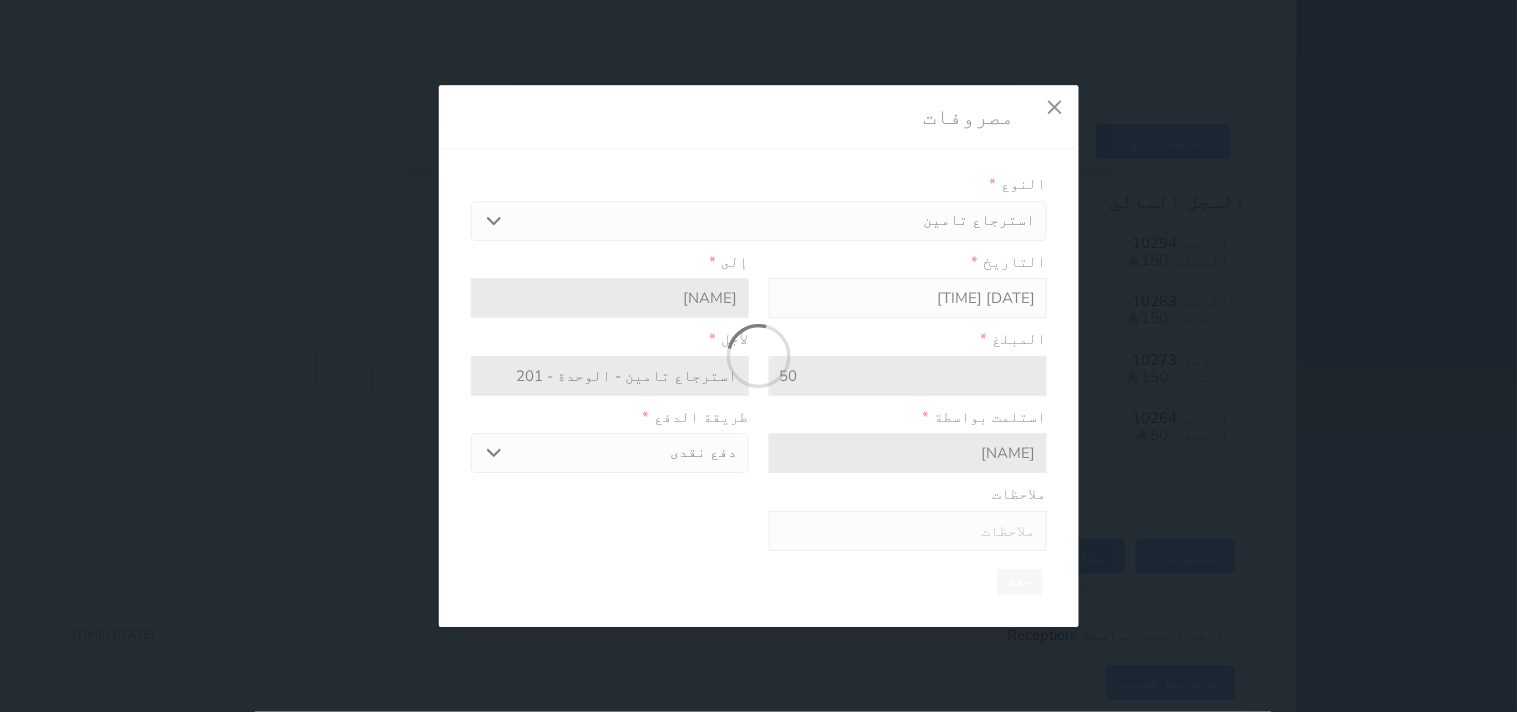 select 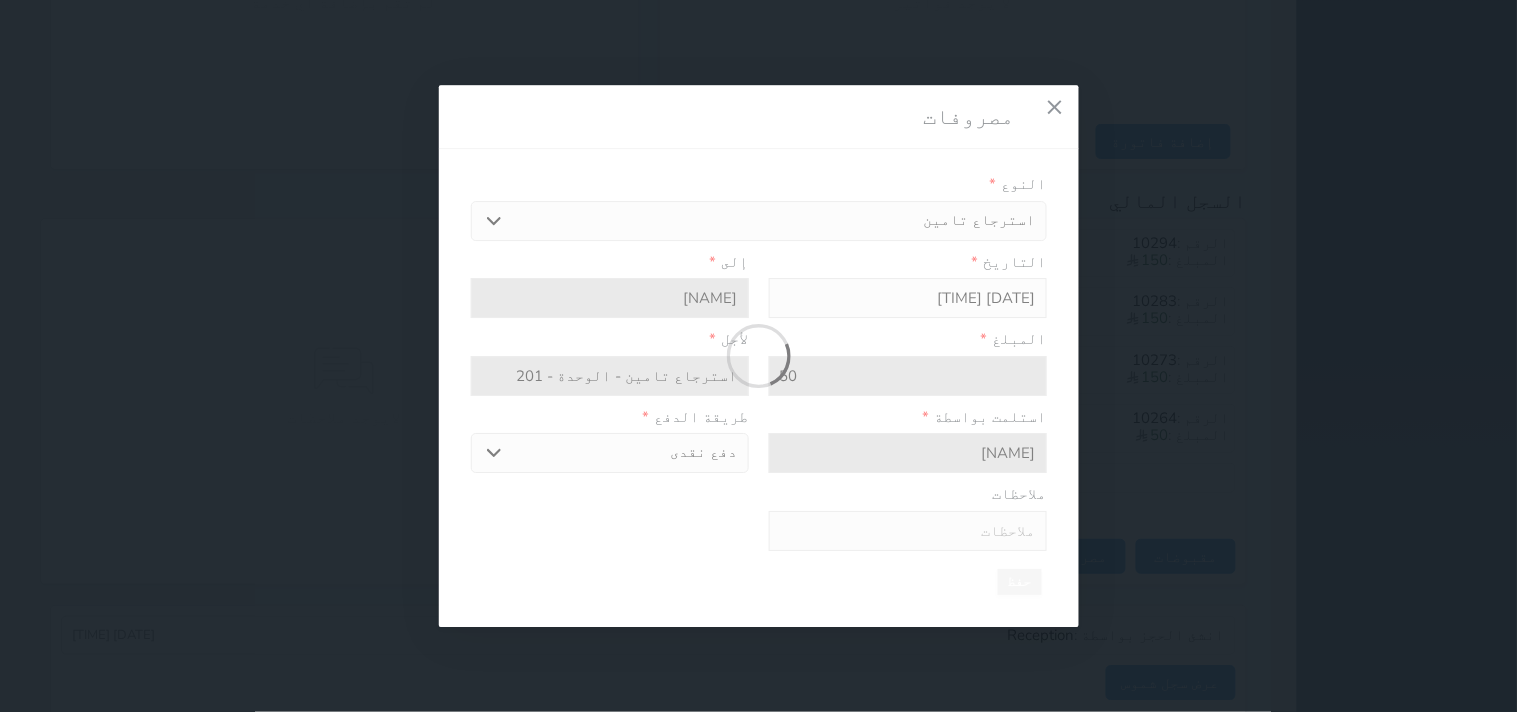 type 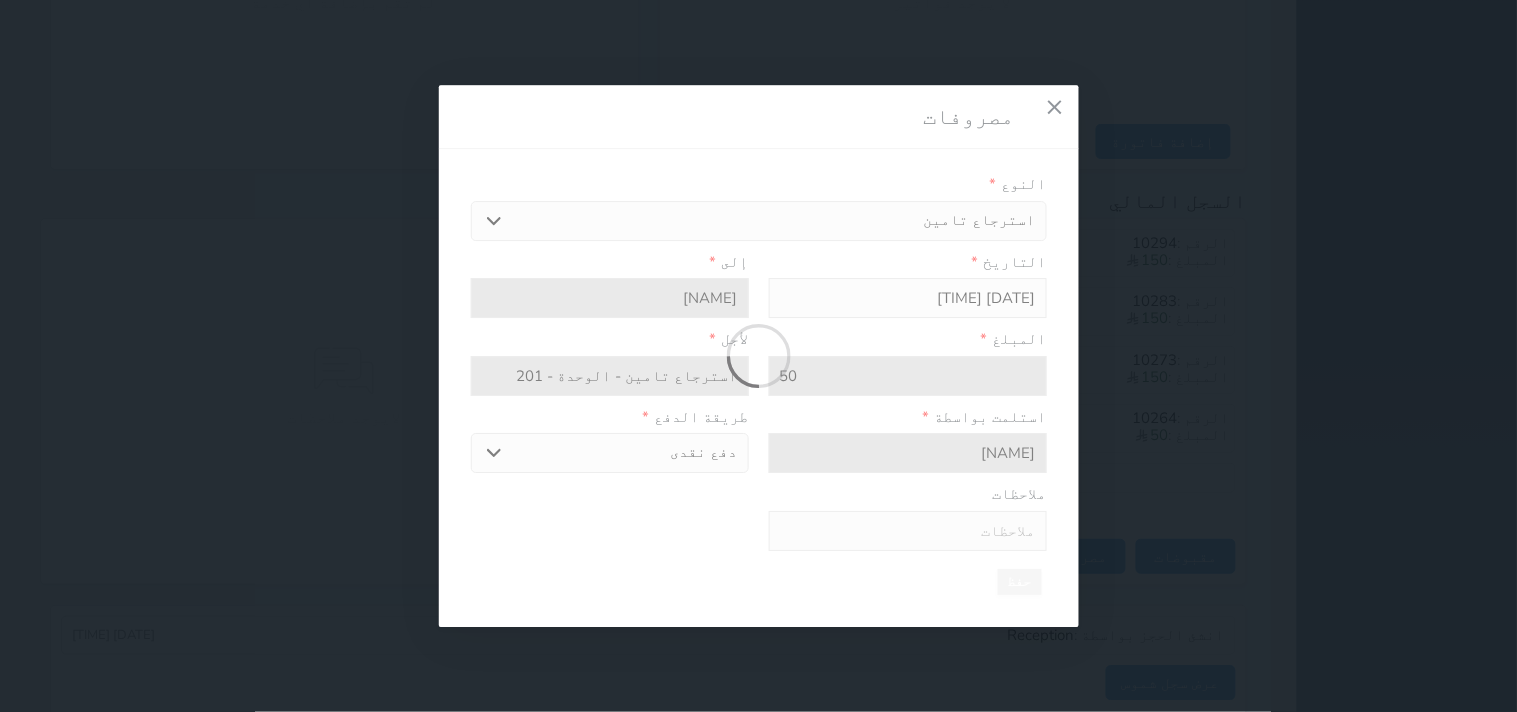 type on "0" 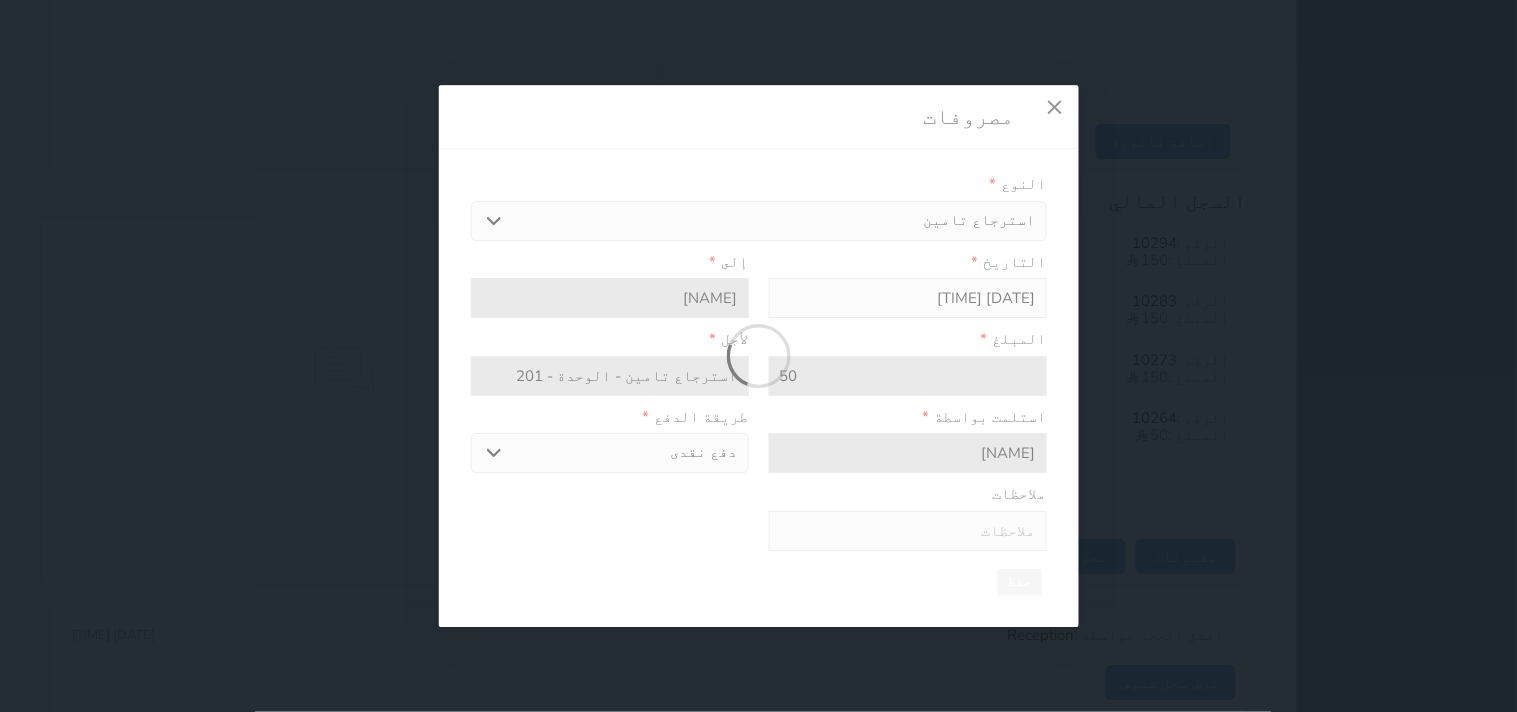 select 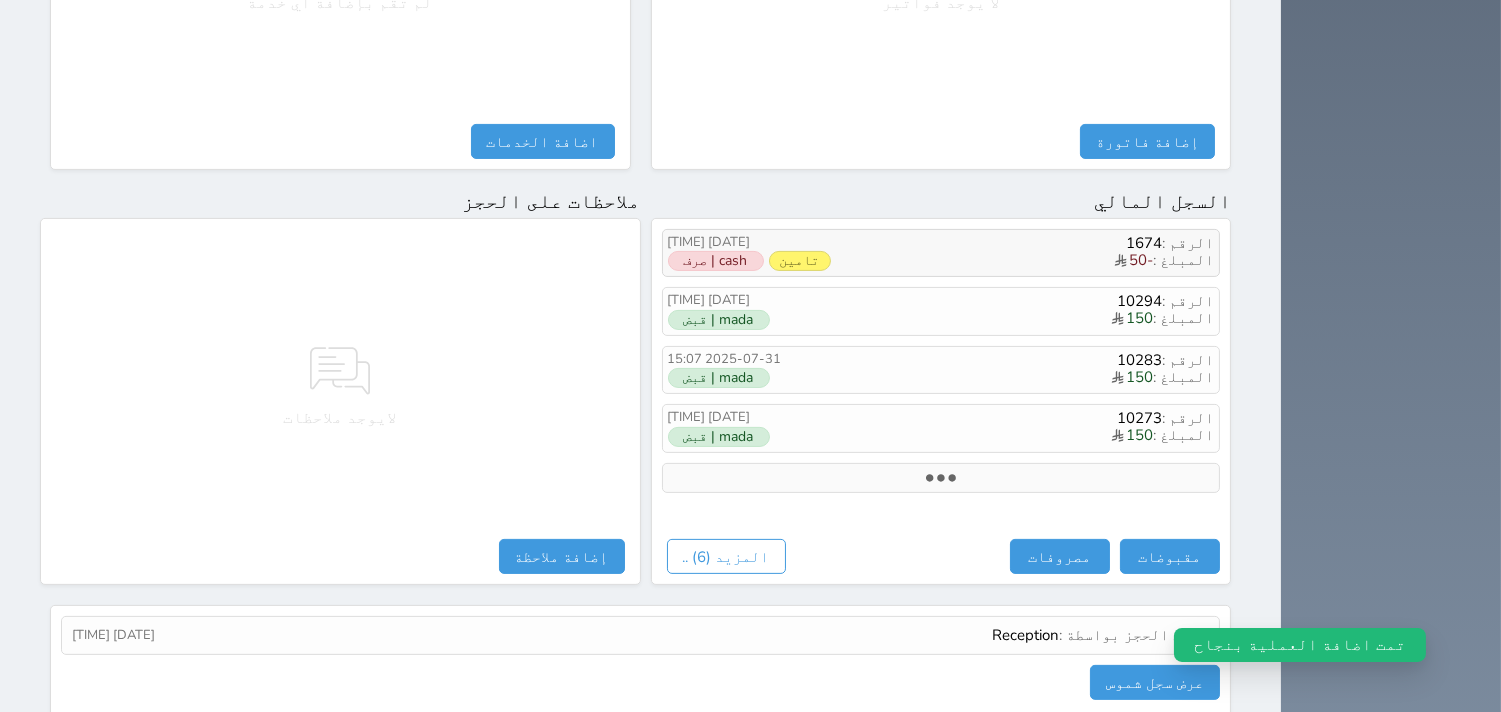 click on "cash | صرف" at bounding box center [716, 261] 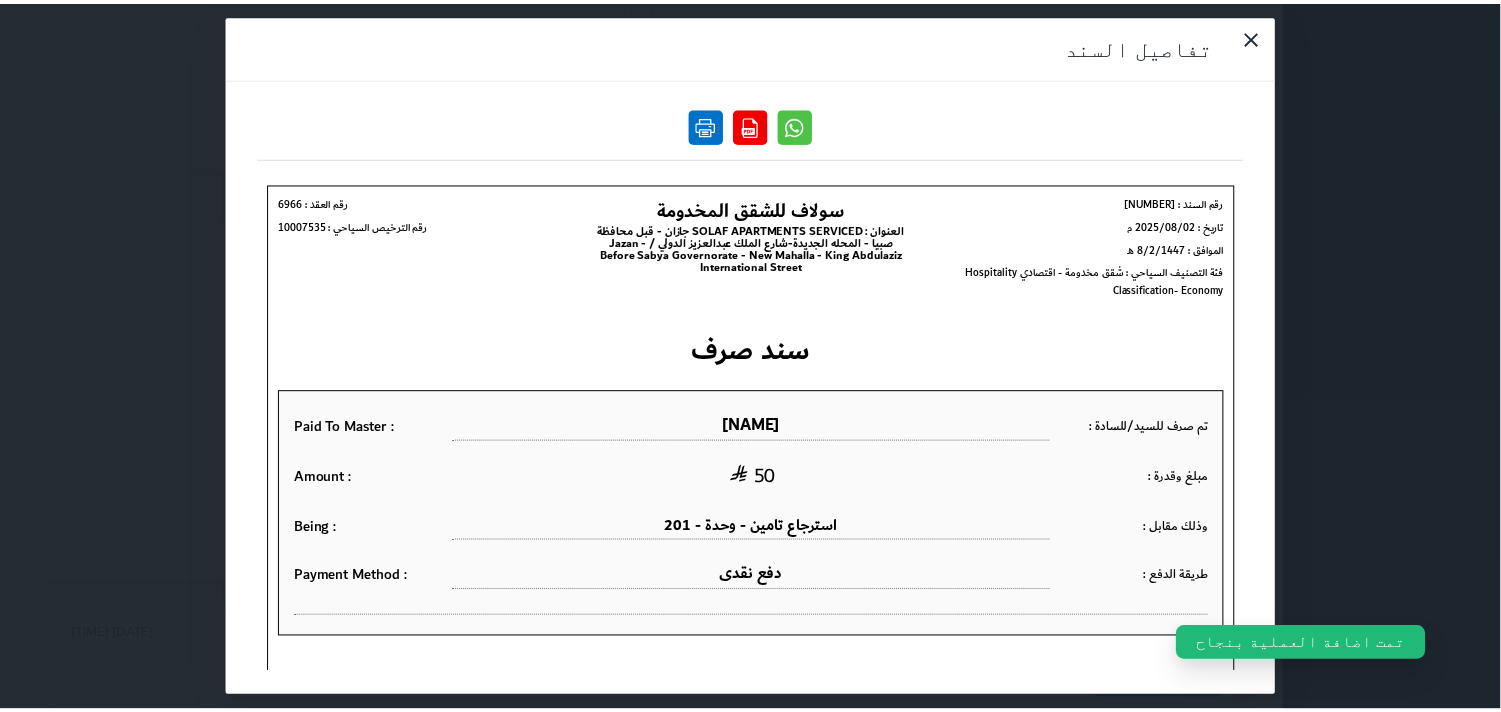 scroll, scrollTop: 0, scrollLeft: 0, axis: both 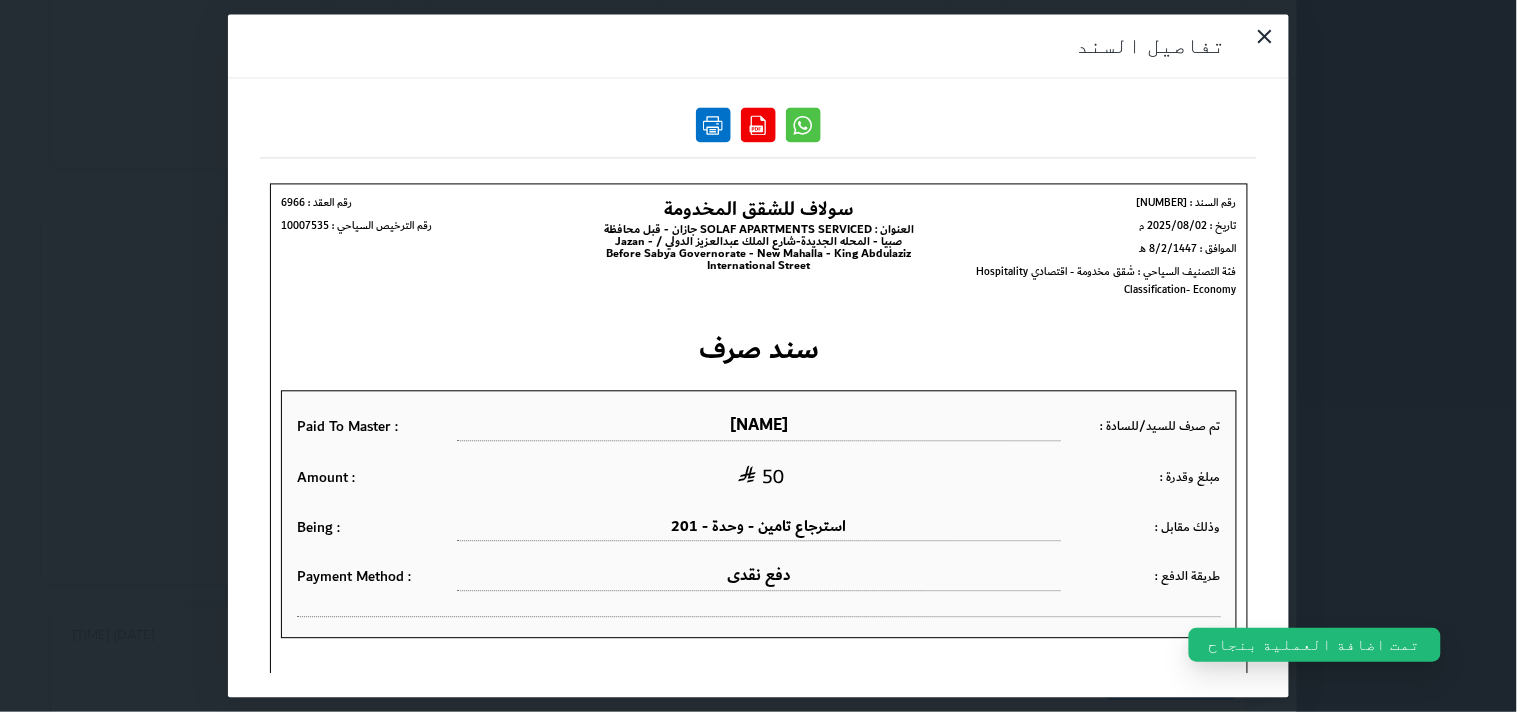 click at bounding box center (713, 125) 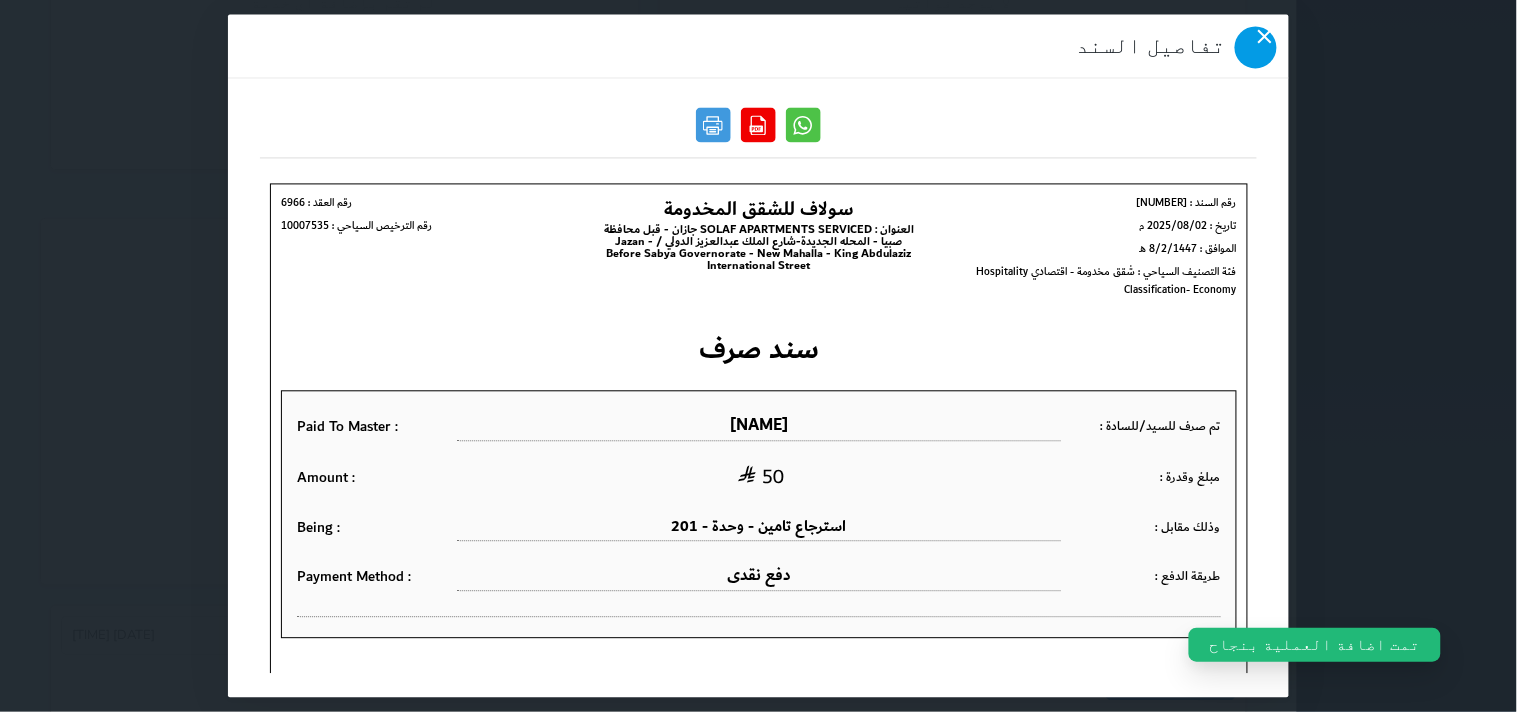 click 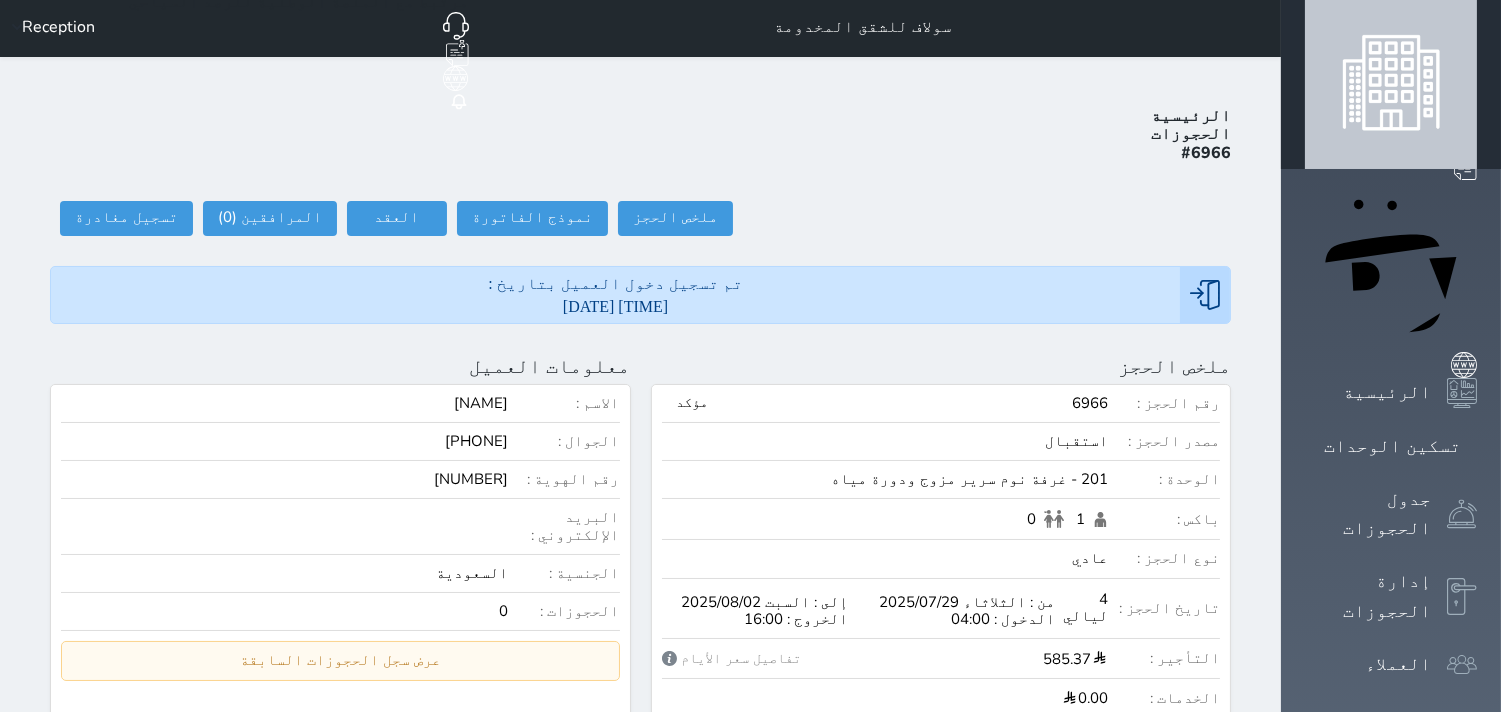 scroll, scrollTop: 0, scrollLeft: 0, axis: both 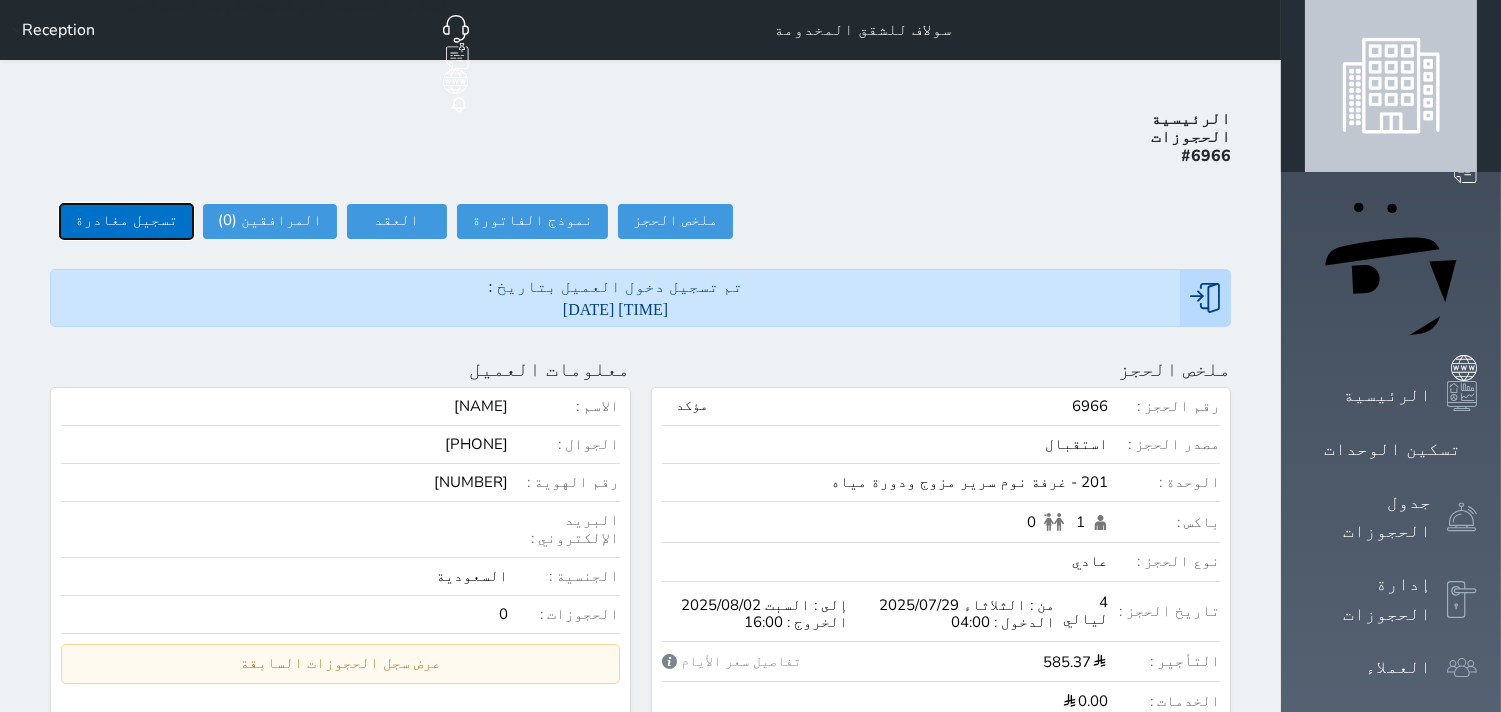 click on "تسجيل مغادرة" at bounding box center (126, 221) 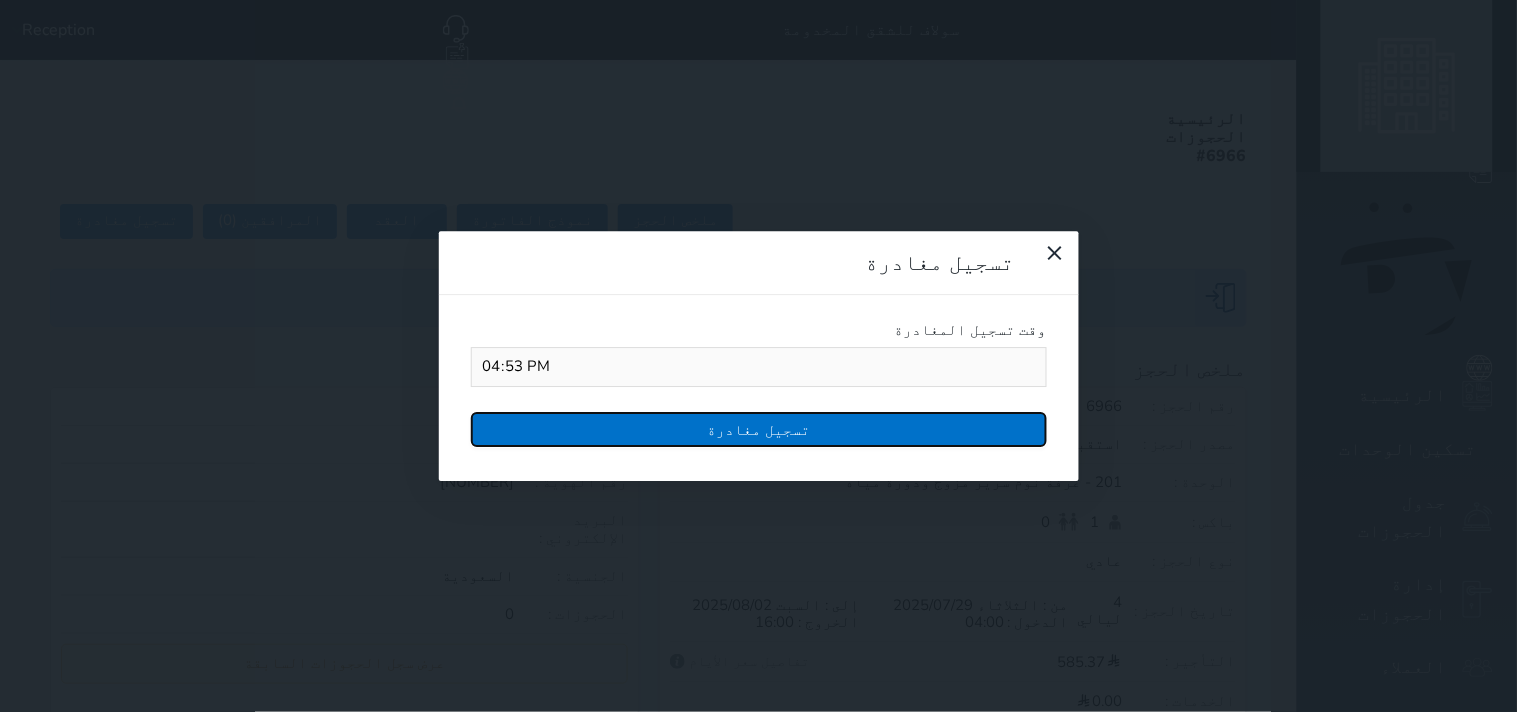 click on "تسجيل مغادرة" at bounding box center [759, 429] 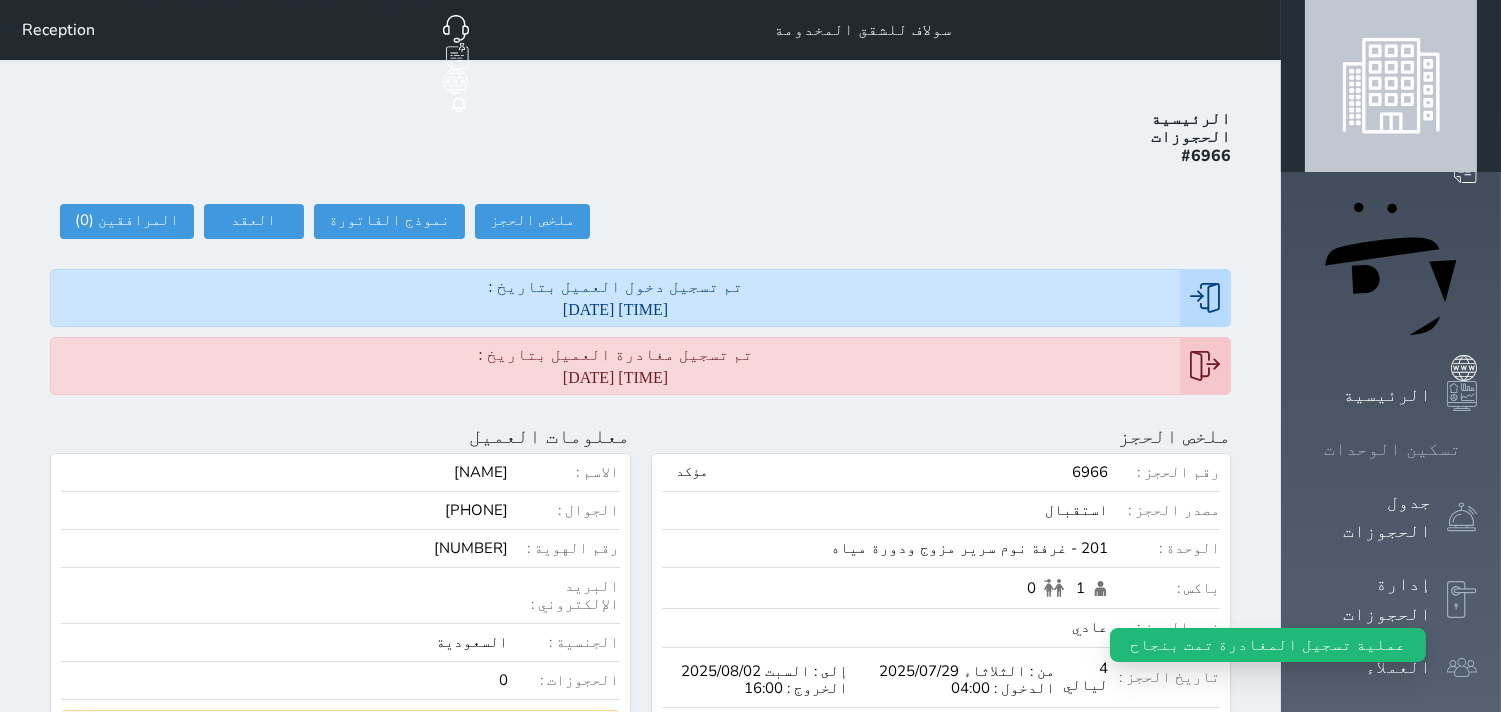 click at bounding box center (1477, 449) 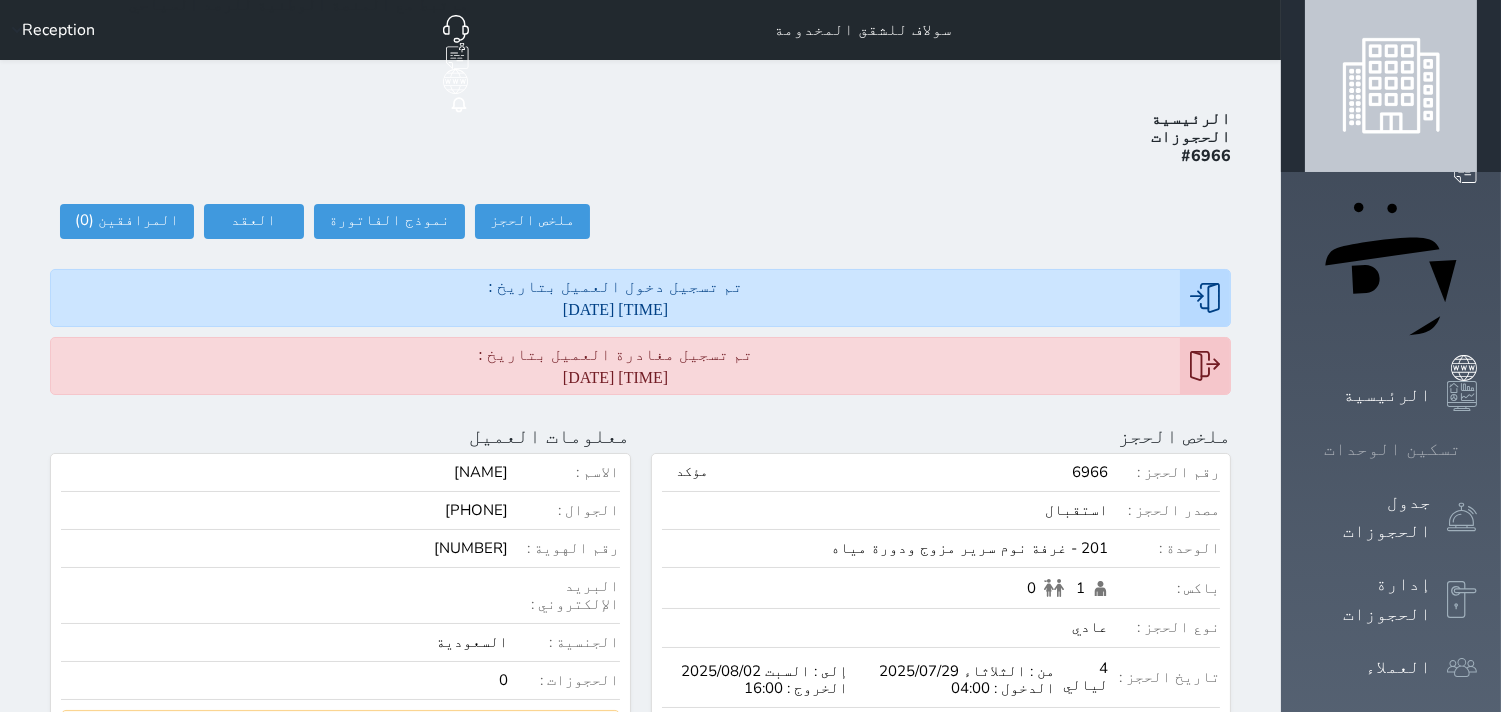 click on "تسكين الوحدات" at bounding box center [1392, 449] 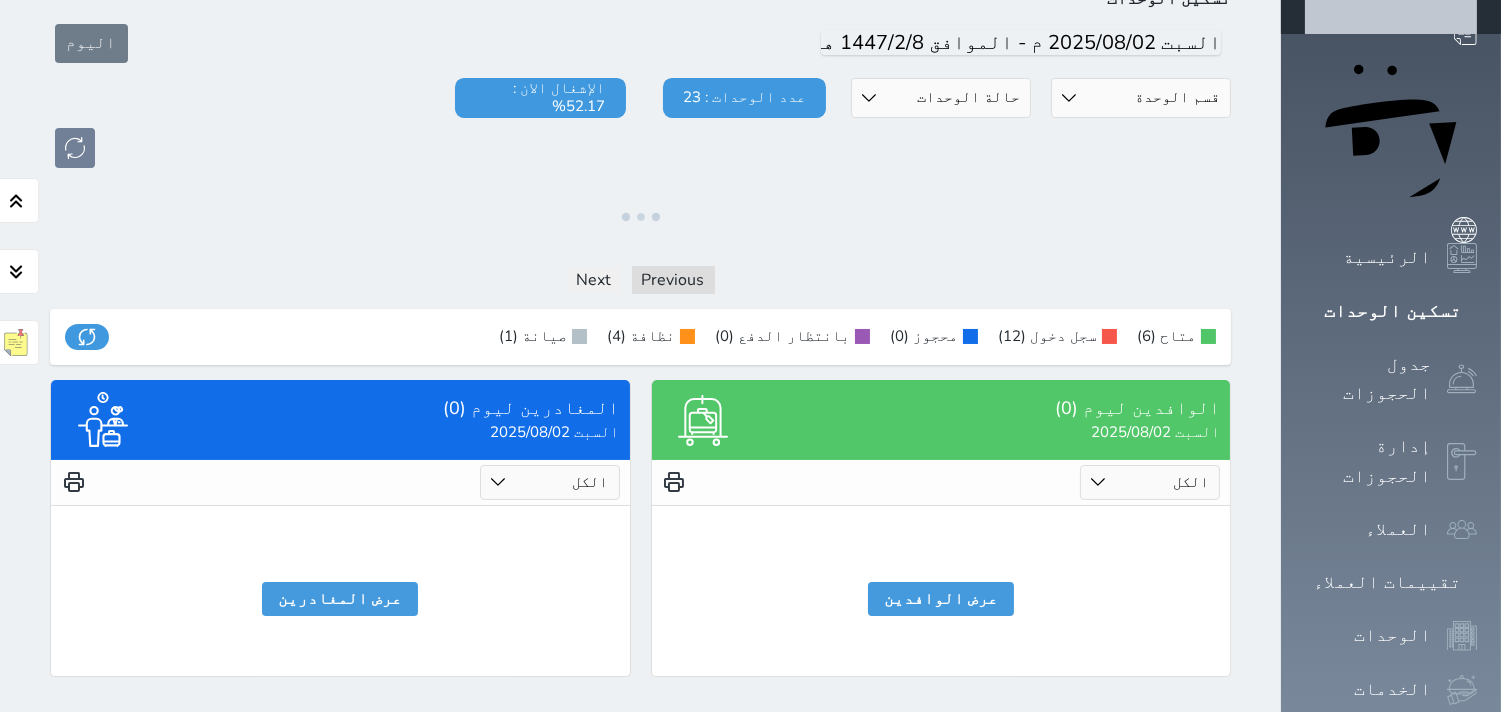 scroll, scrollTop: 146, scrollLeft: 0, axis: vertical 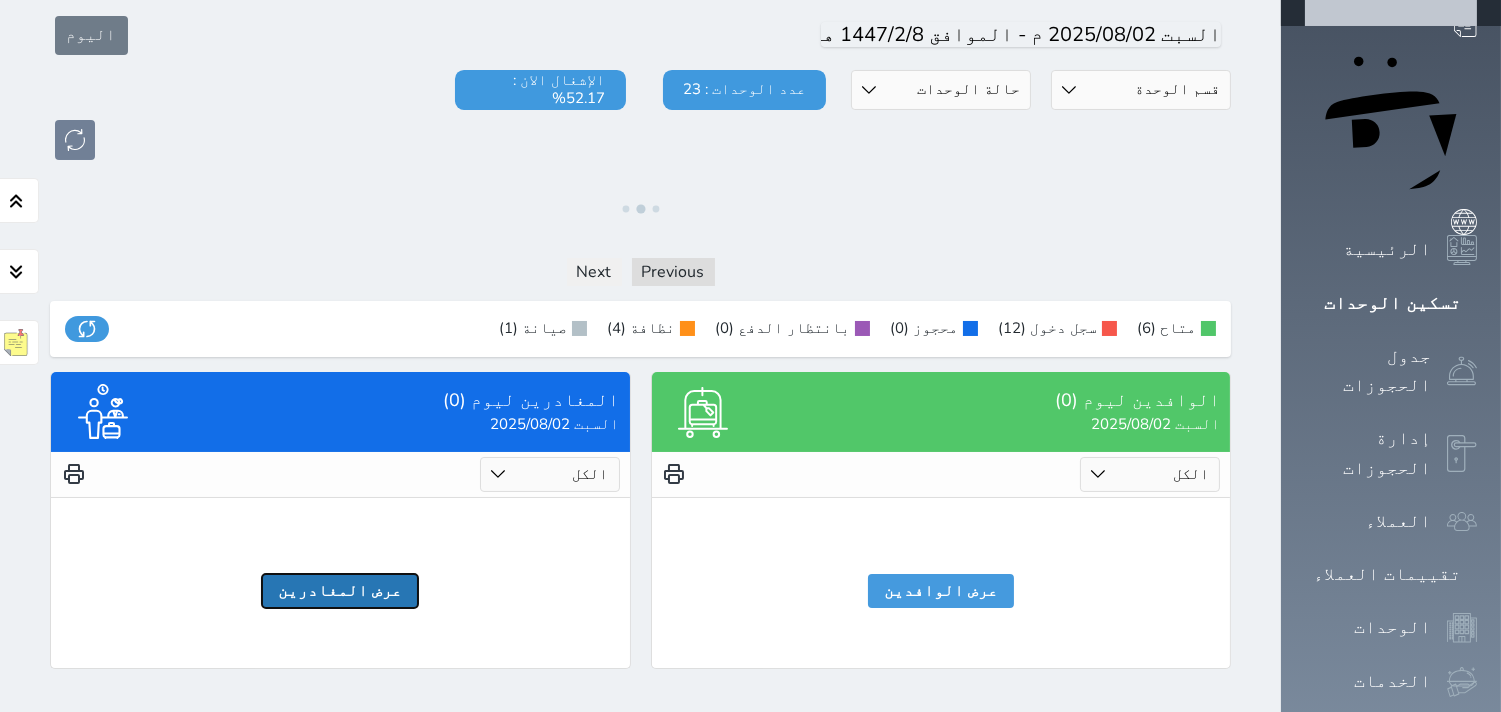 click on "عرض المغادرين" at bounding box center (340, 591) 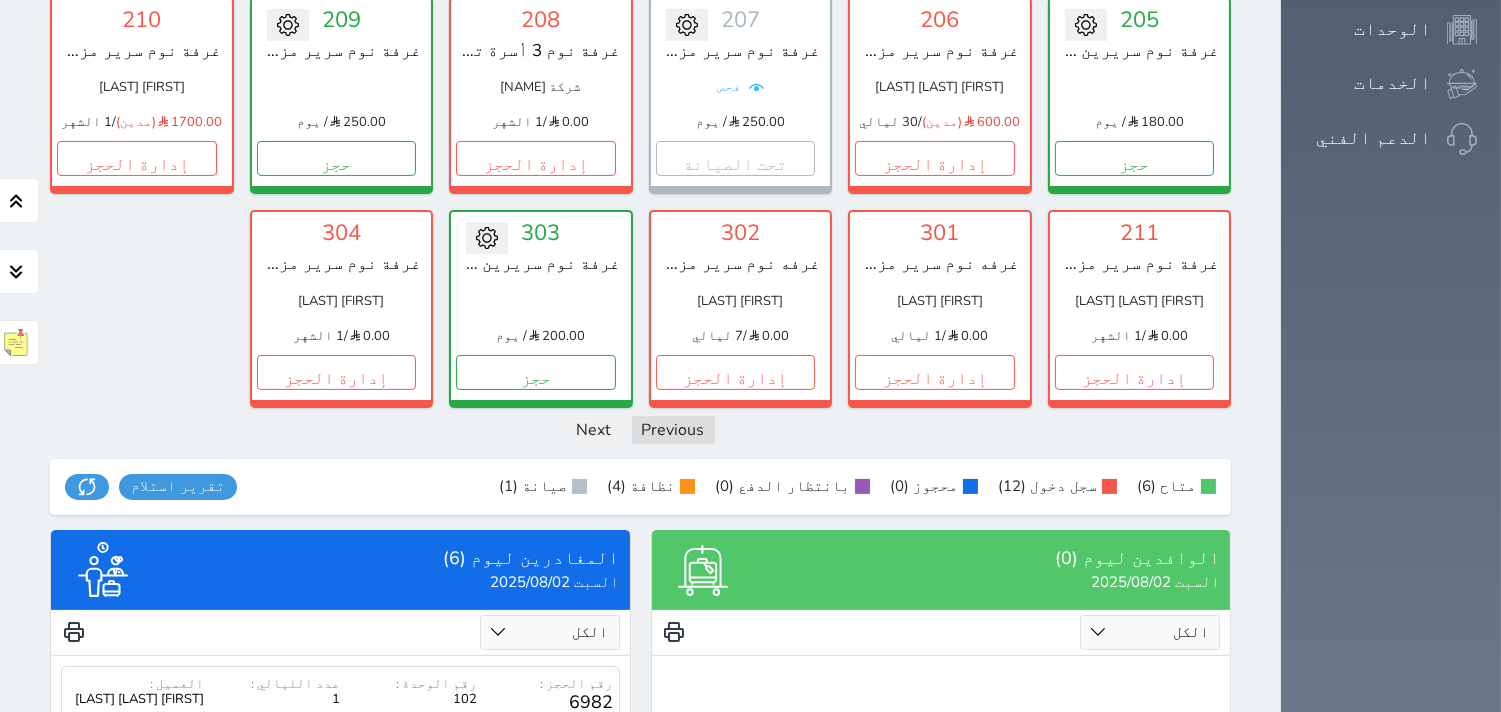scroll, scrollTop: 188, scrollLeft: 0, axis: vertical 